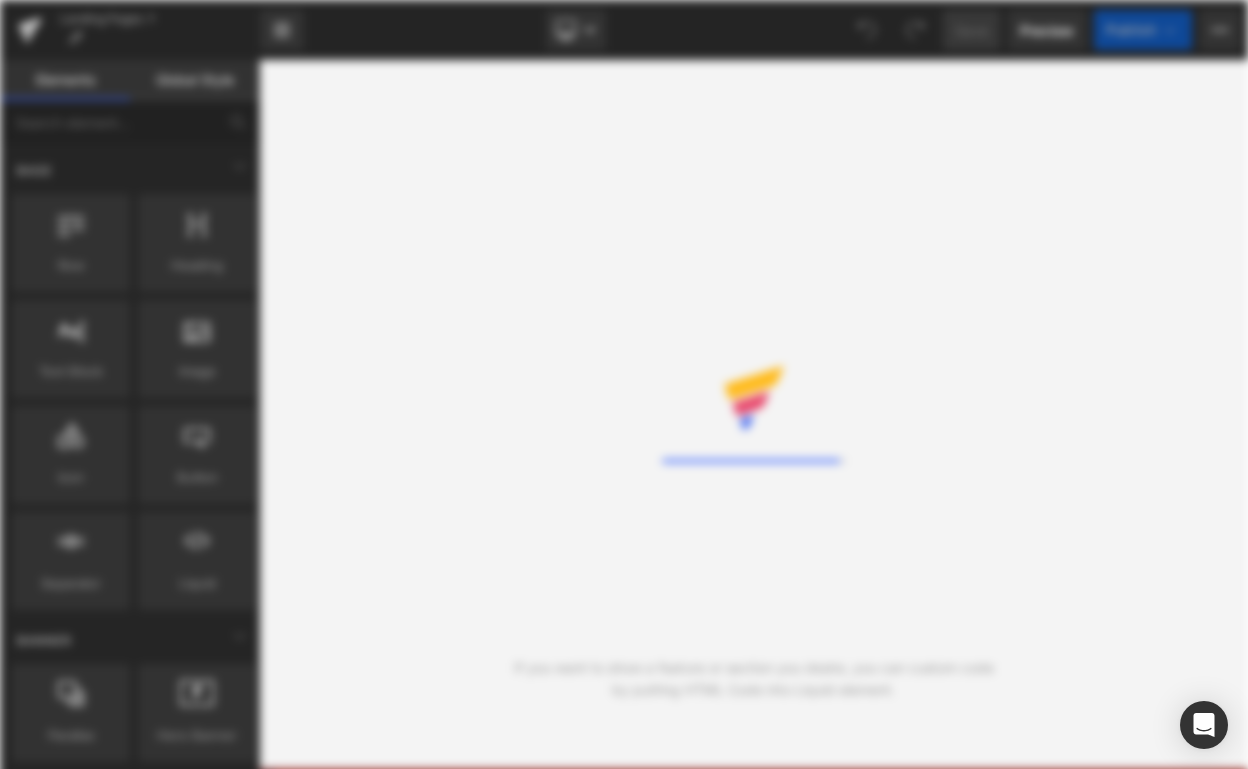 scroll, scrollTop: 0, scrollLeft: 0, axis: both 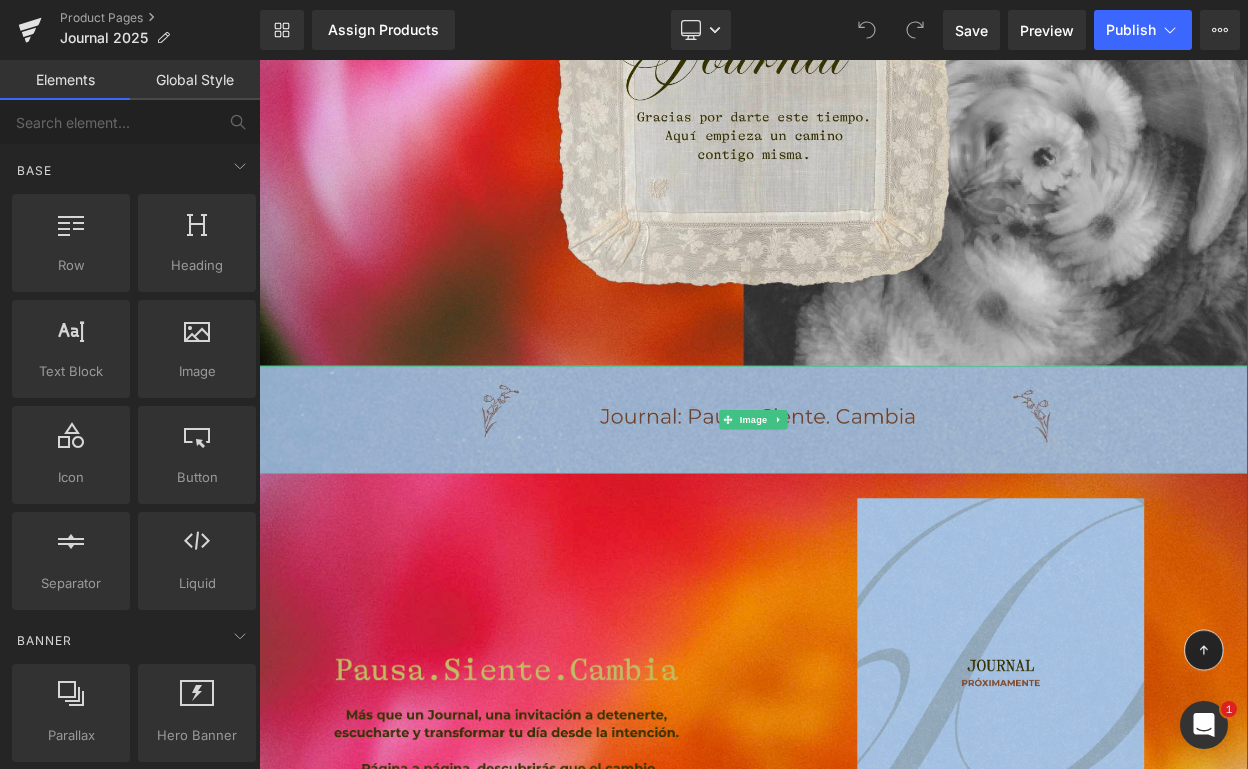 click at bounding box center [864, 500] 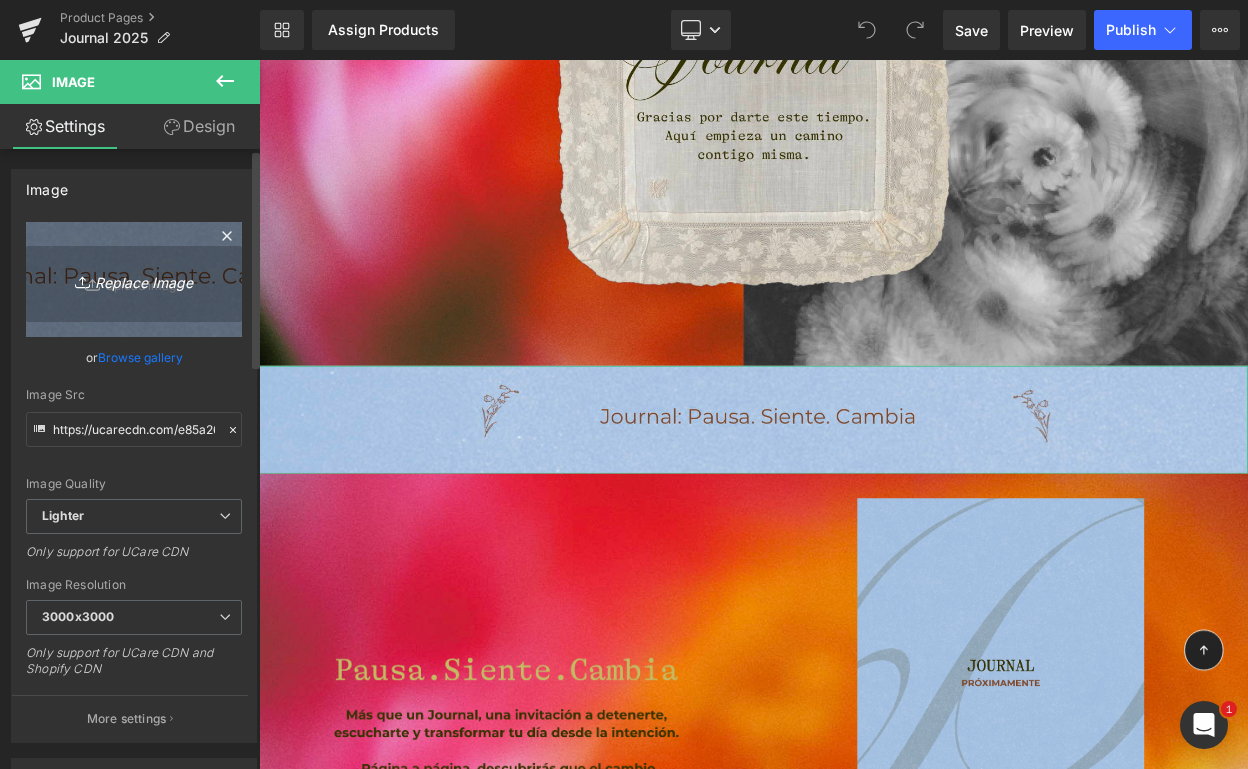 click on "Replace Image" at bounding box center (134, 279) 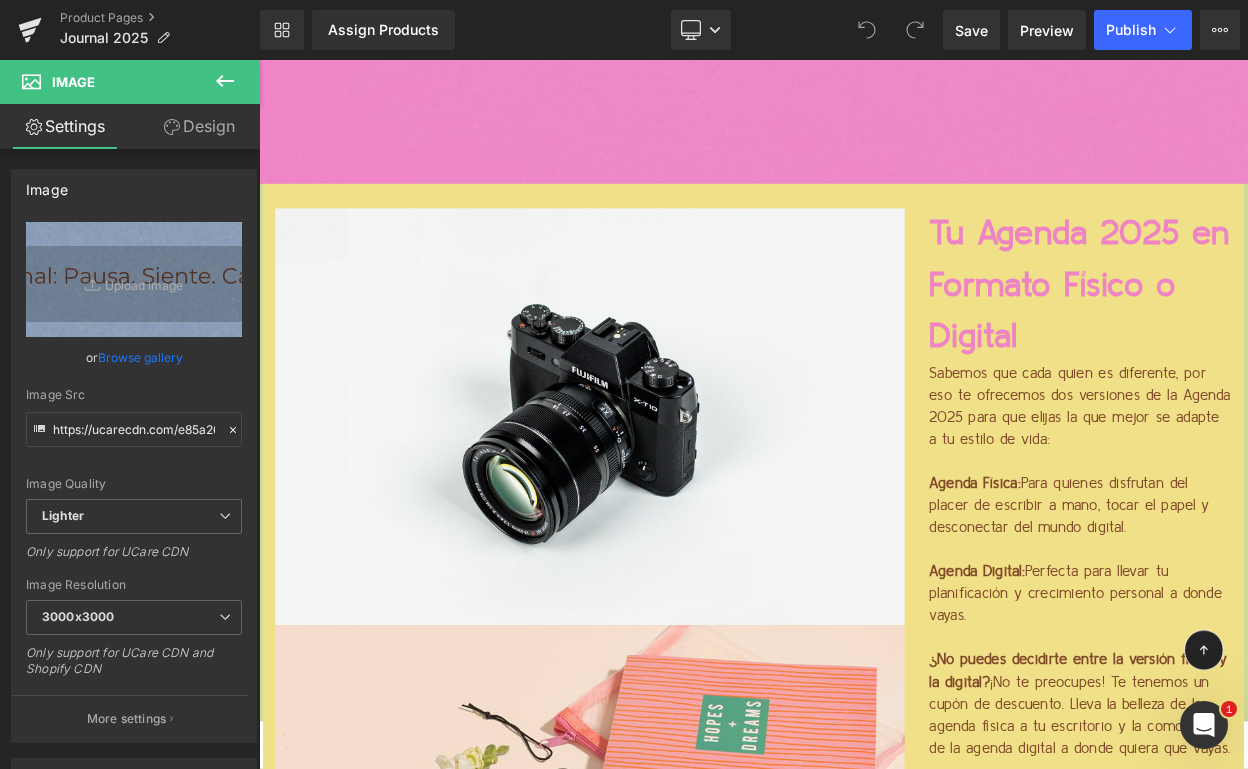 scroll, scrollTop: 5076, scrollLeft: 0, axis: vertical 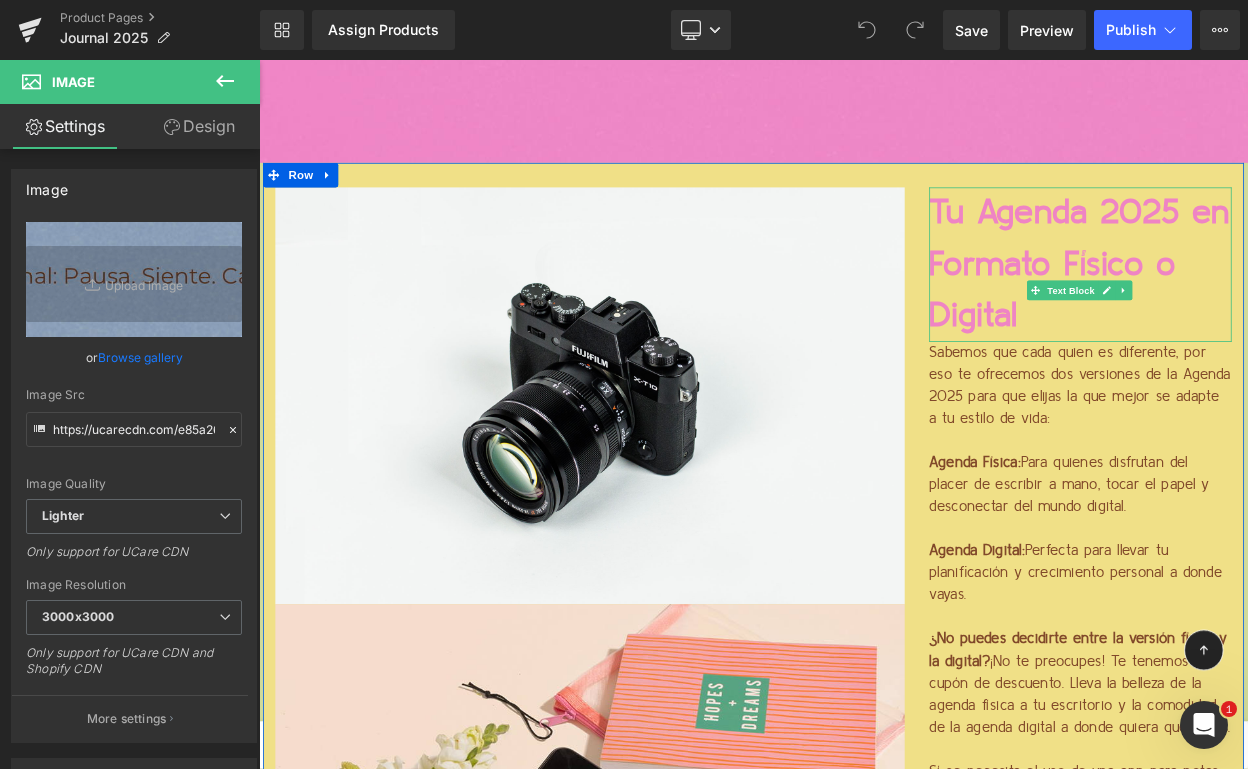 click on "Formato Físico o Digital" at bounding box center [1264, 342] 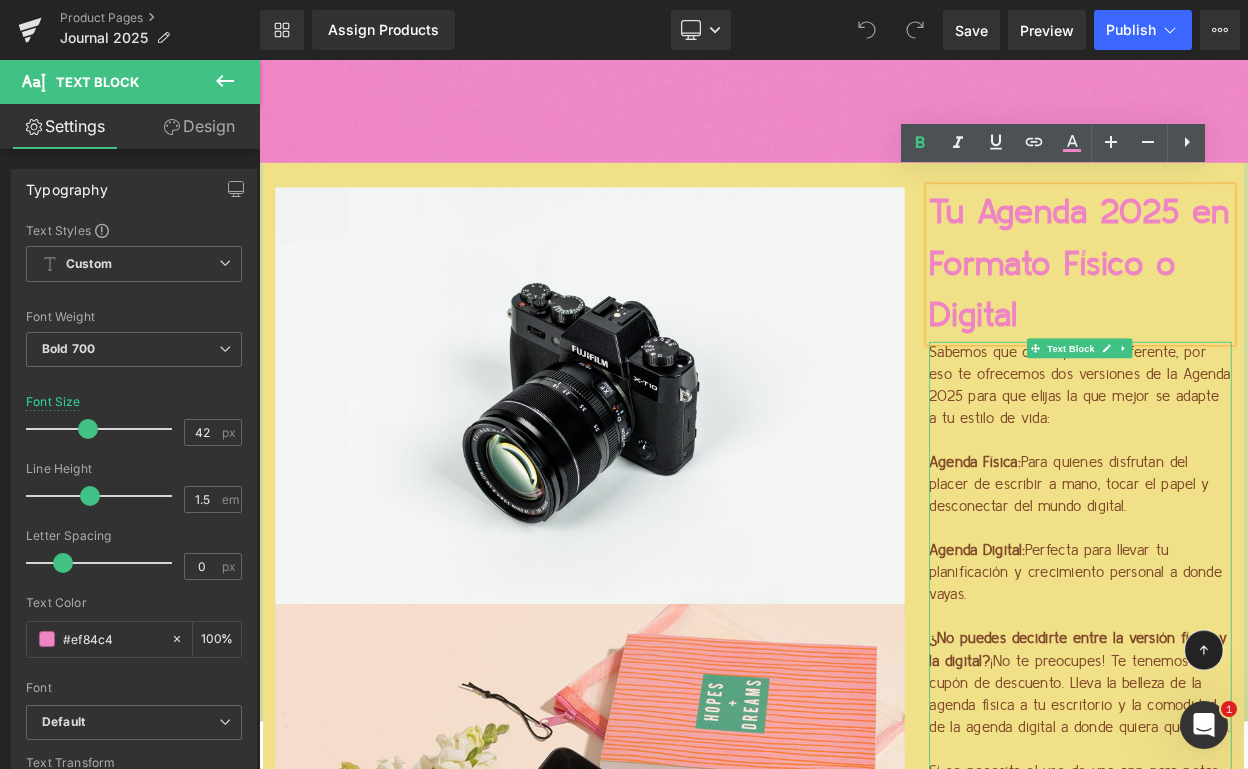 click on "Sabemos que cada quien es diferente, por eso te ofrecemos dos versiones de la Agenda 2025 para que elijas la que mejor se adapte a tu estilo de vida:" at bounding box center [1264, 459] 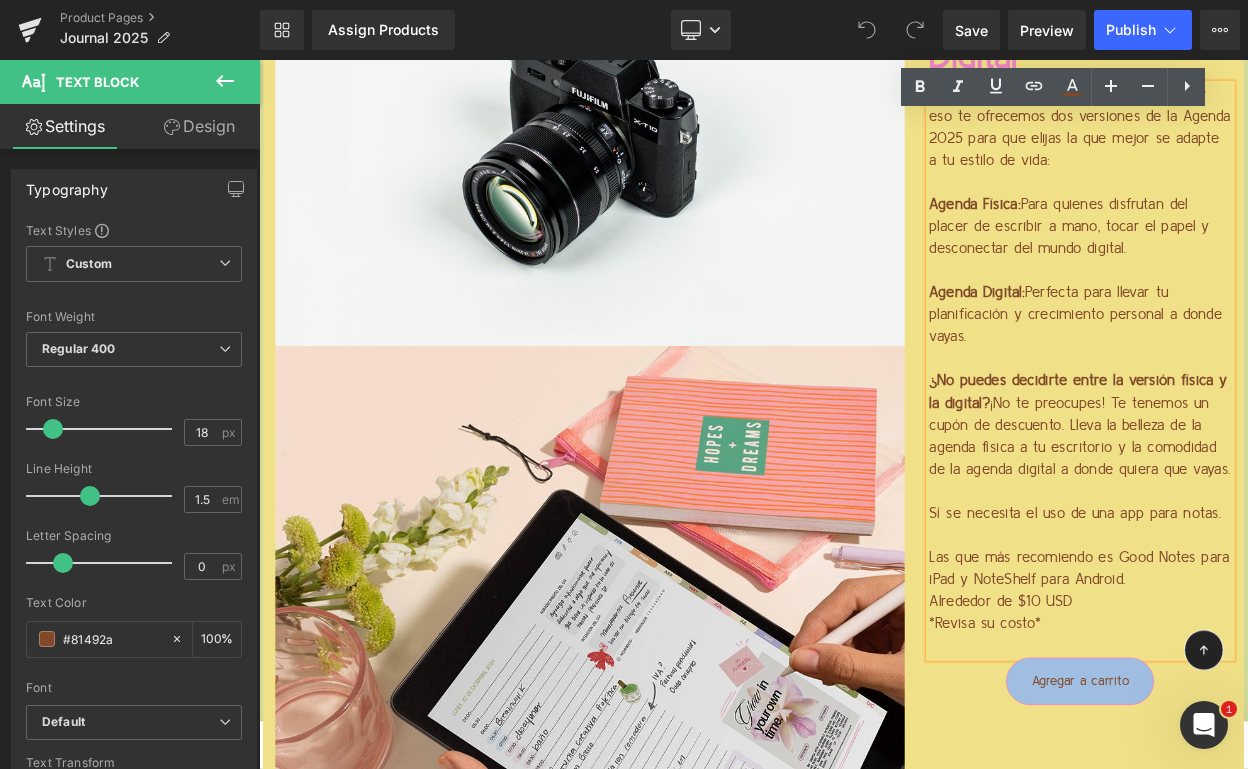 scroll, scrollTop: 5397, scrollLeft: 0, axis: vertical 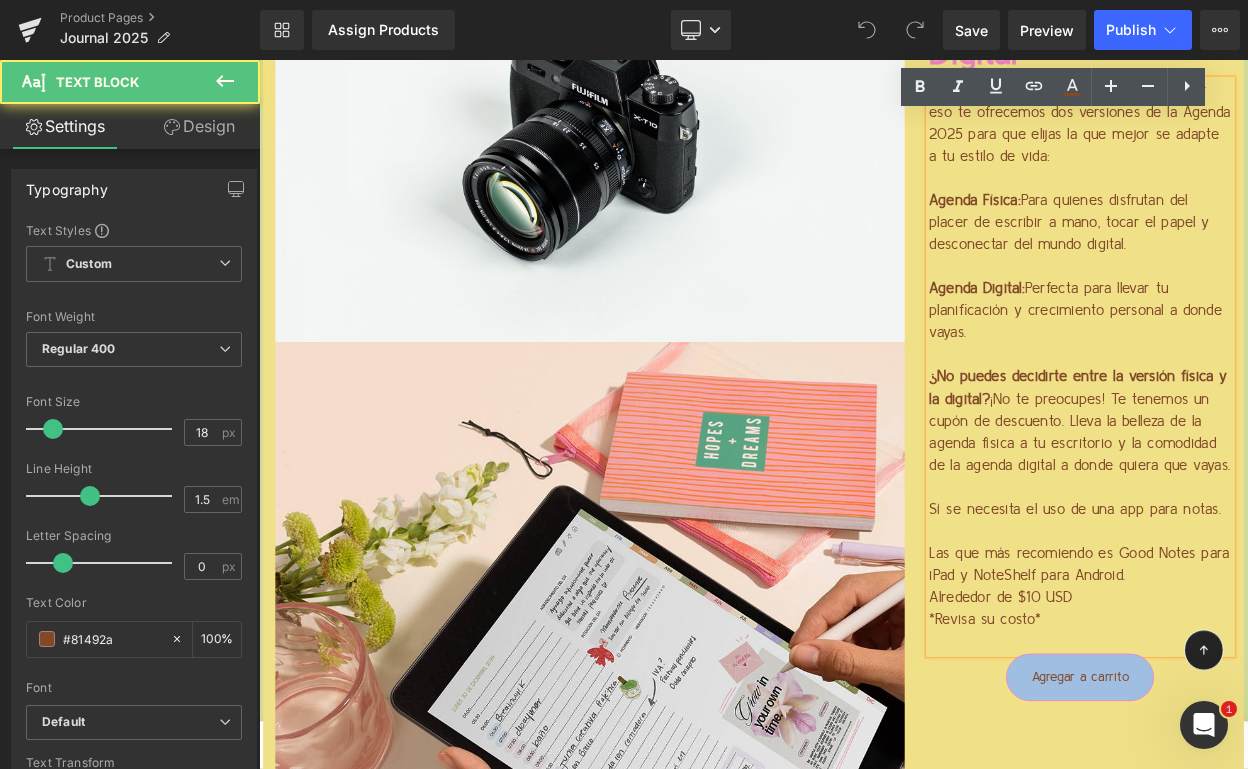 click on "*Revisa su costo*" at bounding box center (1264, 745) 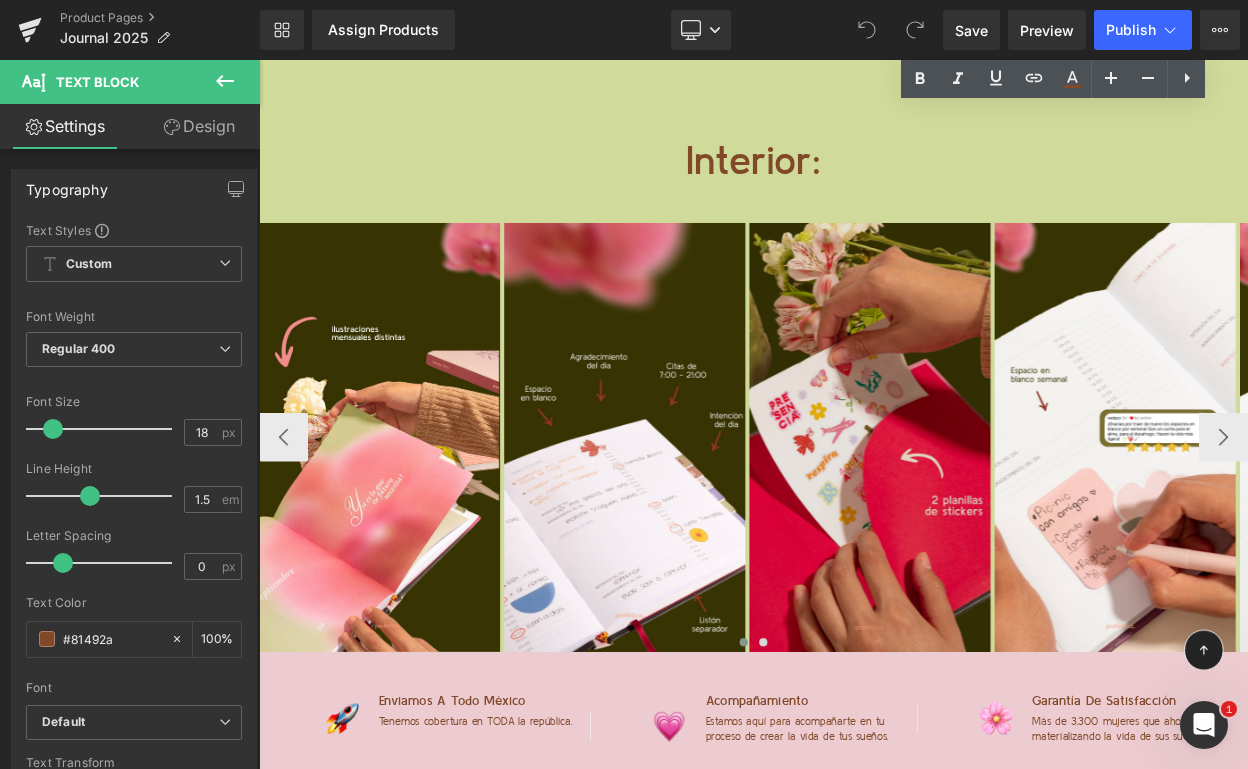 scroll, scrollTop: 9064, scrollLeft: 0, axis: vertical 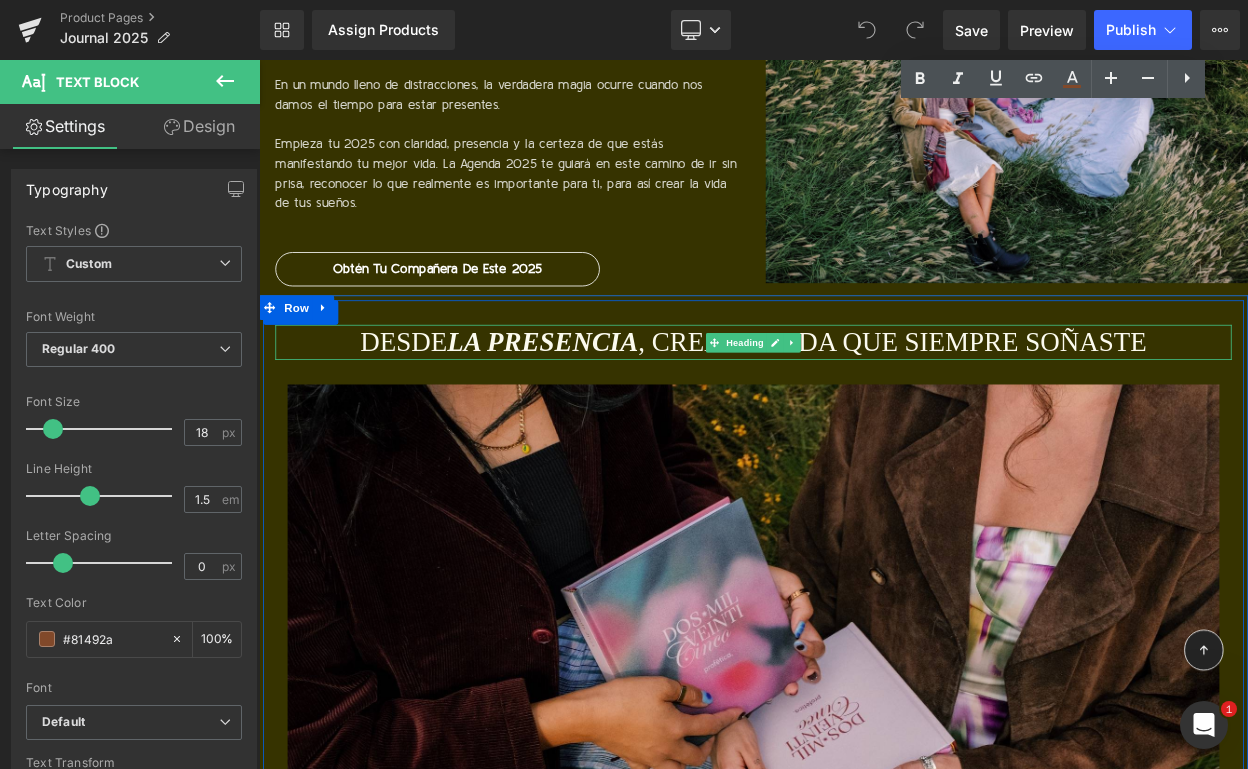 click on "la Presencia" at bounding box center [606, 405] 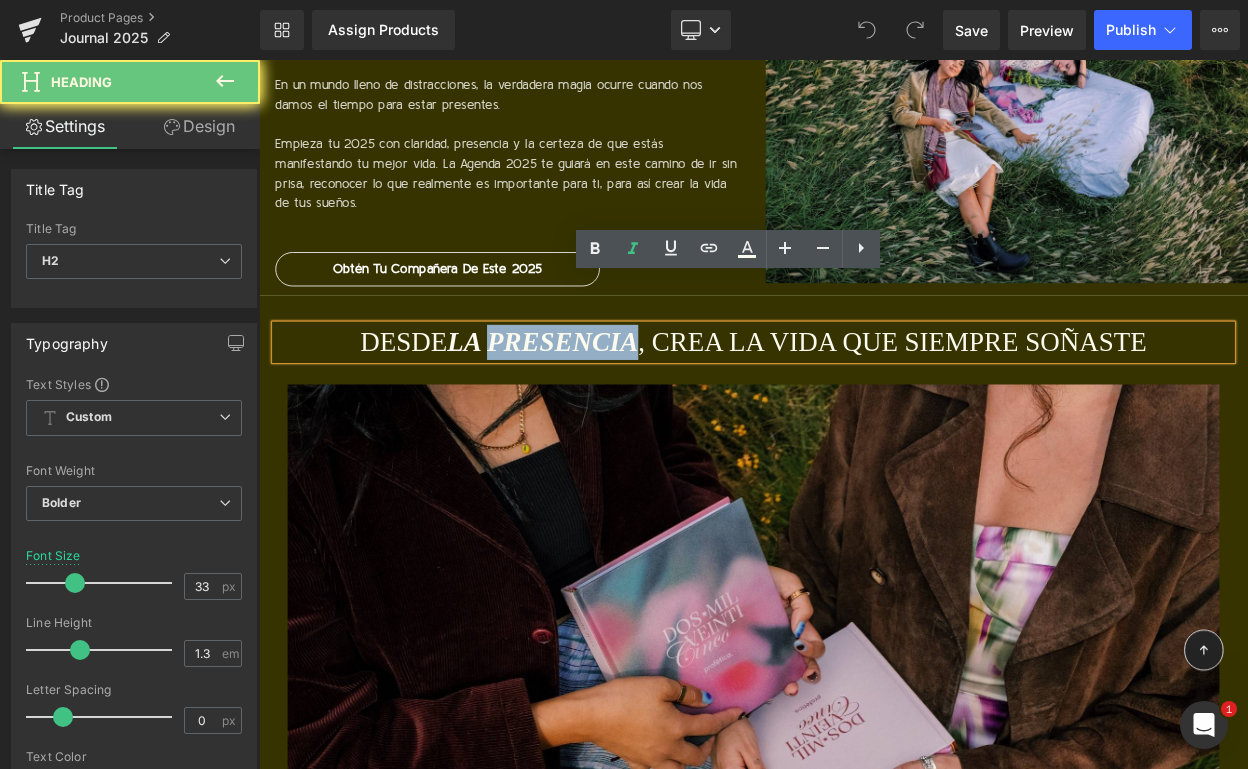 click on "la Presencia" at bounding box center [606, 405] 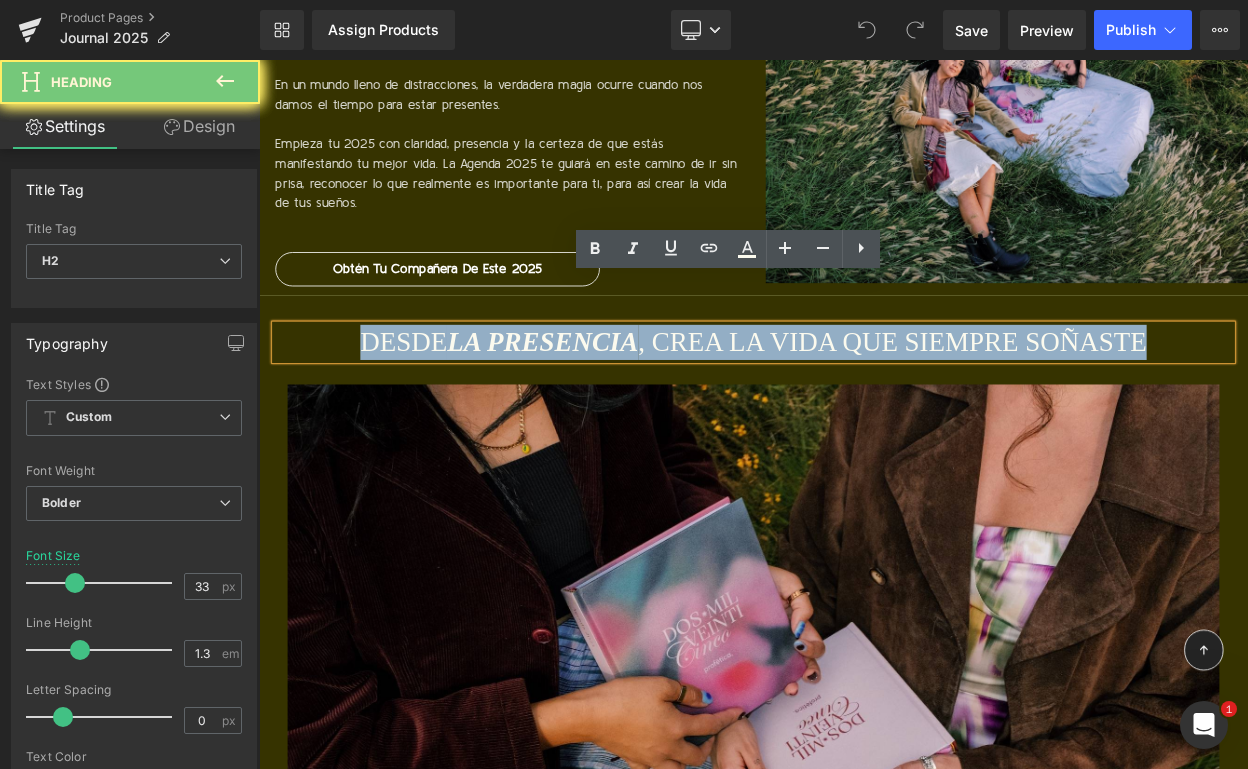click on "la Presencia" at bounding box center [606, 405] 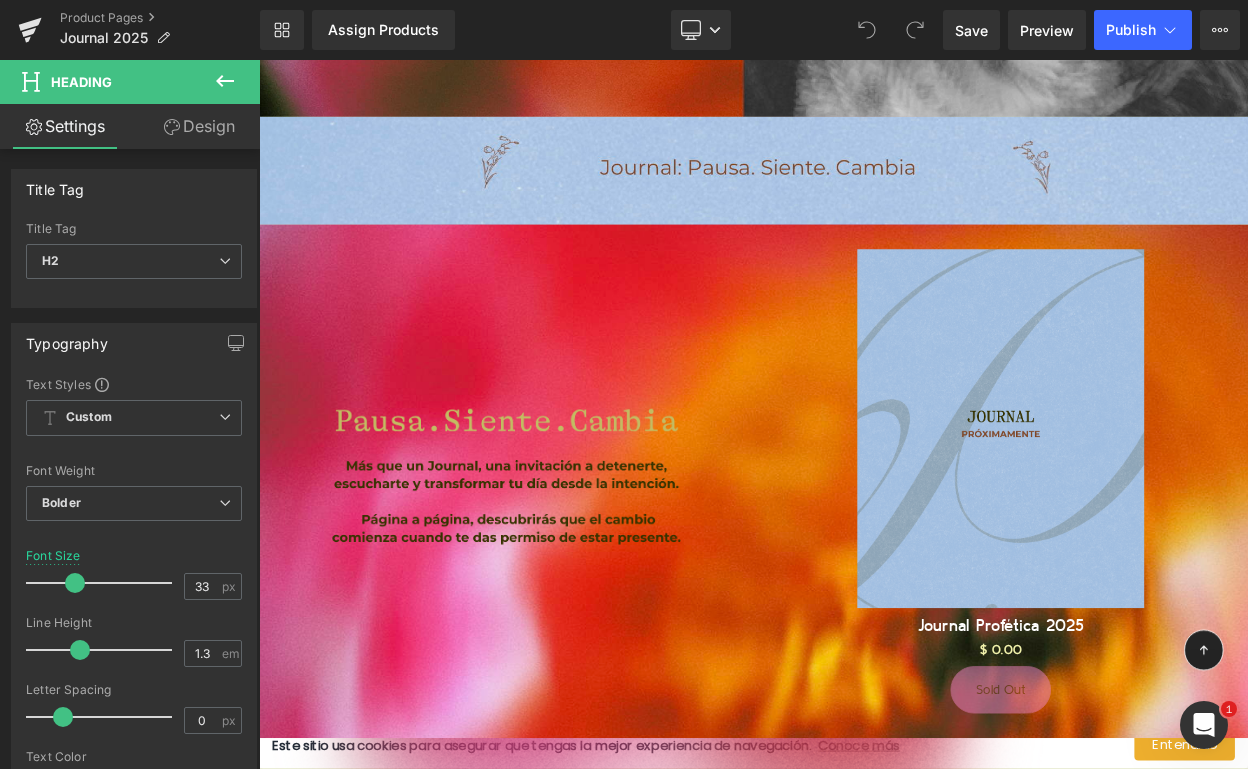 scroll, scrollTop: 645, scrollLeft: 0, axis: vertical 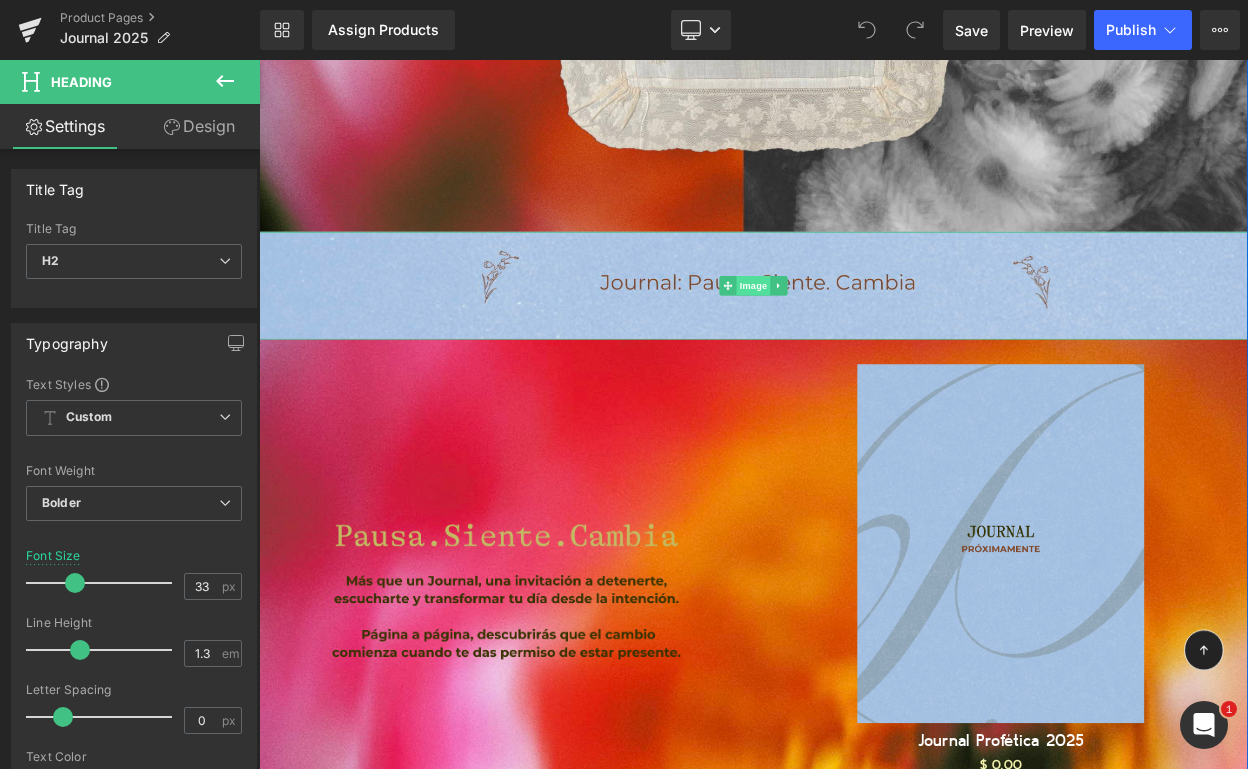 click on "Image" at bounding box center [853, 336] 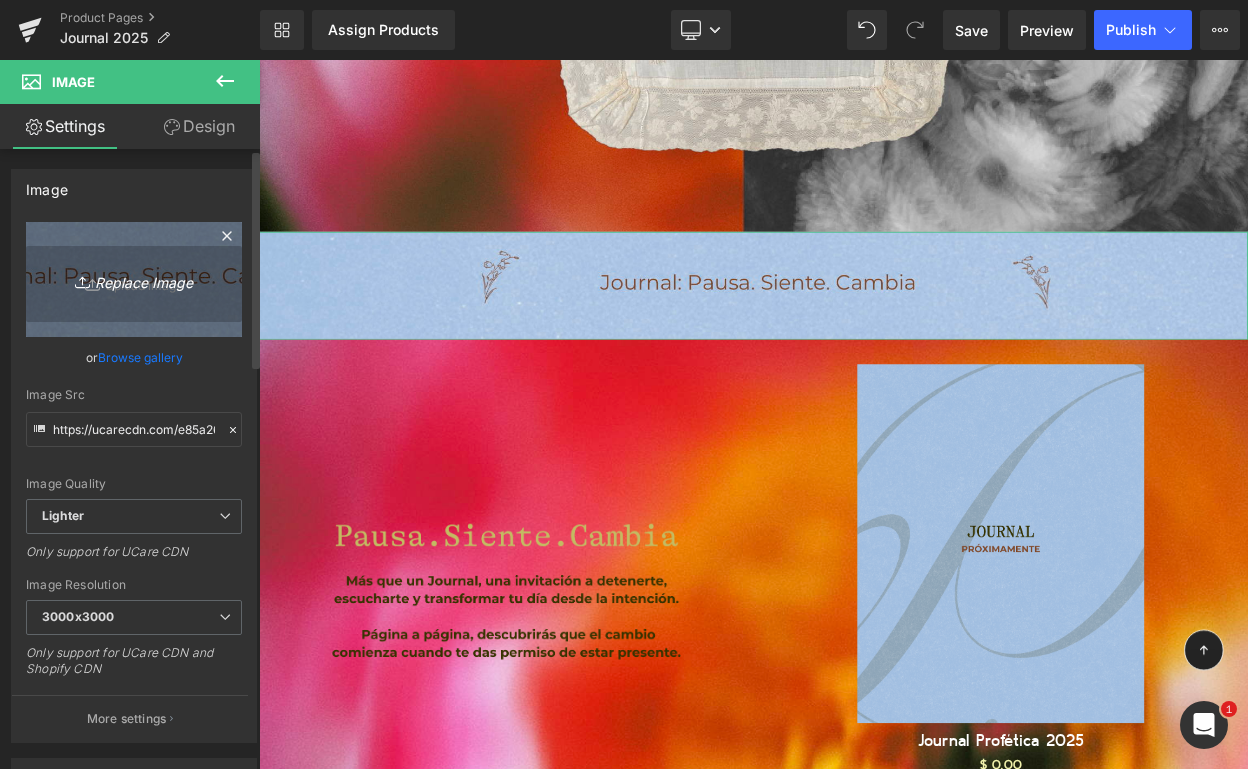 click on "Replace Image" at bounding box center (134, 279) 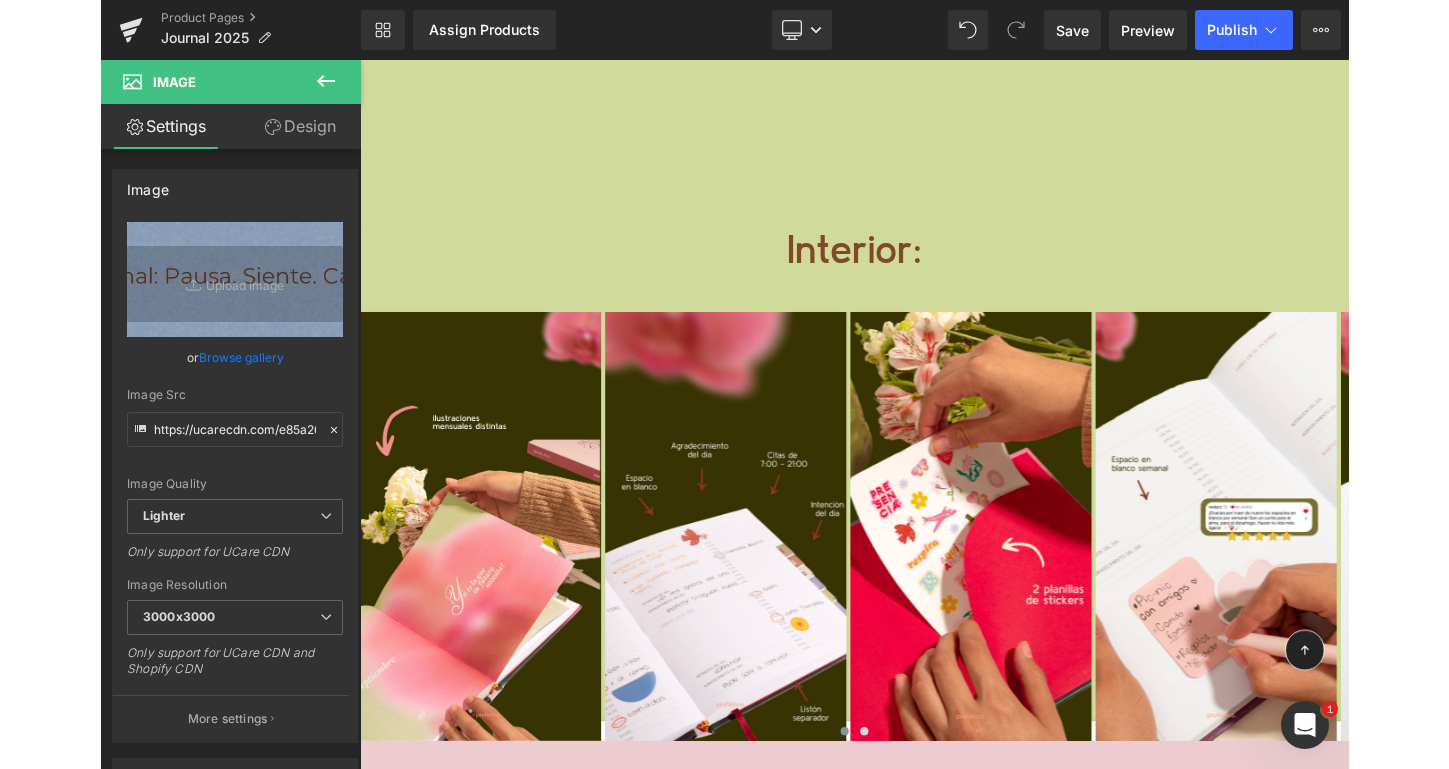 scroll, scrollTop: 8947, scrollLeft: 0, axis: vertical 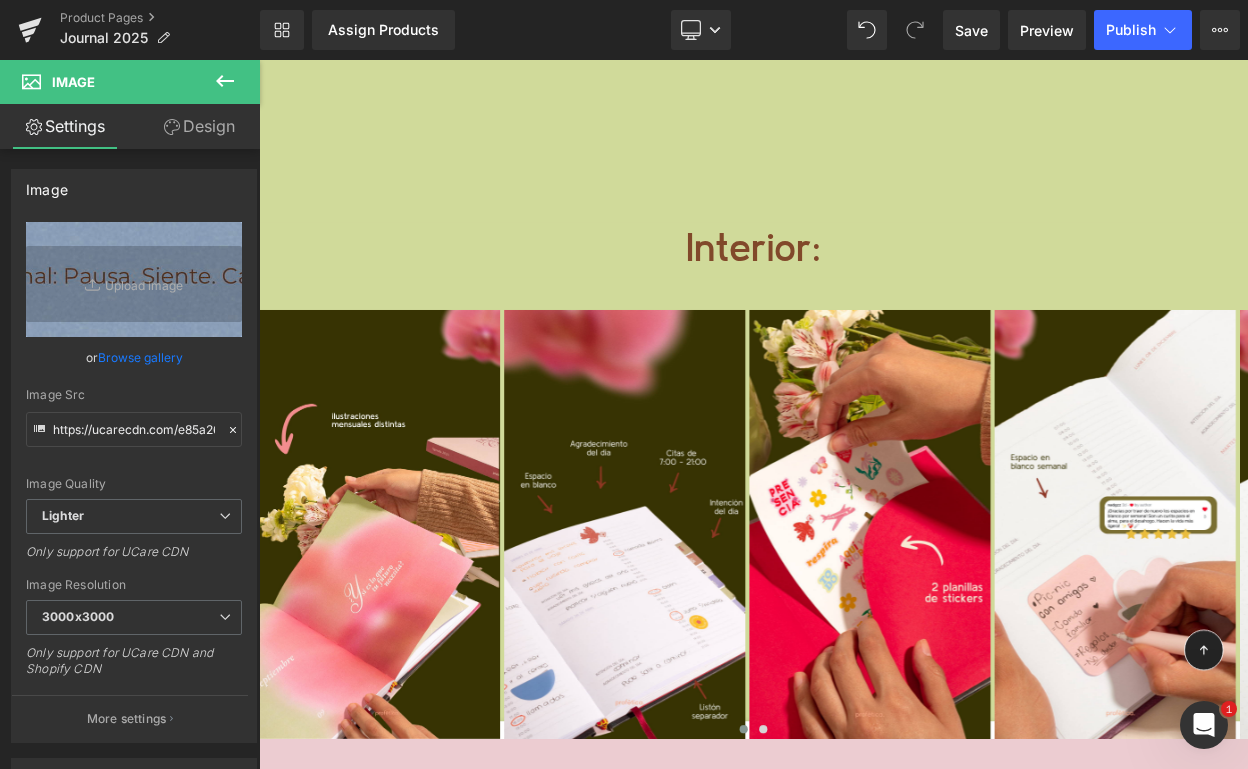 click on "Interior:" at bounding box center (864, 292) 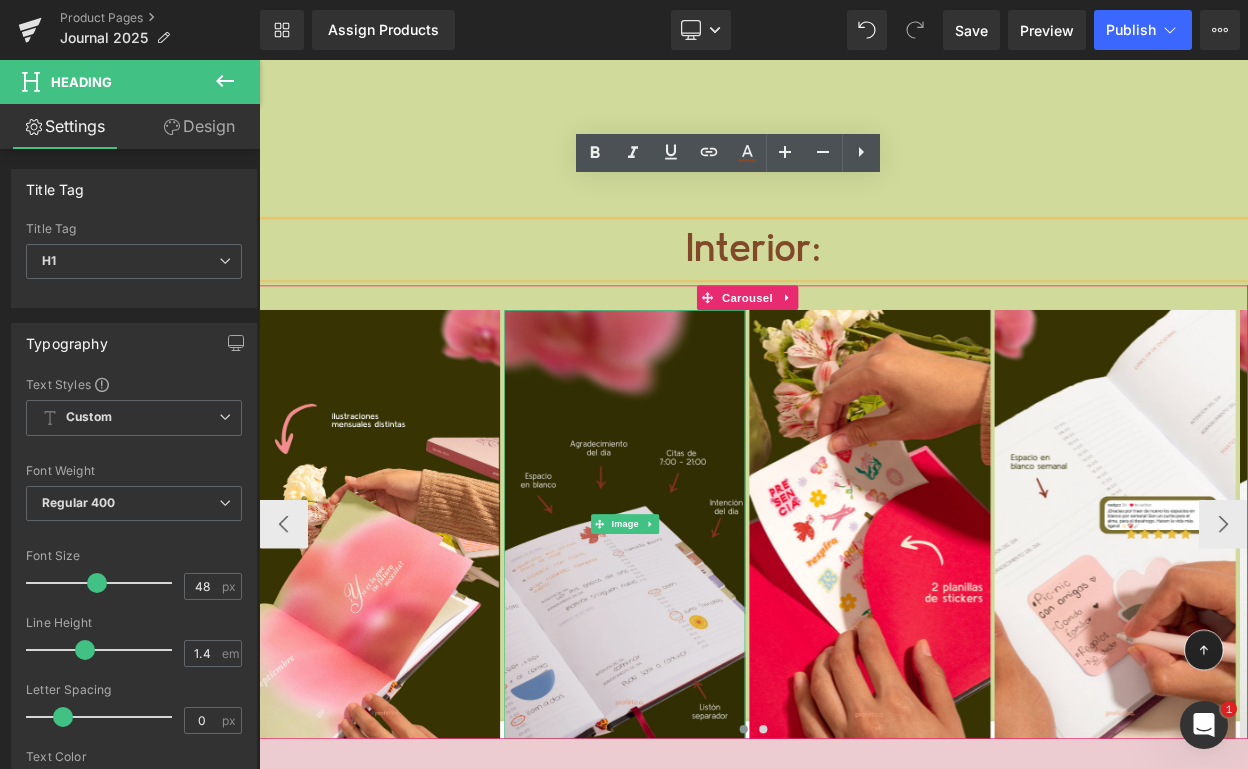 click at bounding box center (706, 628) 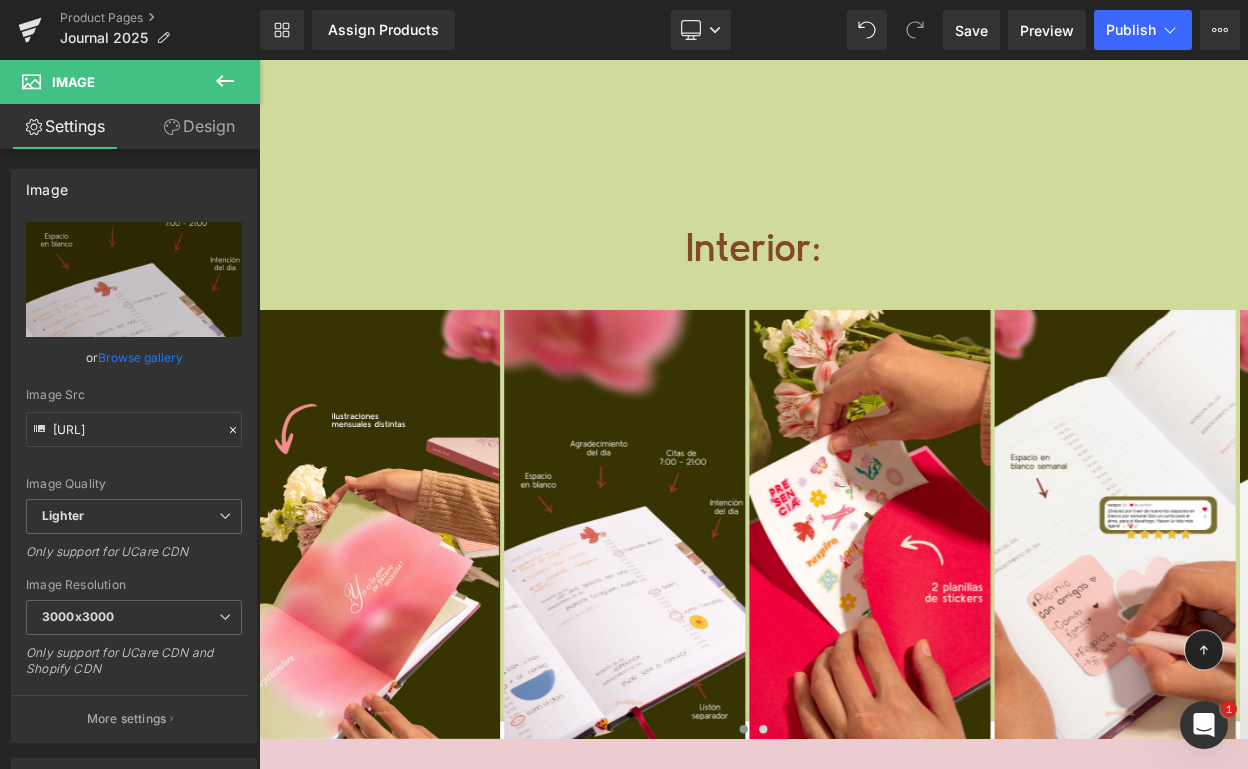 click on "La preventa de tu Journal termina en: Heading
26 [DAYS]
10 [HOURS]
34 [MINUTES]
18 [SECONDS]
Countdown Timer         Image         Image         Image
Sale Off
(P) Image
Journal Profética 2025
(P) Title
$ 0
$ 0.00
(P) Price
Sold Out
(P) Cart Button
Product         Row
Youtube         Image         🌸 Heading" at bounding box center [864, 2750] 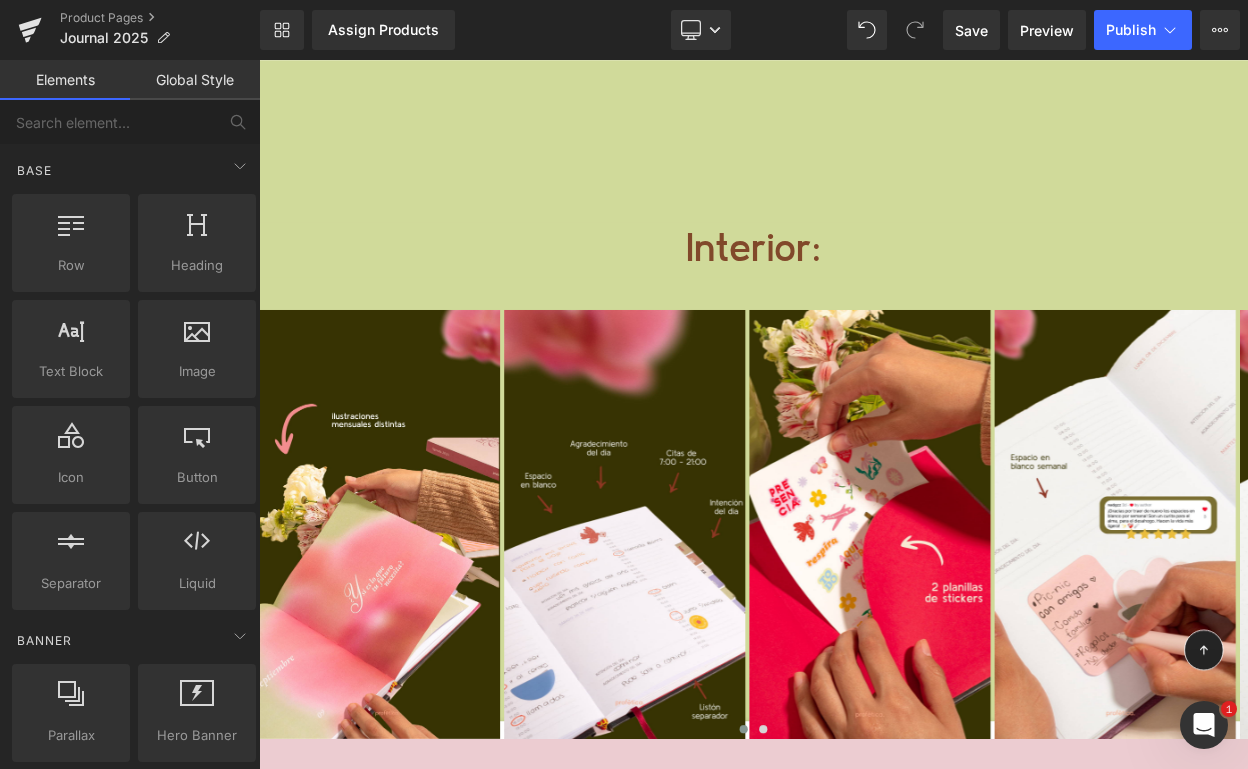 click on "La preventa de tu Journal termina en: Heading
26 [DAYS]
10 [HOURS]
34 [MINUTES]
16 [SECONDS]
Countdown Timer         Image         Image         Image
Sale Off
(P) Image
Journal Profética 2025
(P) Title
$ 0
$ 0.00
(P) Price
Sold Out
(P) Cart Button
Product         Row
Youtube         Image         🌸 Heading" at bounding box center [864, 2750] 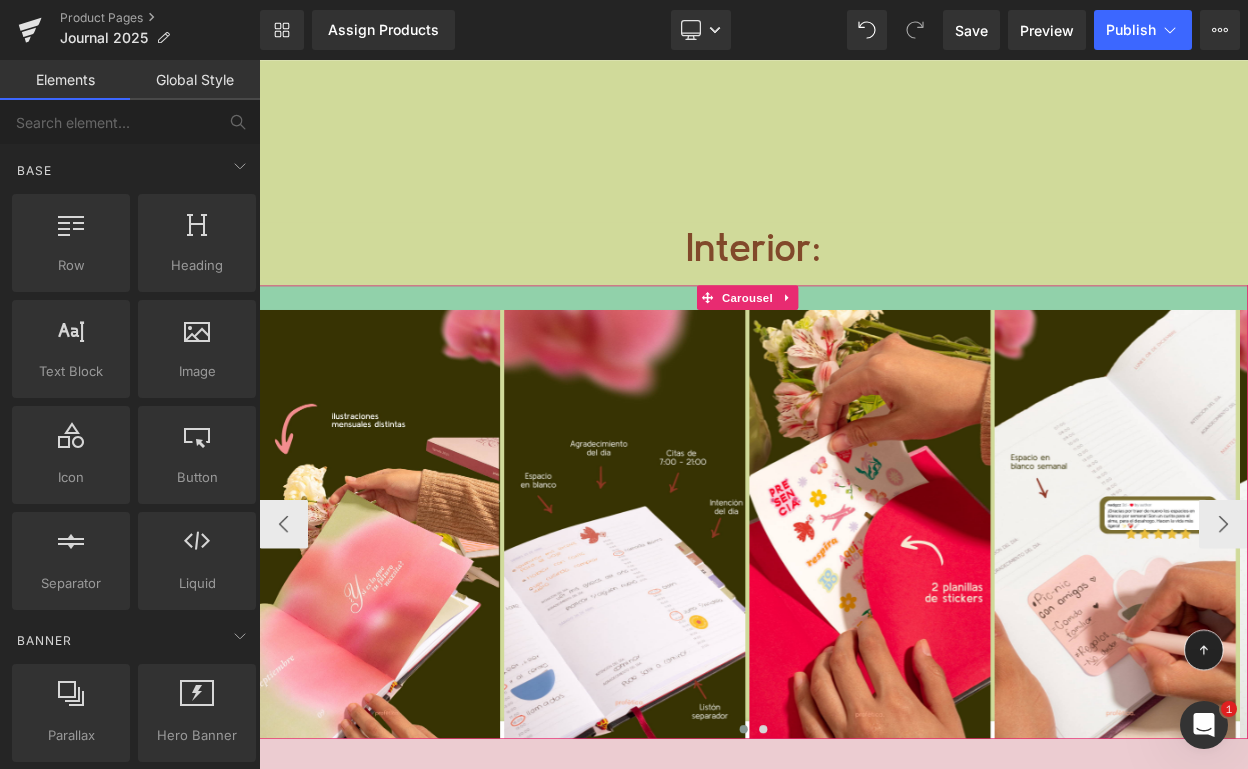 click on "Image
Image
Image
Image
Image
‹ ›
Carousel" at bounding box center (864, 613) 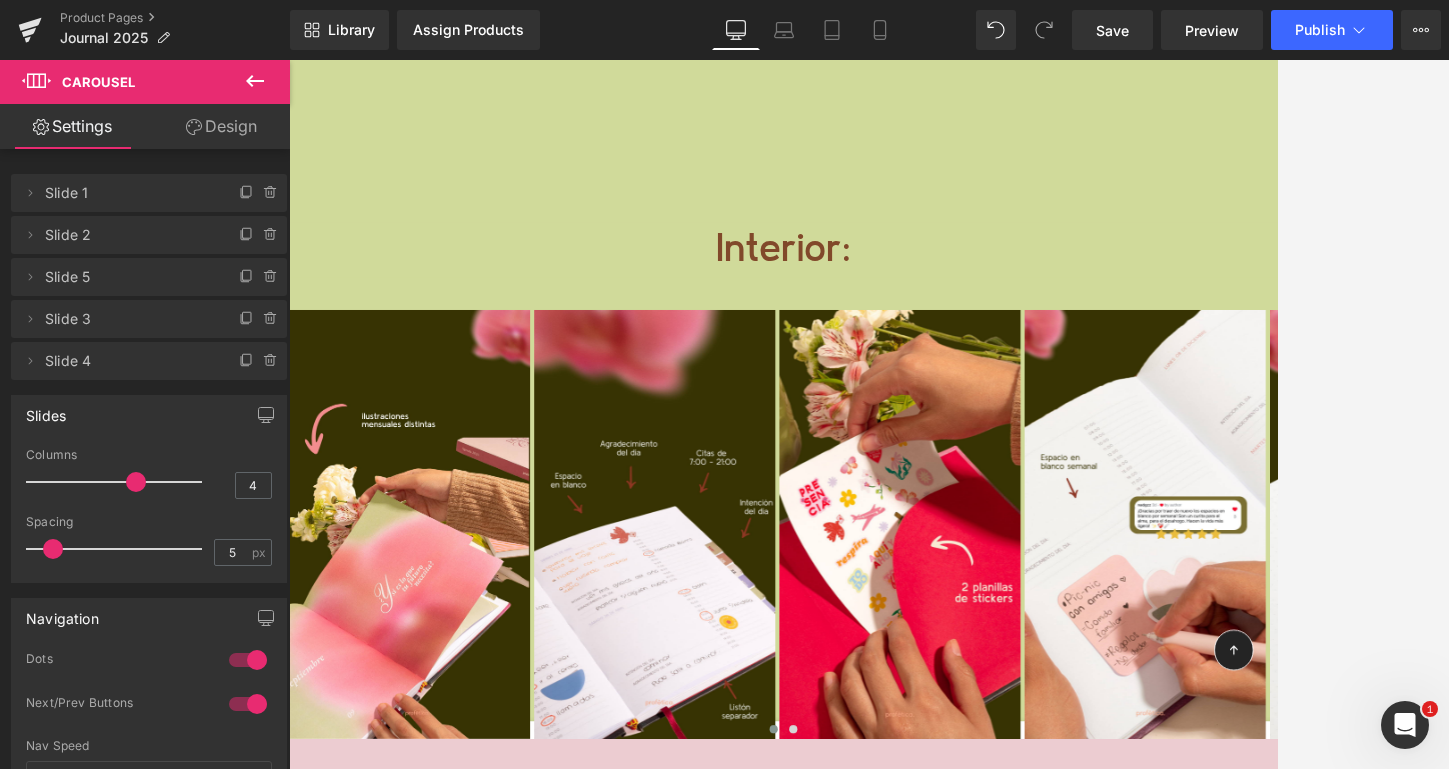 click 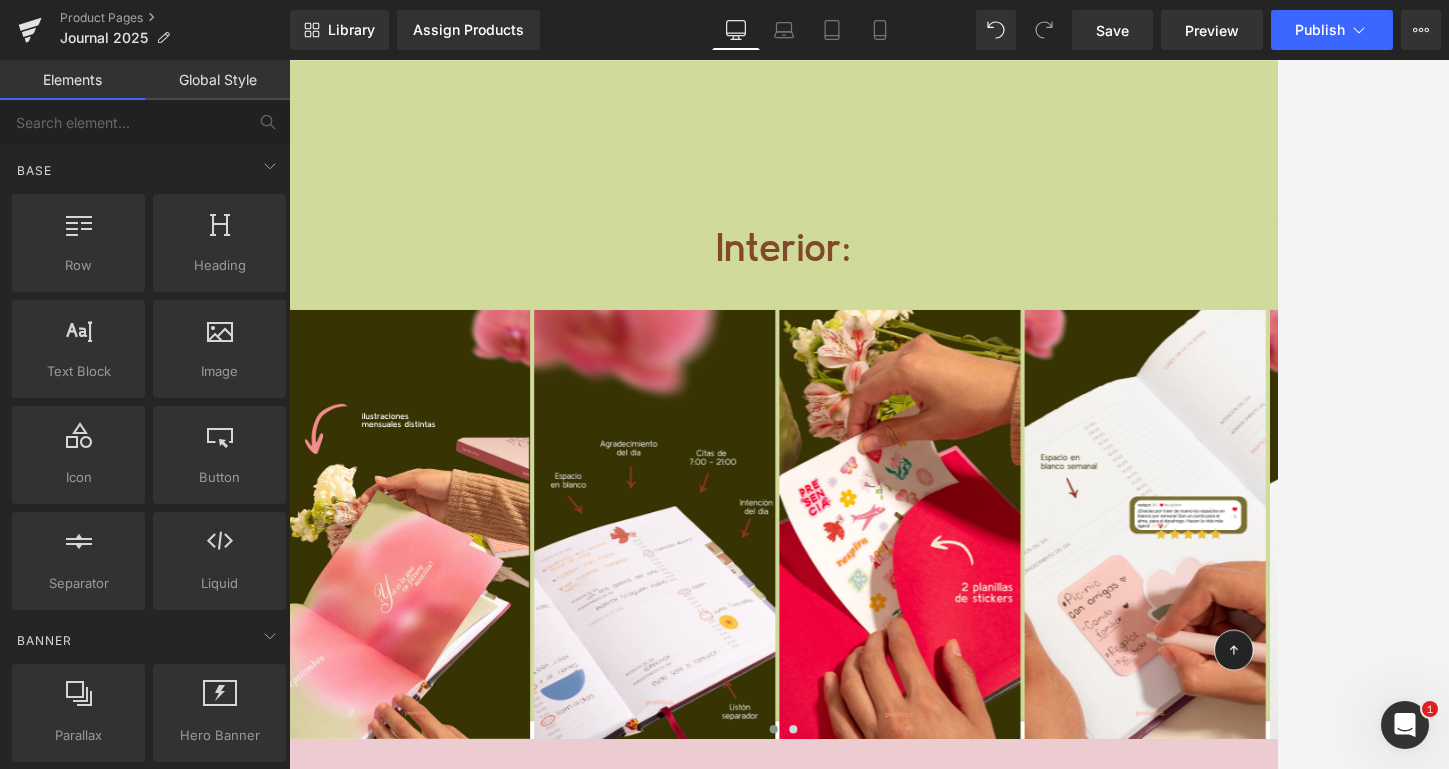 click on "Global Style" at bounding box center (217, 80) 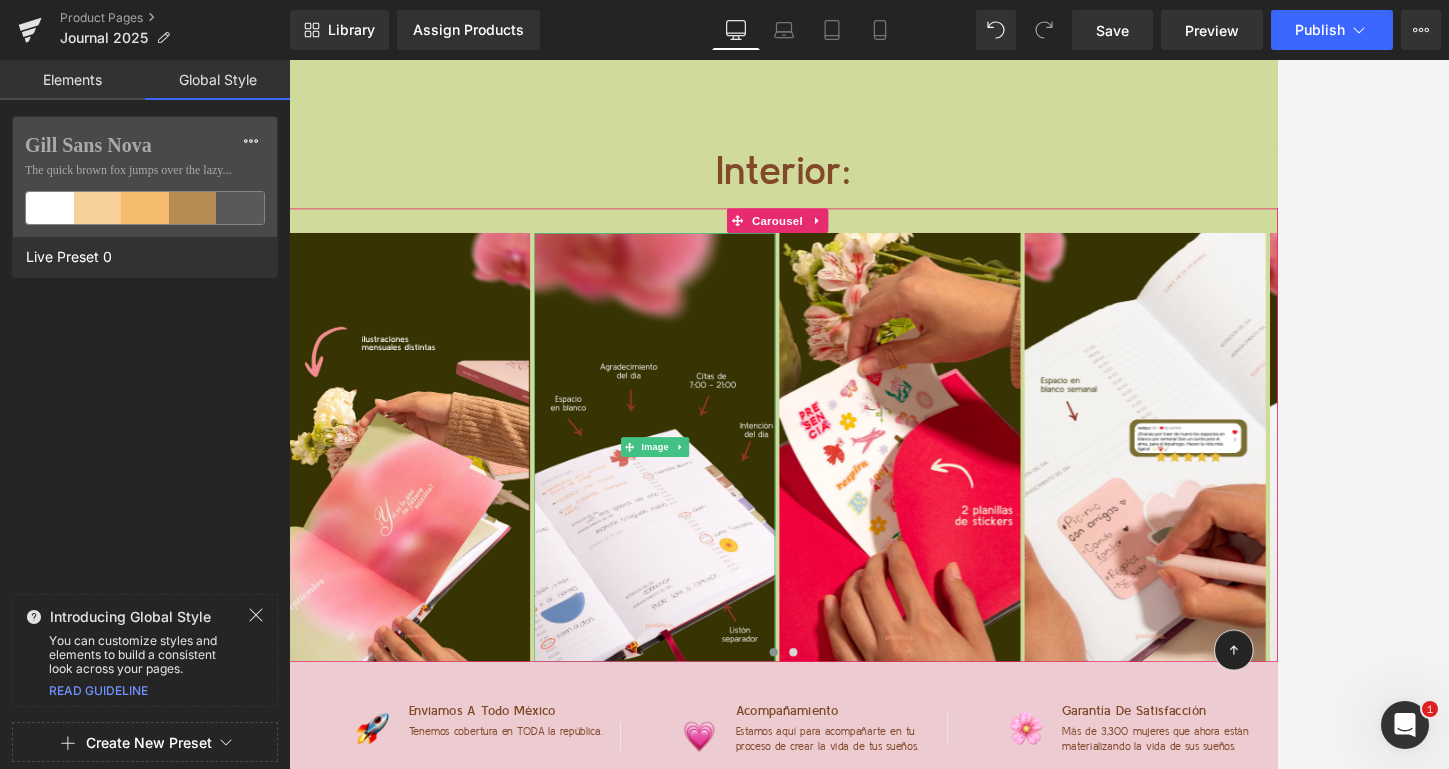 scroll, scrollTop: 8663, scrollLeft: 0, axis: vertical 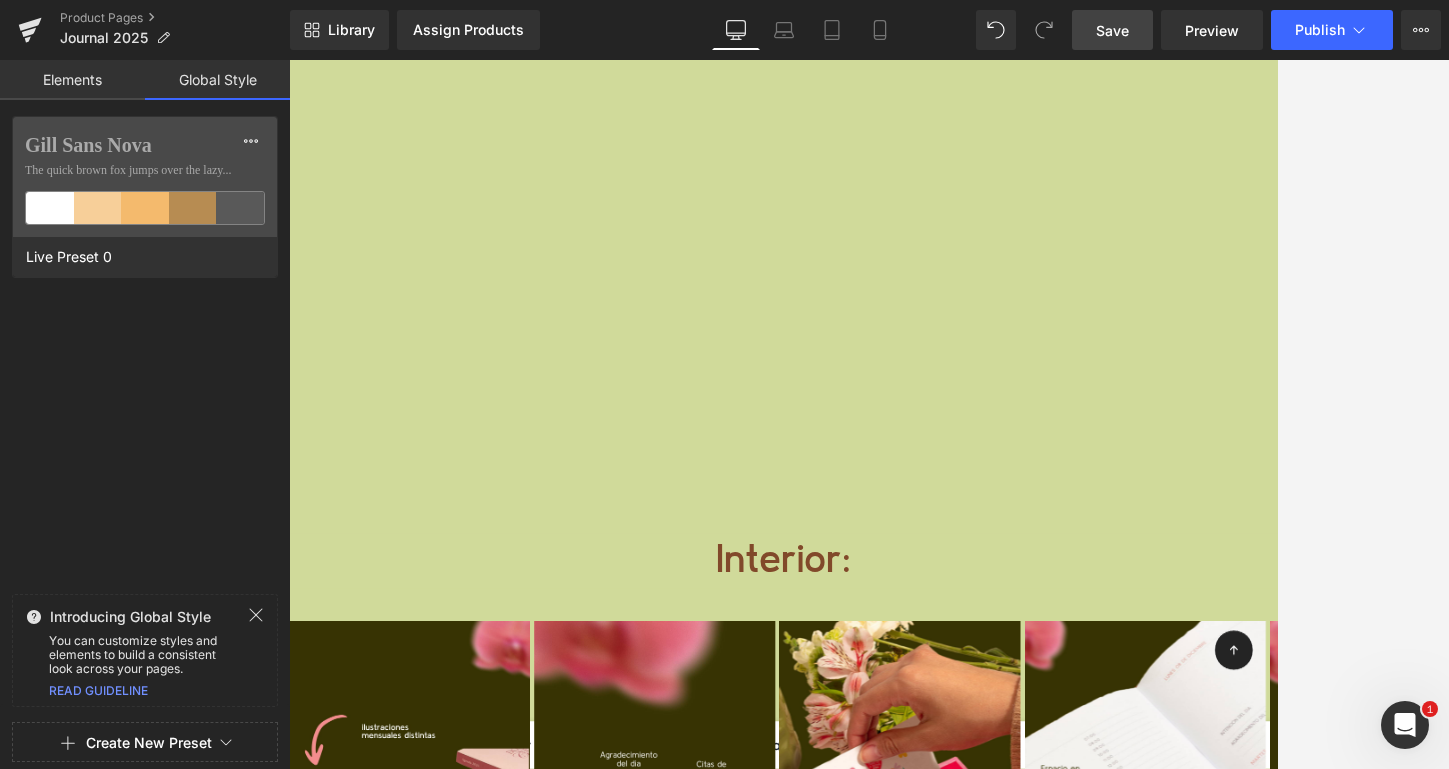 click on "Save" at bounding box center (1112, 30) 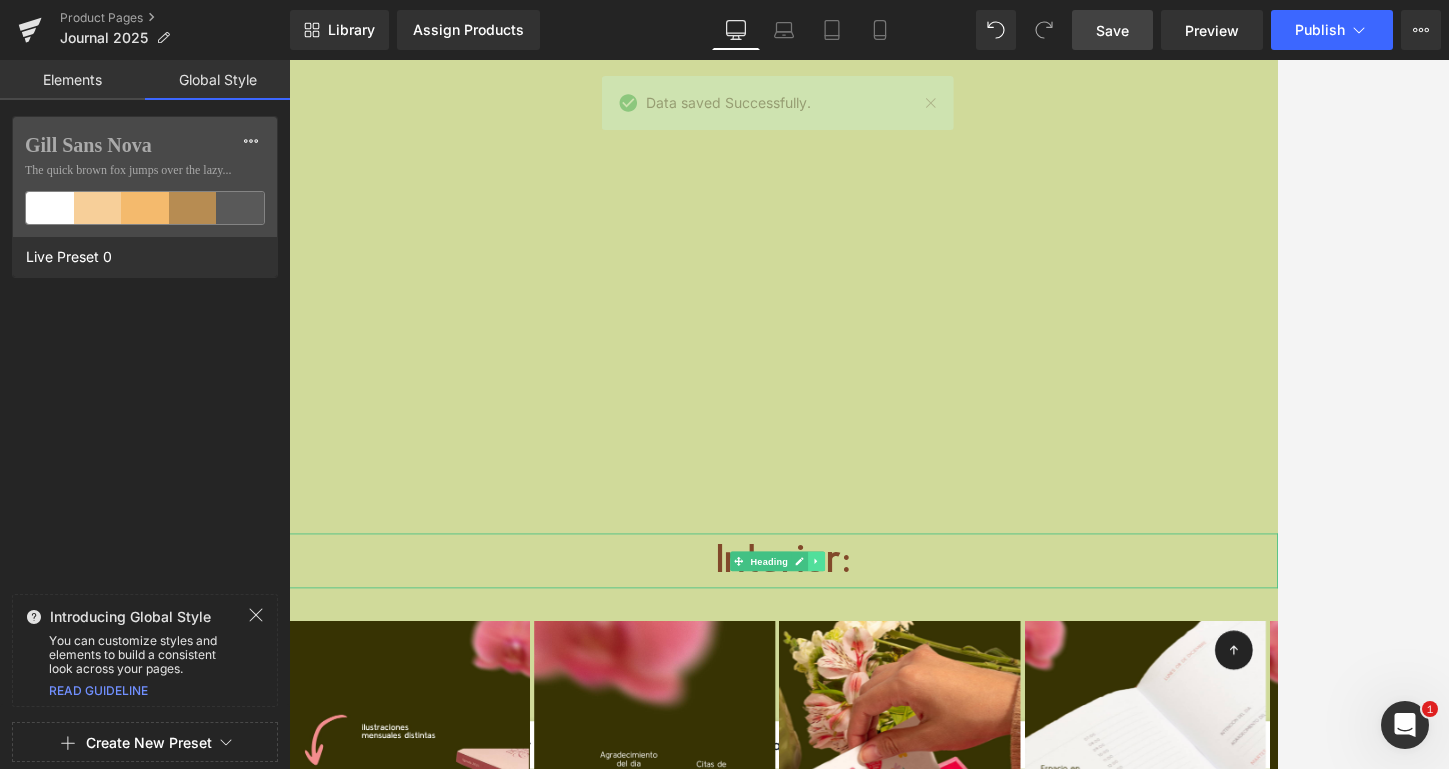 click at bounding box center (934, 673) 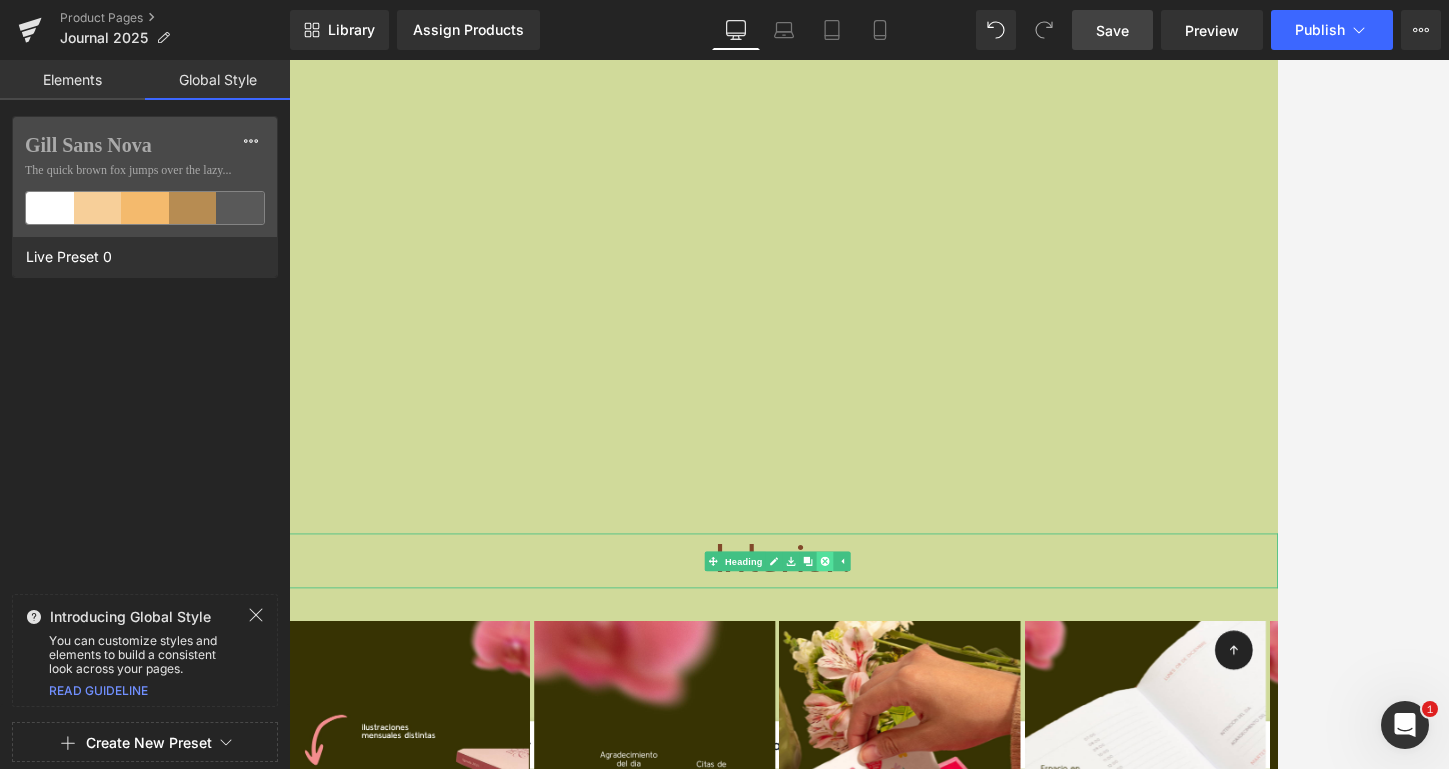 click 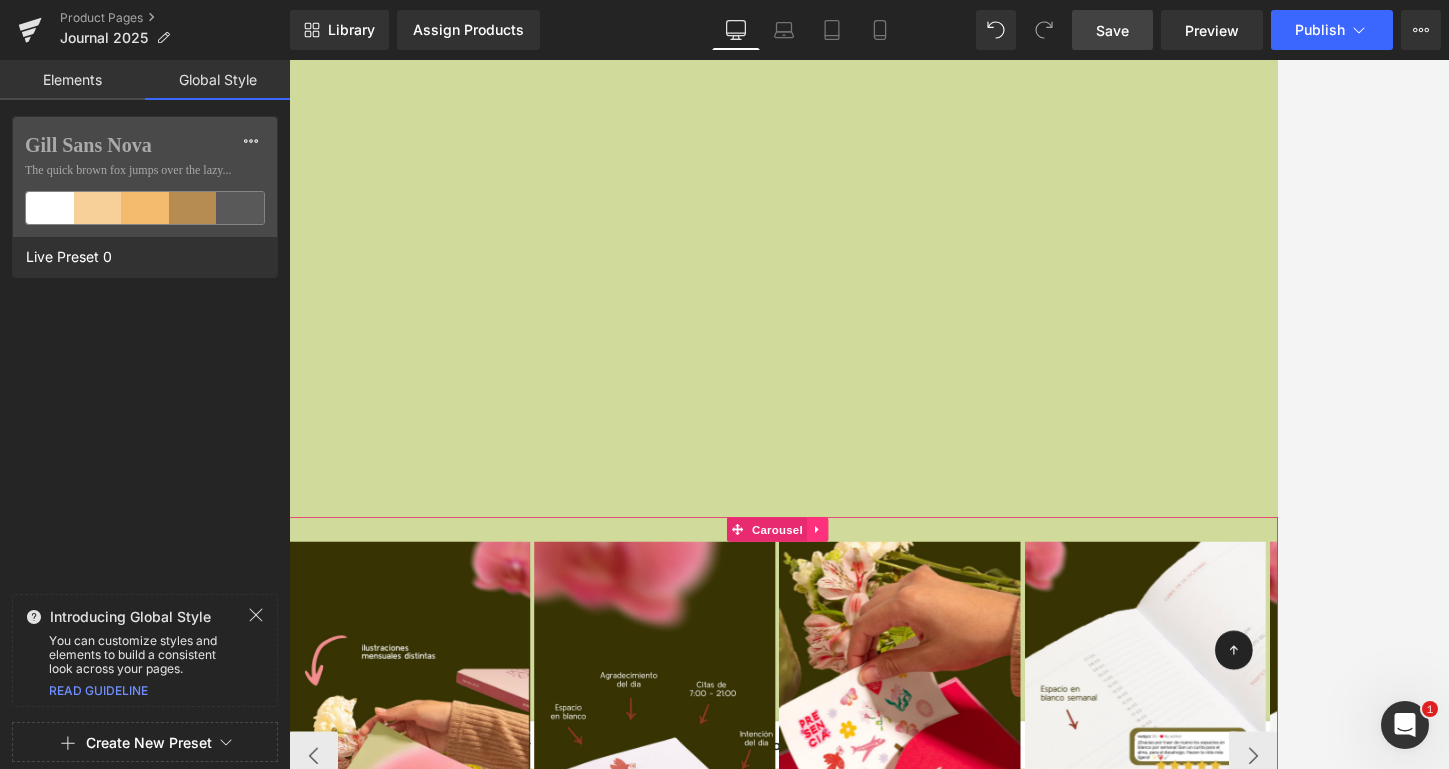 click at bounding box center [936, 634] 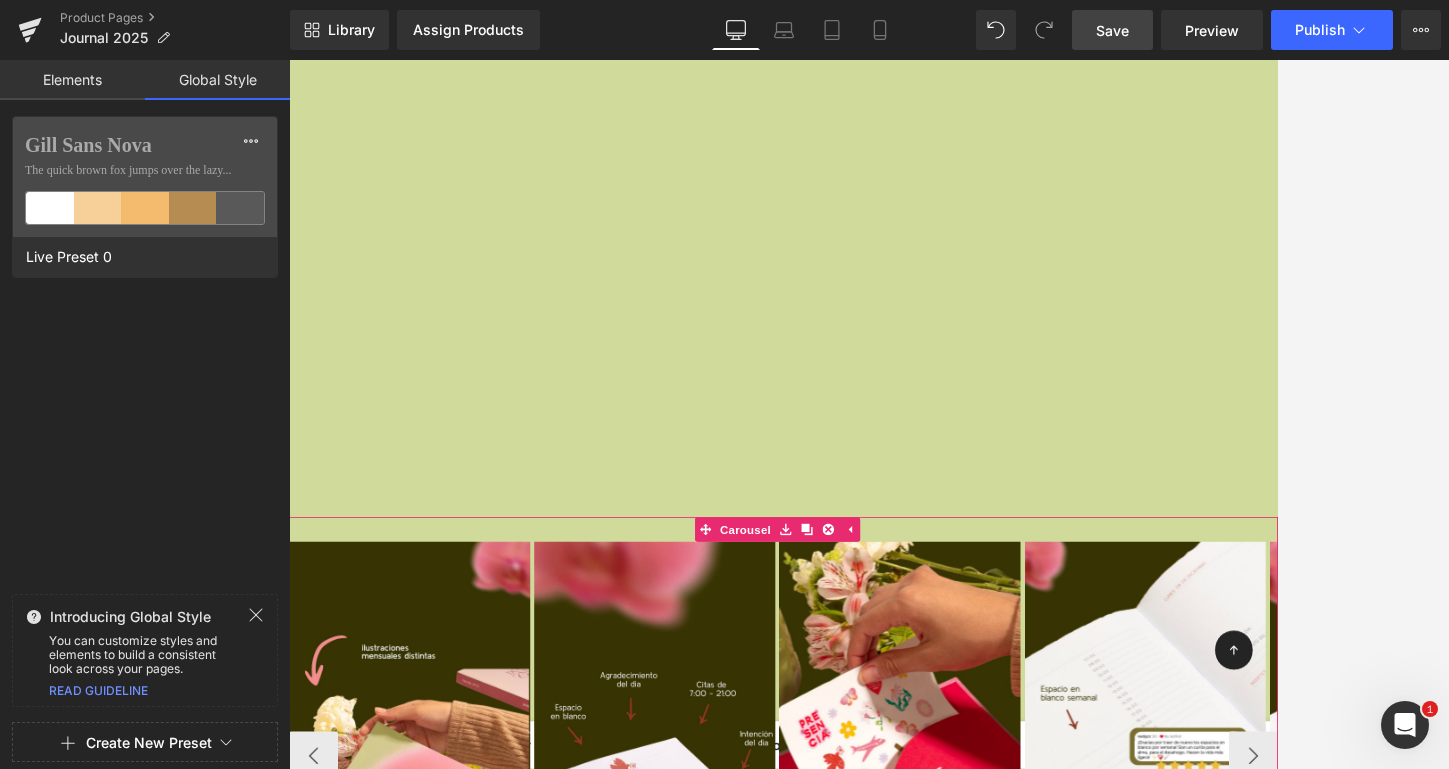 click on "Image
Image
Image
Image
Image" at bounding box center (1039, 911) 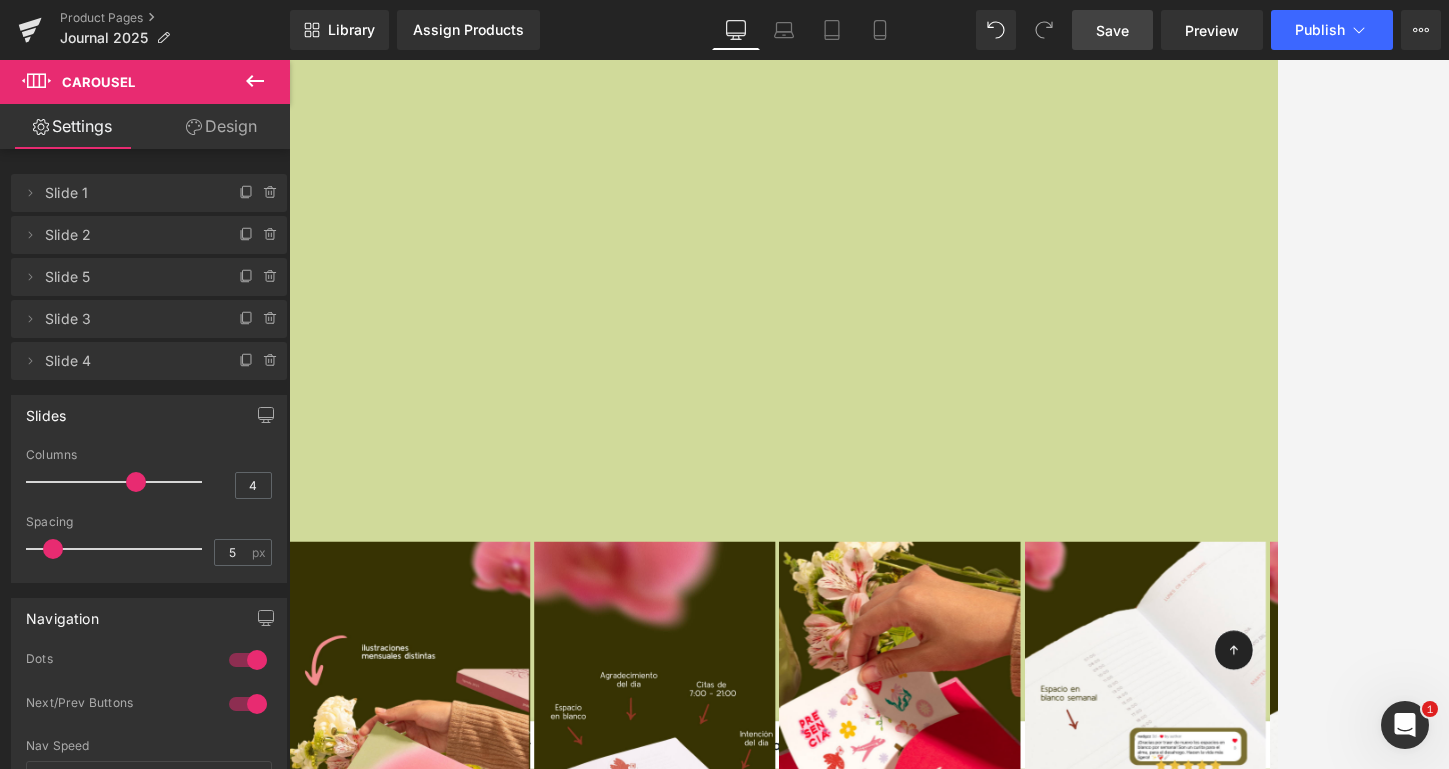 click 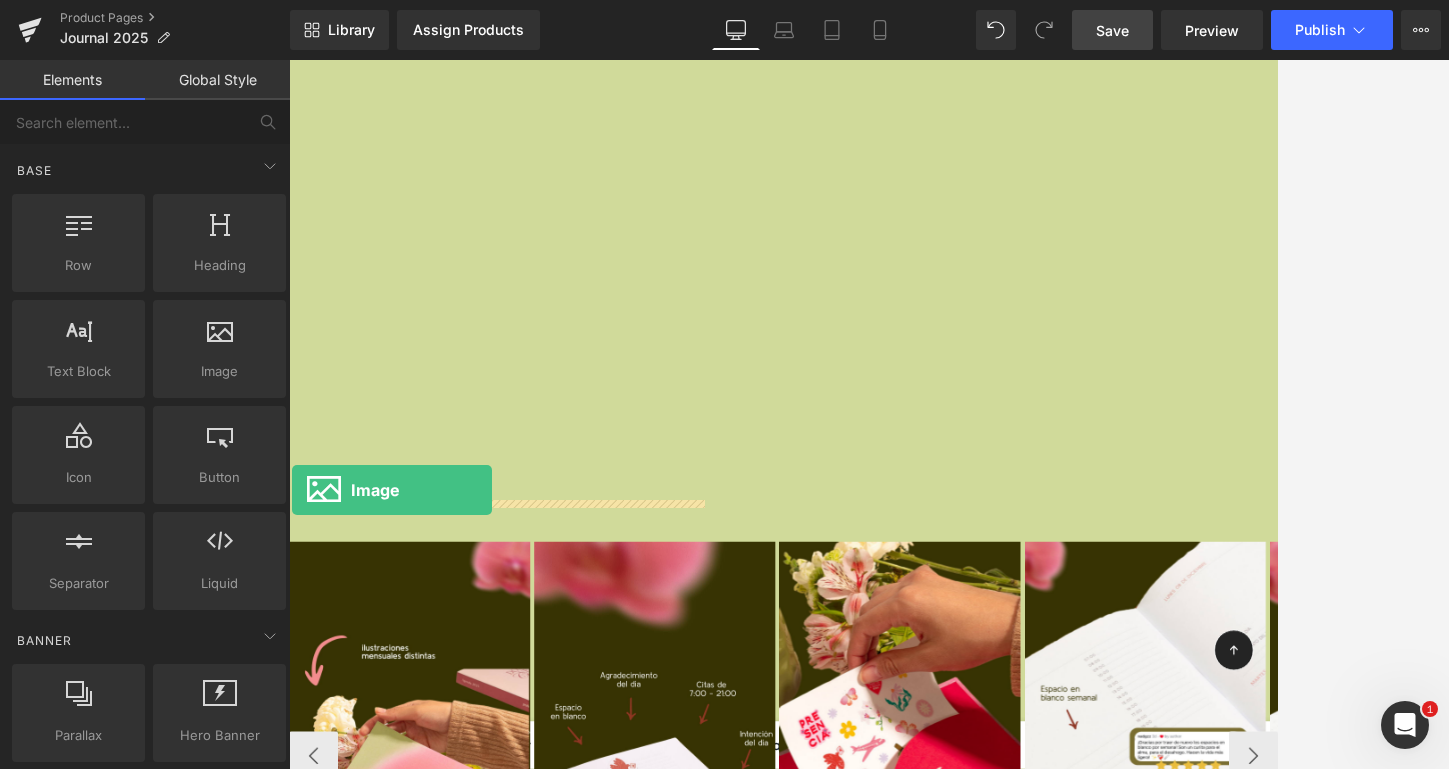 drag, startPoint x: 305, startPoint y: 445, endPoint x: 293, endPoint y: 583, distance: 138.52075 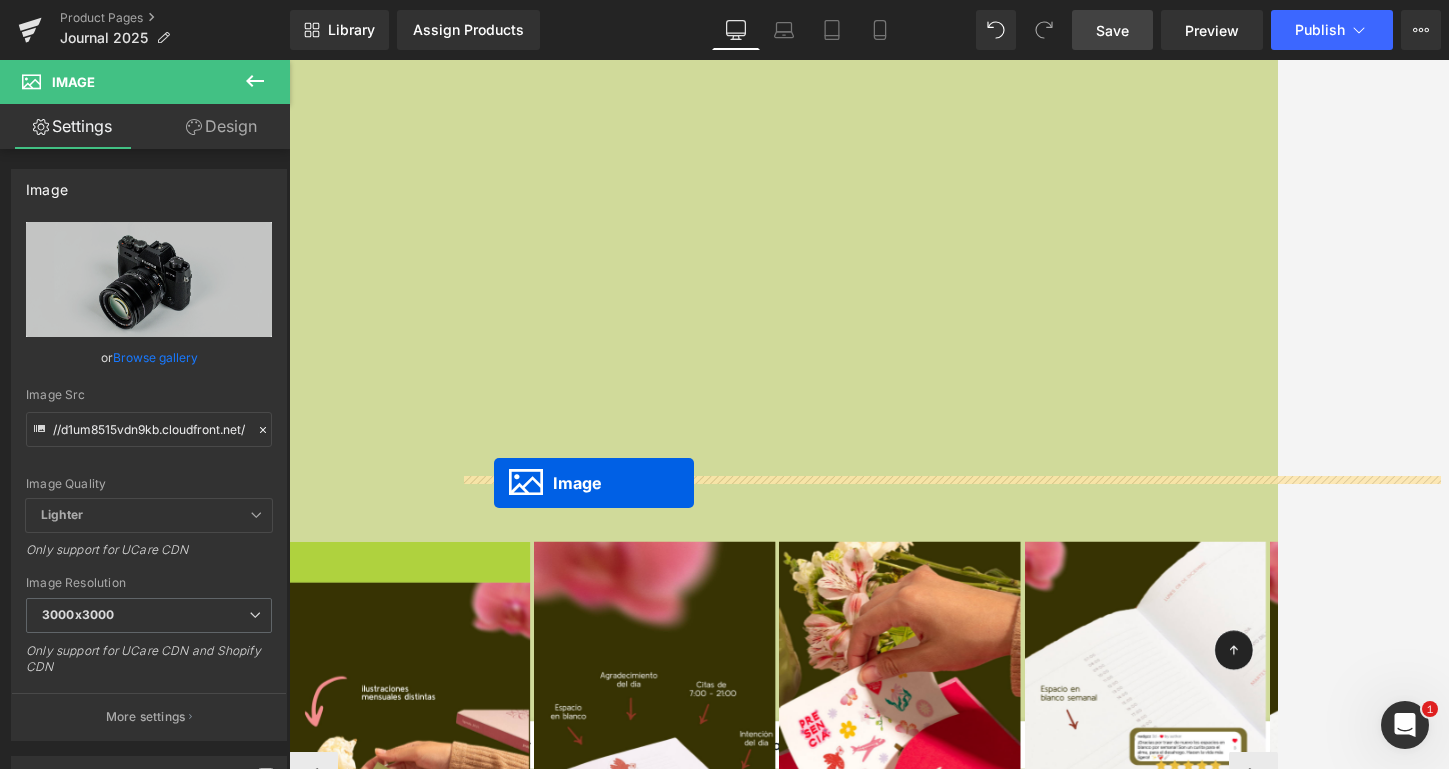 drag, startPoint x: 437, startPoint y: 693, endPoint x: 540, endPoint y: 575, distance: 156.63014 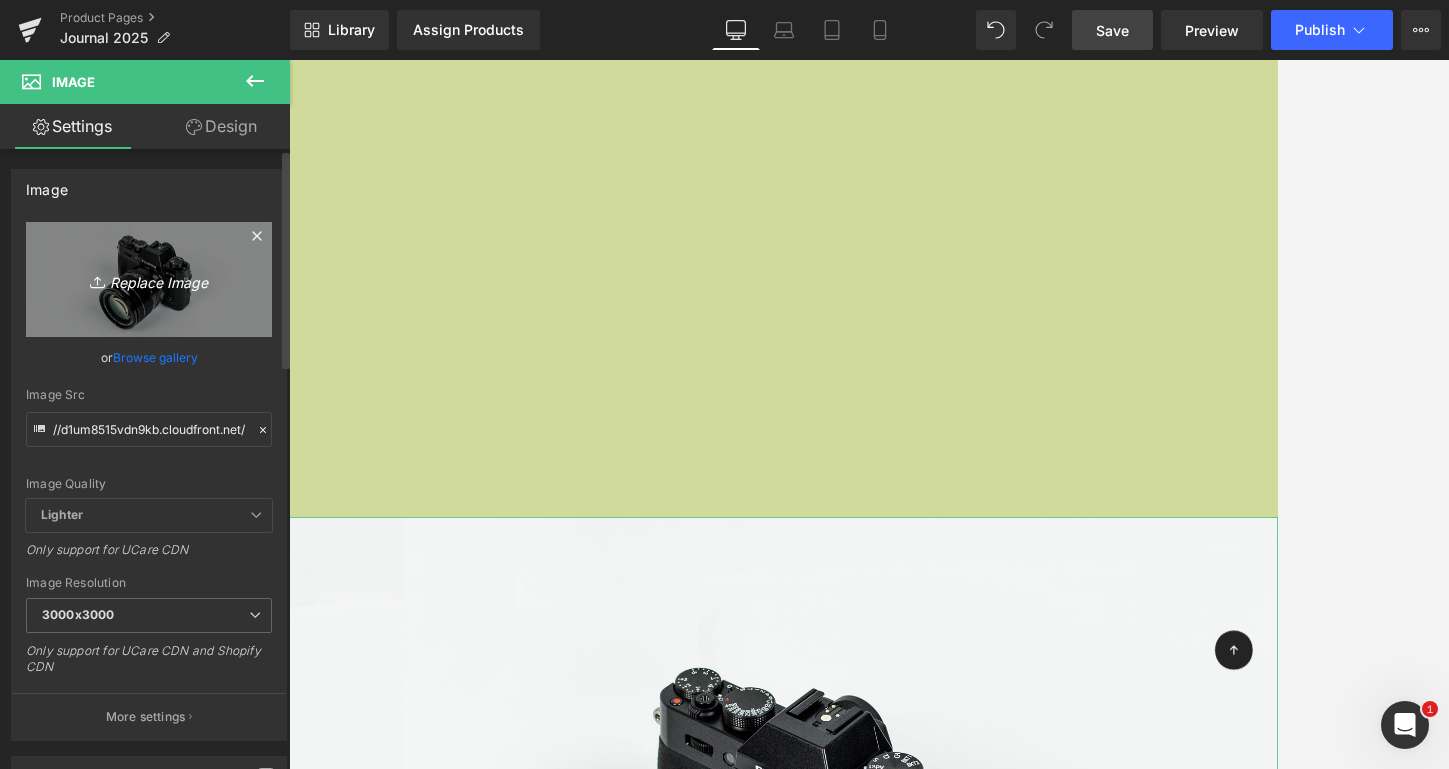 click on "Replace Image" at bounding box center [149, 279] 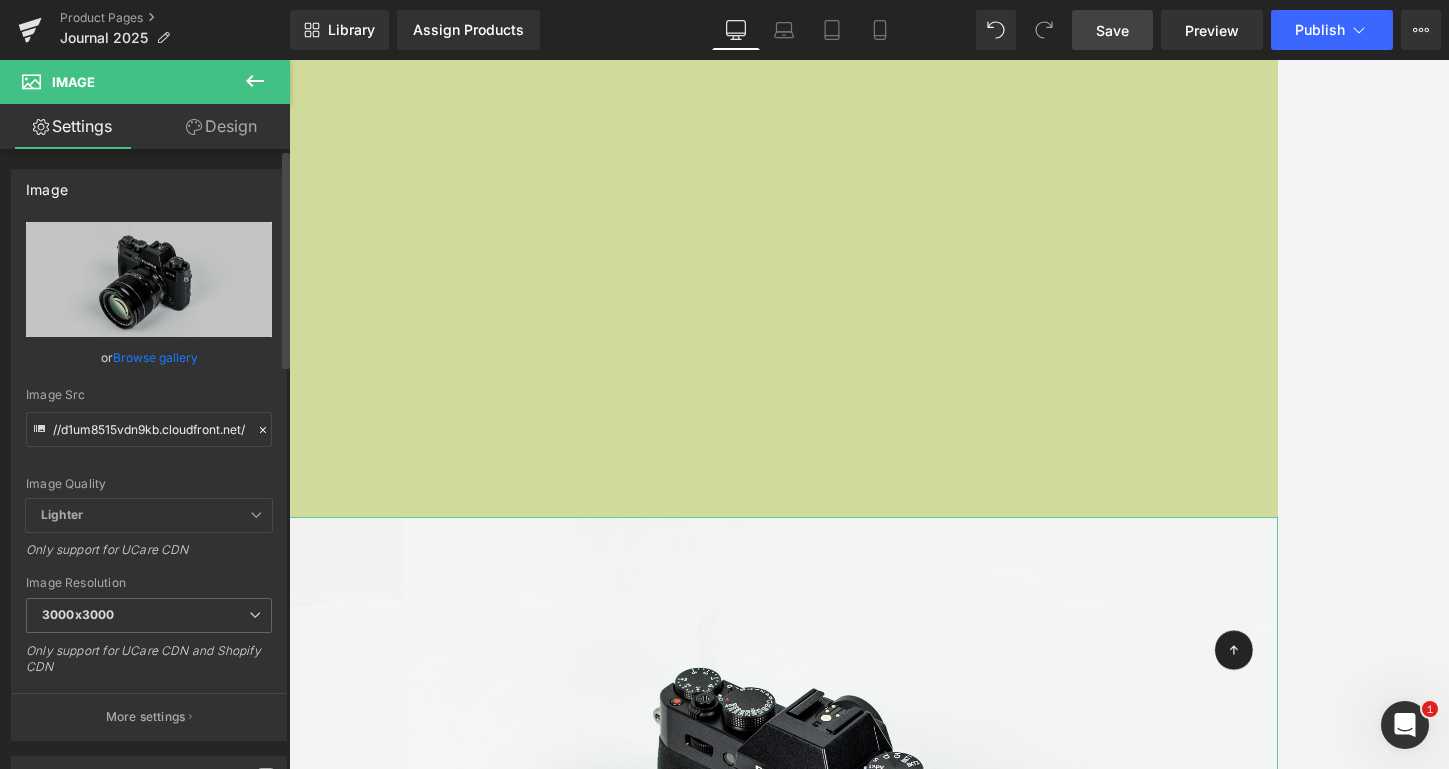 click on "Browse gallery" at bounding box center (155, 357) 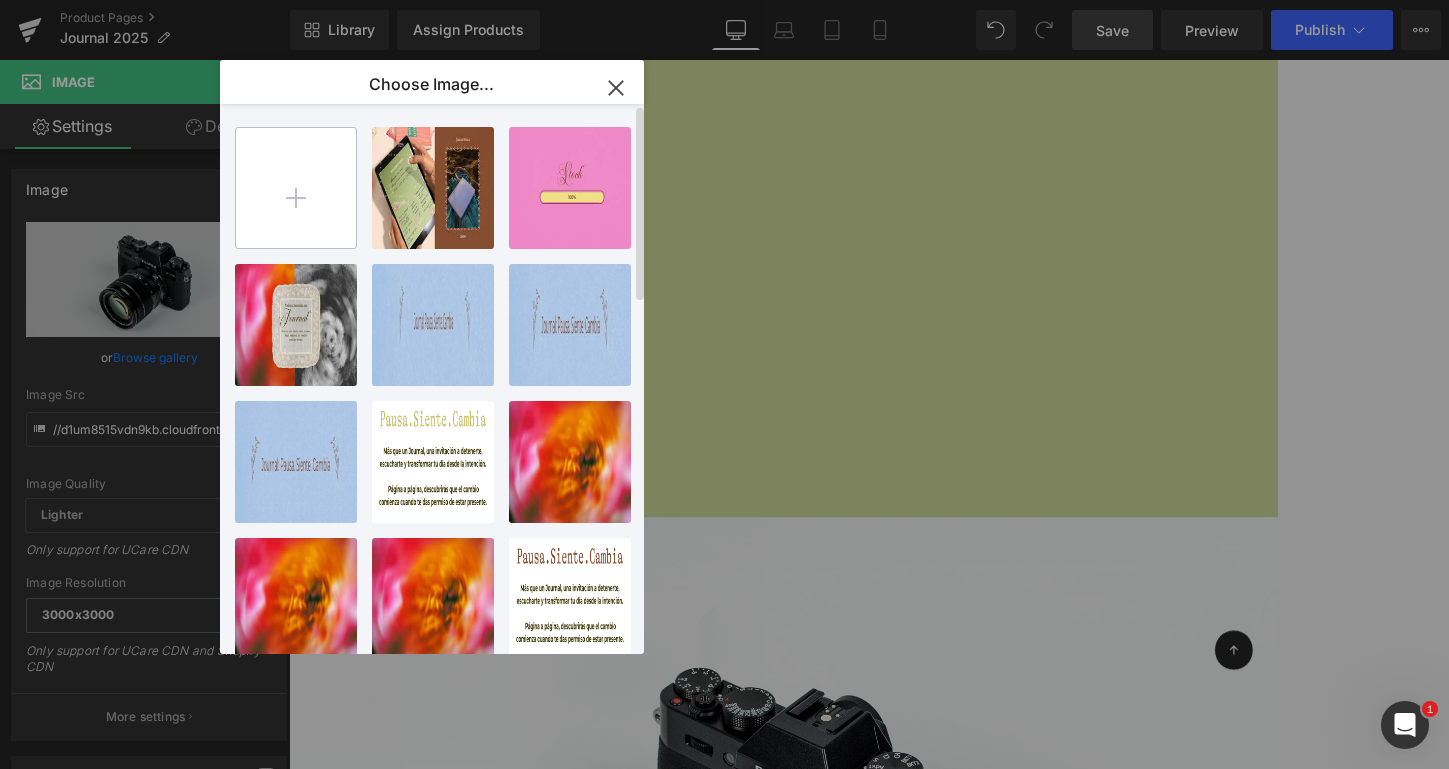 click at bounding box center (296, 188) 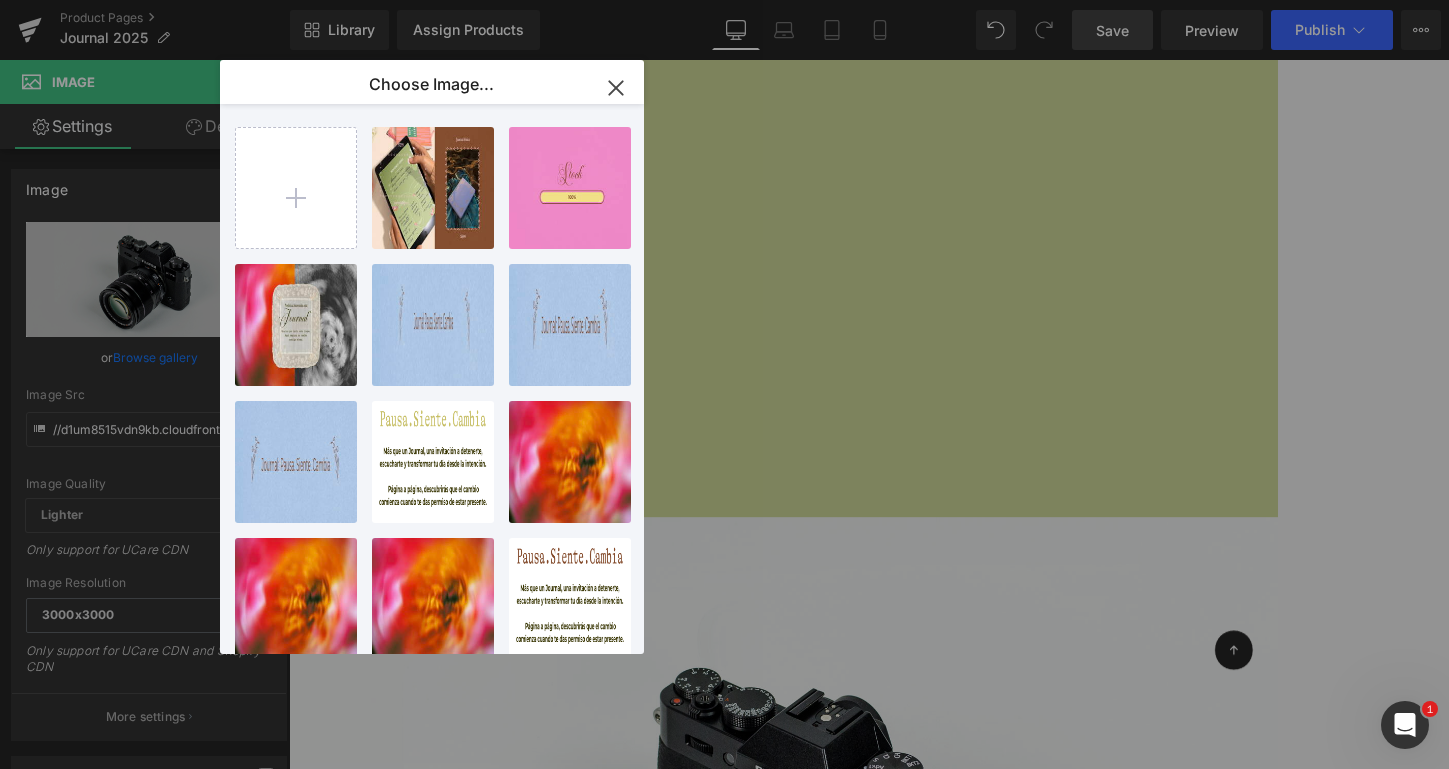 click 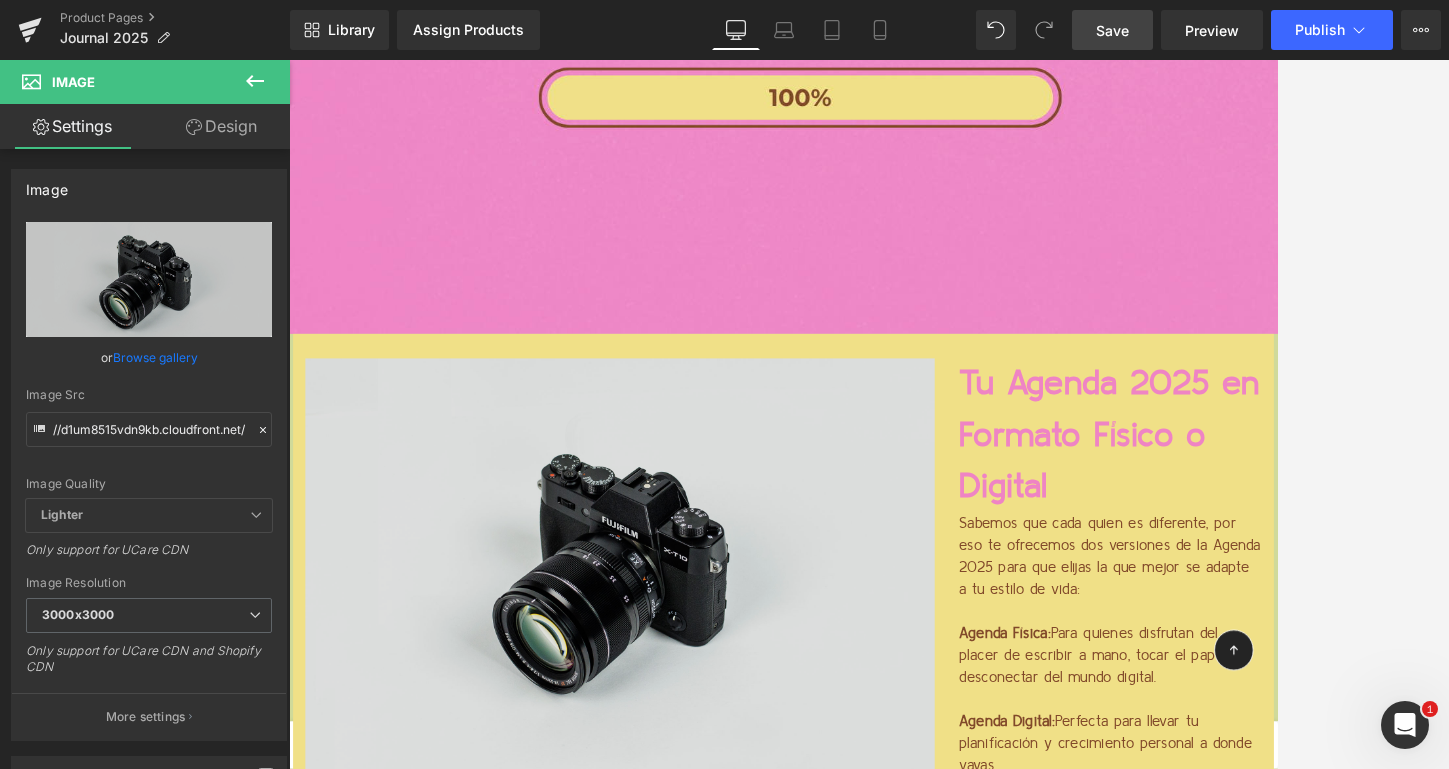 scroll, scrollTop: 4868, scrollLeft: 0, axis: vertical 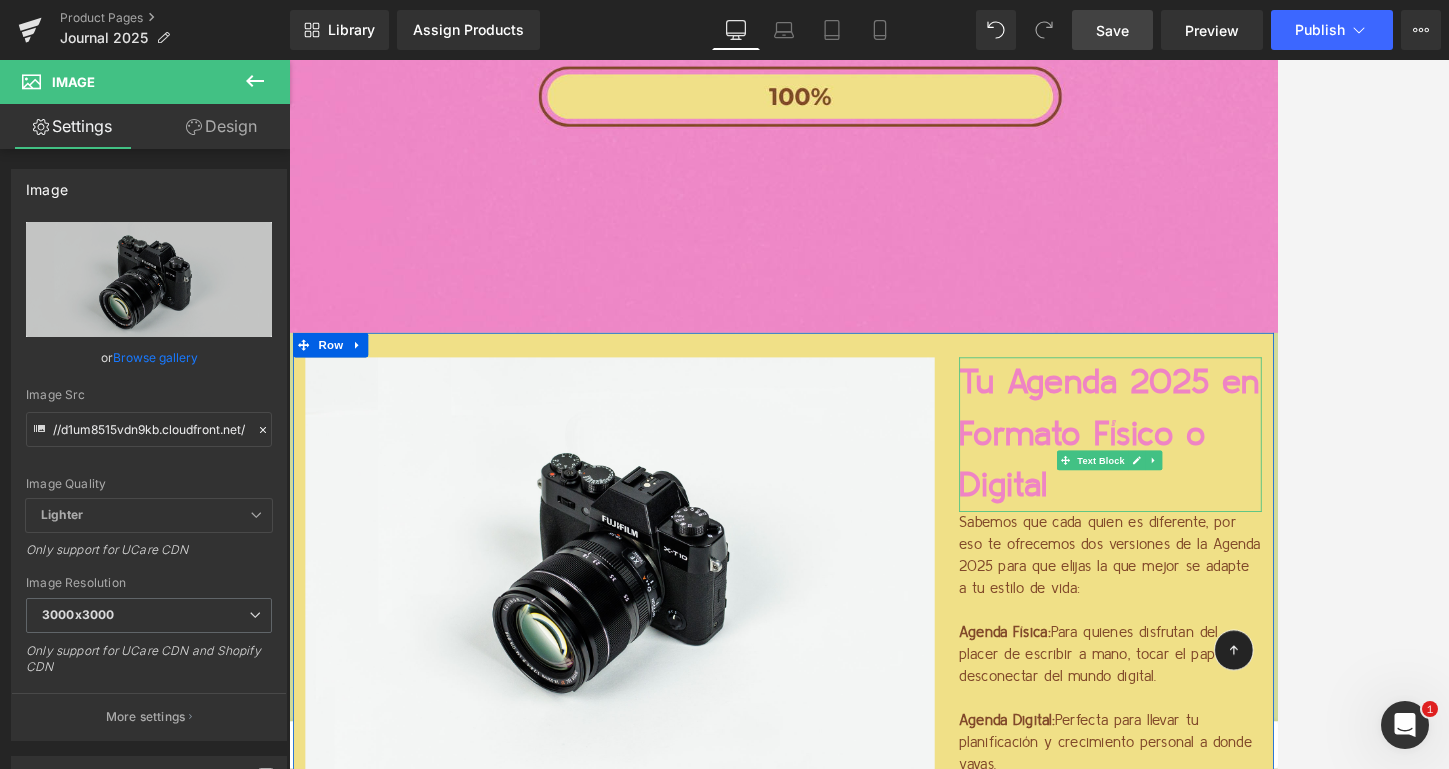 click on "Formato Físico o Digital" at bounding box center (1294, 550) 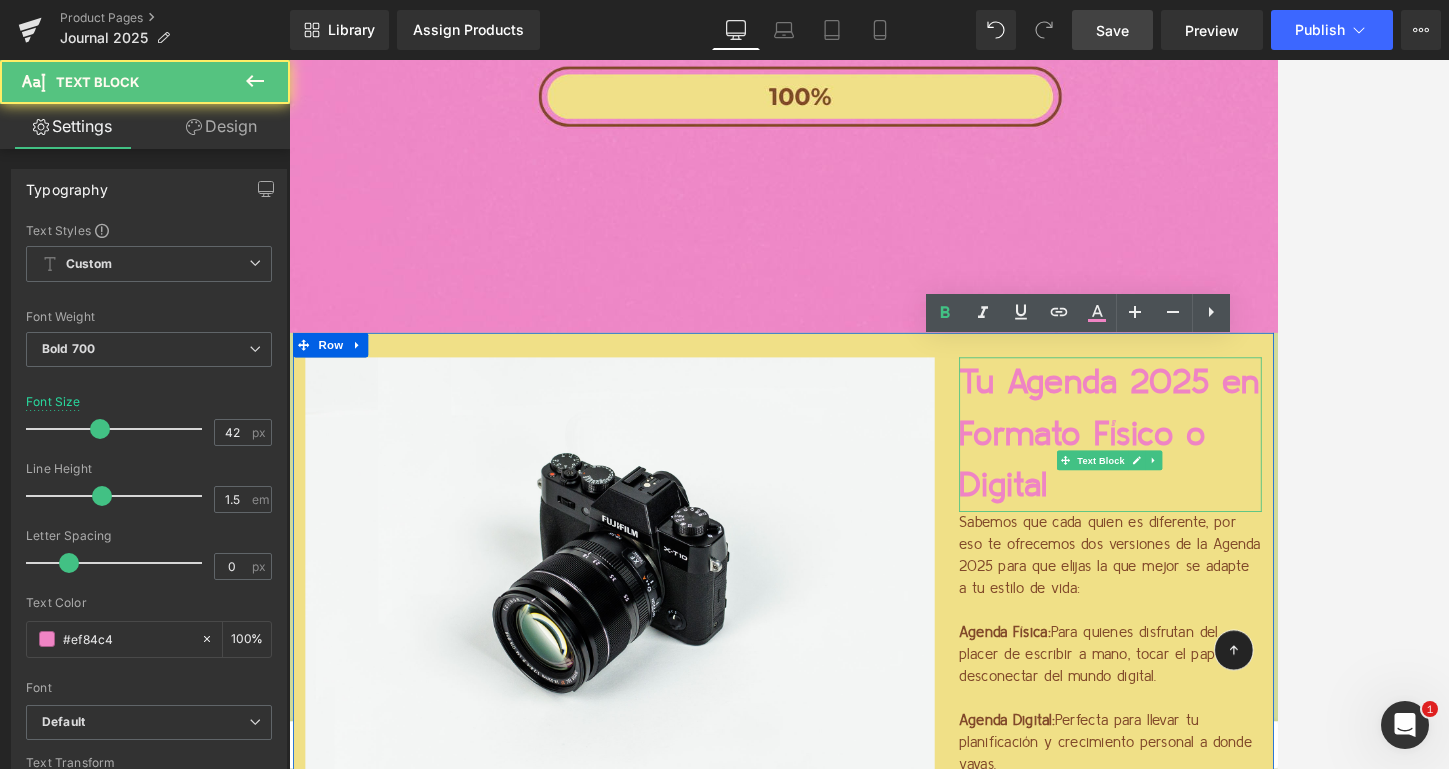 click on "Formato Físico o Digital" at bounding box center [1294, 550] 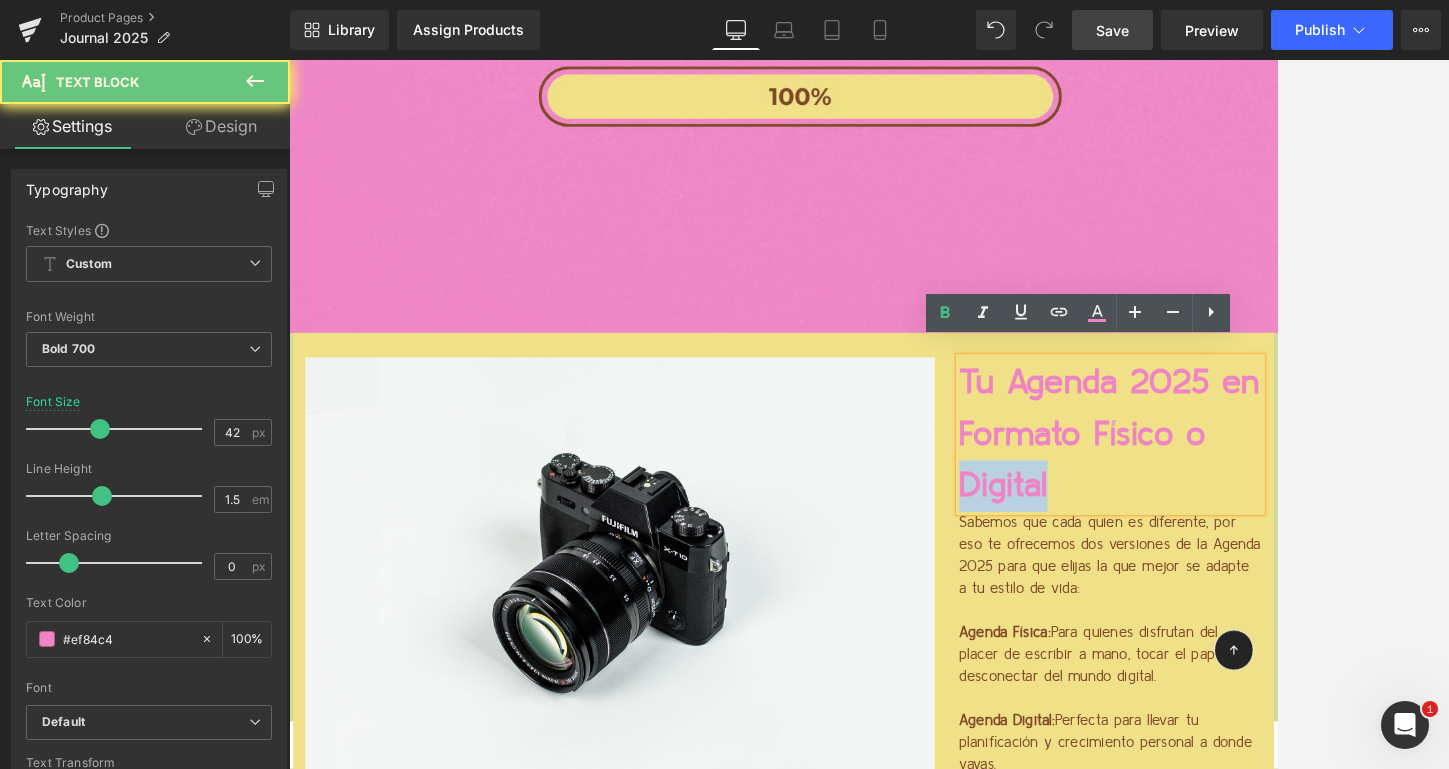 click on "Formato Físico o Digital" at bounding box center [1294, 550] 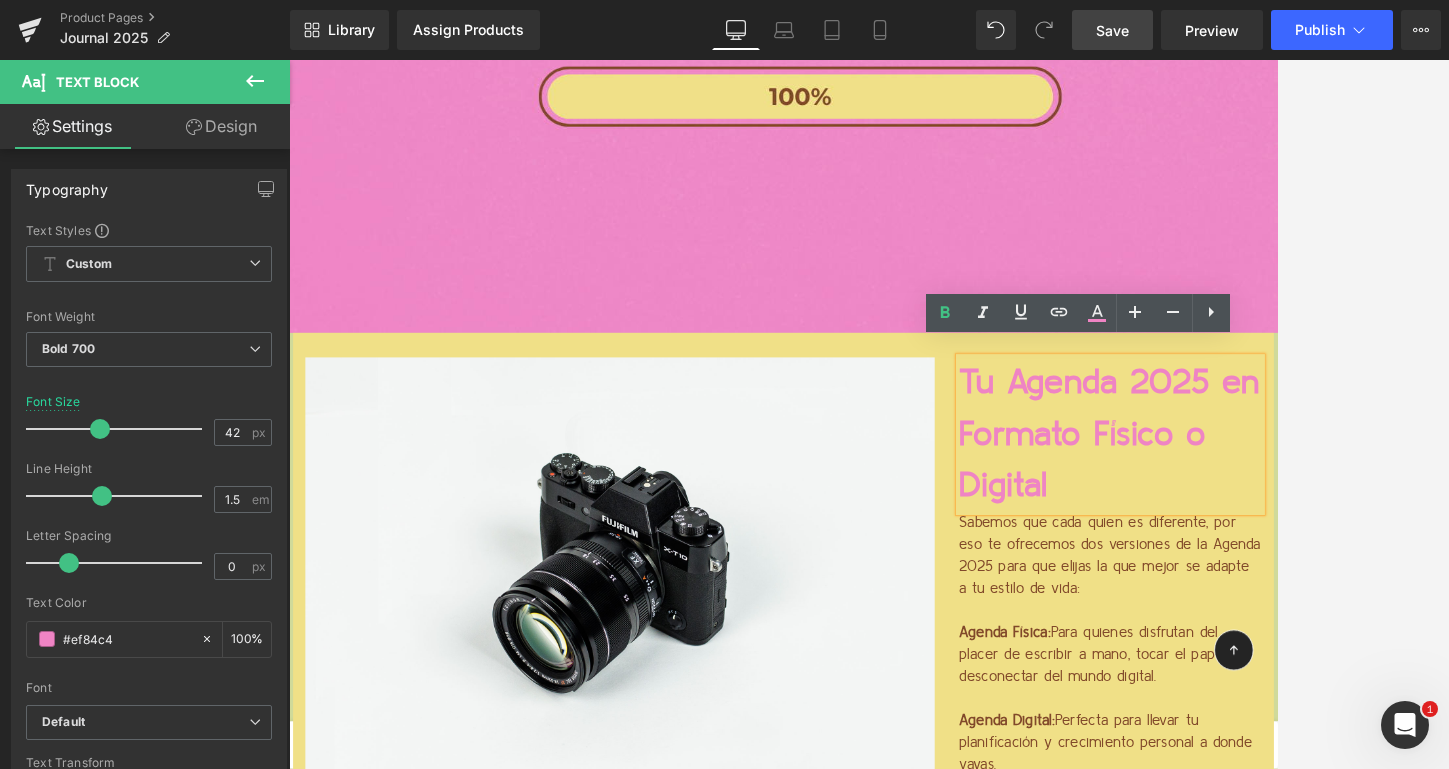 click on "Formato Físico o Digital" at bounding box center [1294, 550] 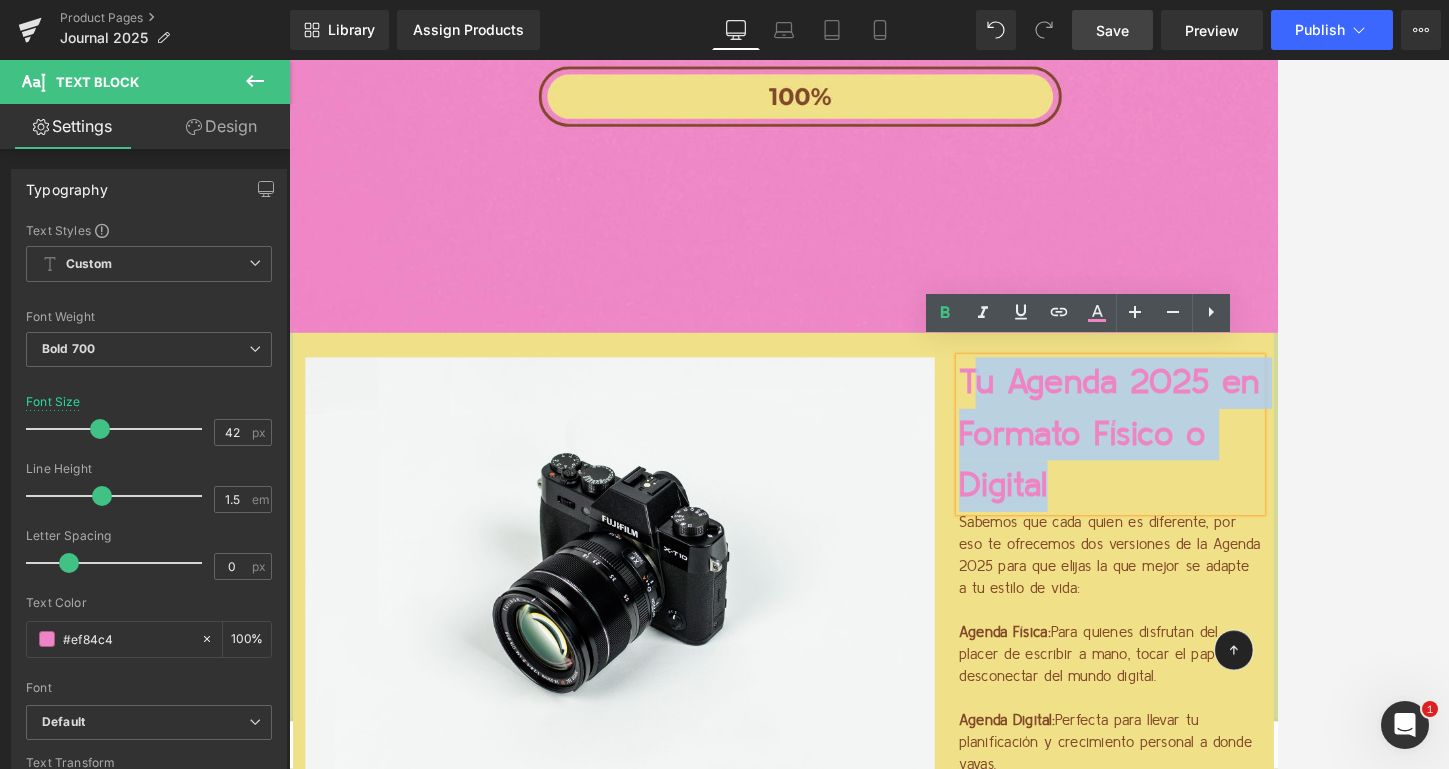 drag, startPoint x: 1228, startPoint y: 632, endPoint x: 1113, endPoint y: 433, distance: 229.83908 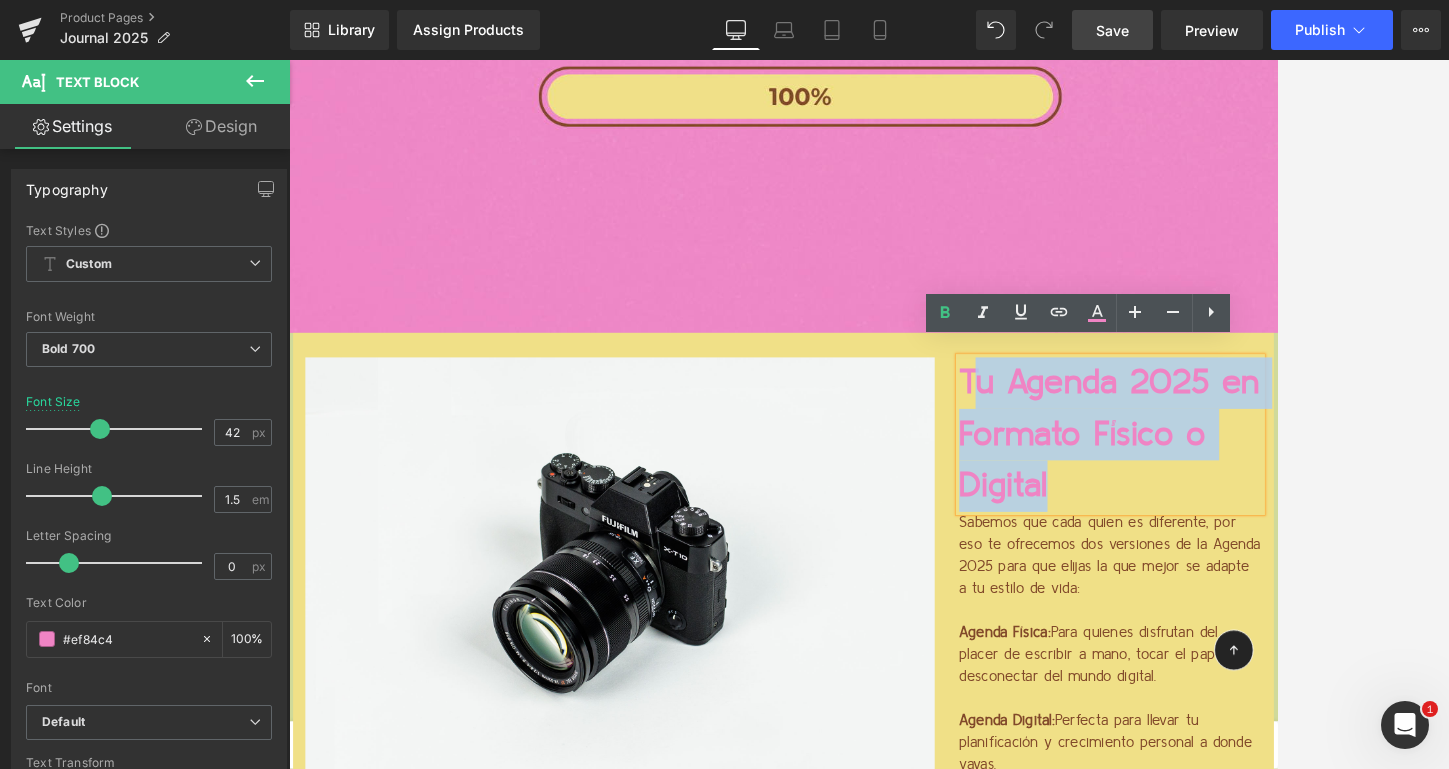 click on "Tu Agenda 2025 en  Formato Físico o Digital" at bounding box center [1294, 518] 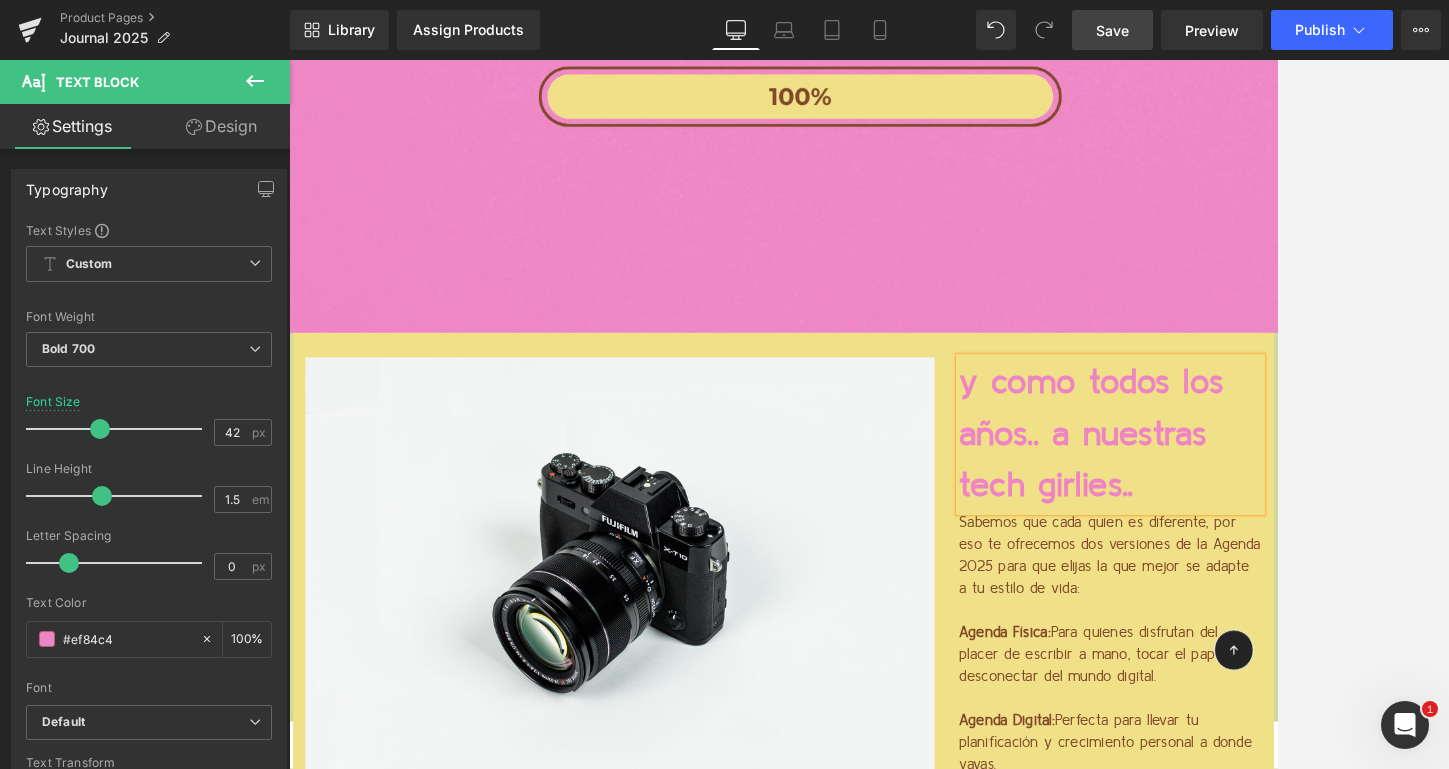 drag, startPoint x: 1321, startPoint y: 578, endPoint x: 1099, endPoint y: 430, distance: 266.8108 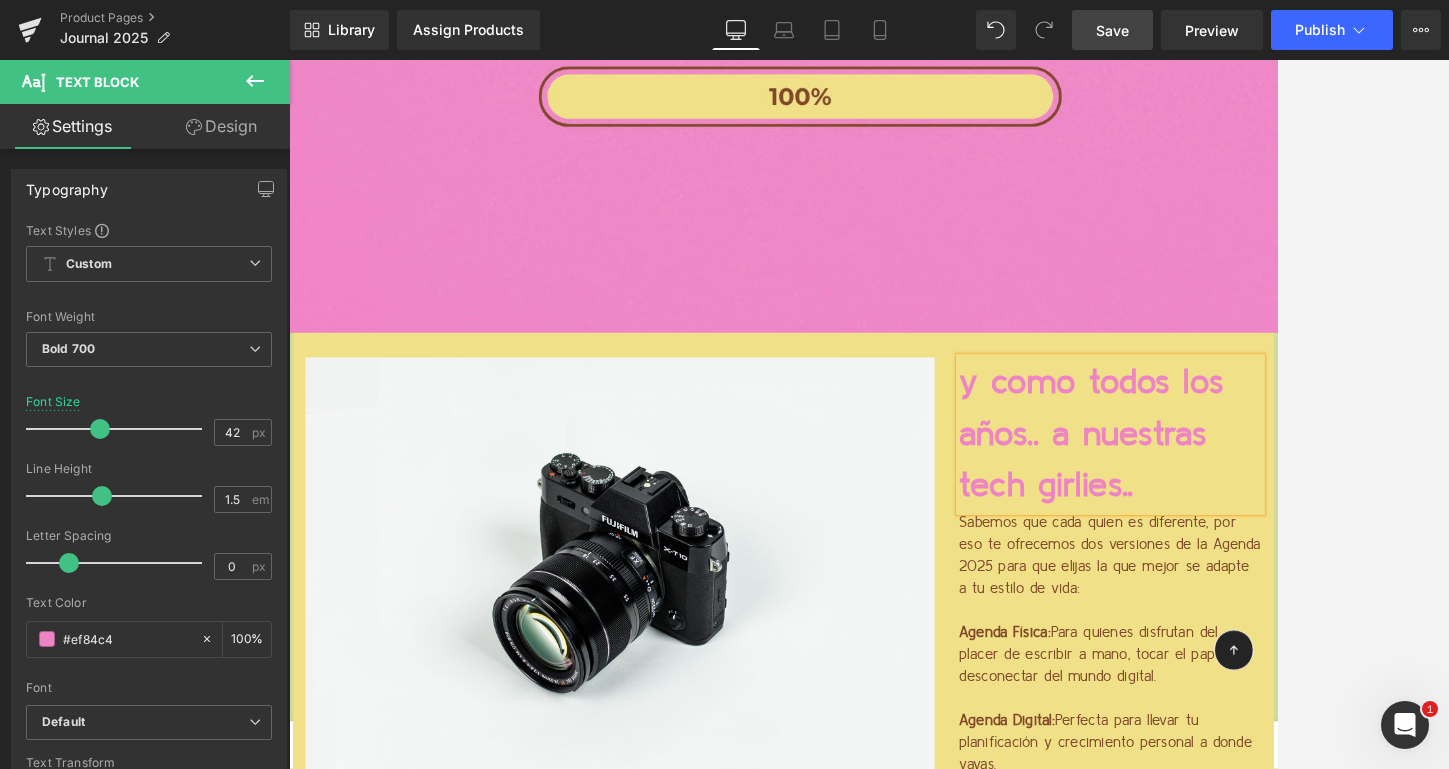 click on "y como todos los años.. a nuestras tech girlies.." at bounding box center [1294, 518] 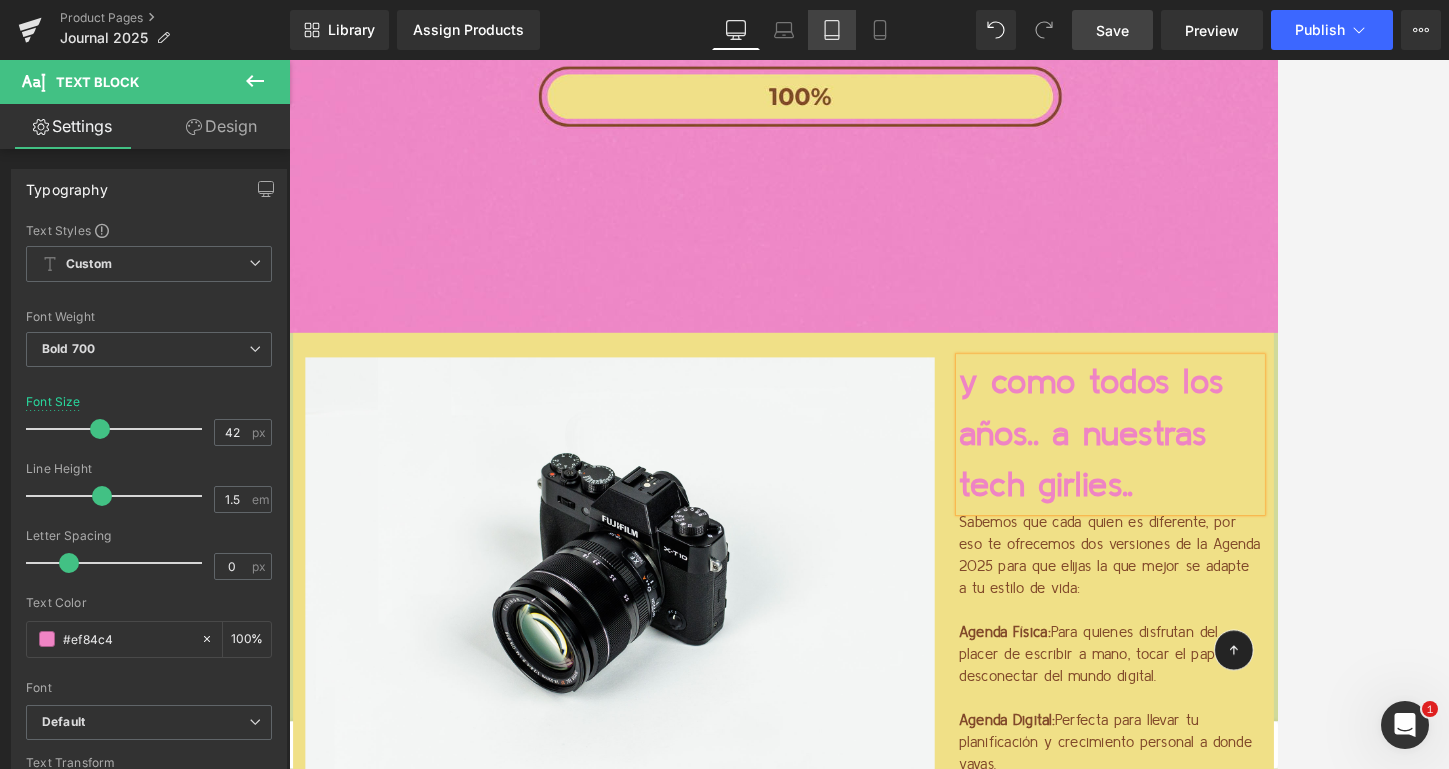 click 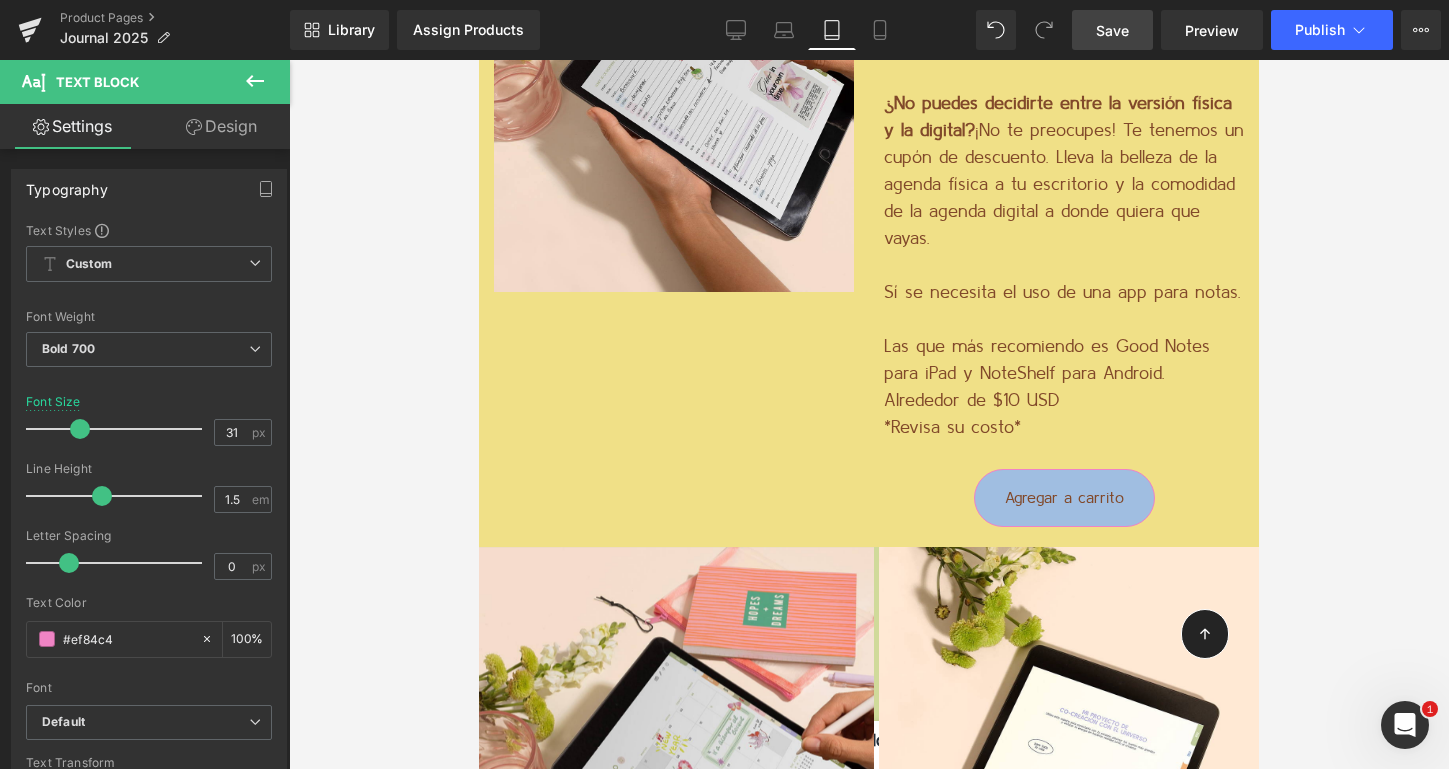 scroll, scrollTop: 4085, scrollLeft: 0, axis: vertical 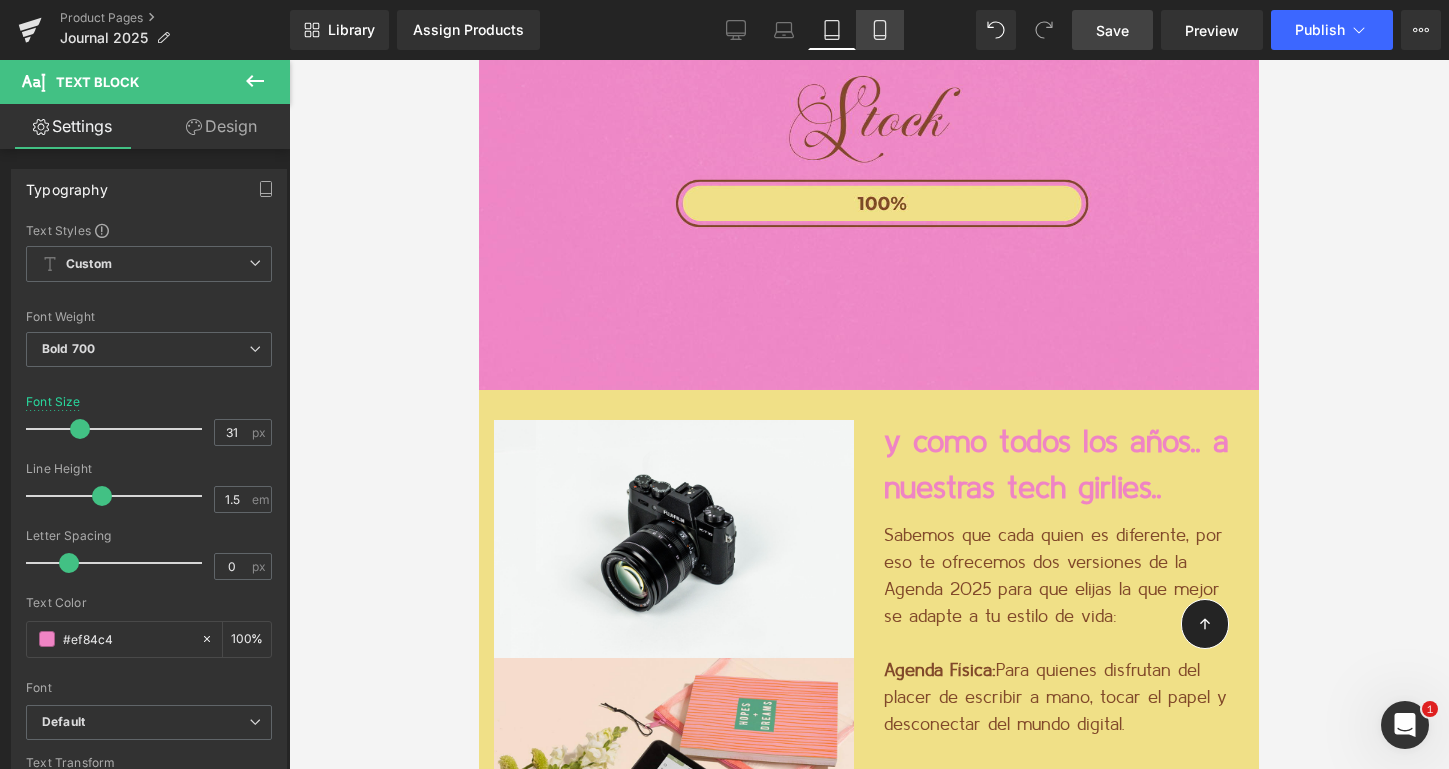 click 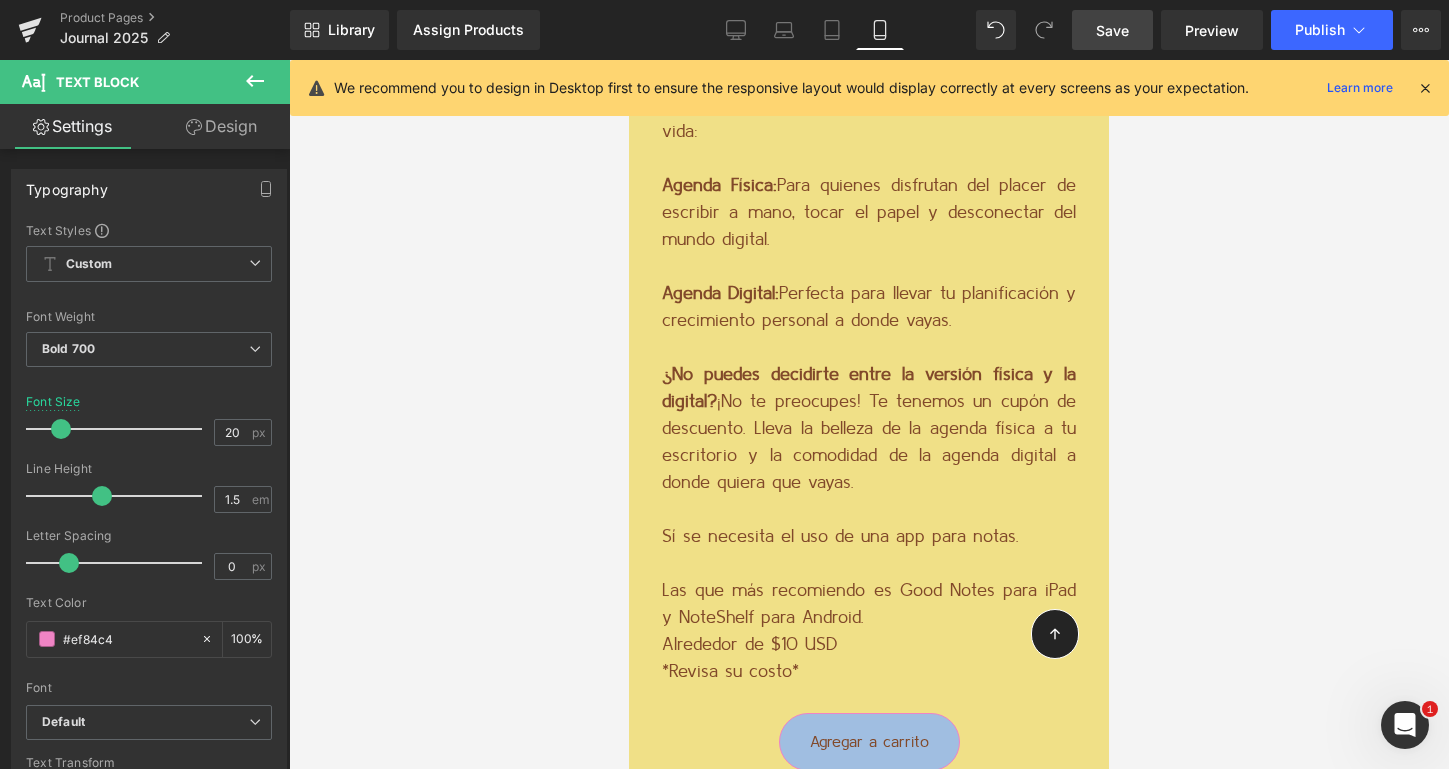 scroll, scrollTop: 3615, scrollLeft: 0, axis: vertical 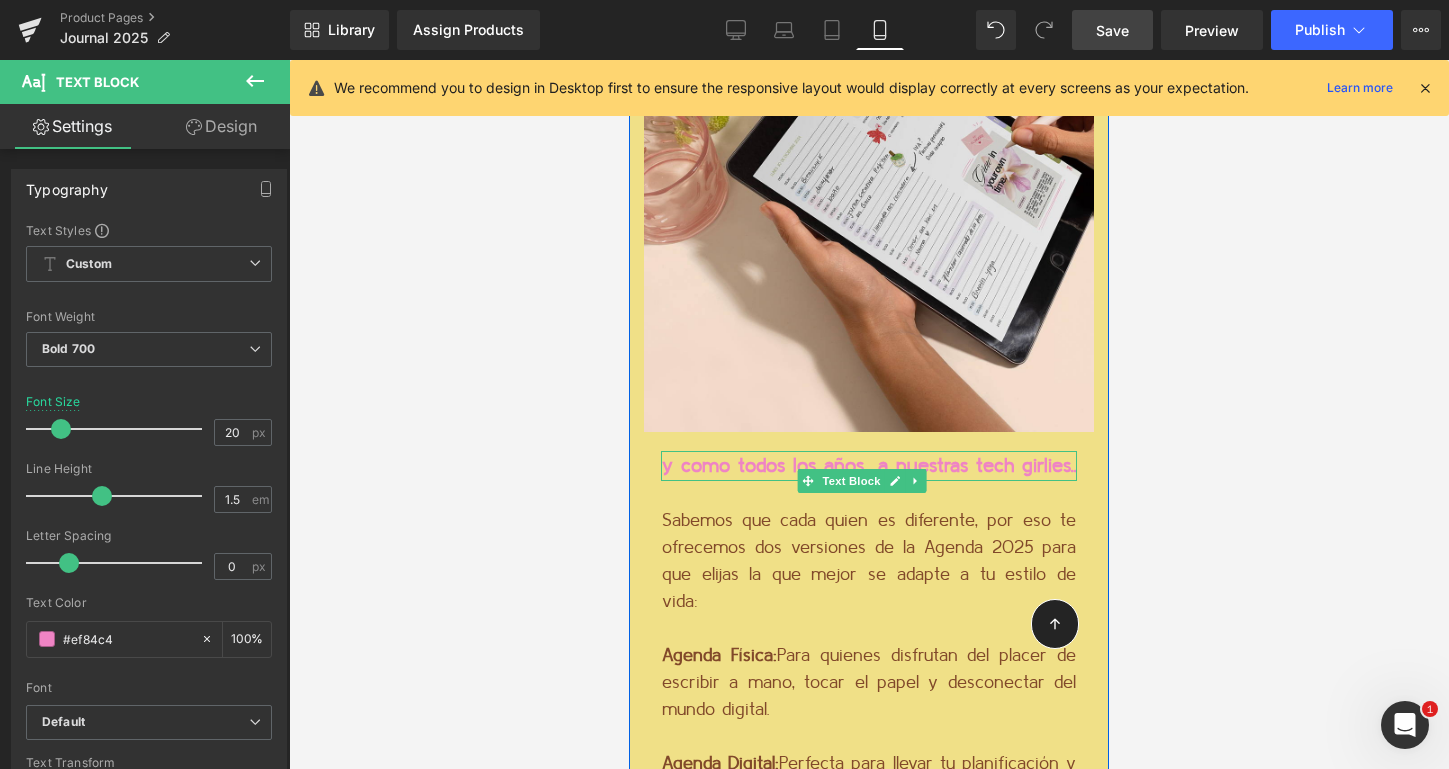 click on "y como todos los años.. a nuestras tech girlies.." at bounding box center [869, 466] 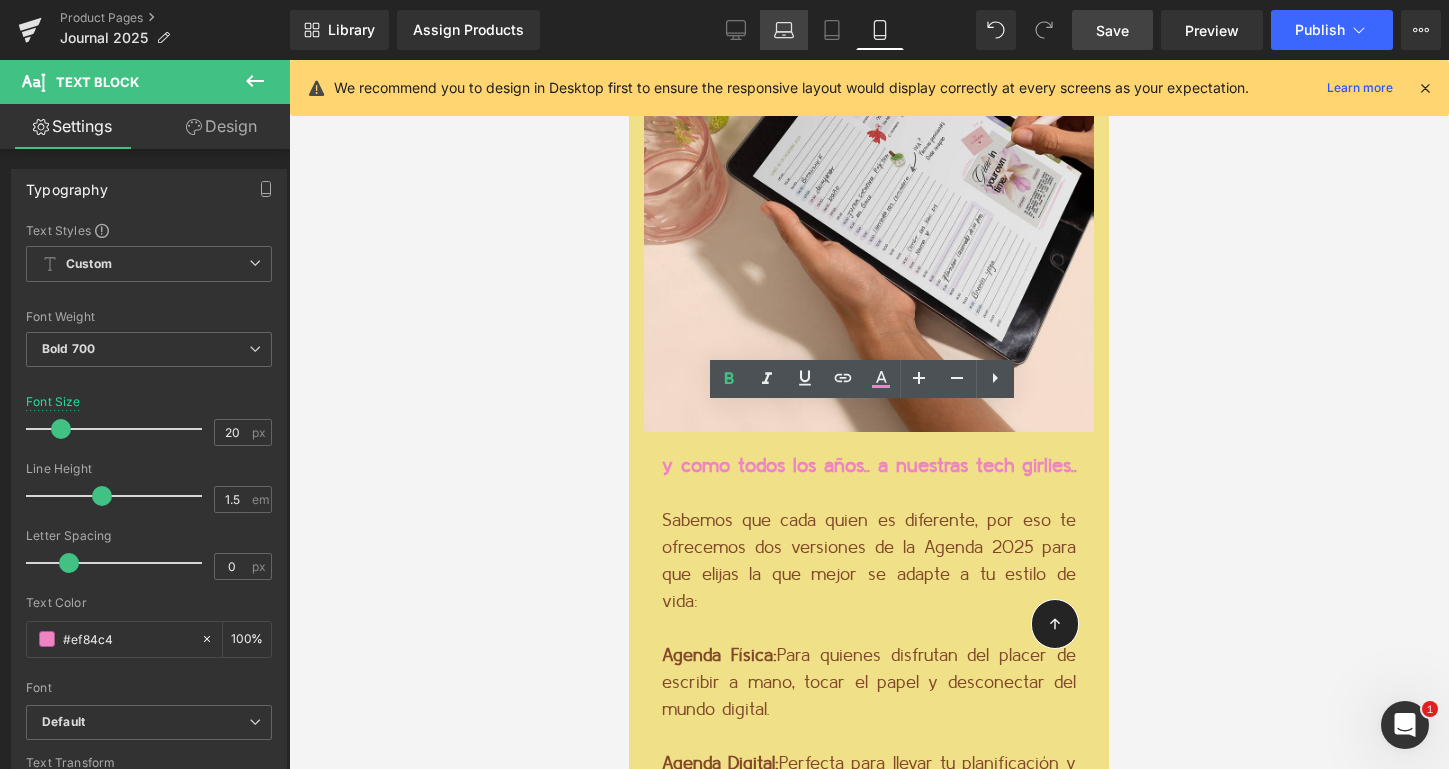 click 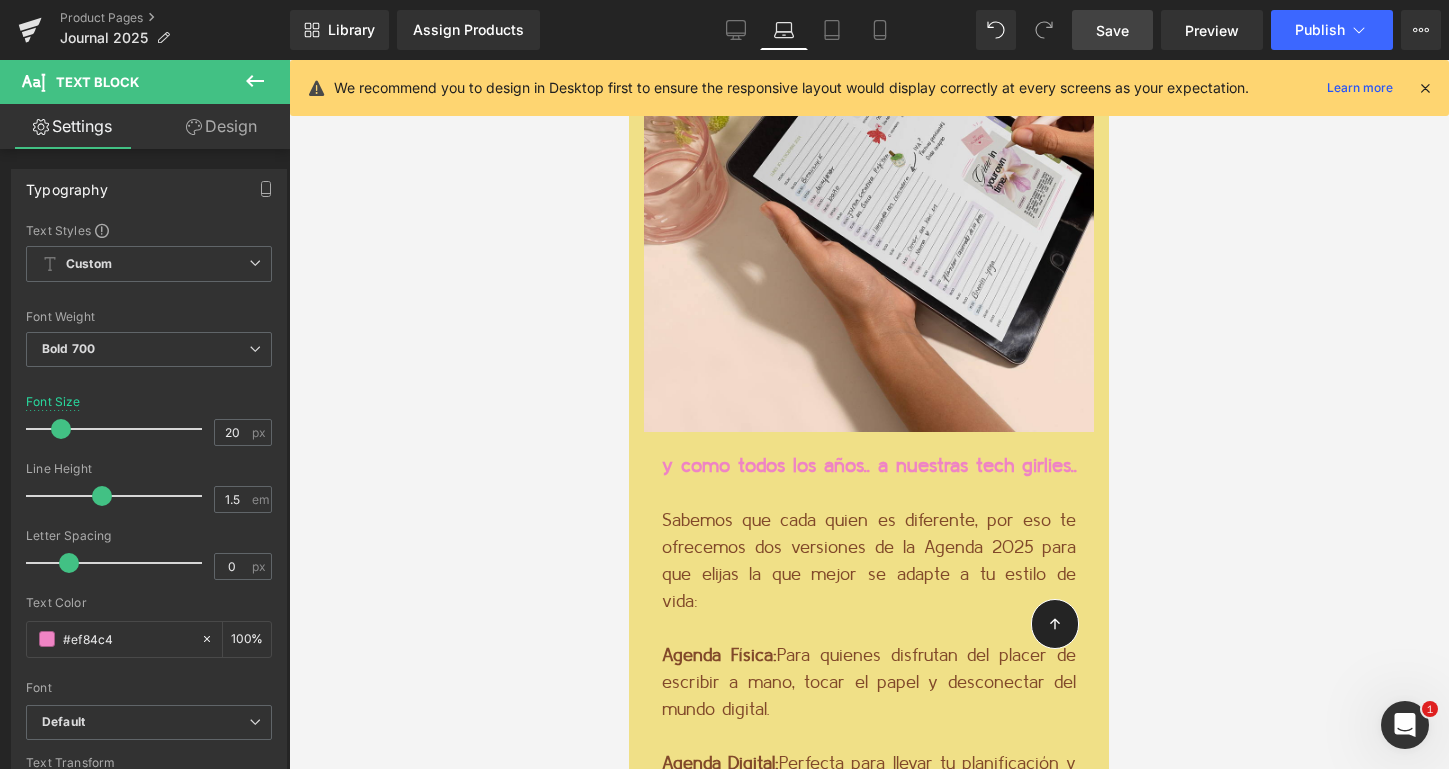 type on "42" 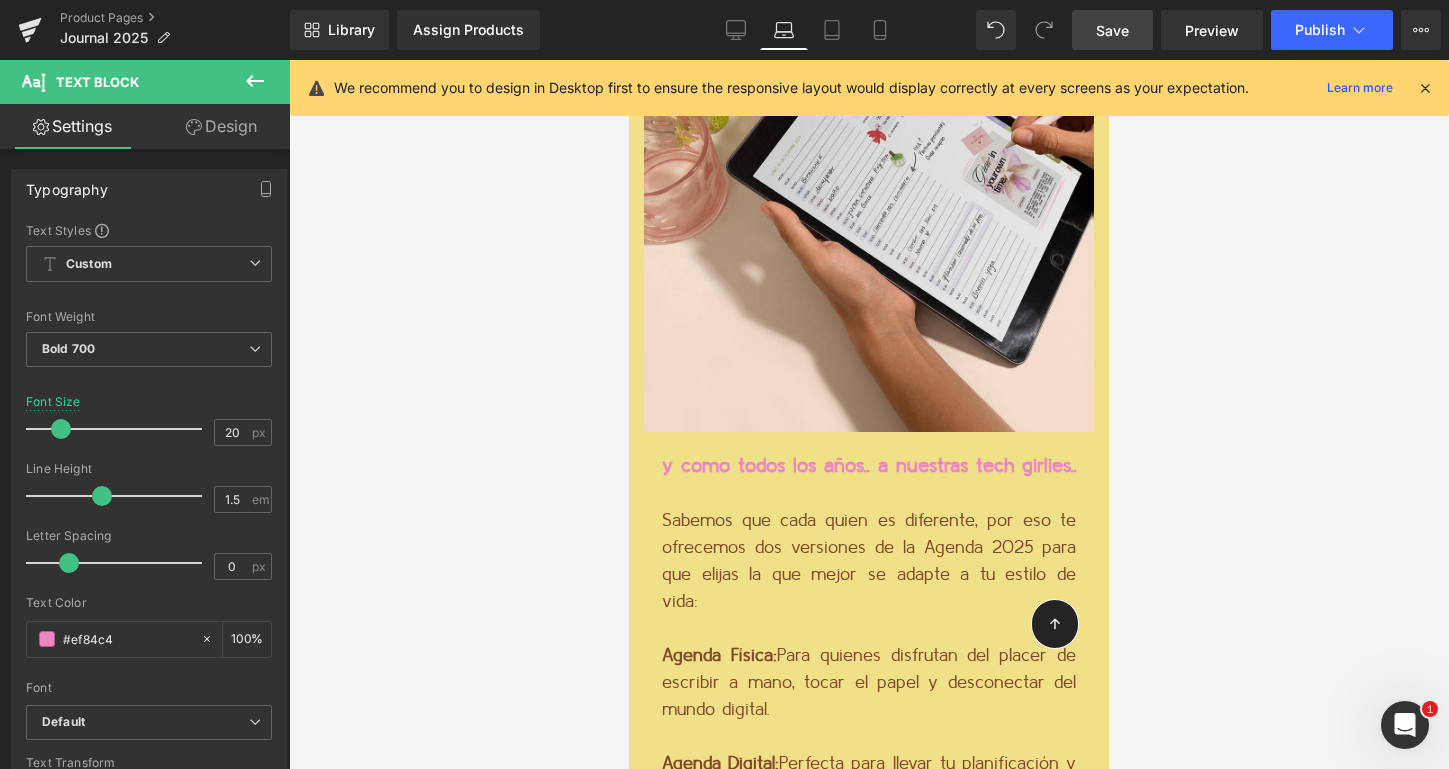 type on "100" 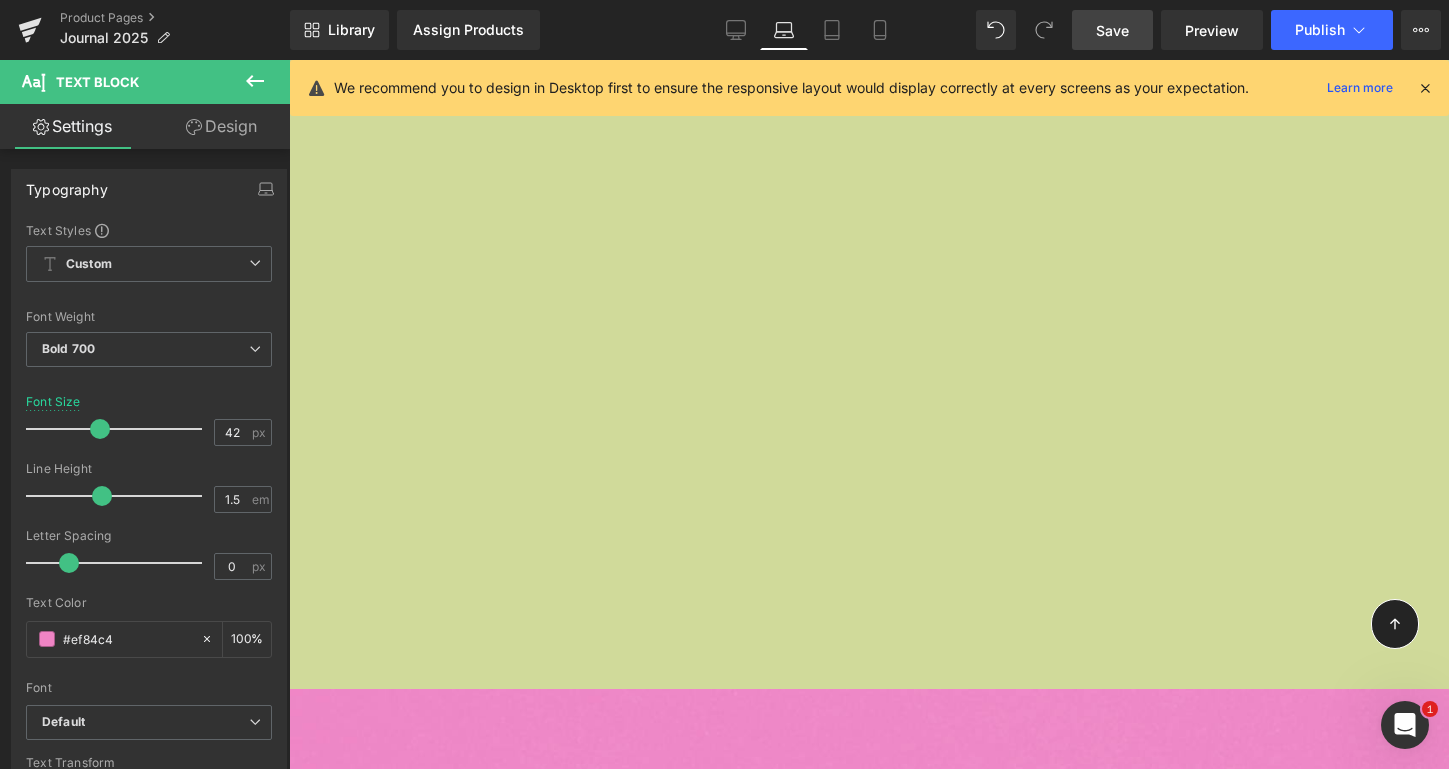 scroll, scrollTop: 4563, scrollLeft: 0, axis: vertical 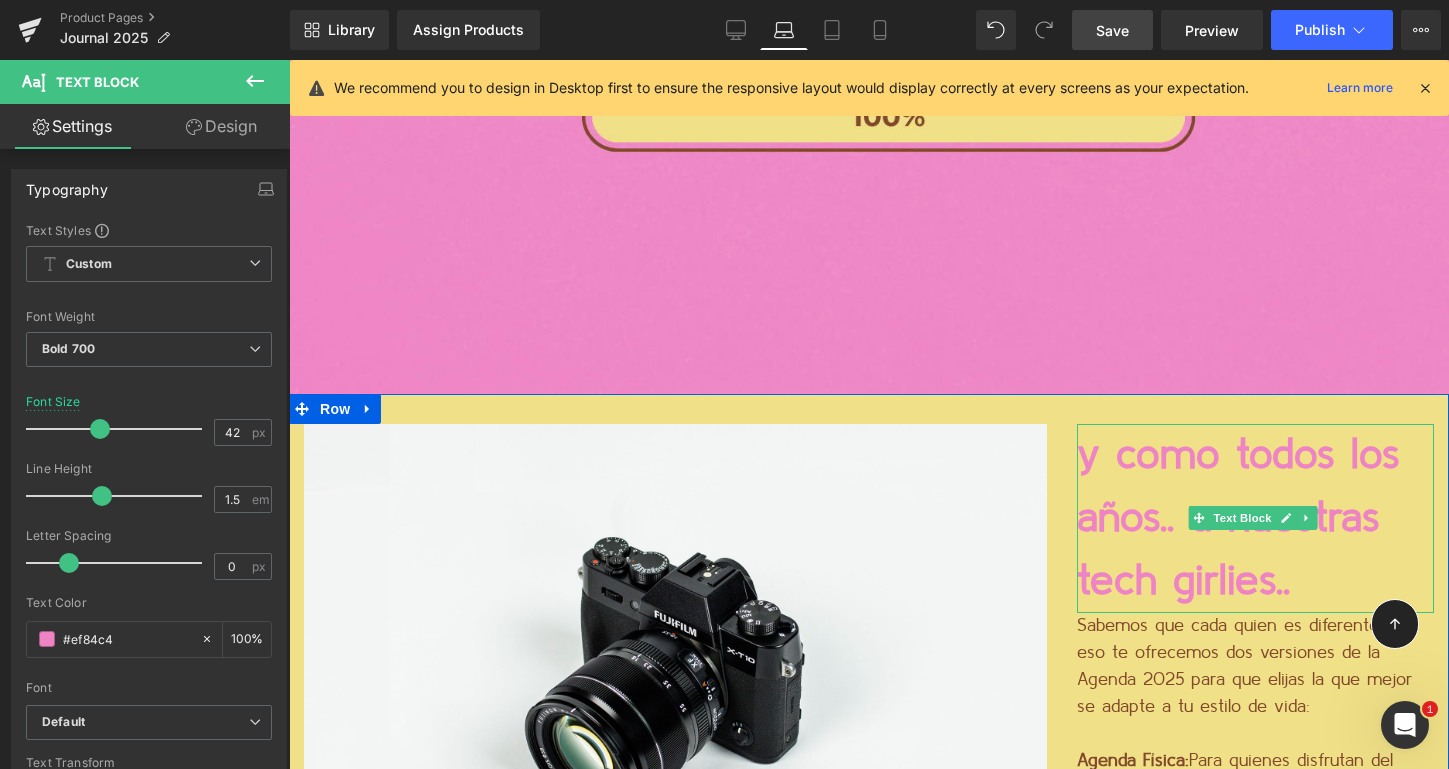 click on "y como todos los años.. a nuestras tech girlies.." at bounding box center [1255, 518] 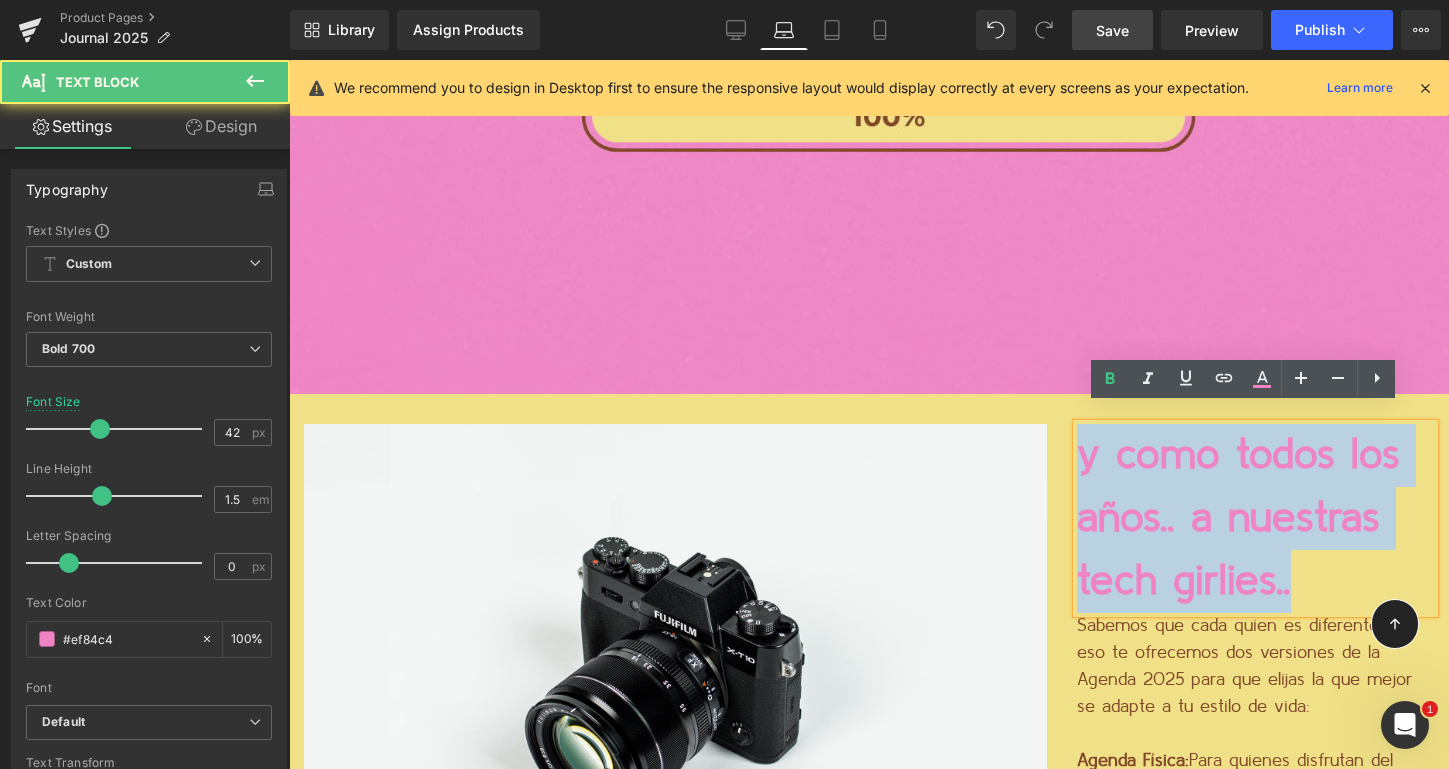 drag, startPoint x: 1289, startPoint y: 567, endPoint x: 1053, endPoint y: 423, distance: 276.46338 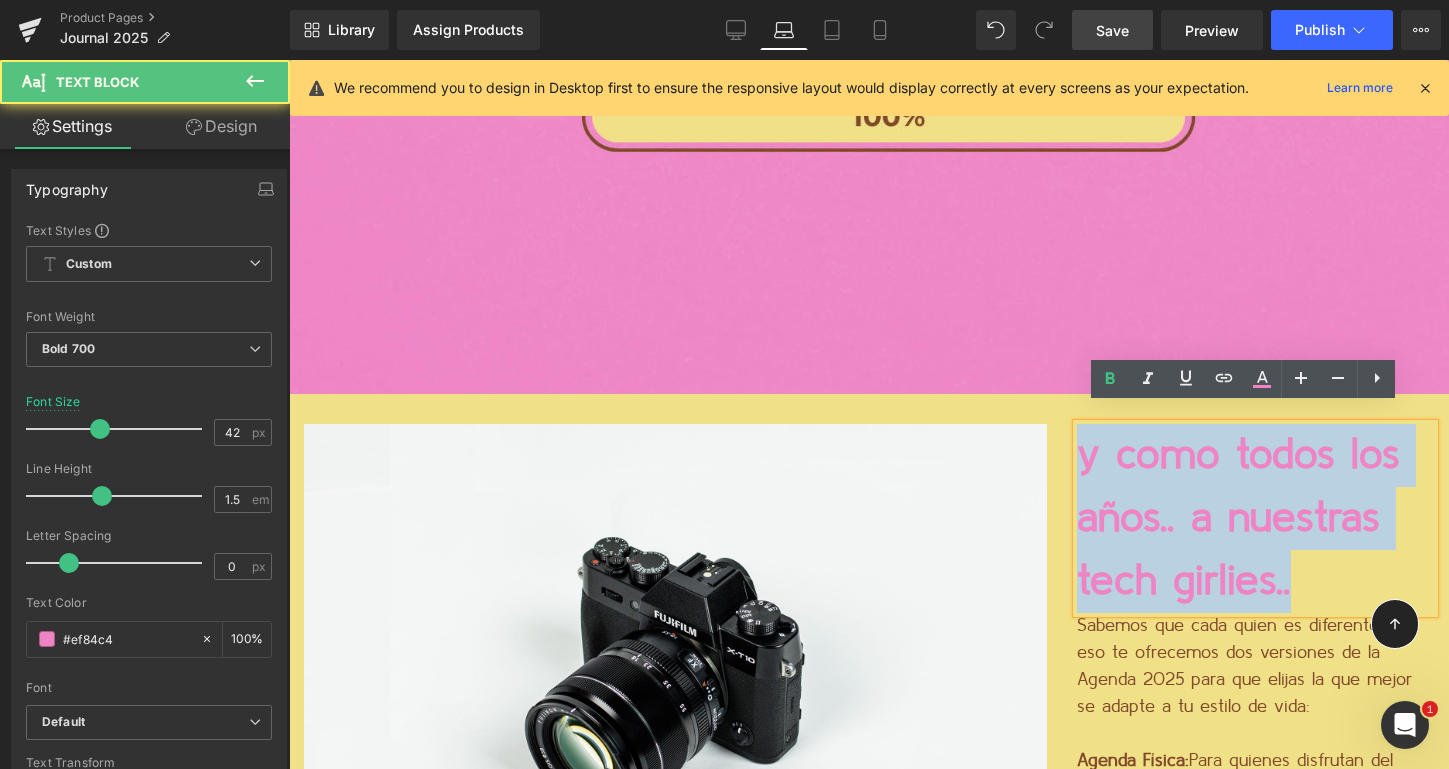 click on "Sabemos que cada quien es diferente, por eso te ofrecemos dos versiones de la Agenda 2025 para que elijas la que mejor se adapte a tu estilo de vida: Agenda Física:  Para quienes disfrutan del placer de escribir a mano, tocar el papel y desconectar del mundo digital. Agenda Digital:  Perfecta para llevar tu planificación y crecimiento personal a donde vayas. ¿No puedes decidirte entre la versión física y la digital?  ¡No te preocupes! Te tenemos un cupón de descuento. Lleva la belleza de la agenda física a tu escritorio y la comodidad de la agenda digital a donde quiera que vayas. Sí se necesita el uso de una app para notas.  Las que más recomiendo es Good Notes para iPad y NoteShelf para Android.  Alrededor de $[PRICE] USD *Revisa su costo* Text Block         Agregar a carrito Button" at bounding box center [1255, 925] 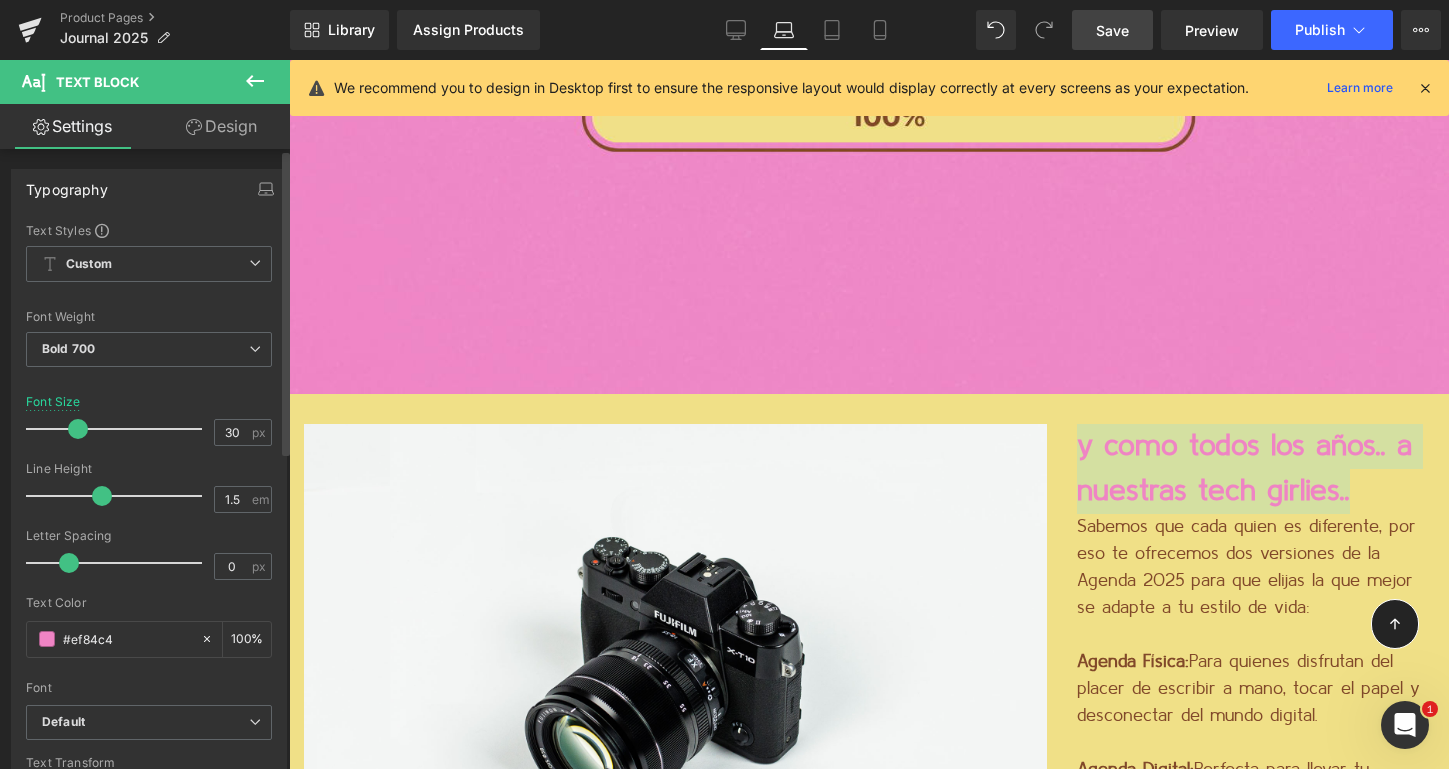 drag, startPoint x: 96, startPoint y: 428, endPoint x: 76, endPoint y: 427, distance: 20.024984 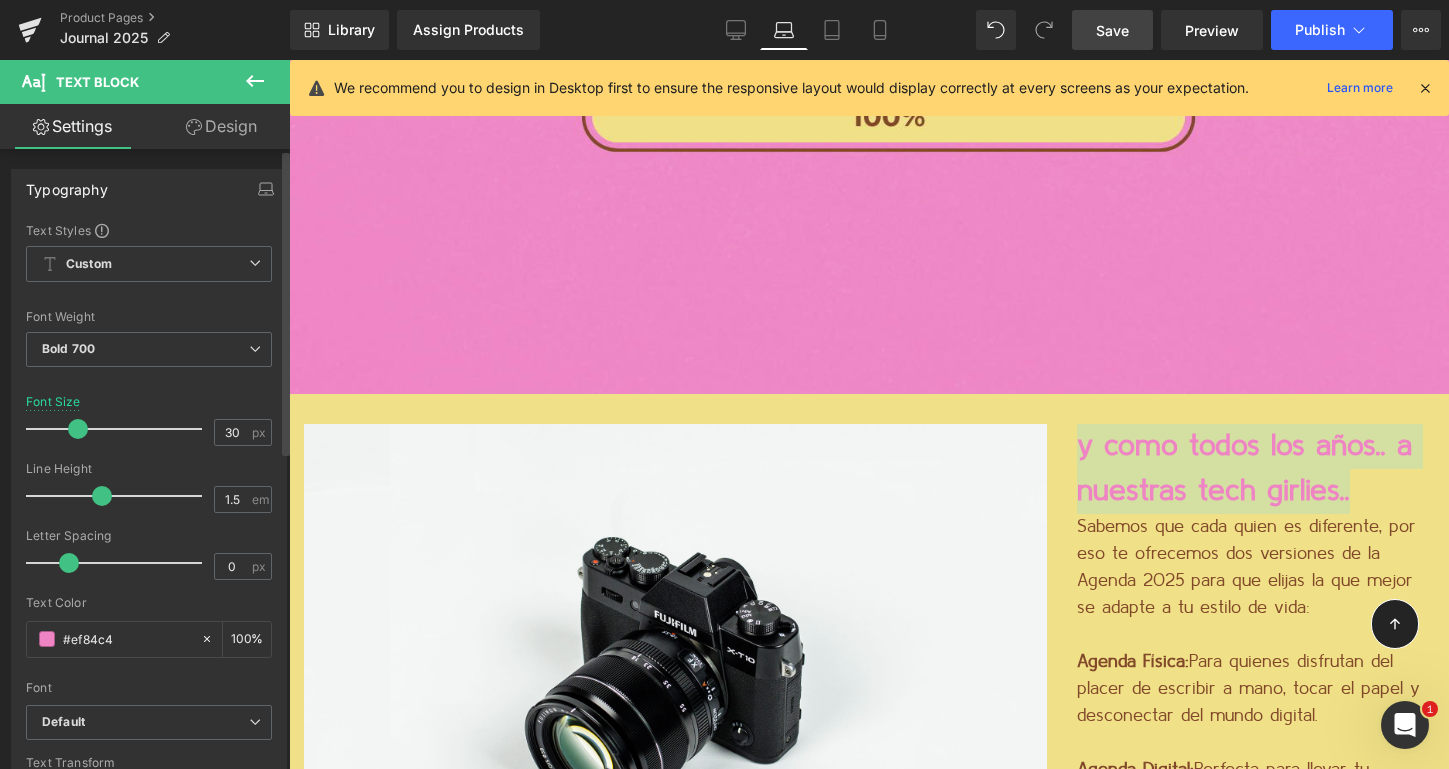 click at bounding box center [78, 429] 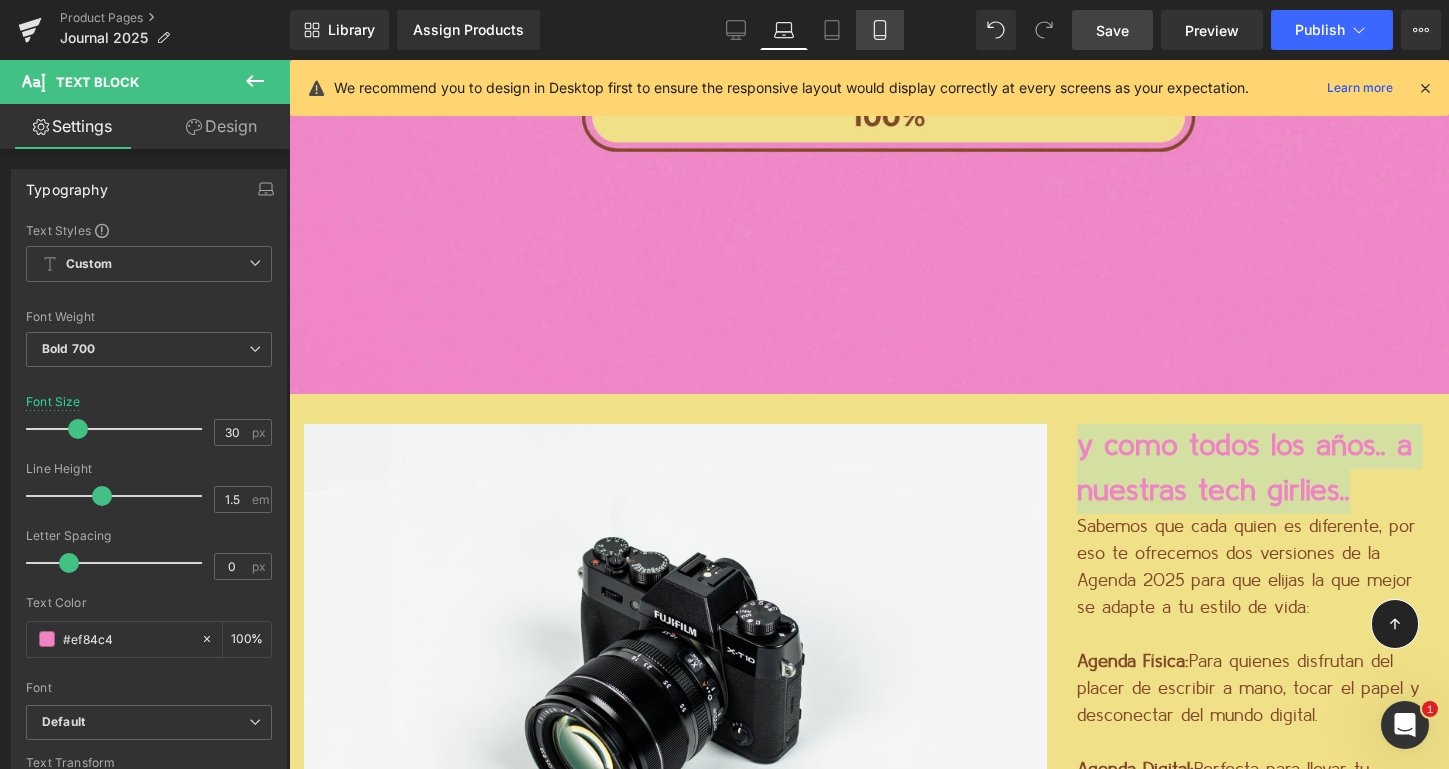 click 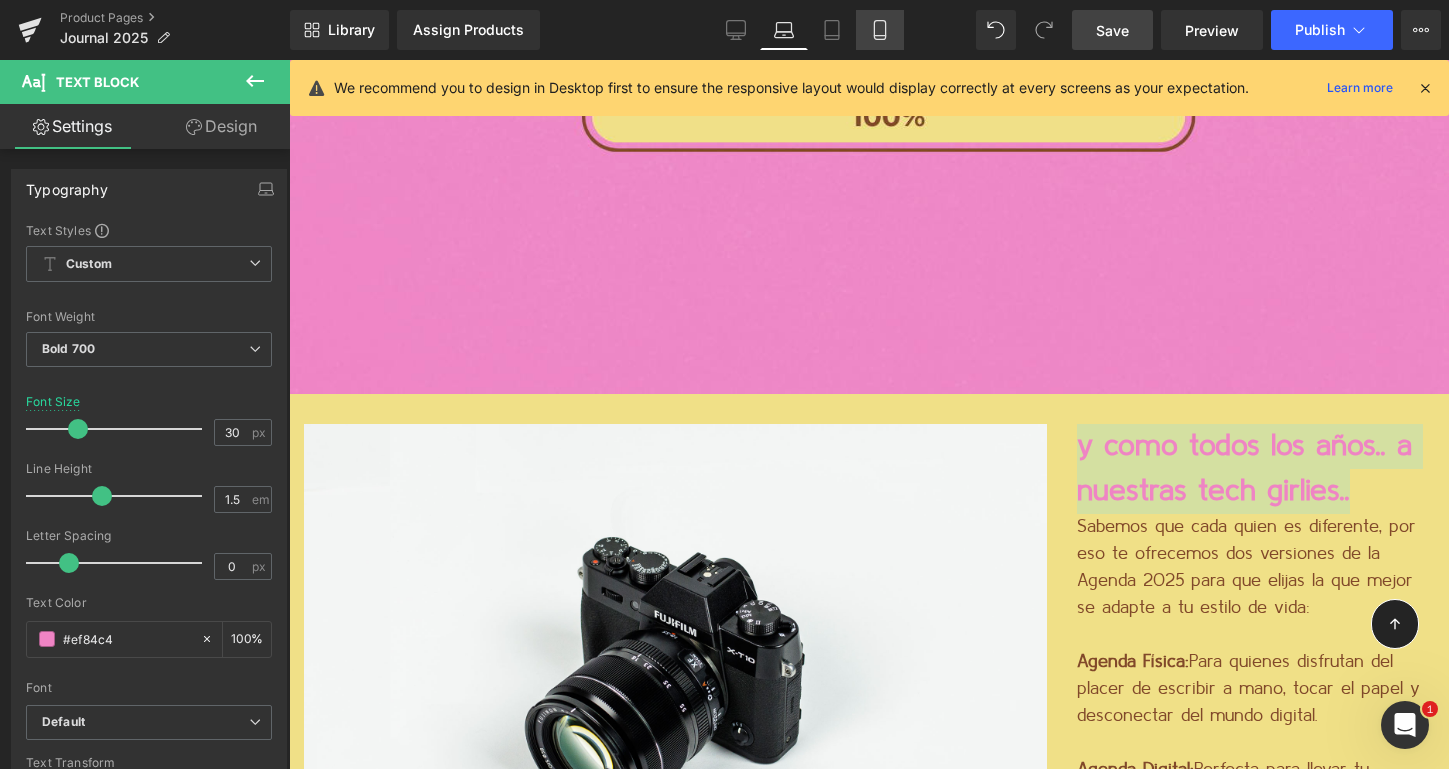 type on "20" 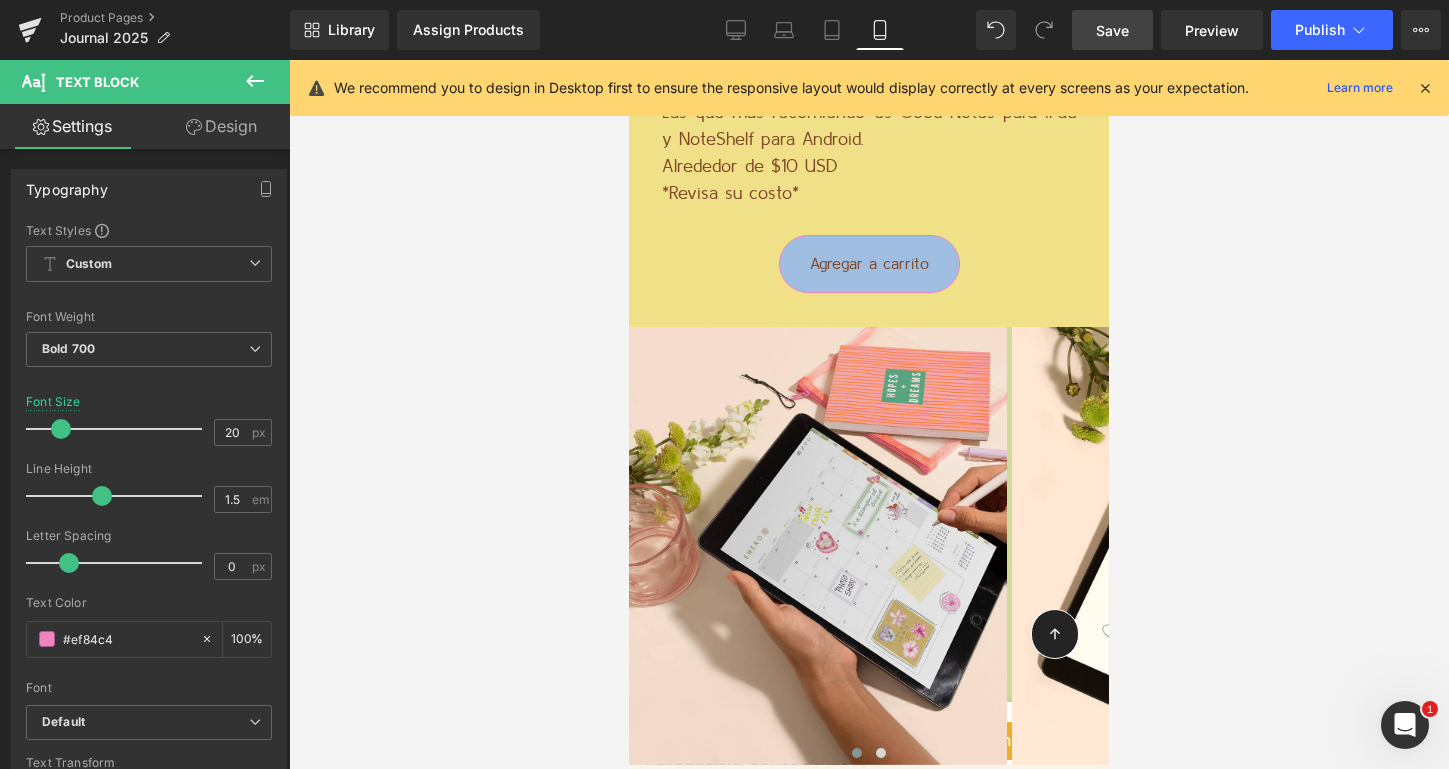 scroll, scrollTop: 3615, scrollLeft: 0, axis: vertical 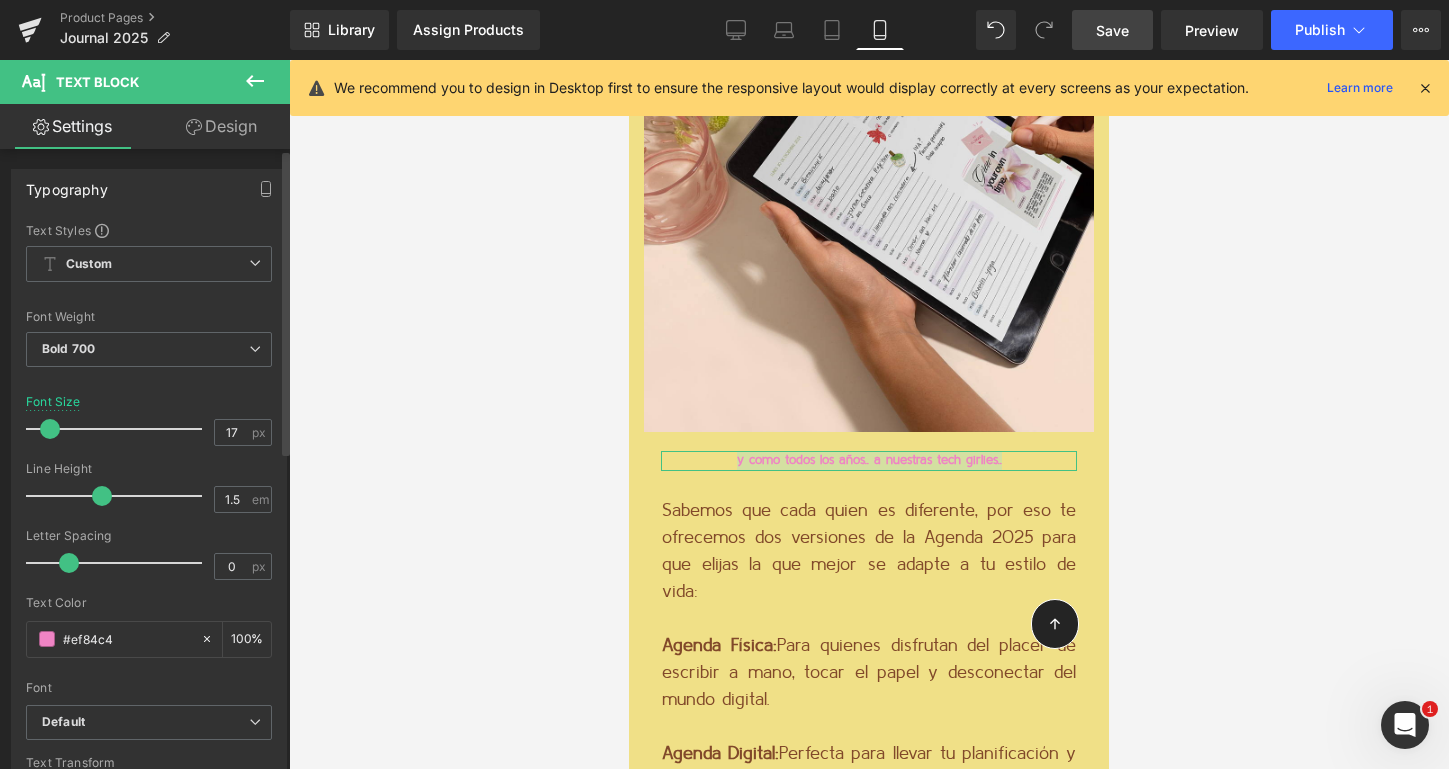 type on "18" 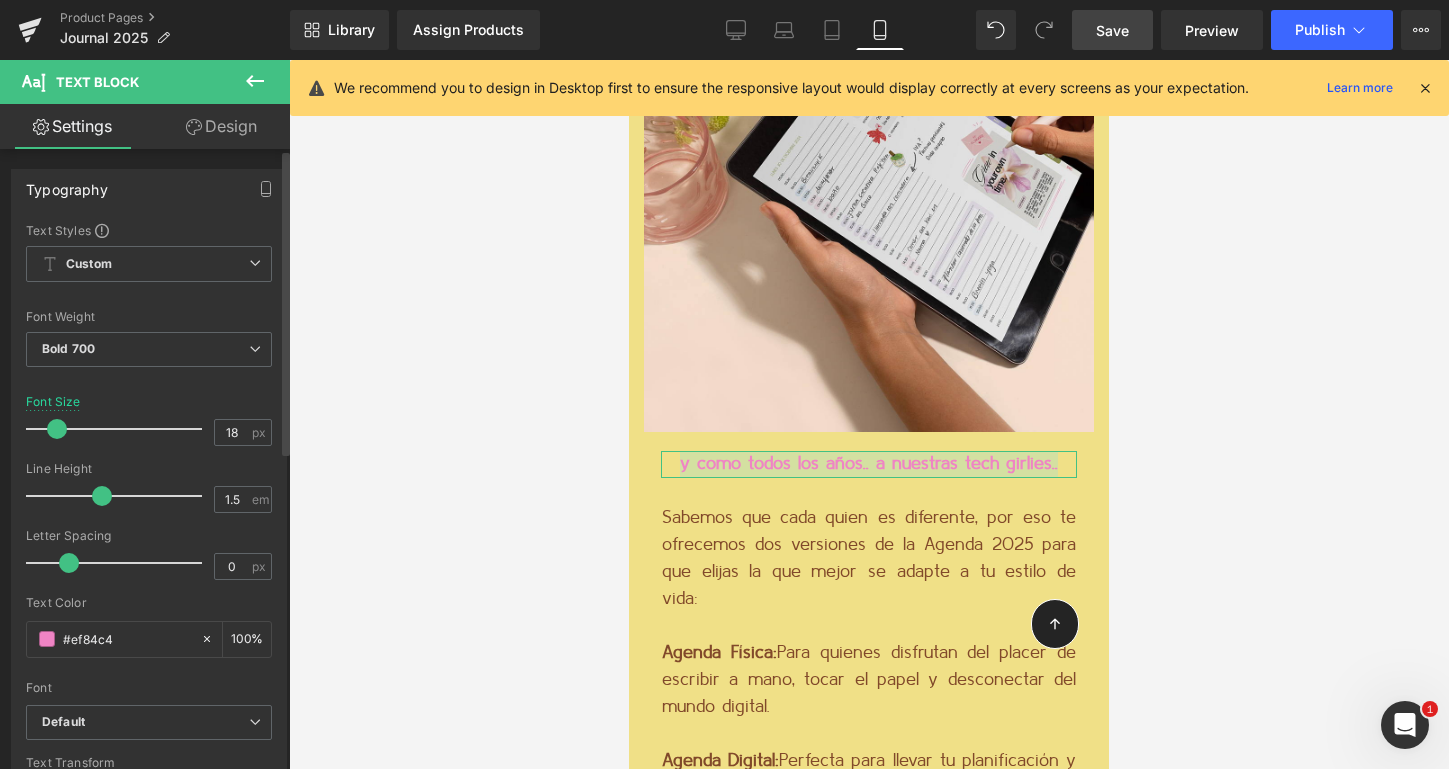 click at bounding box center (57, 429) 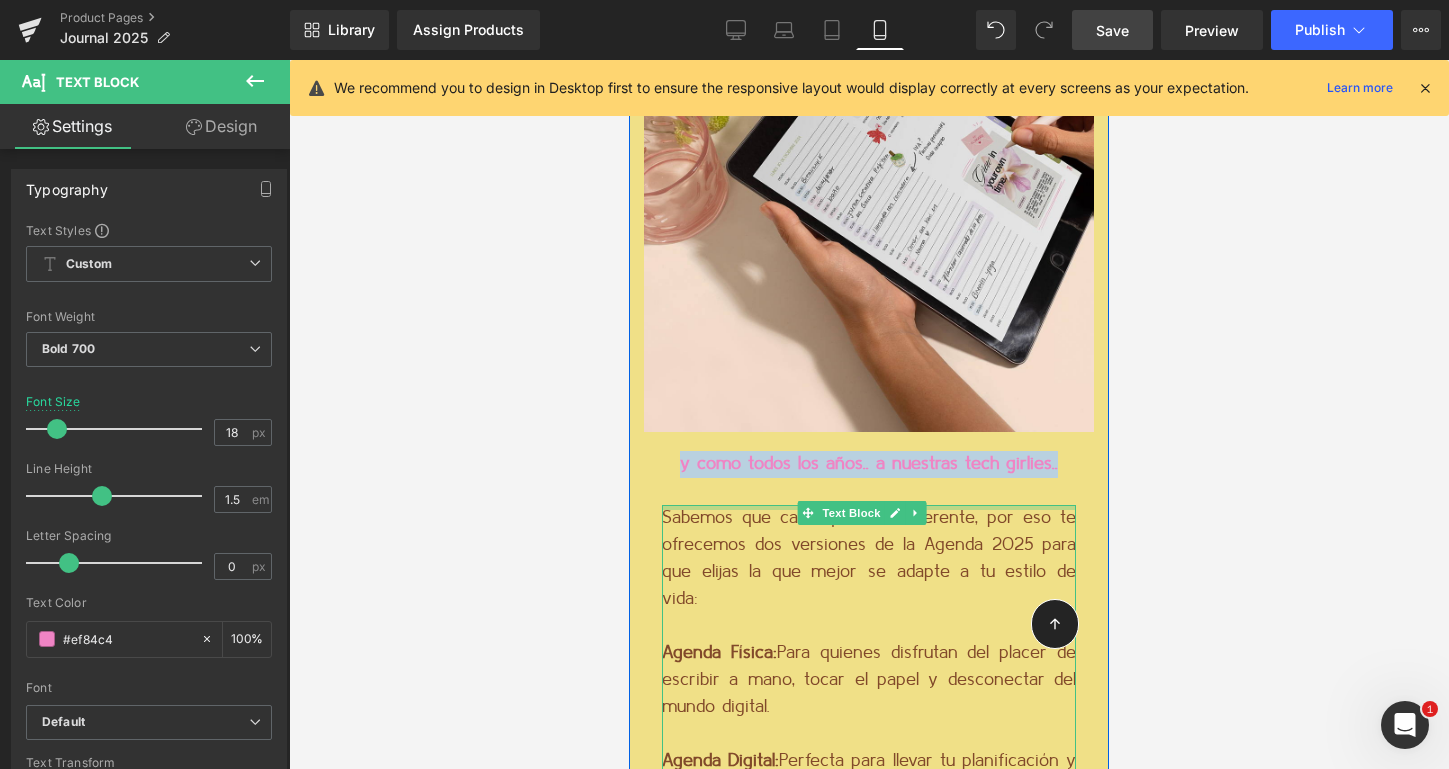 click on "Sabemos que cada quien es diferente, por eso te ofrecemos dos versiones de la Agenda 2025 para que elijas la que mejor se adapte a tu estilo de vida:" at bounding box center [869, 559] 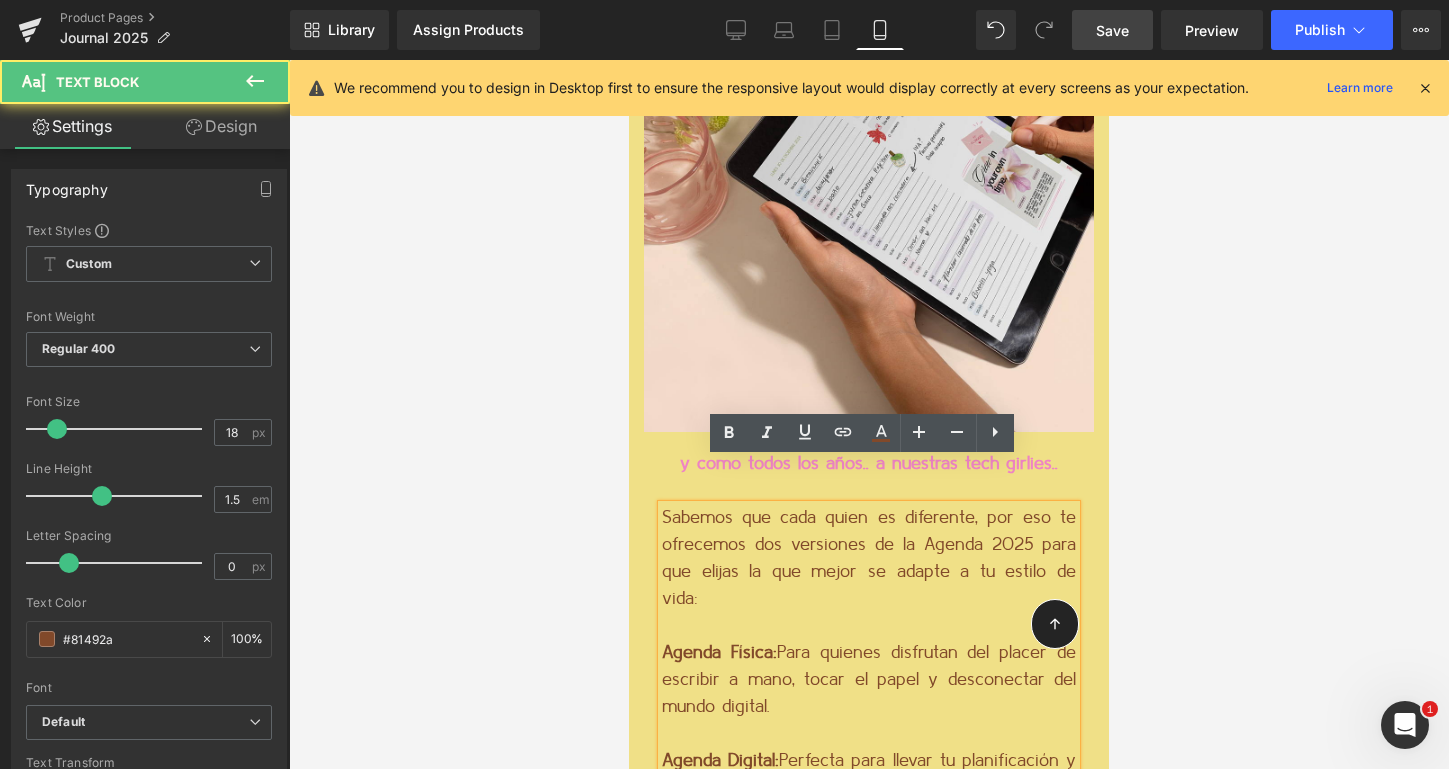 click on "Sabemos que cada quien es diferente, por eso te ofrecemos dos versiones de la Agenda 2025 para que elijas la que mejor se adapte a tu estilo de vida:" at bounding box center (869, 559) 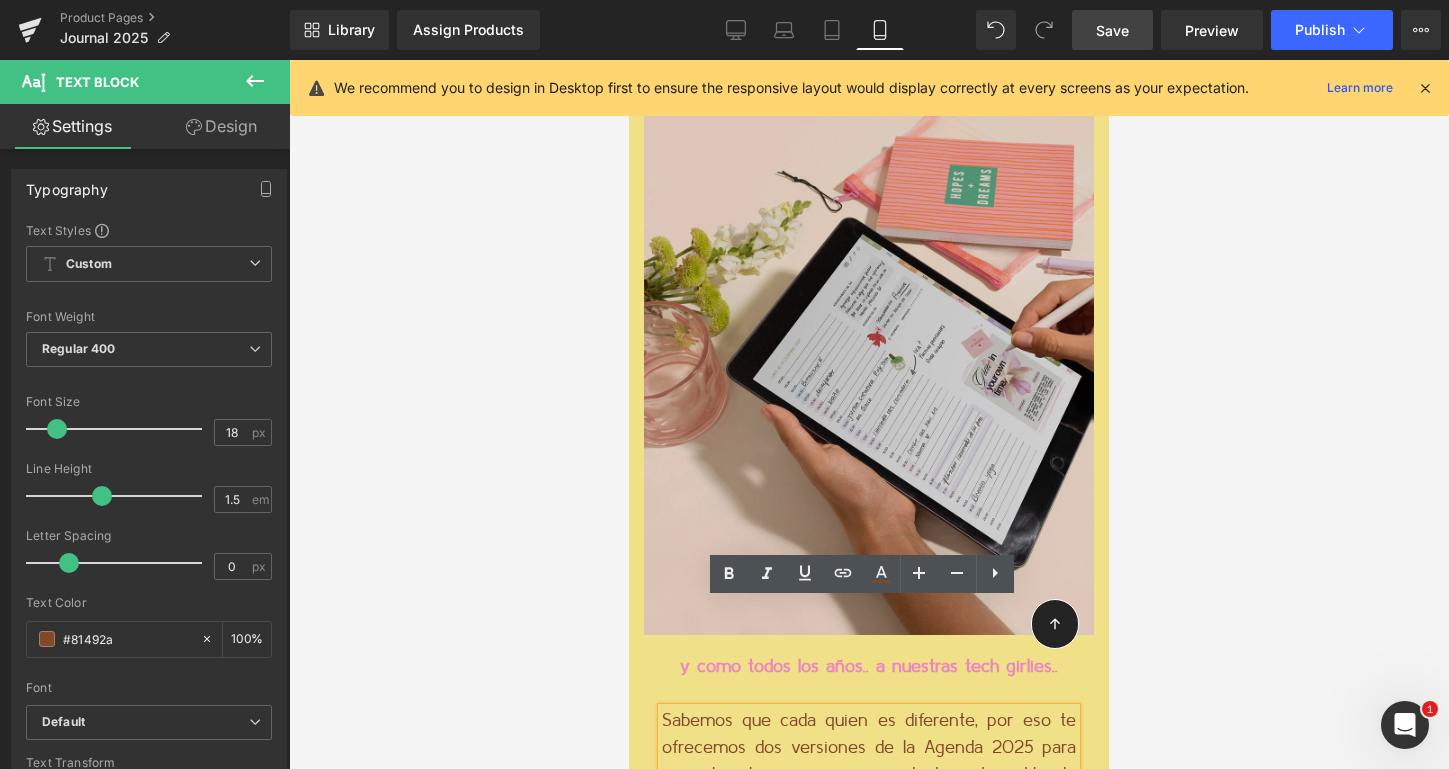 scroll, scrollTop: 3398, scrollLeft: 0, axis: vertical 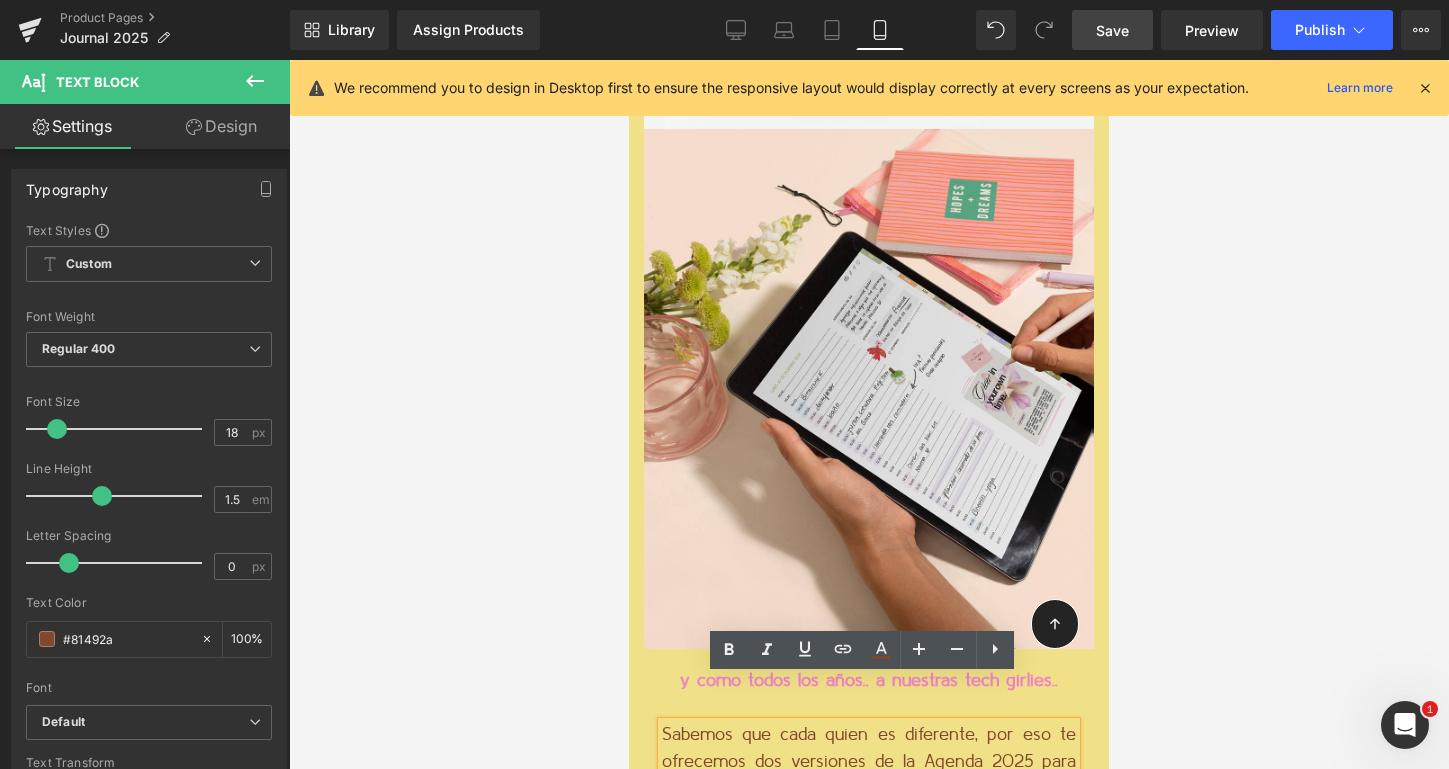 click at bounding box center [1425, 88] 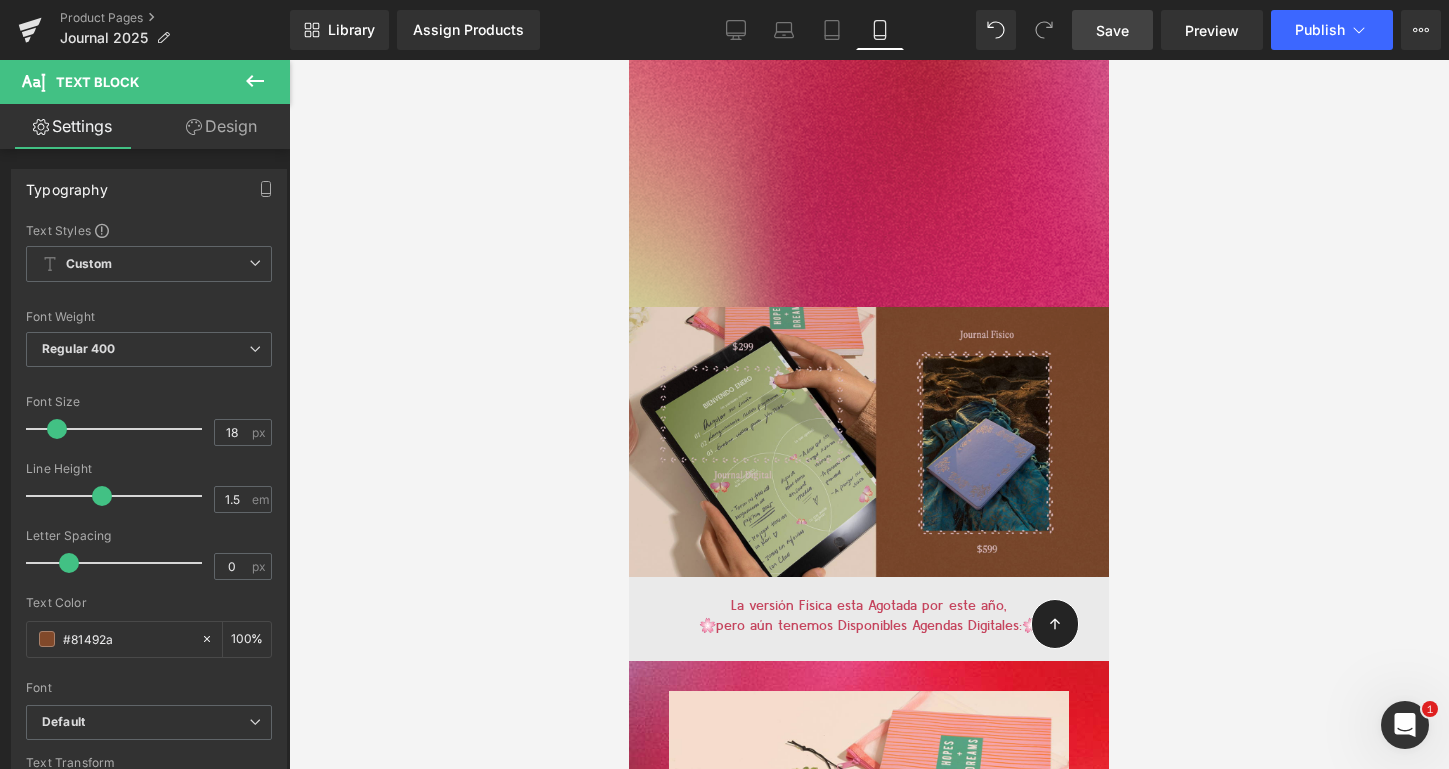 scroll, scrollTop: 1215, scrollLeft: 0, axis: vertical 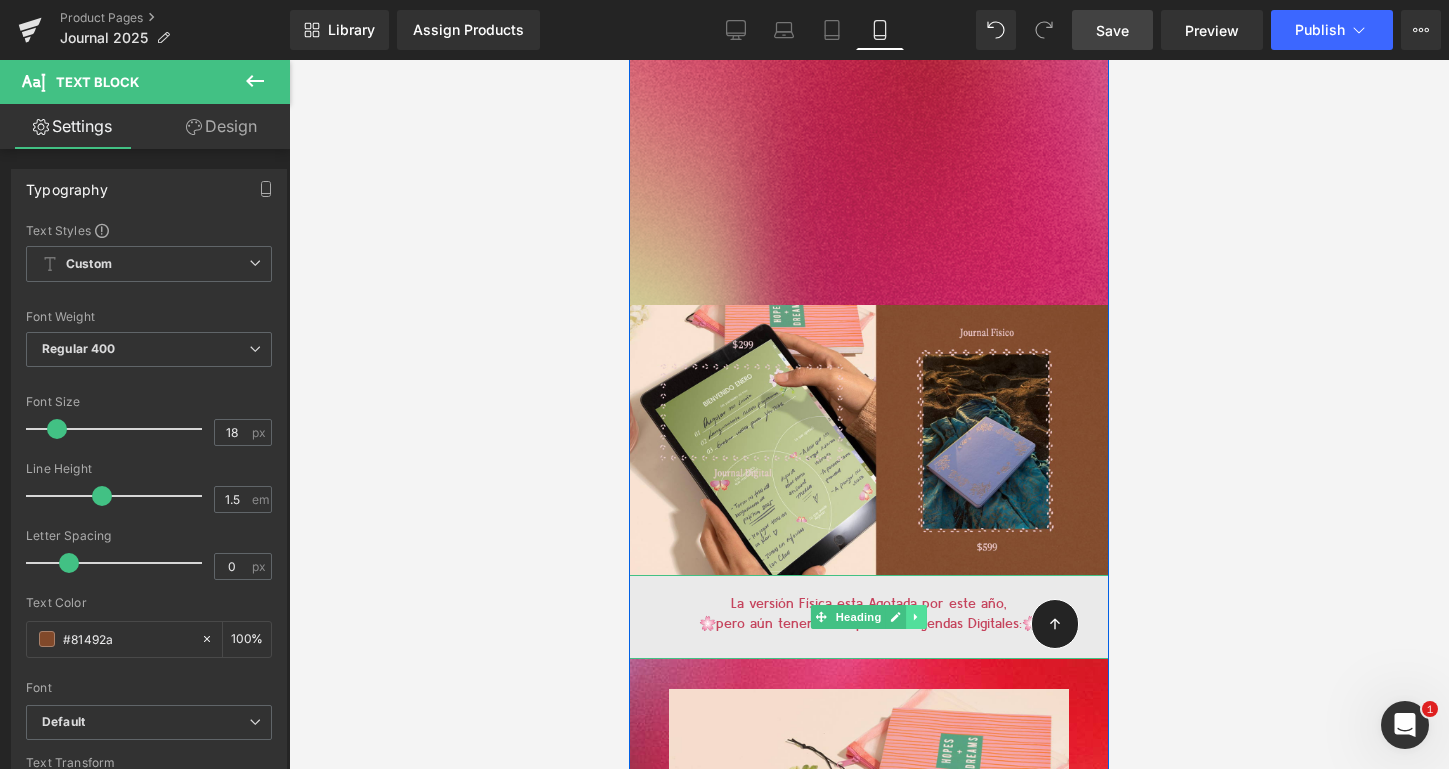 click at bounding box center (916, 617) 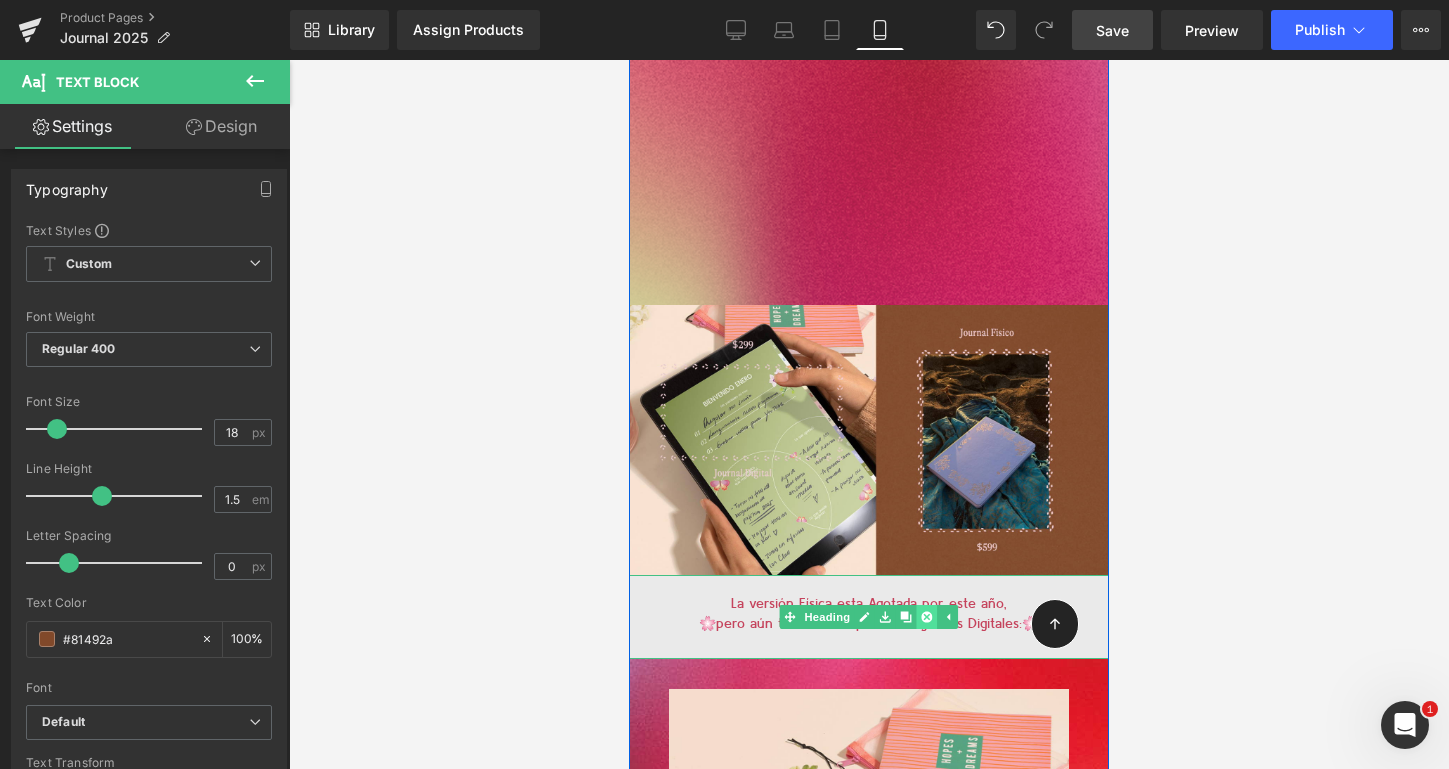 click 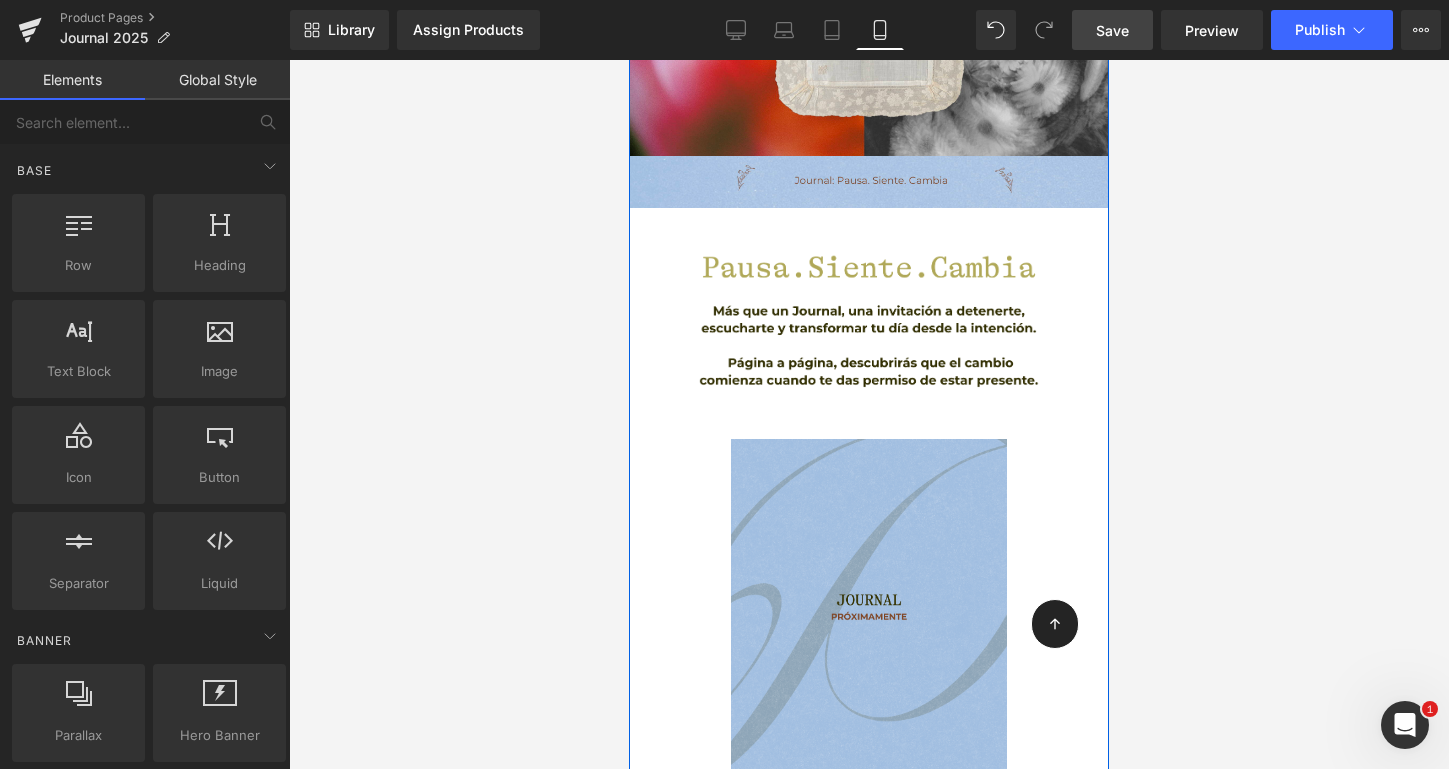 scroll, scrollTop: 158, scrollLeft: 0, axis: vertical 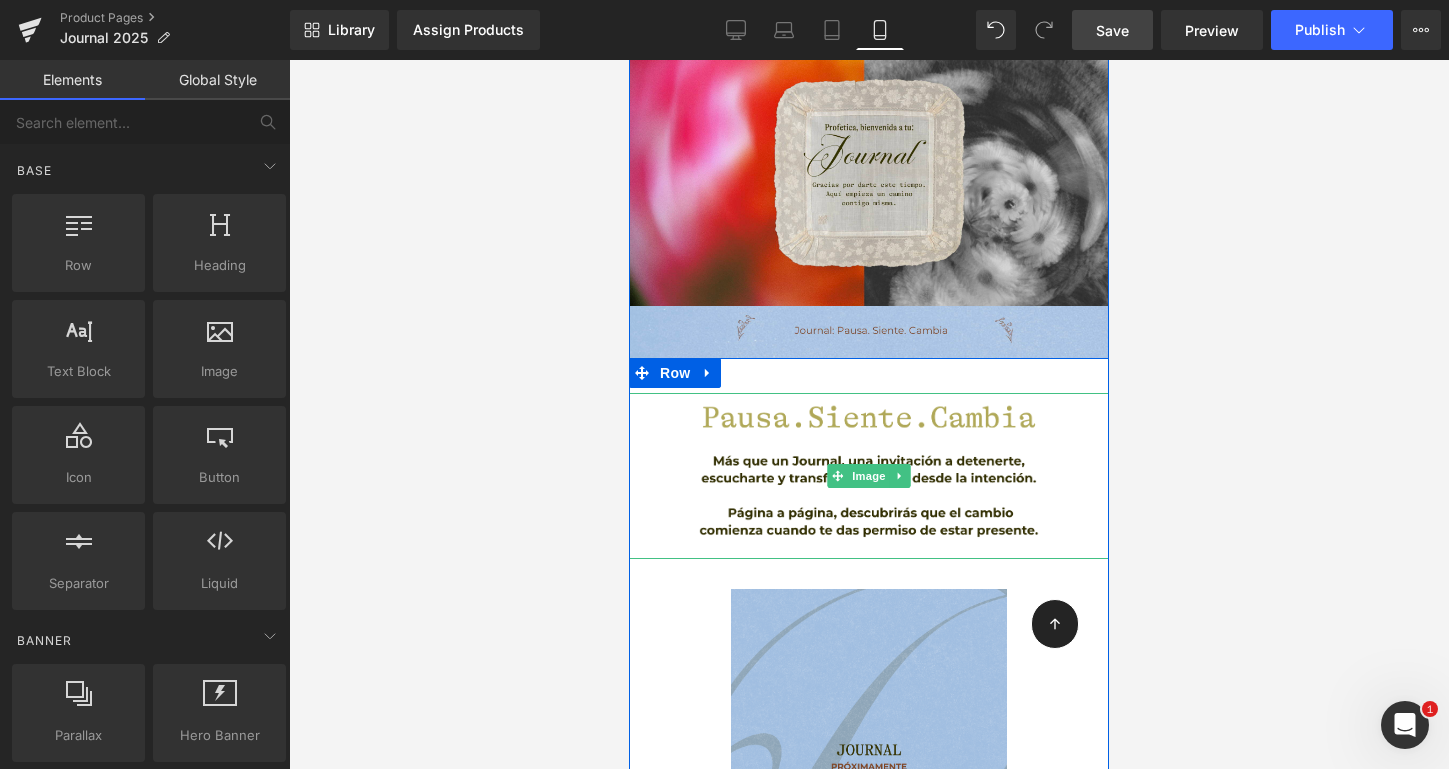 click at bounding box center (869, 476) 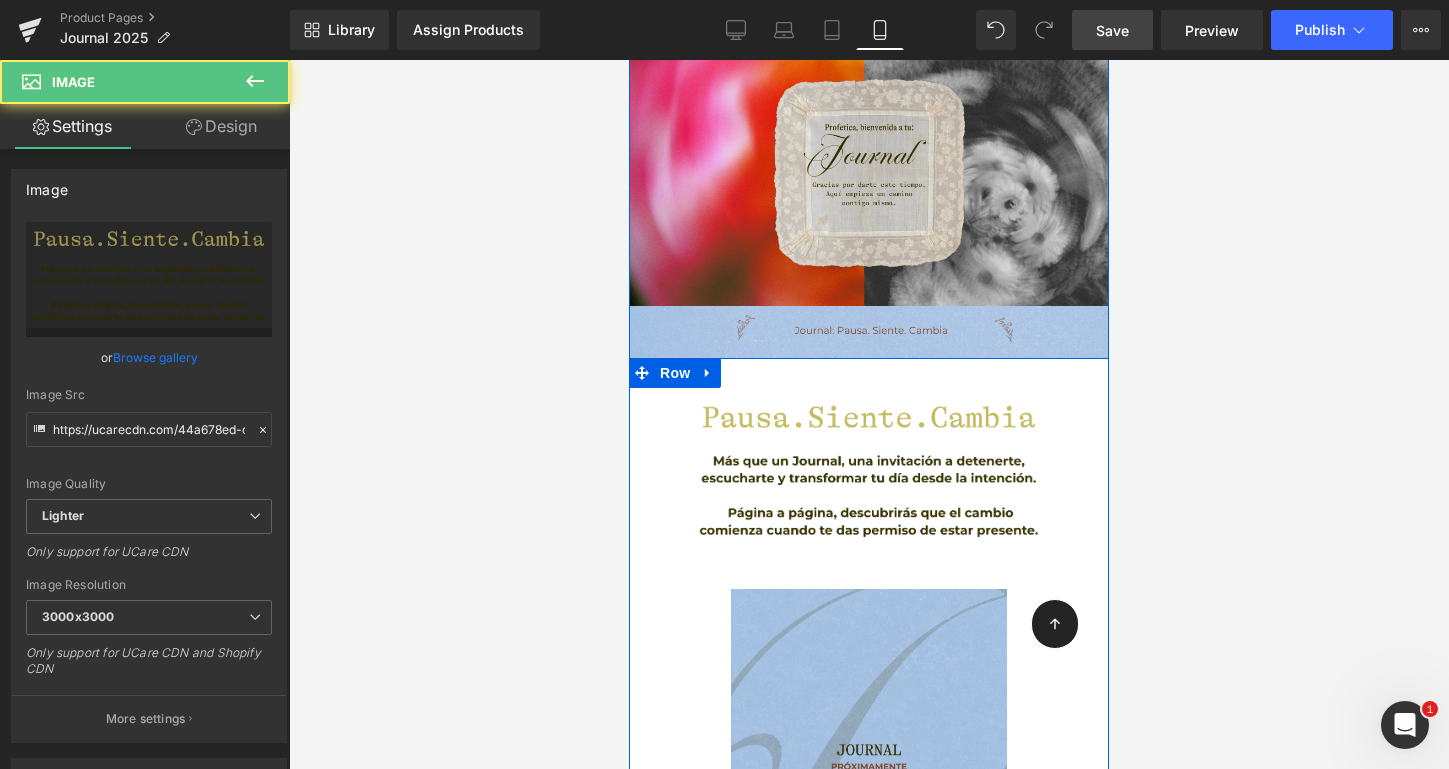 click on "Image" at bounding box center [869, 458] 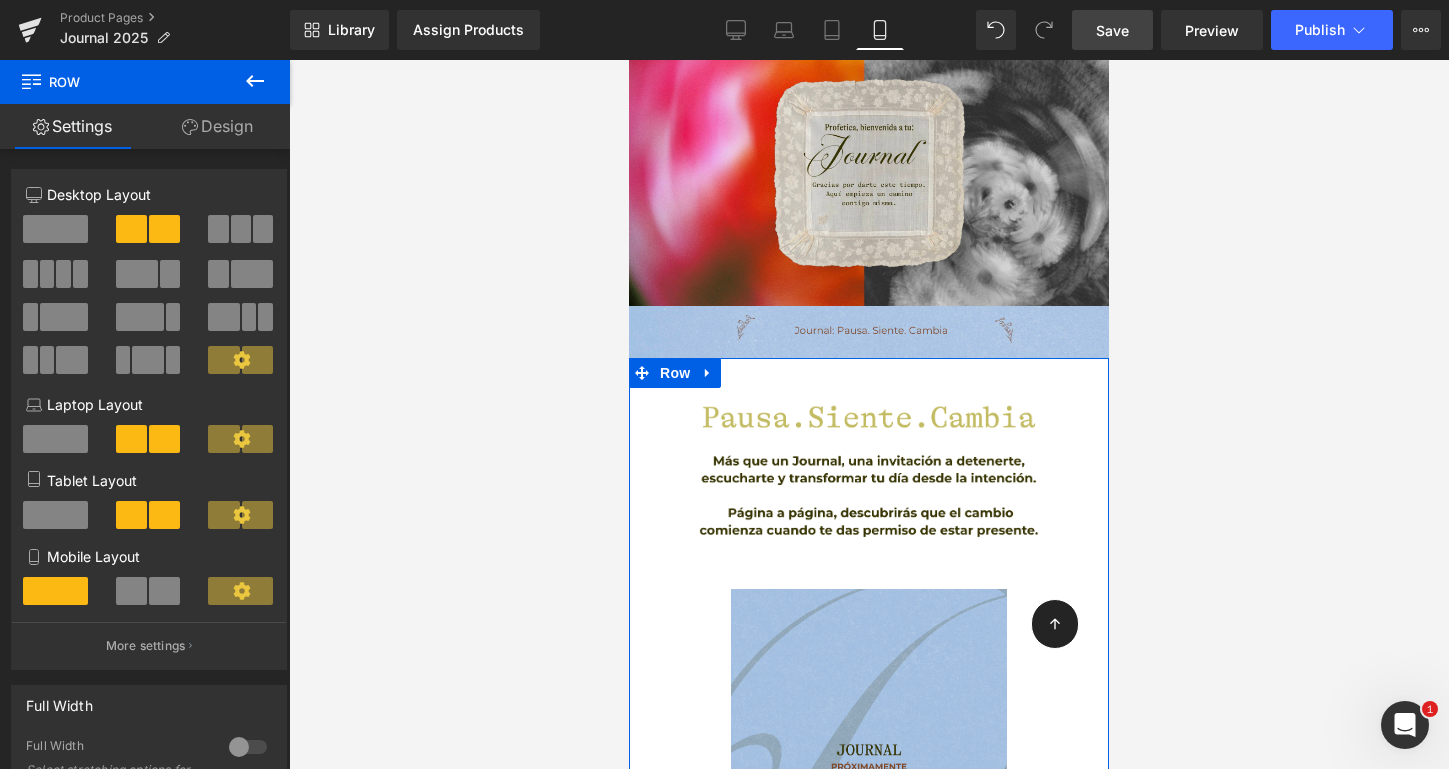 click on "Design" at bounding box center (217, 126) 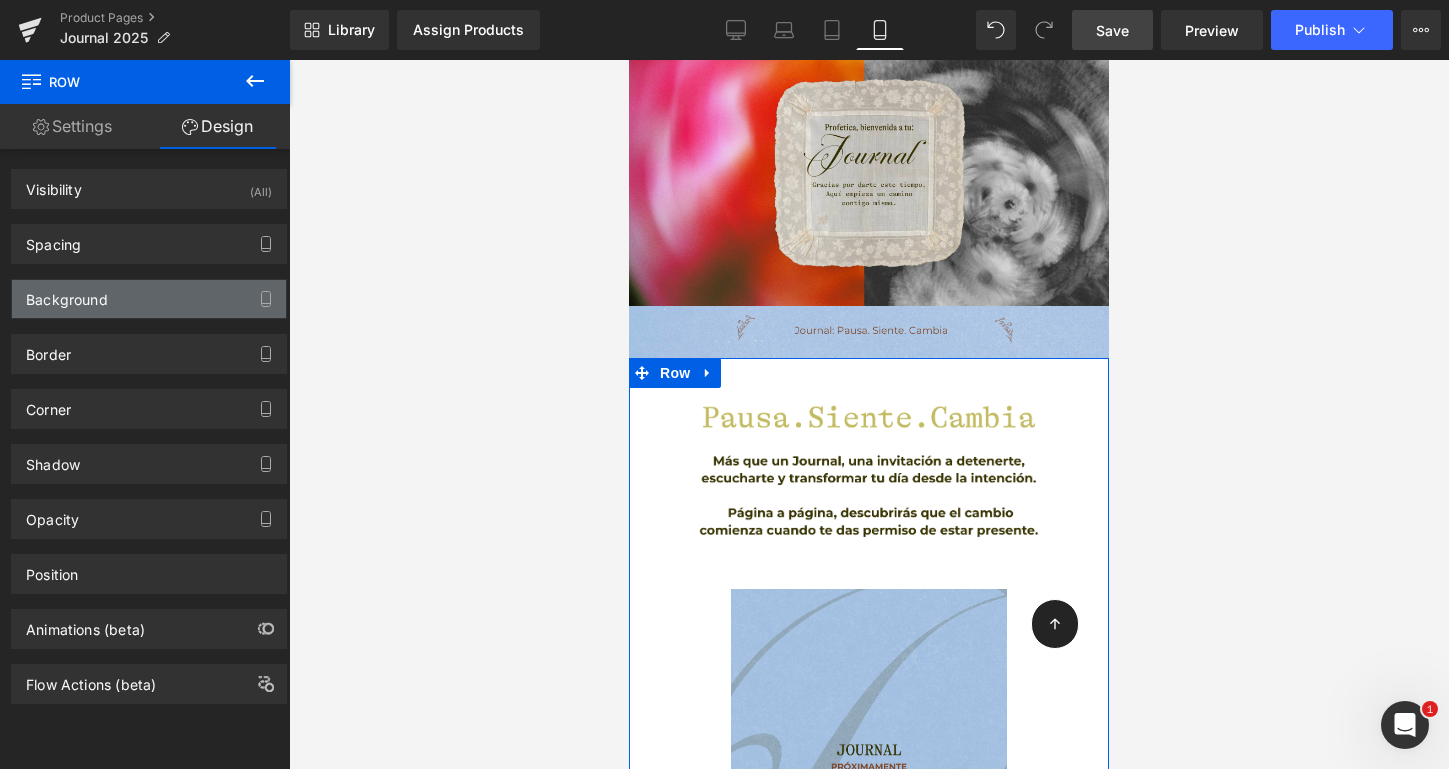 click on "Background" at bounding box center [149, 299] 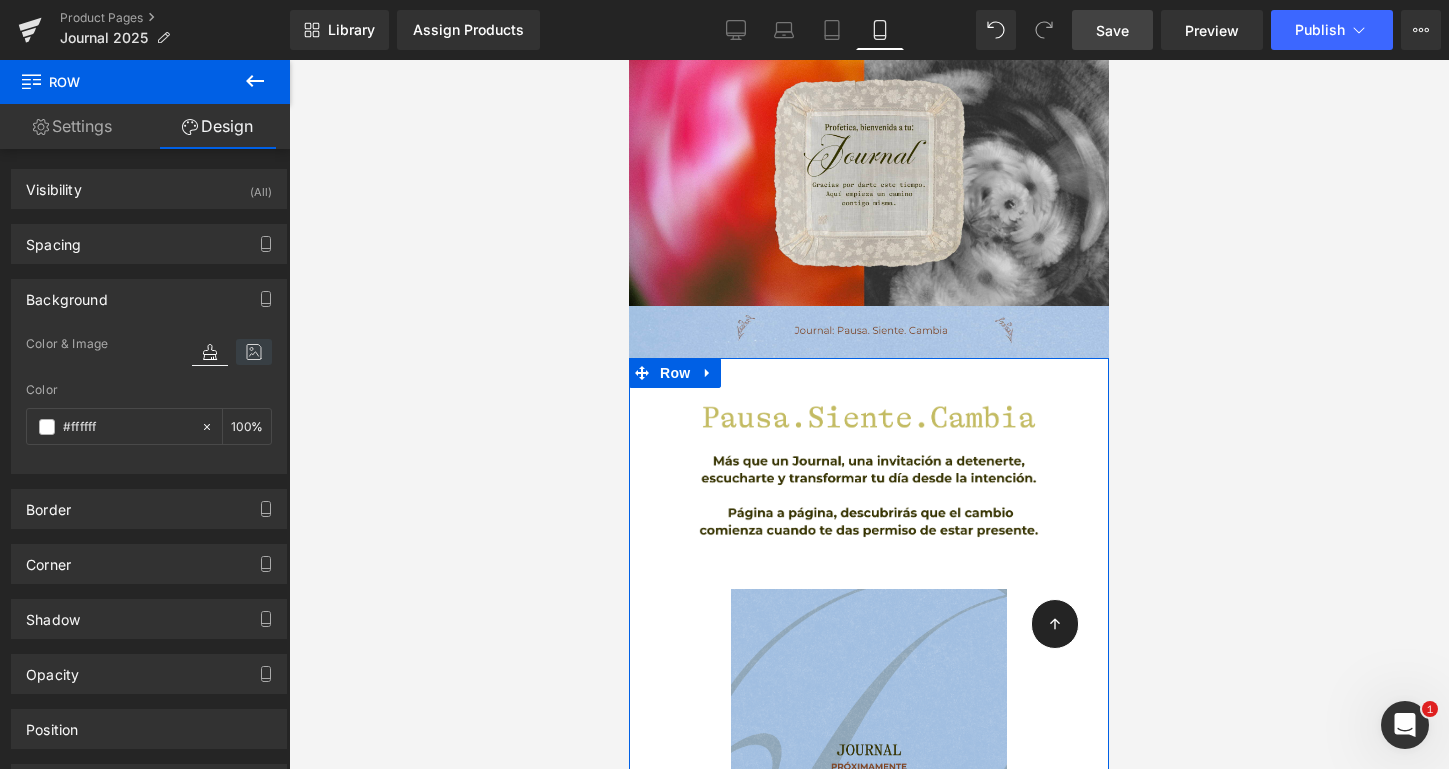 click at bounding box center [254, 352] 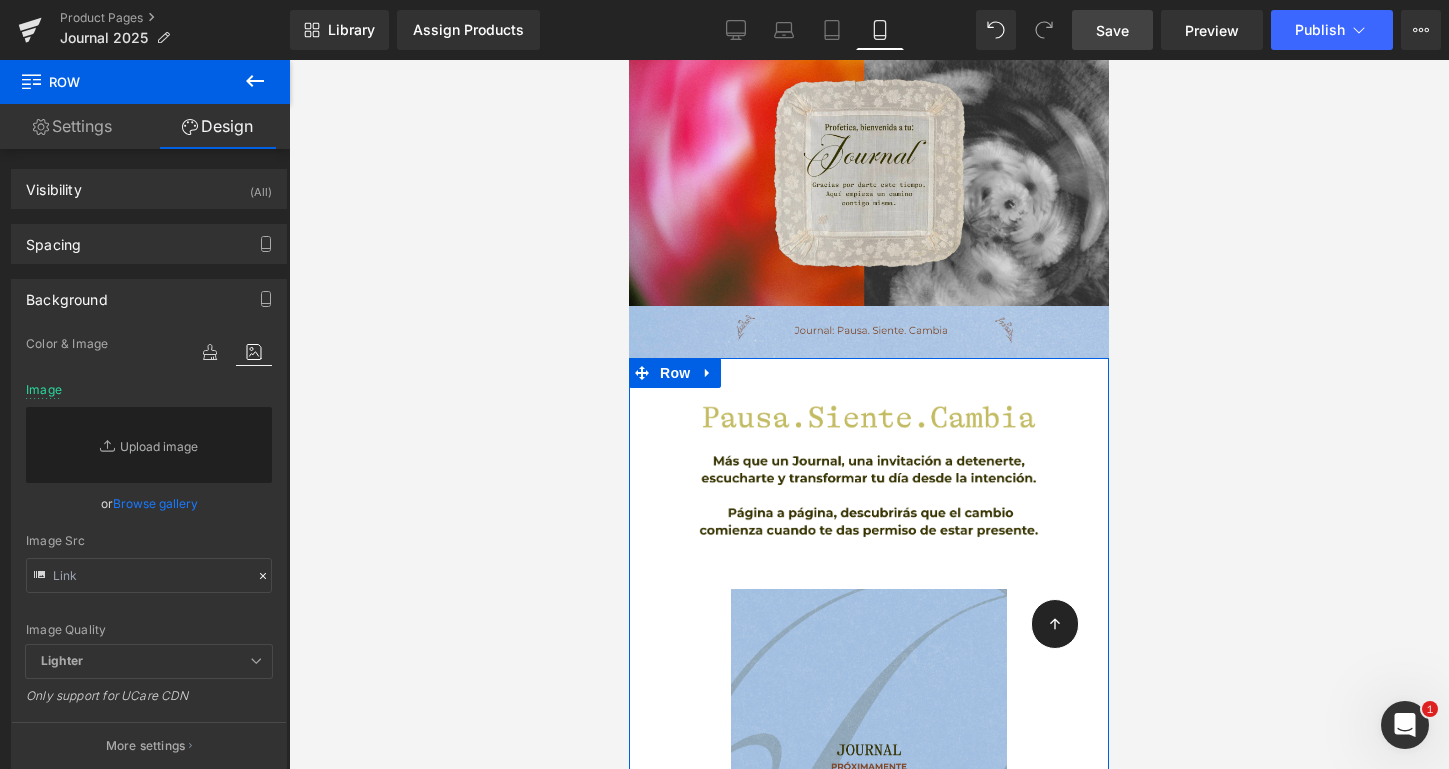 click on "Browse gallery" at bounding box center (155, 503) 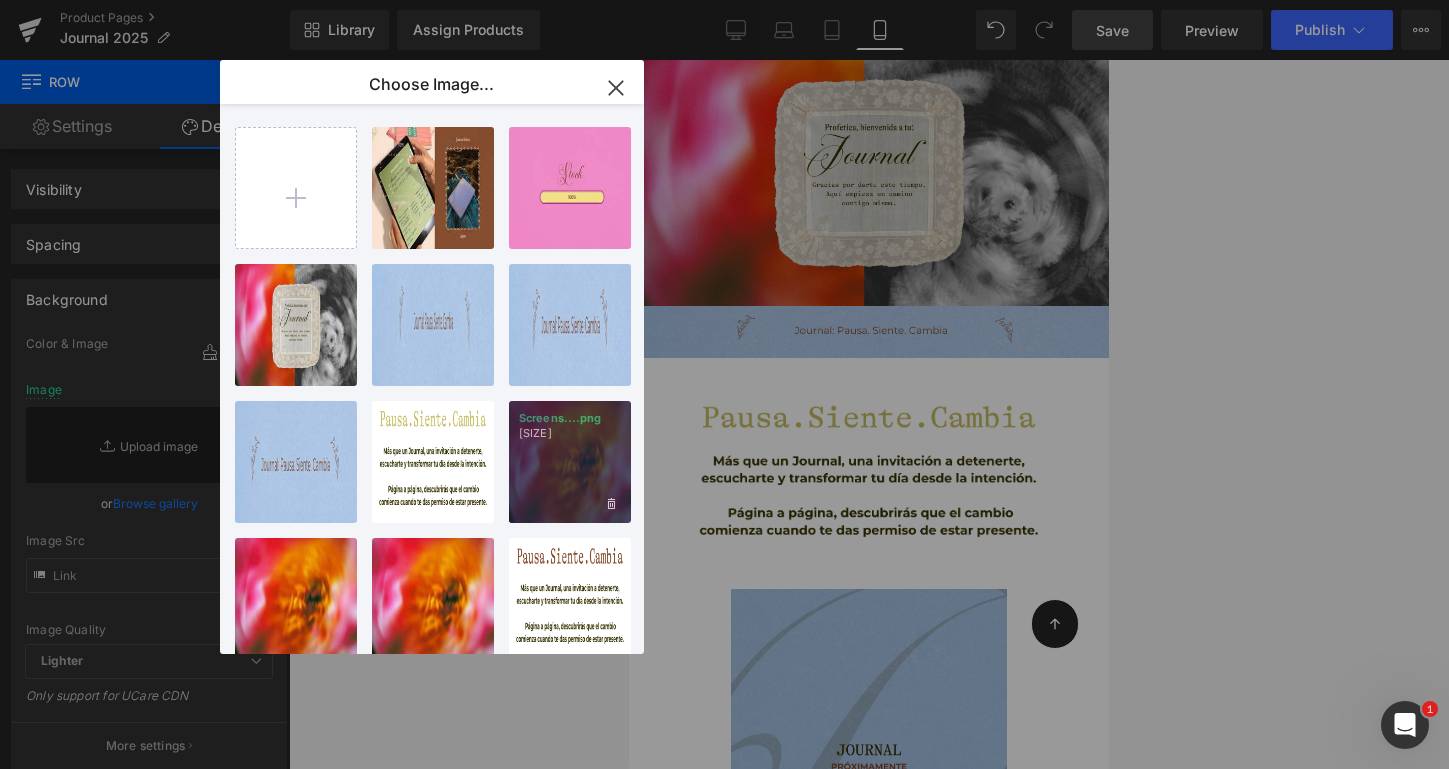 click on "[SIZE]" at bounding box center (570, 433) 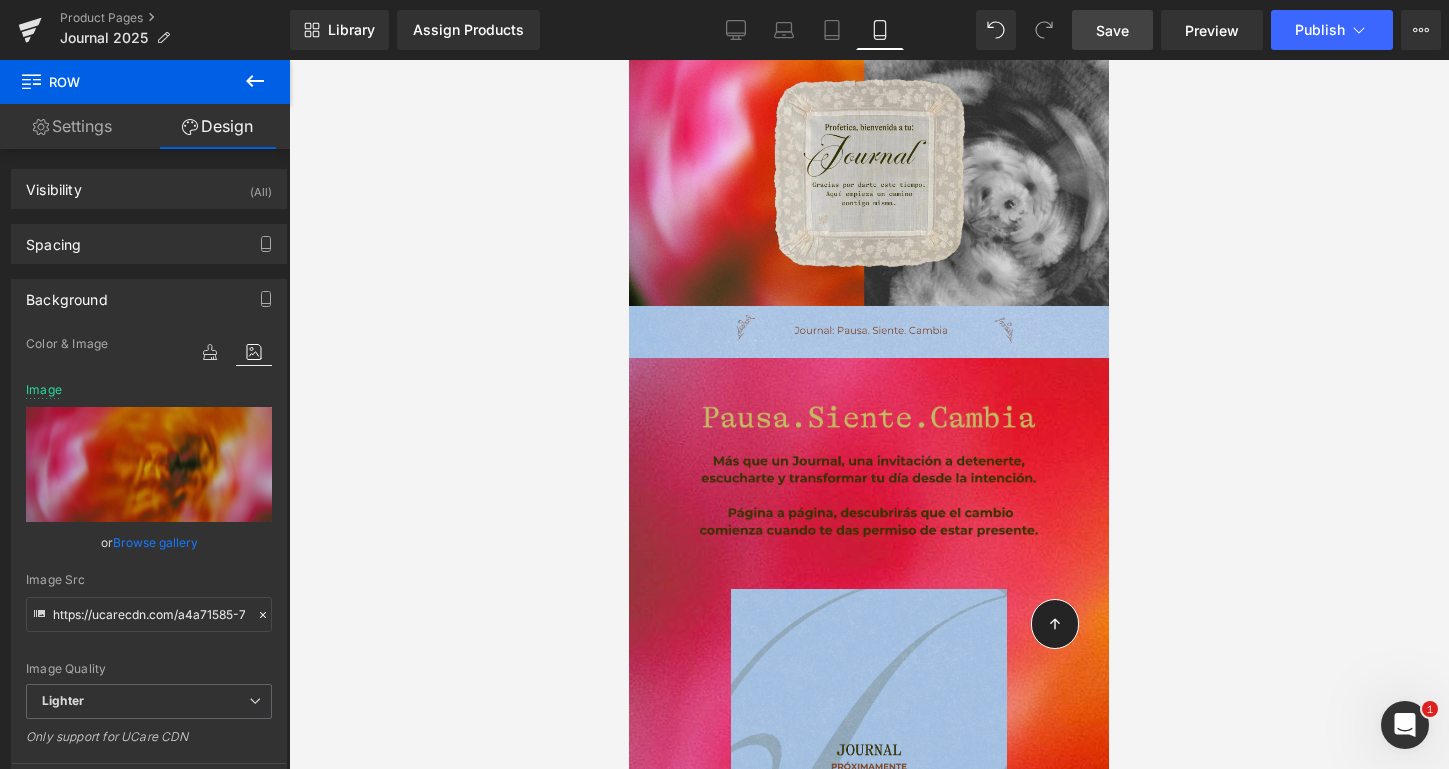 click on "Save" at bounding box center (1112, 30) 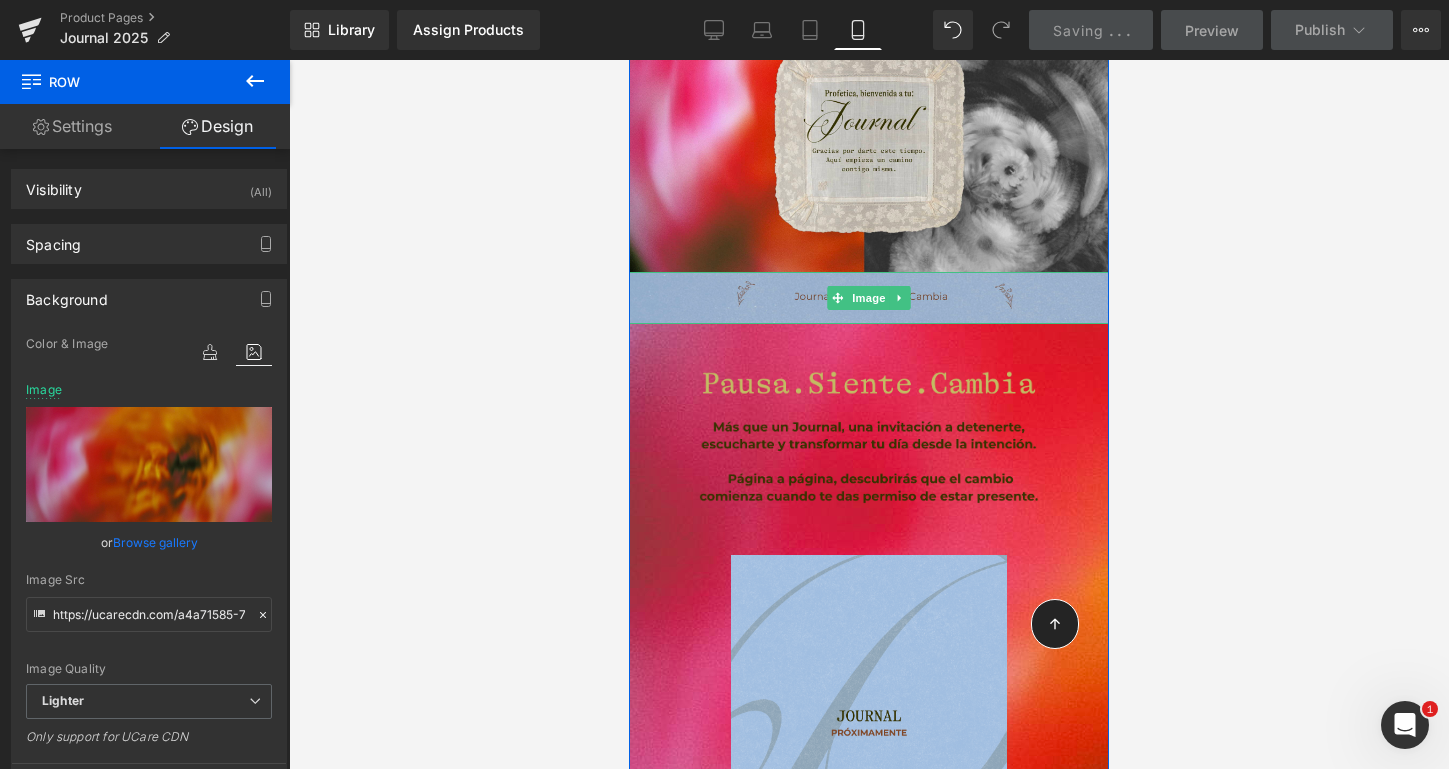 scroll, scrollTop: 194, scrollLeft: 0, axis: vertical 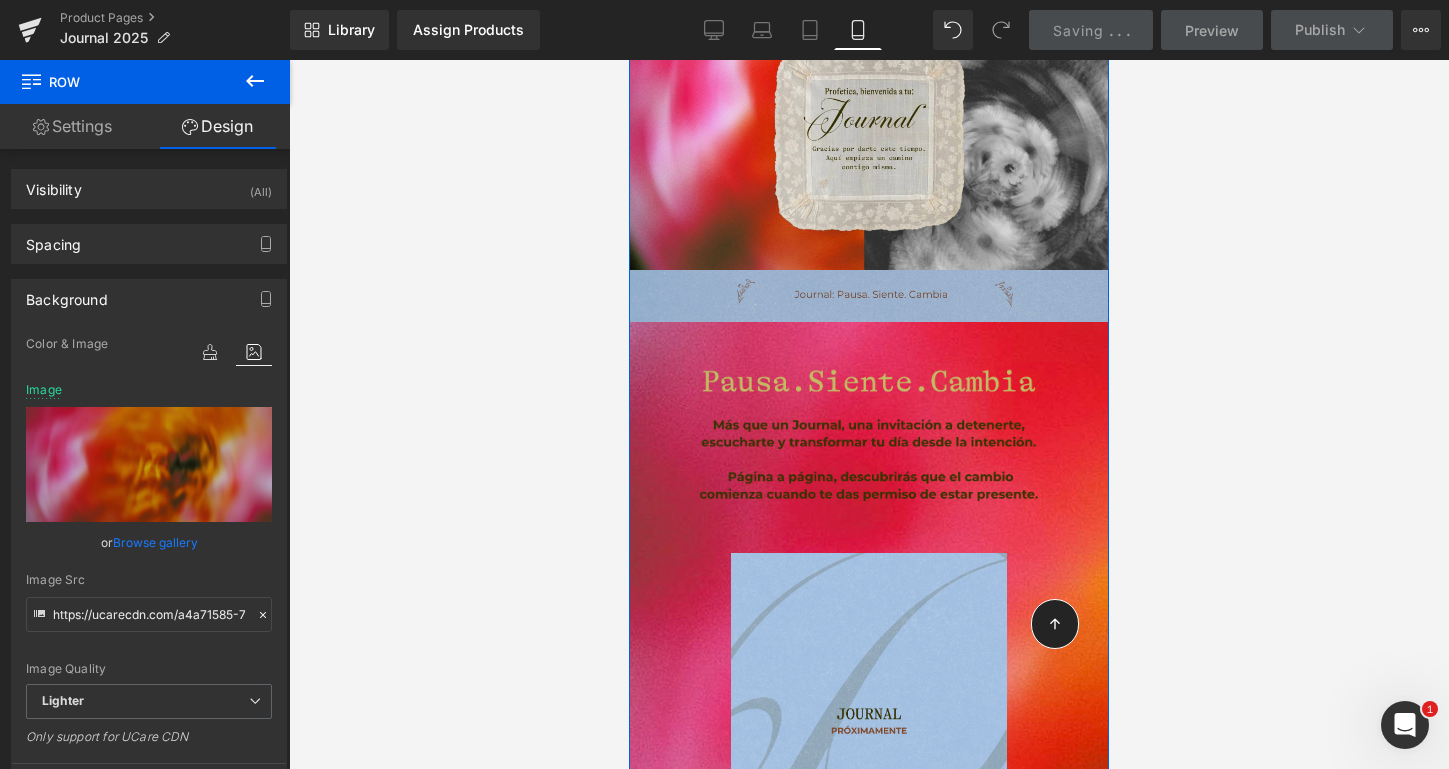 click at bounding box center [869, 296] 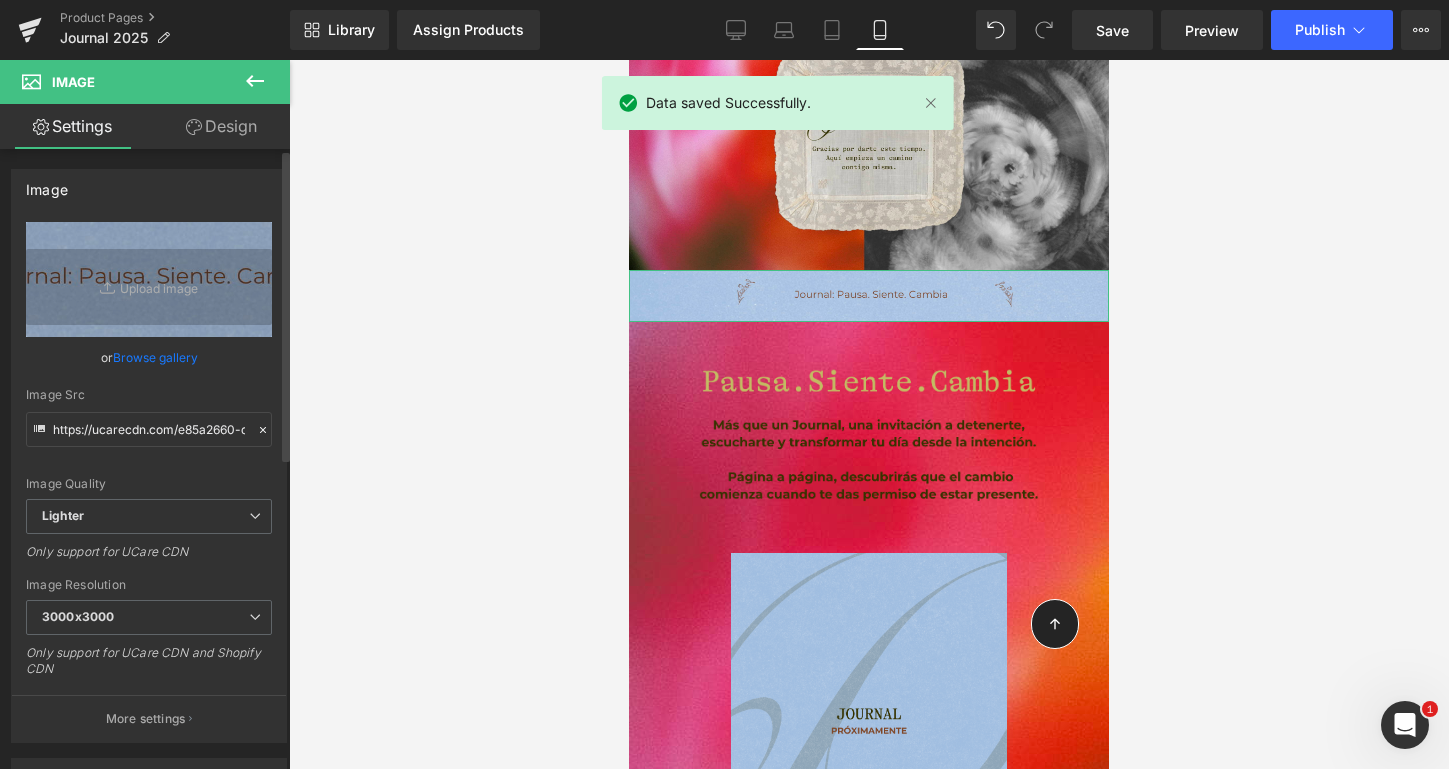 click on "Browse gallery" at bounding box center [155, 357] 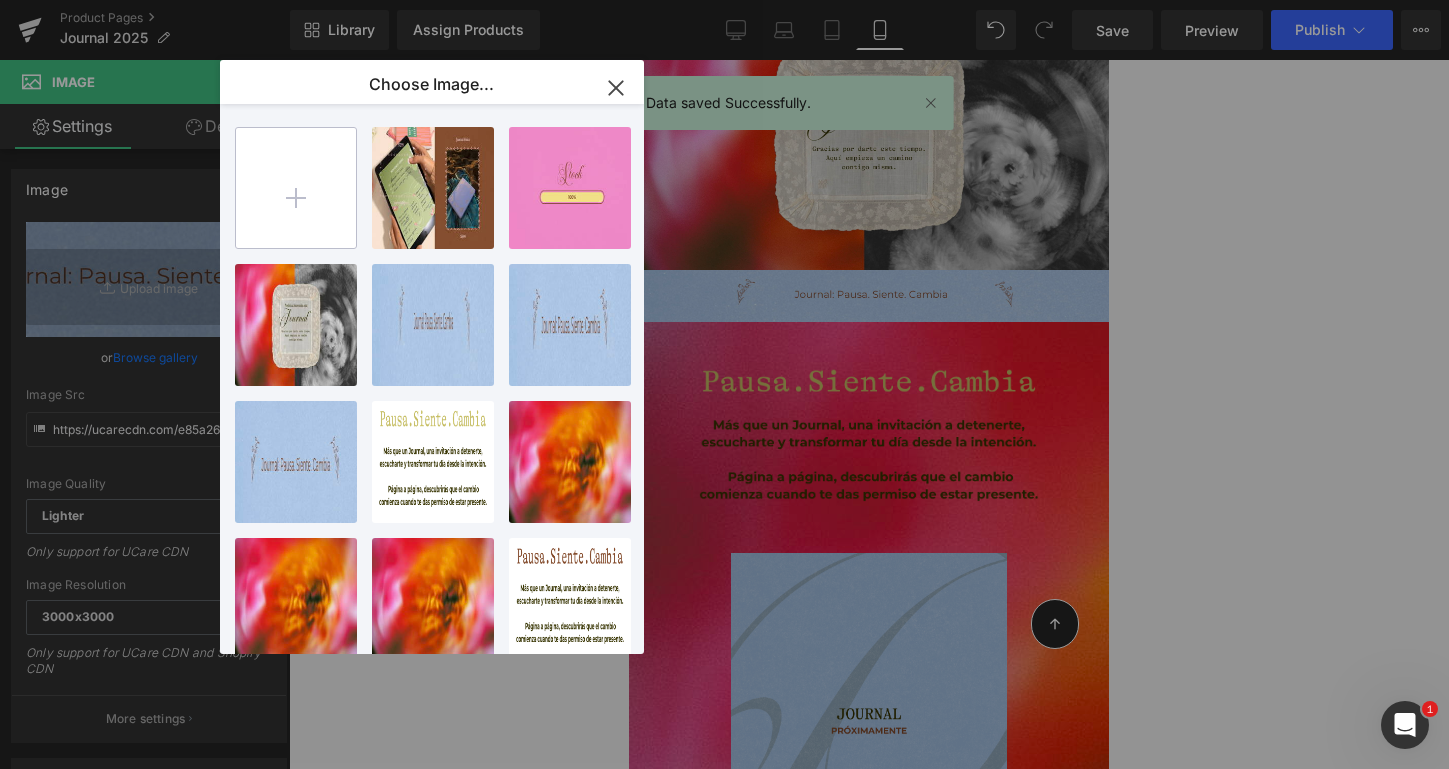click at bounding box center [296, 188] 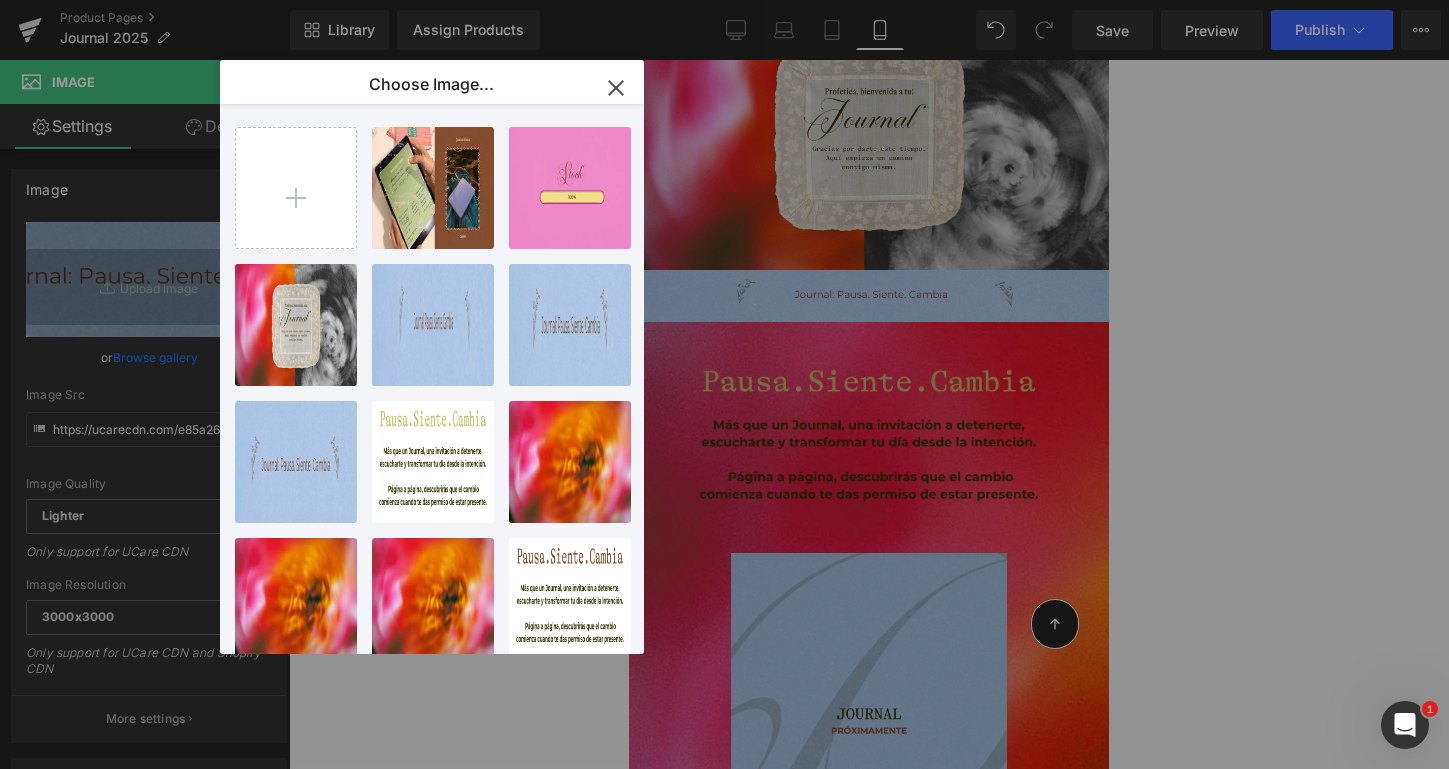 click 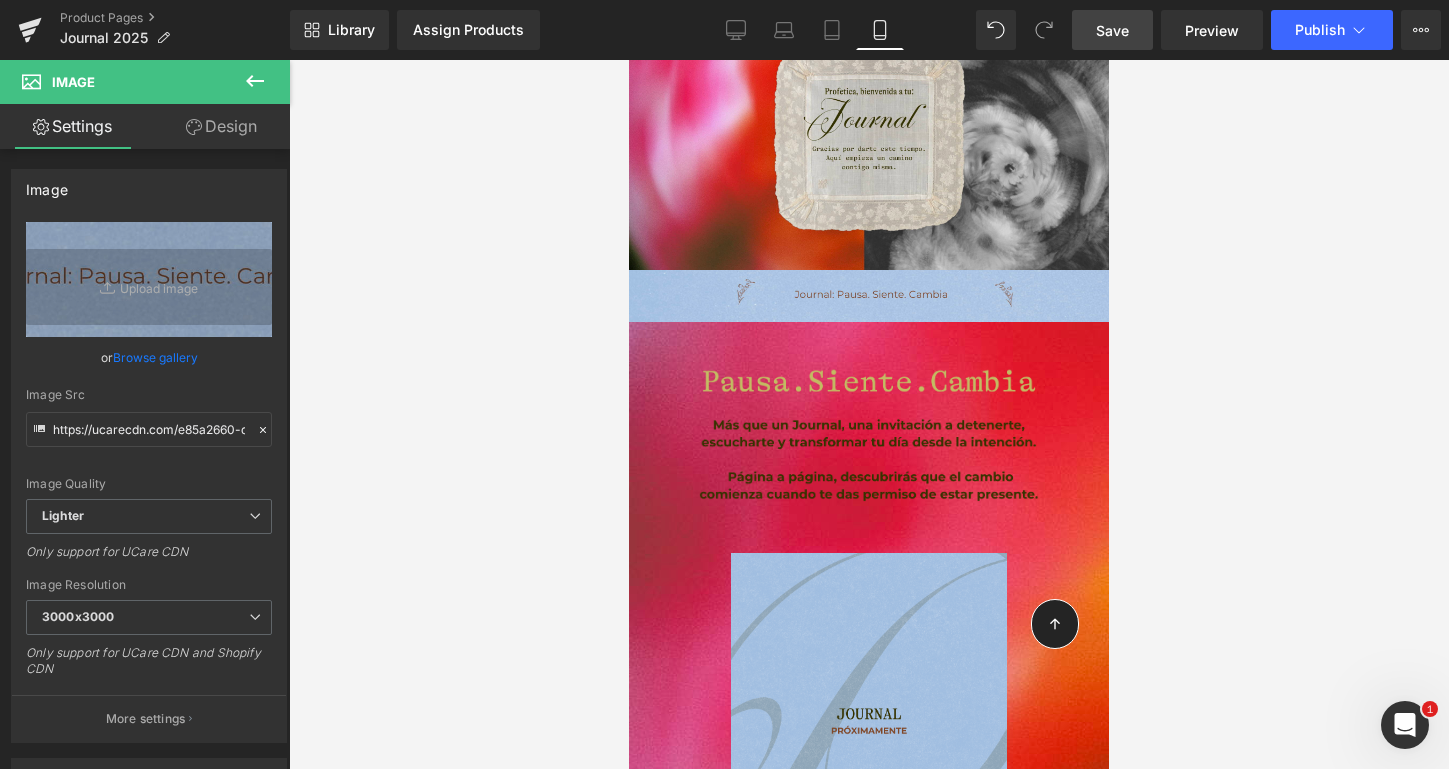 click on "Save" at bounding box center (1112, 30) 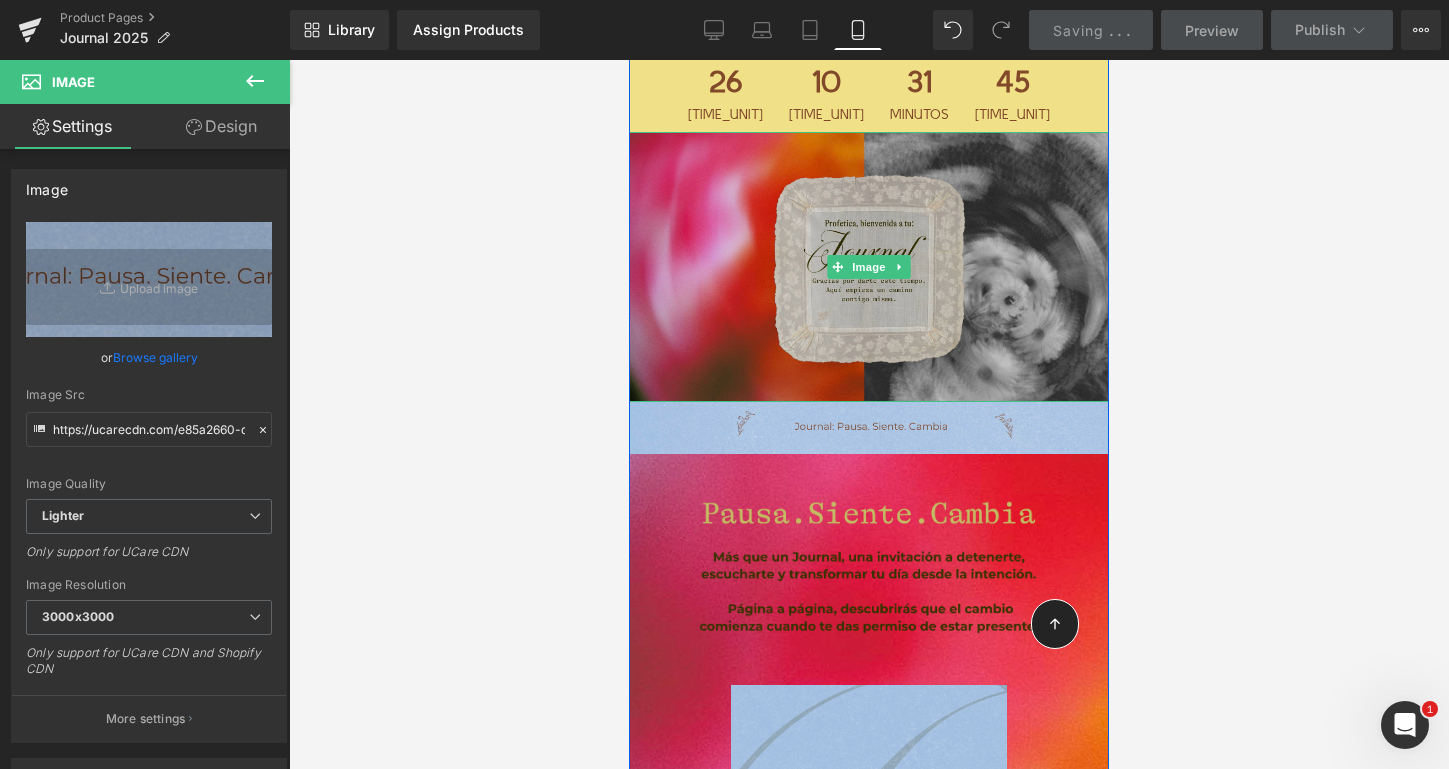 scroll, scrollTop: 0, scrollLeft: 0, axis: both 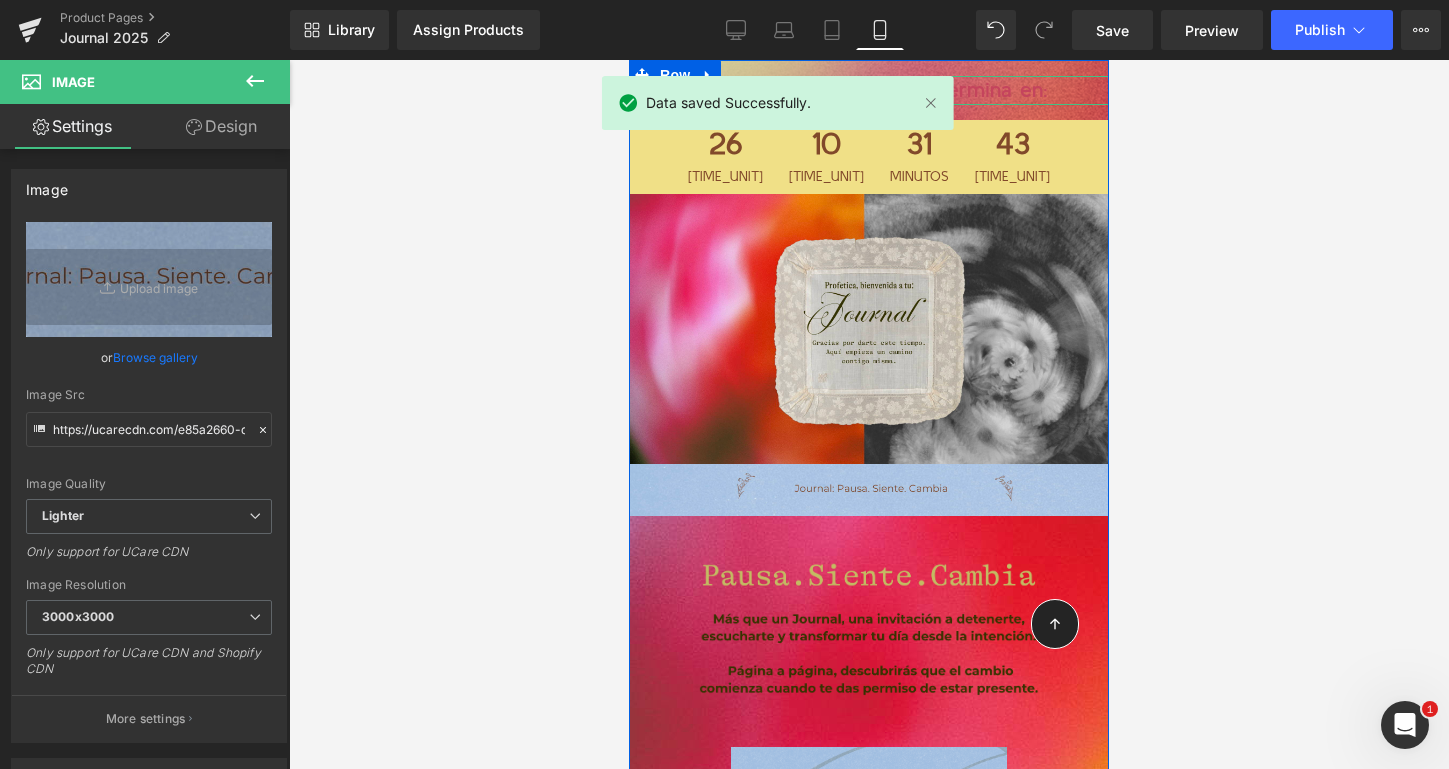 click on "La preventa de tu Journal termina en:" at bounding box center [869, 90] 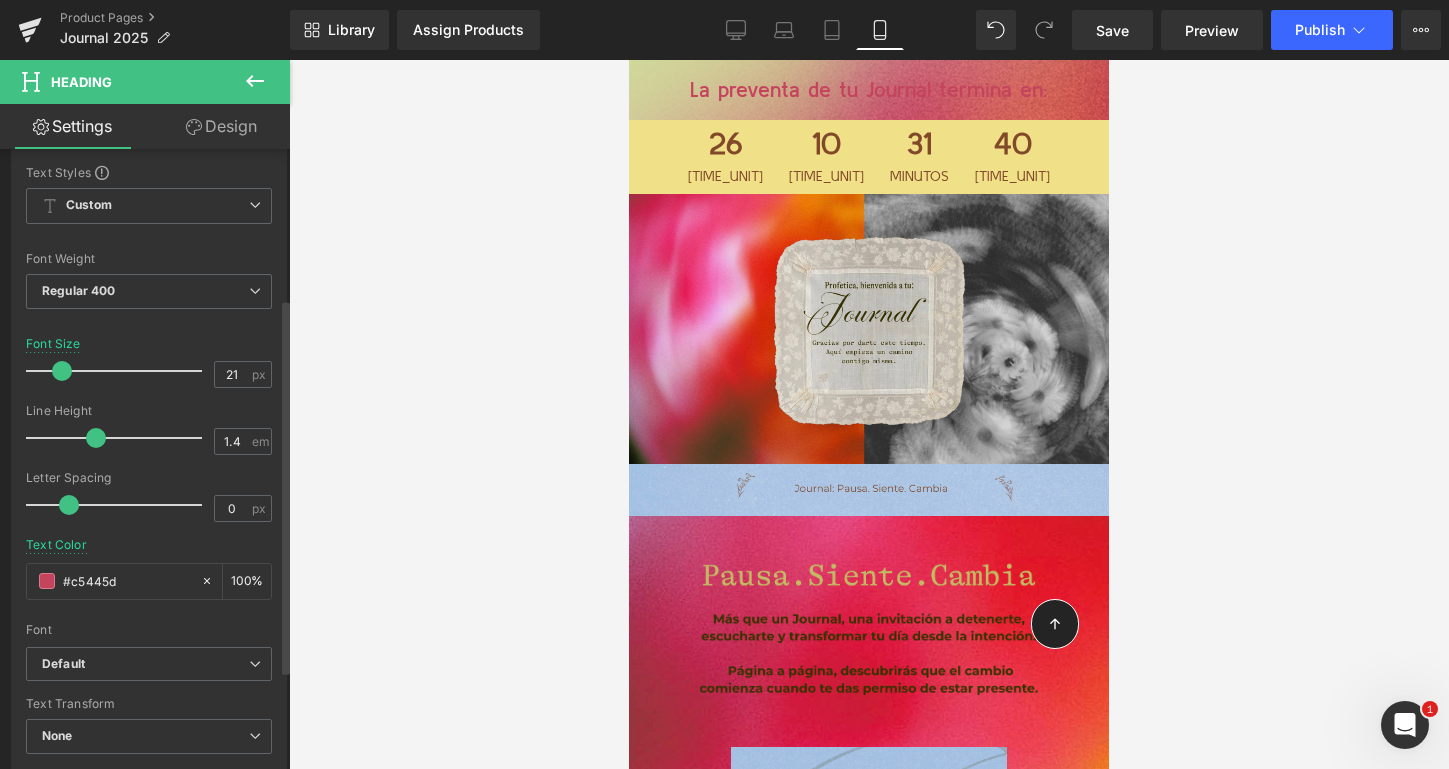 scroll, scrollTop: 302, scrollLeft: 0, axis: vertical 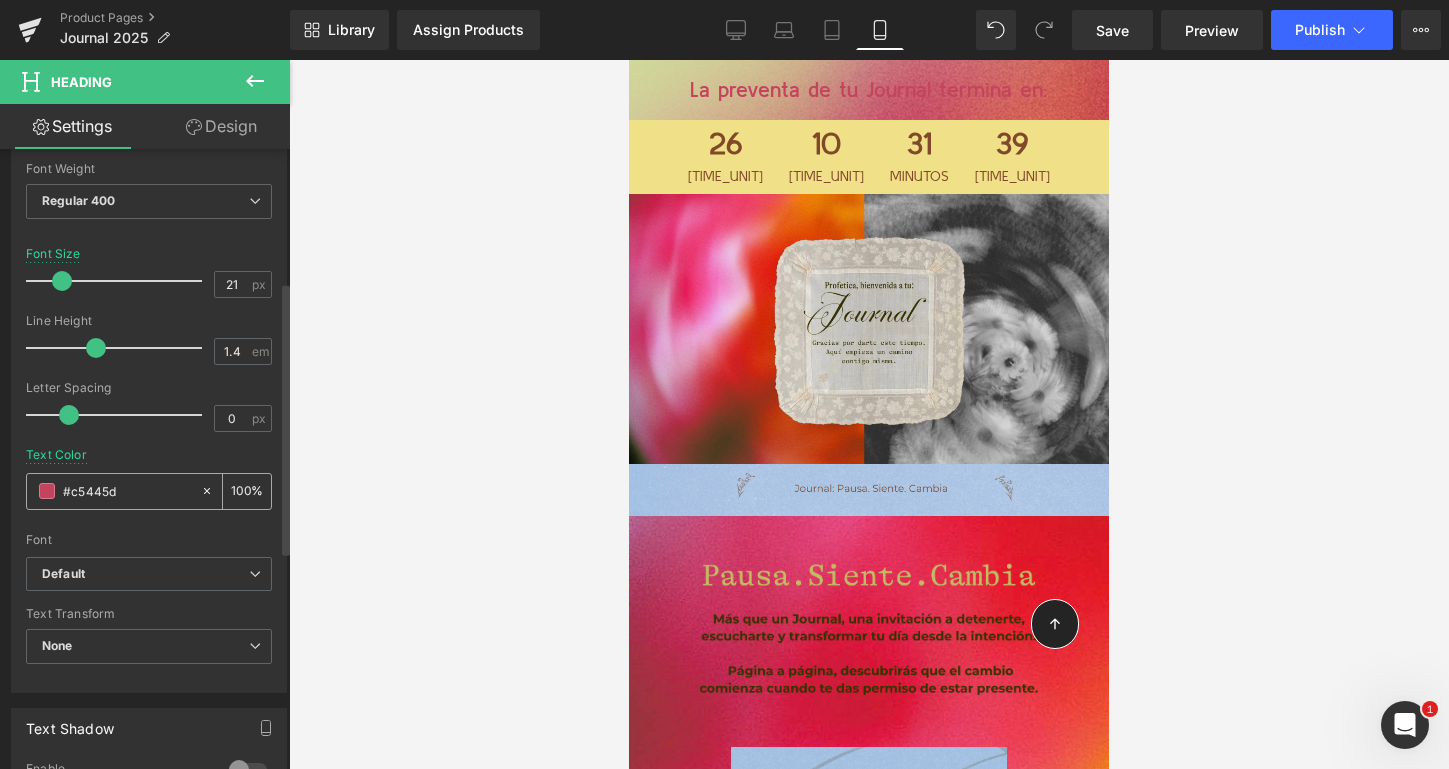 click on "#c5445d" at bounding box center [127, 491] 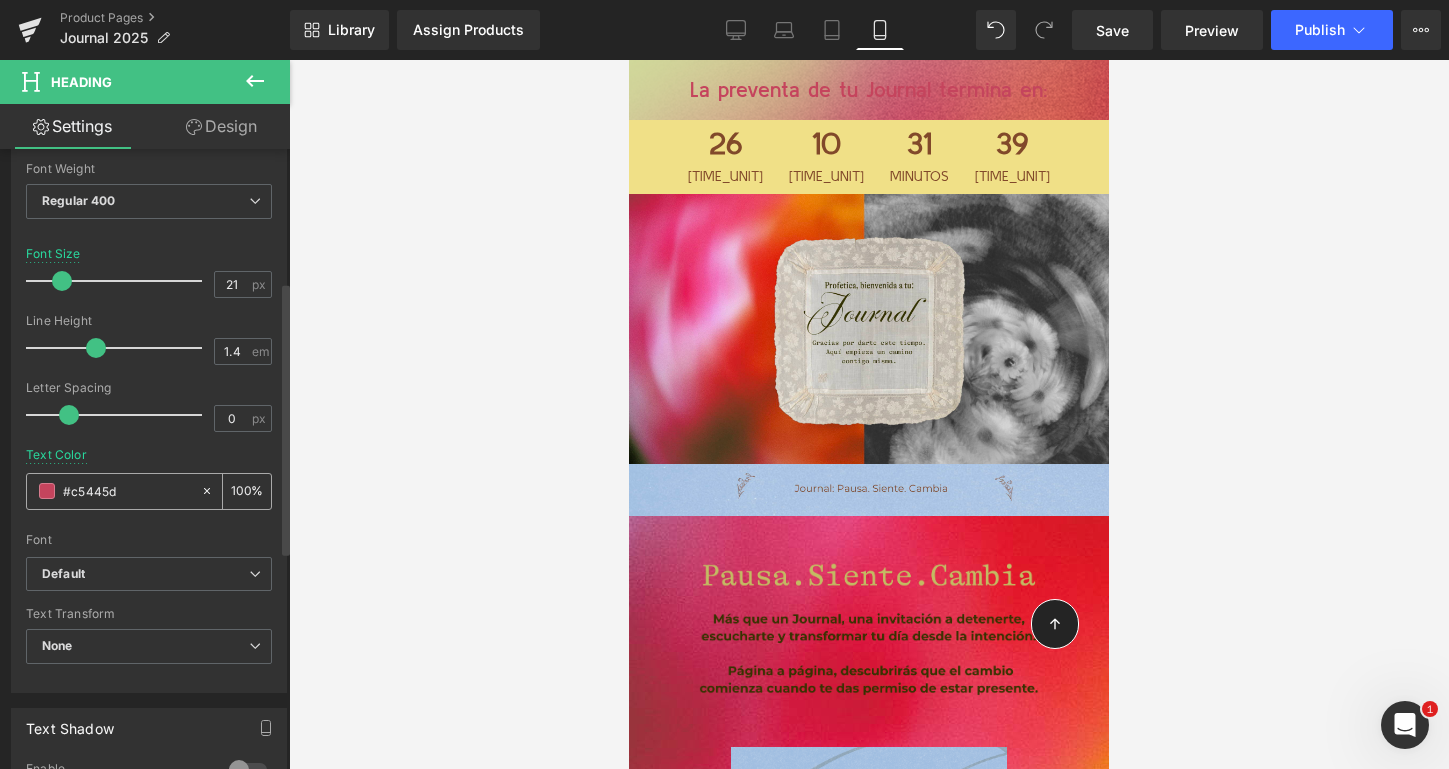 click on "#c5445d" at bounding box center (127, 491) 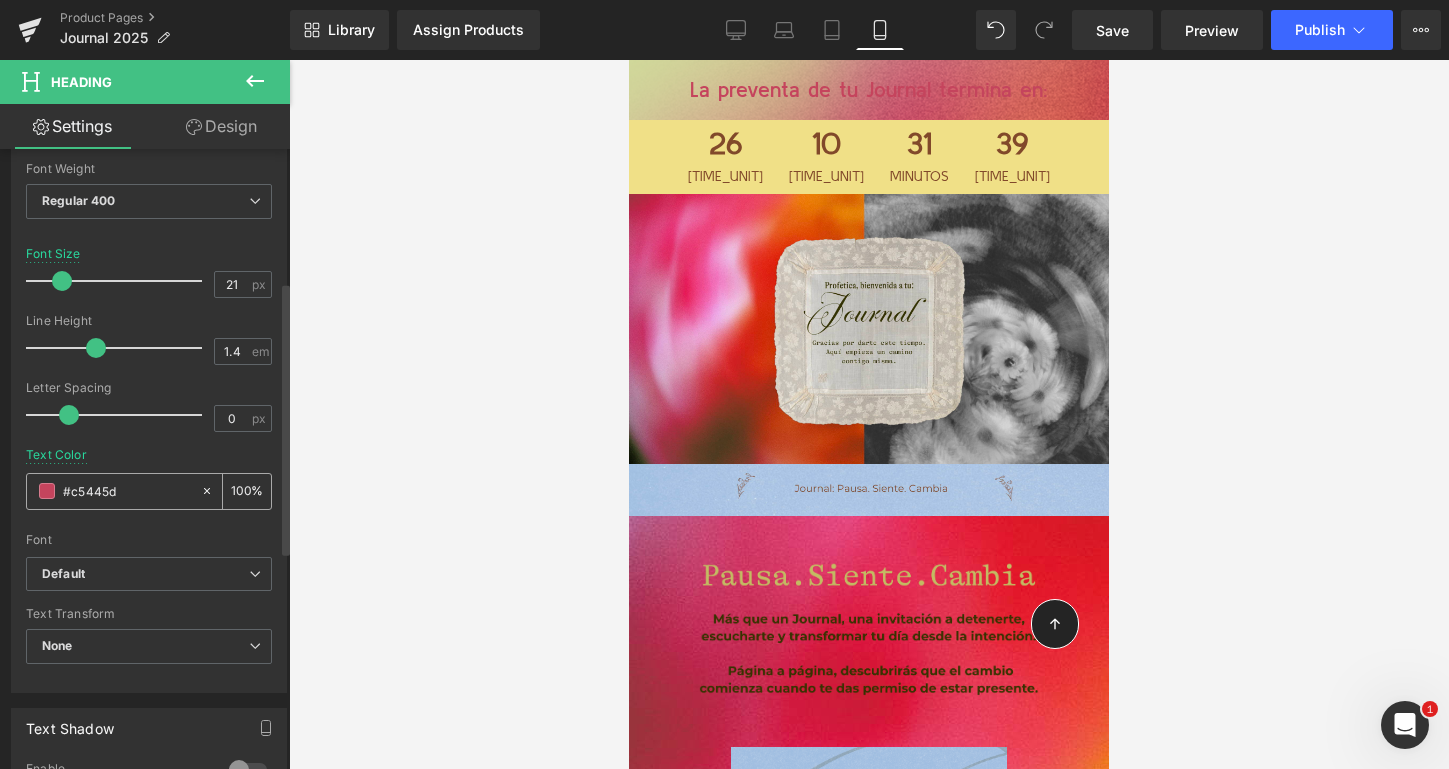 click on "#c5445d" at bounding box center (127, 491) 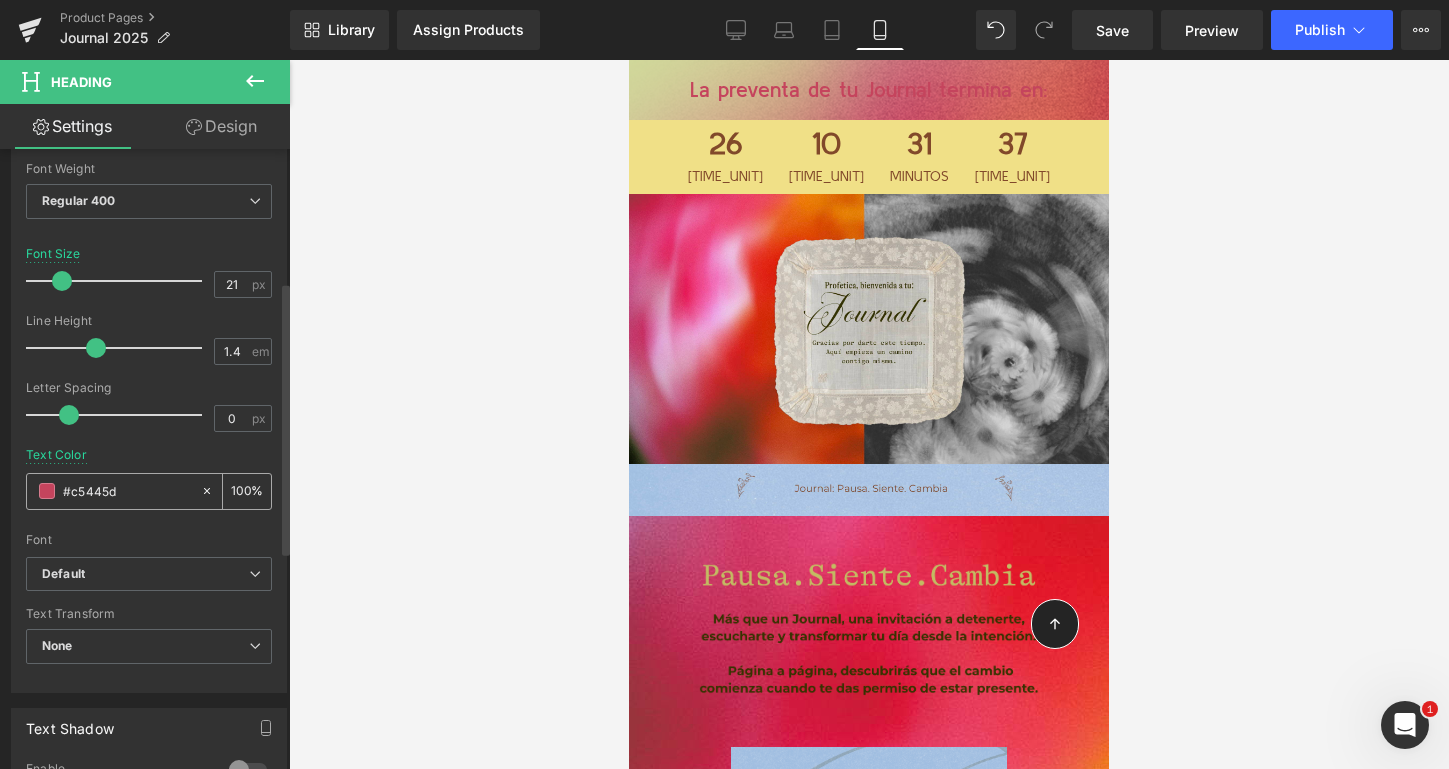 click at bounding box center (47, 491) 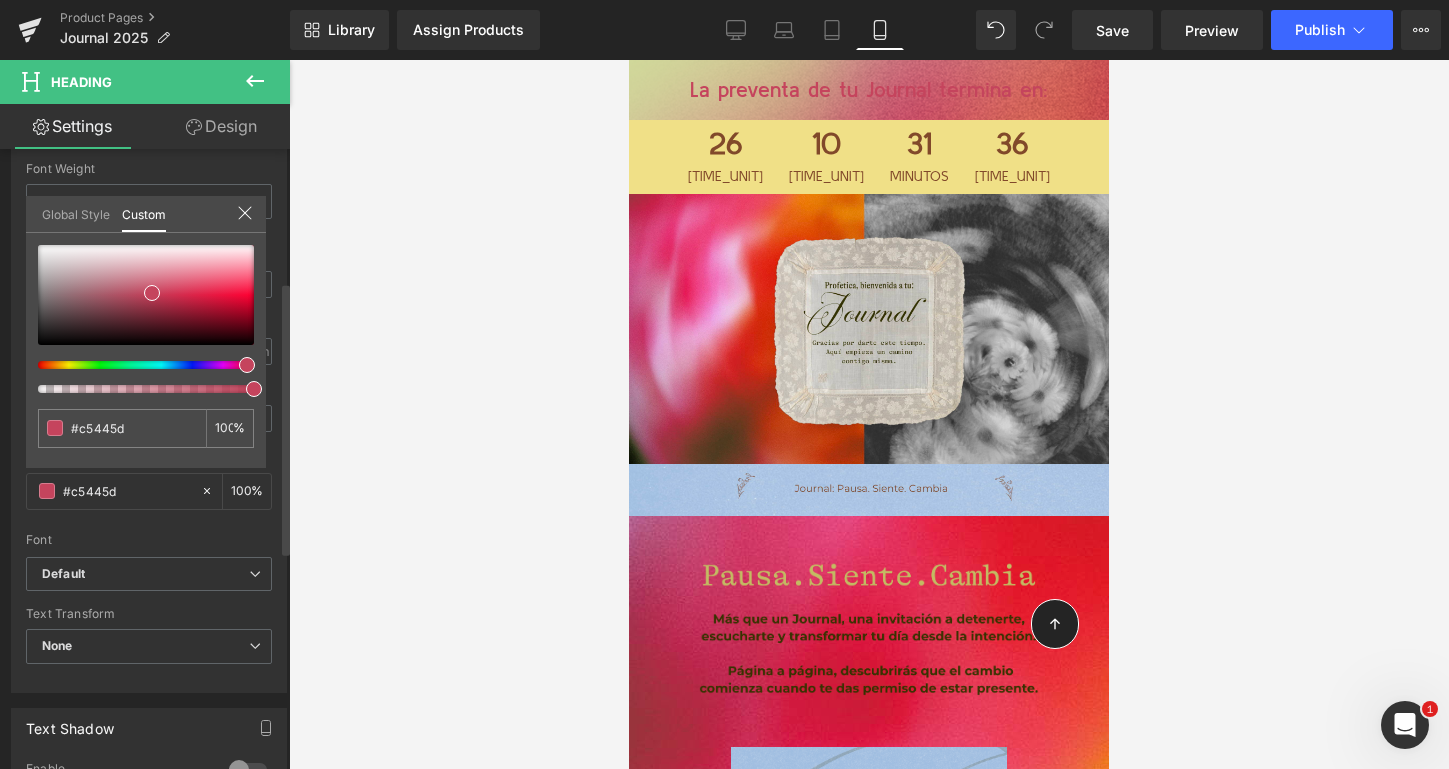 type on "#b6c543" 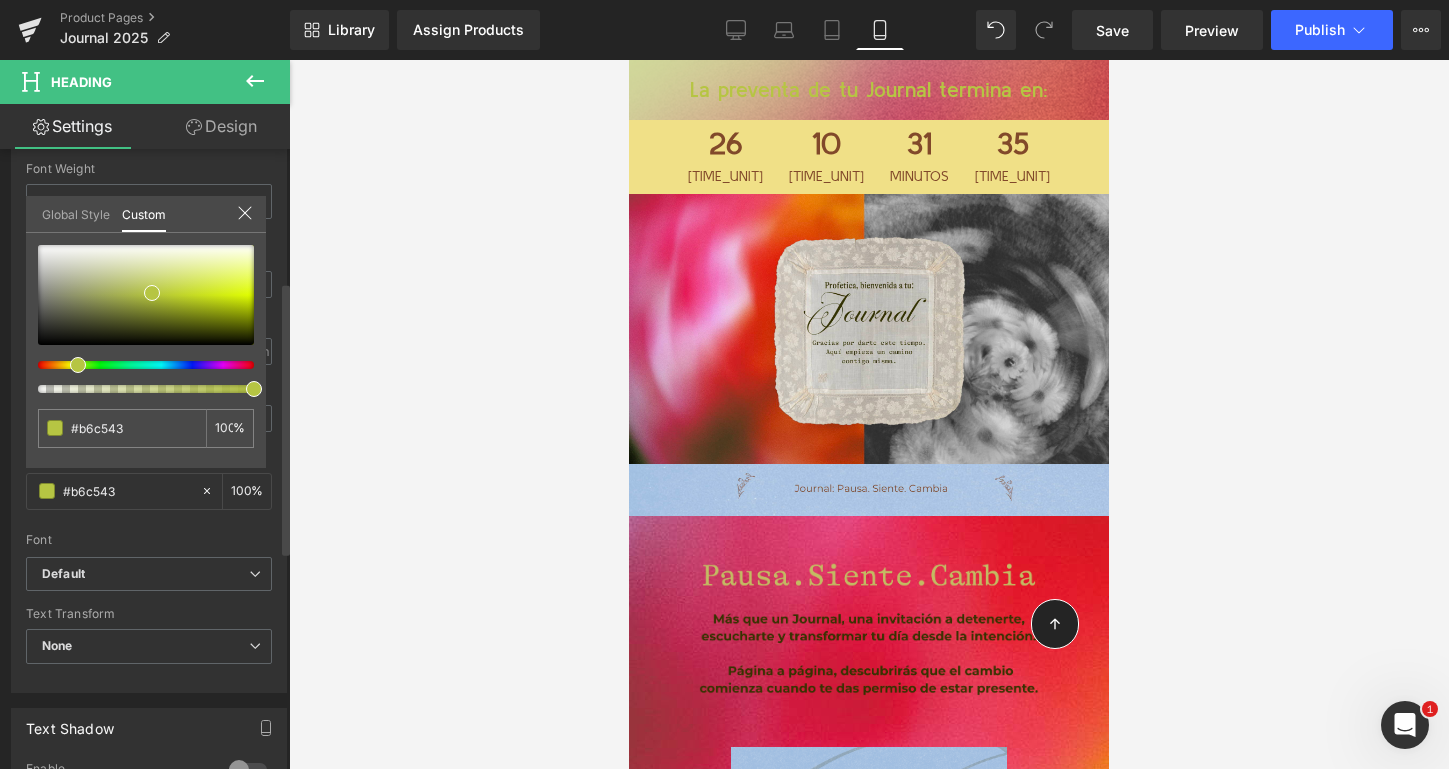 type on "#bac543" 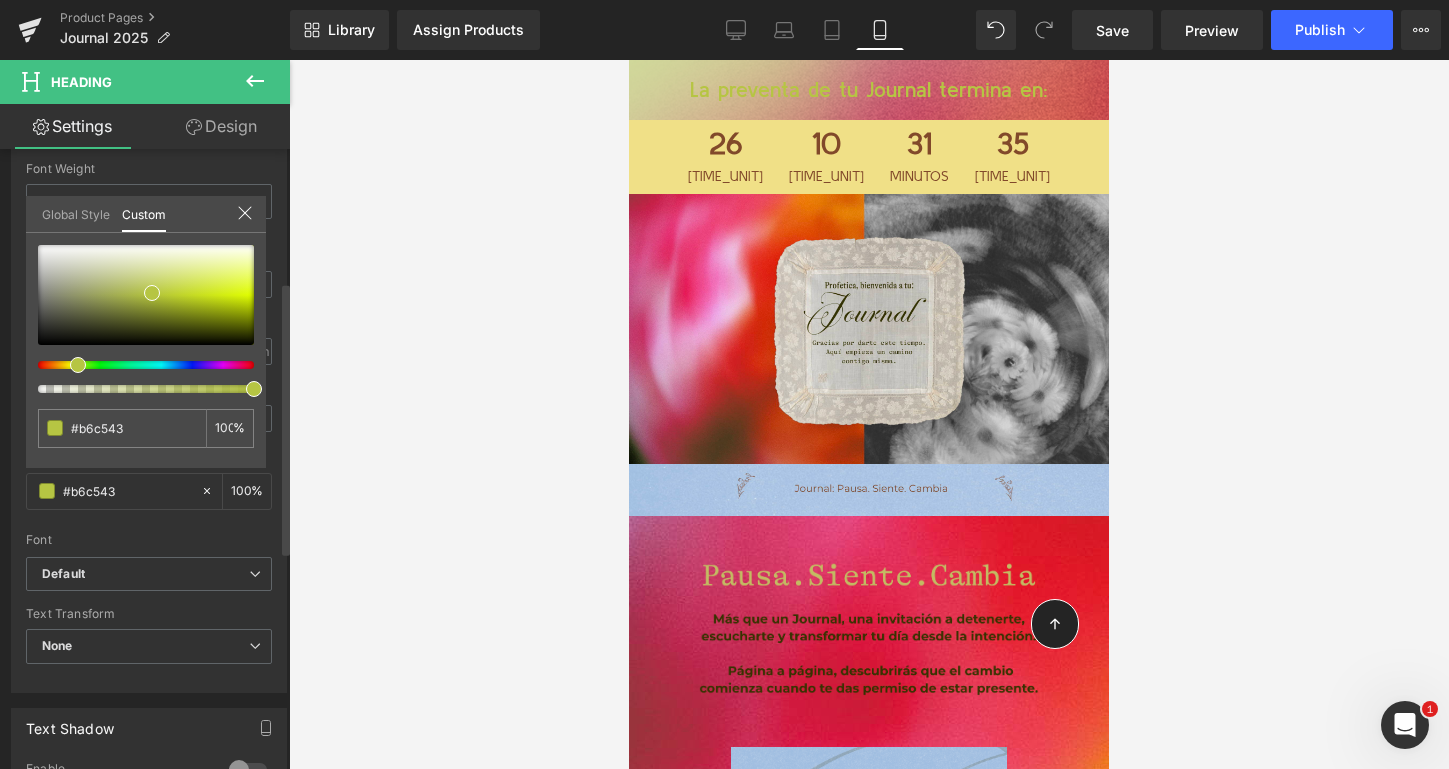 type on "#bac543" 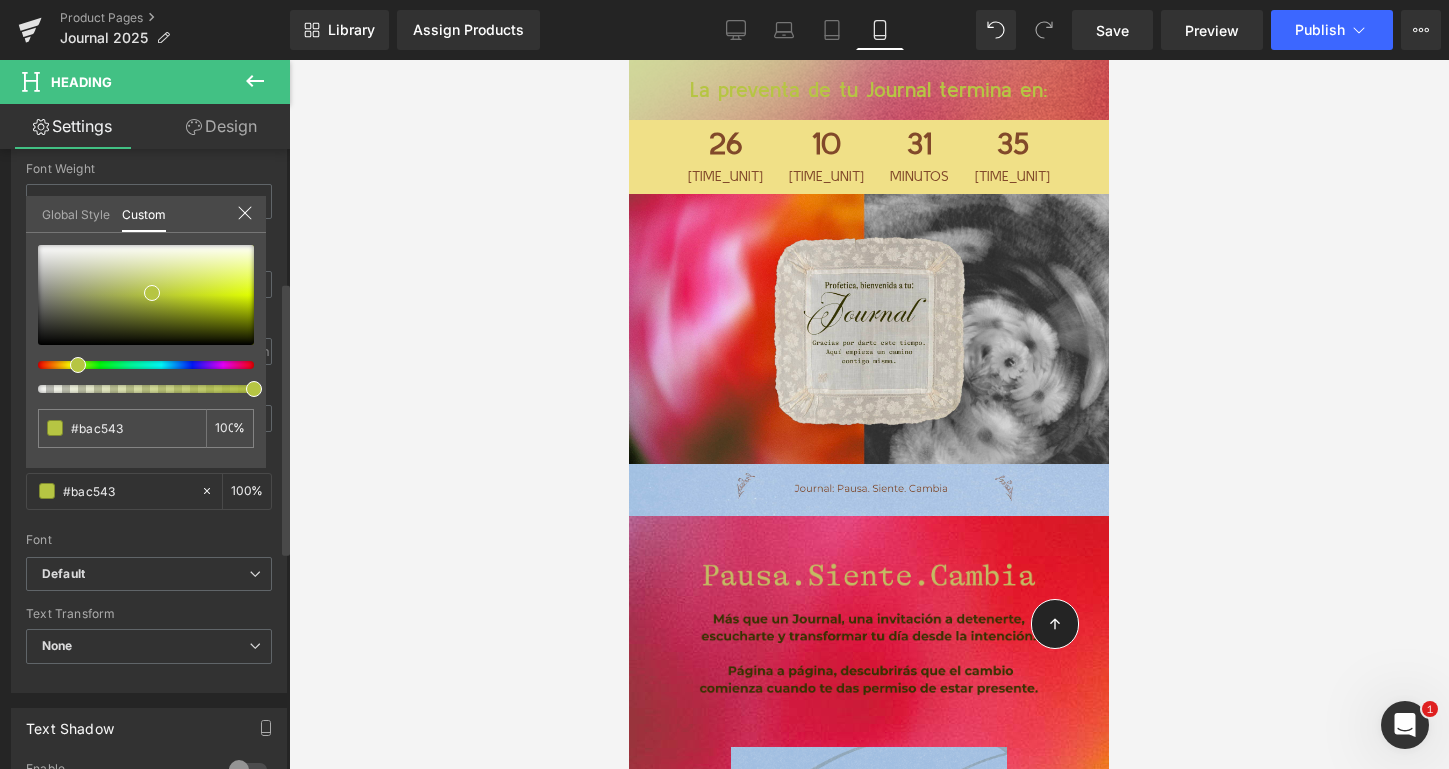 type on "#c1c543" 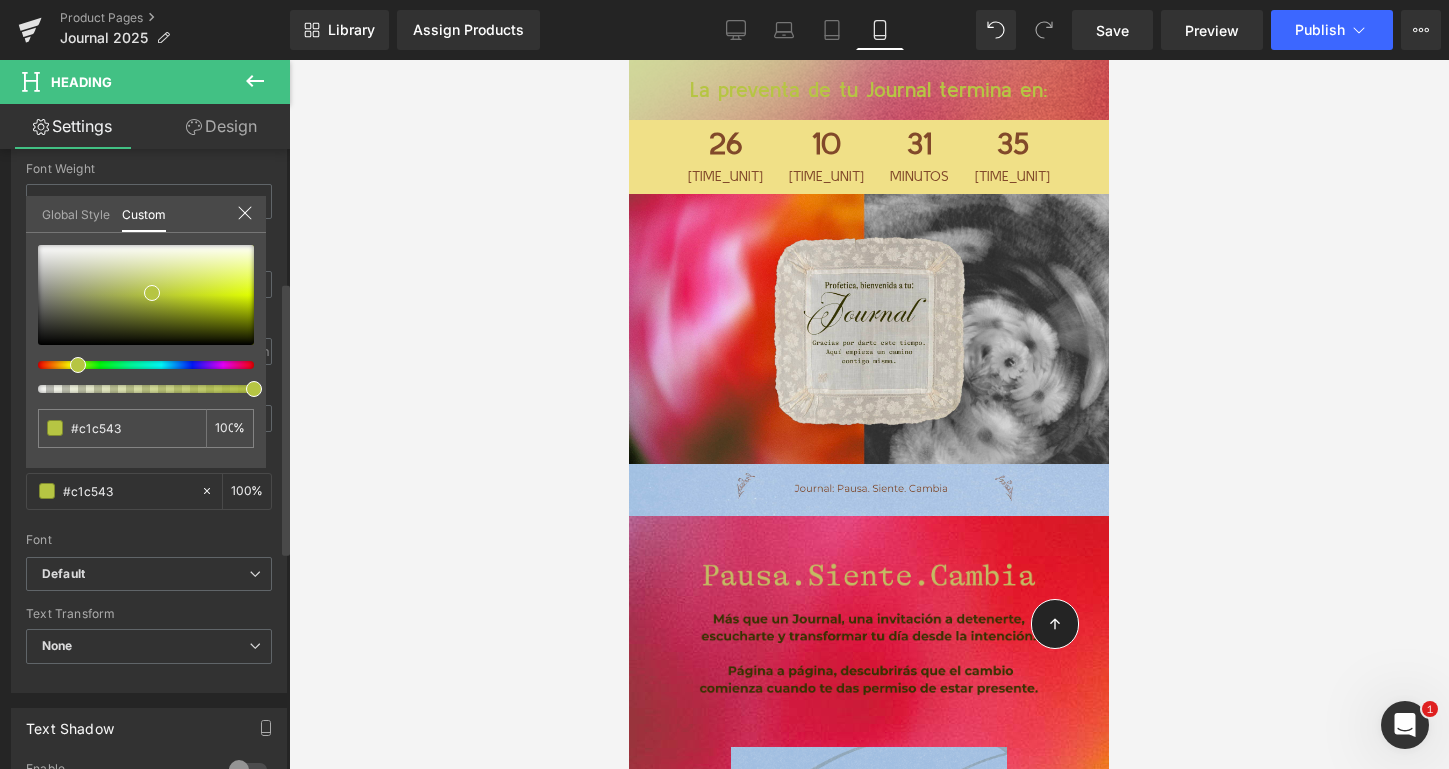 type on "#c5c543" 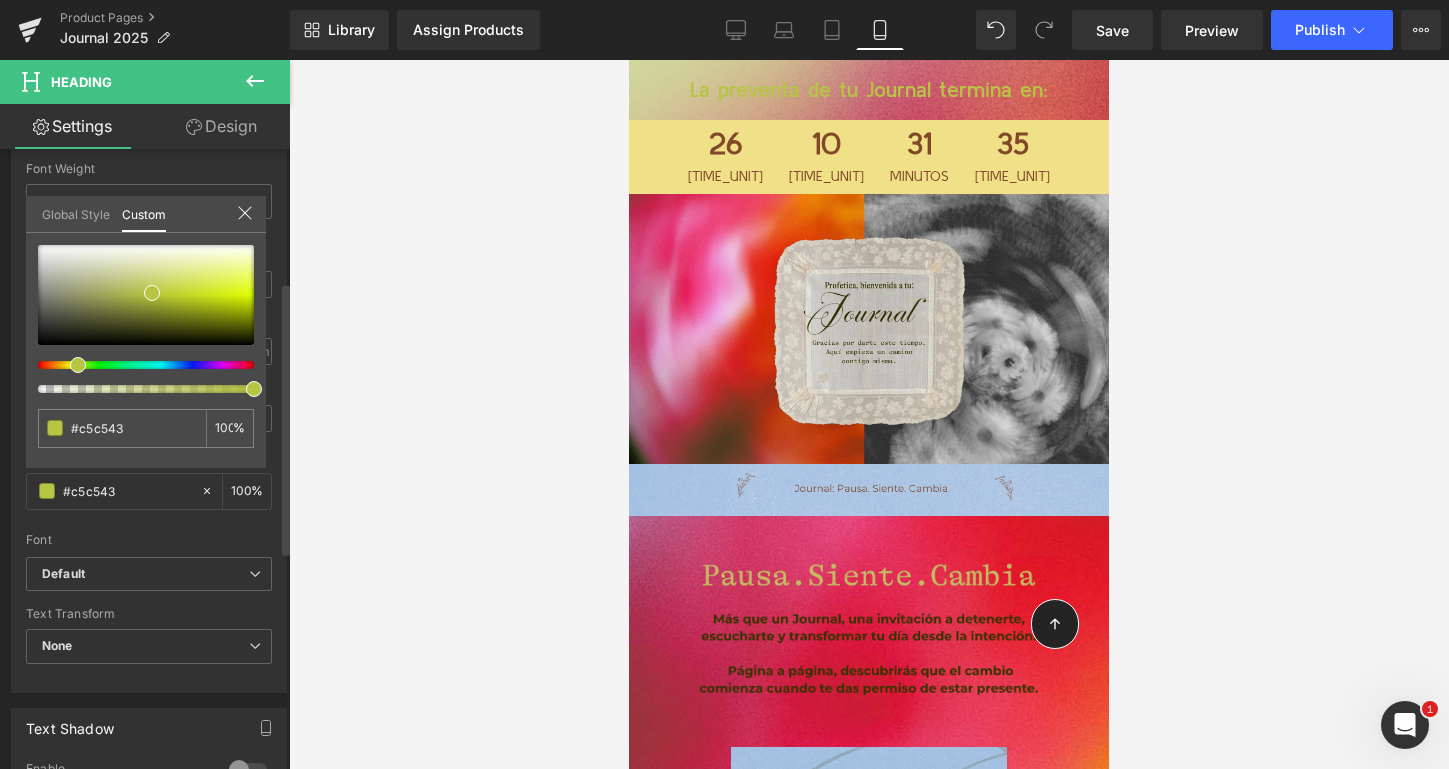 type on "#c5c143" 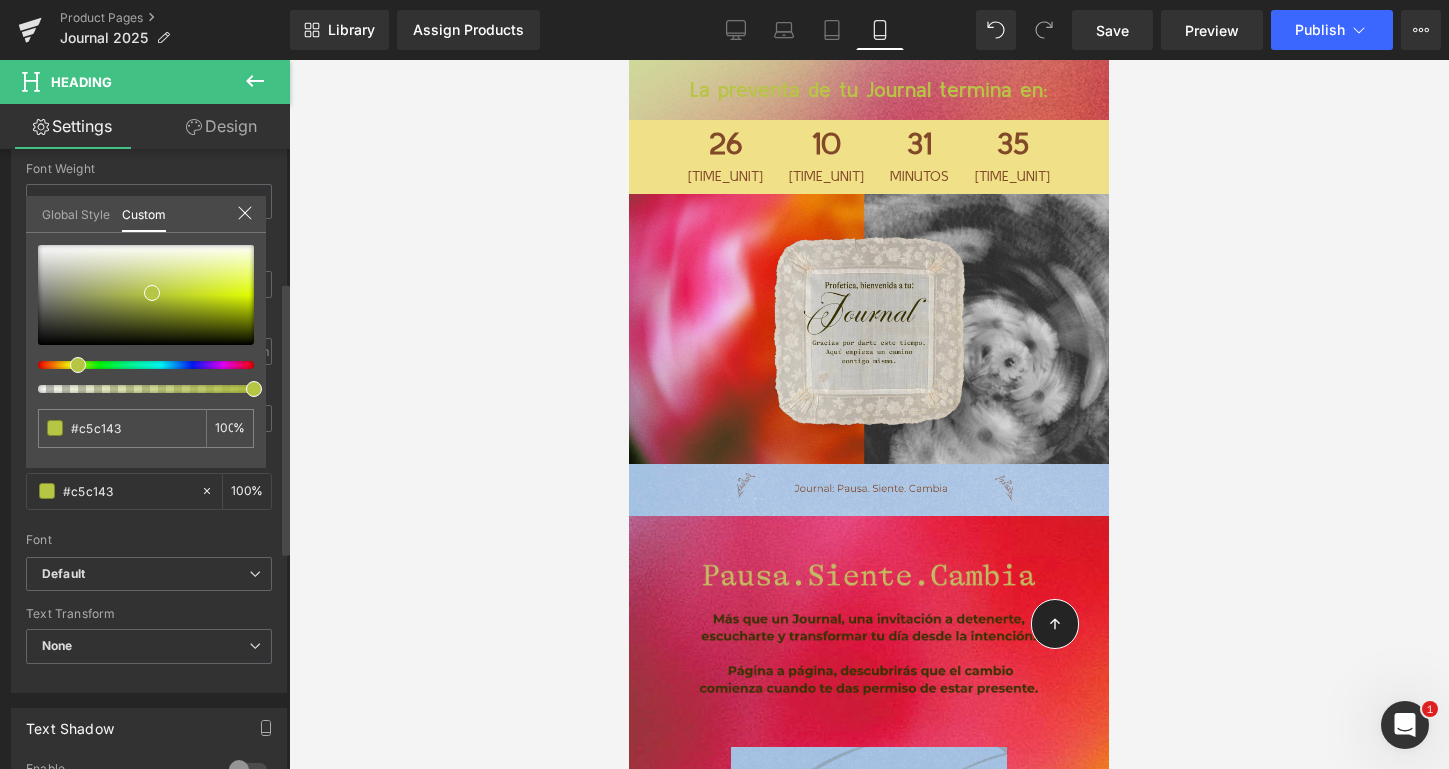 type on "#c5be43" 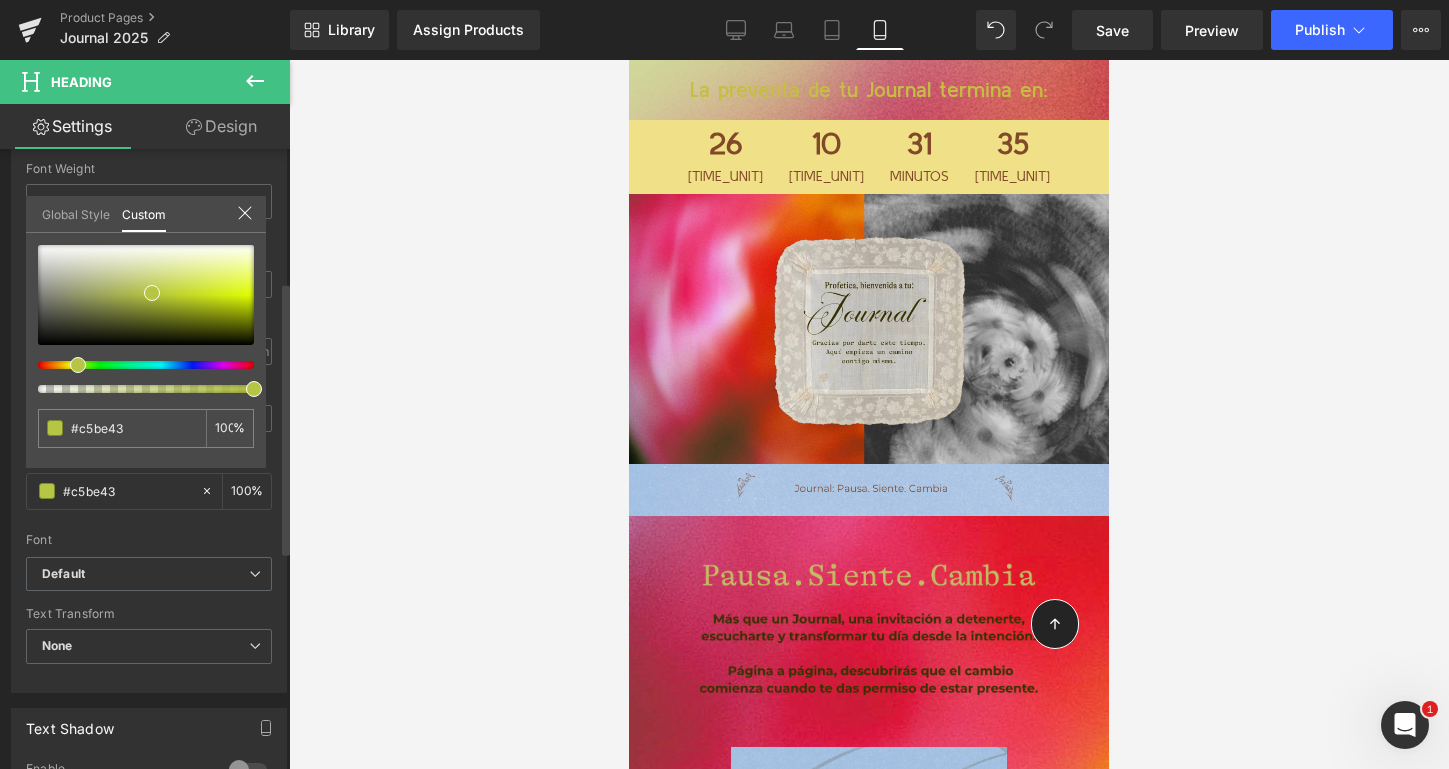 type on "#c5b643" 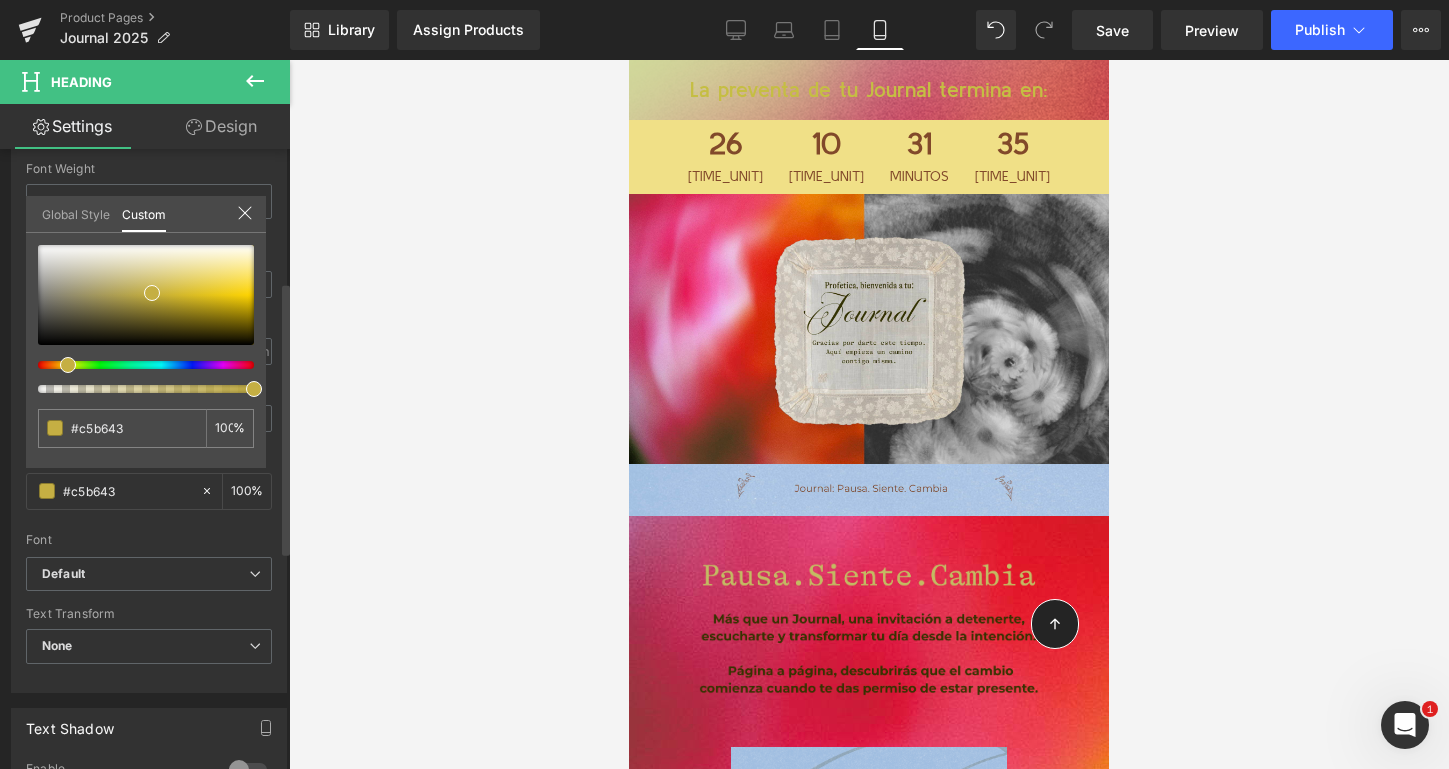 type on "#c5af43" 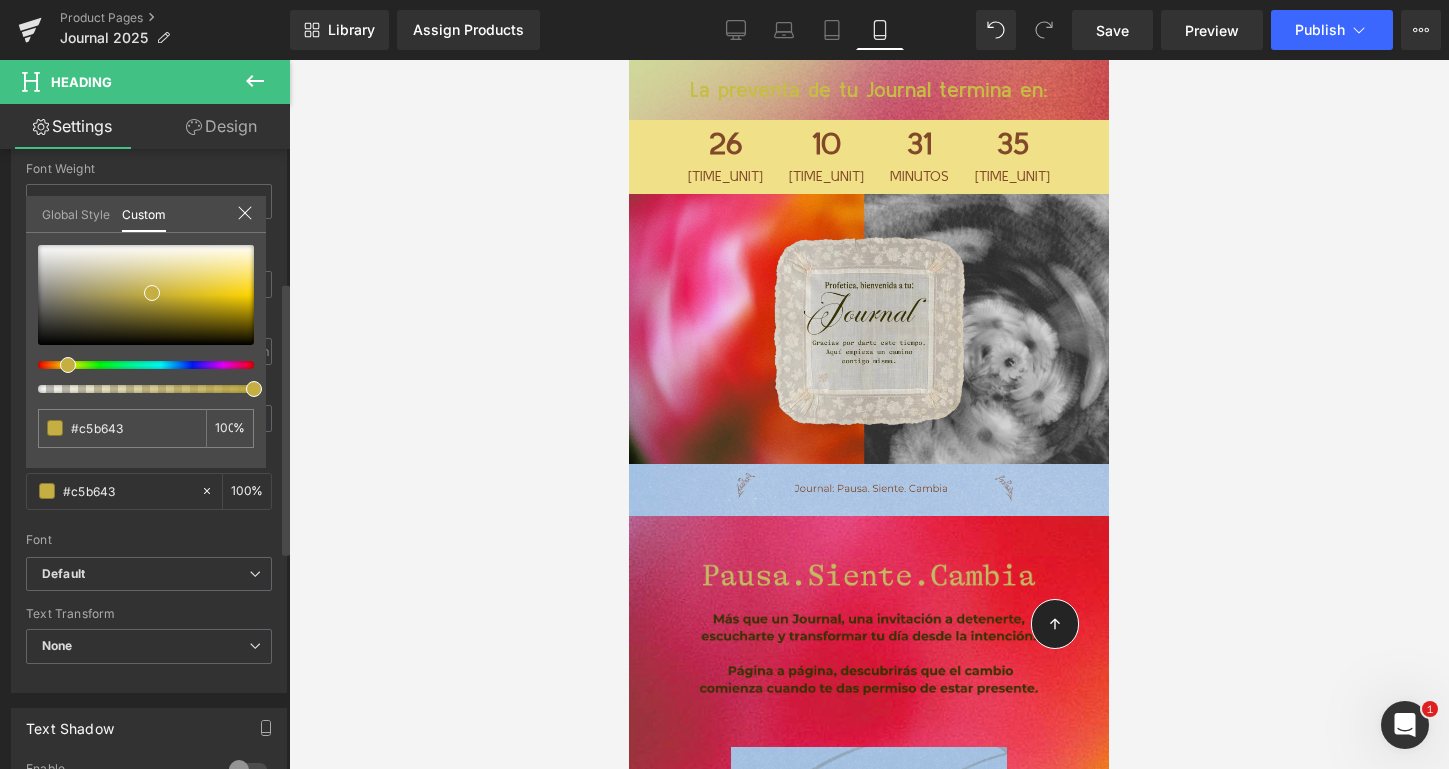 type on "#c5af43" 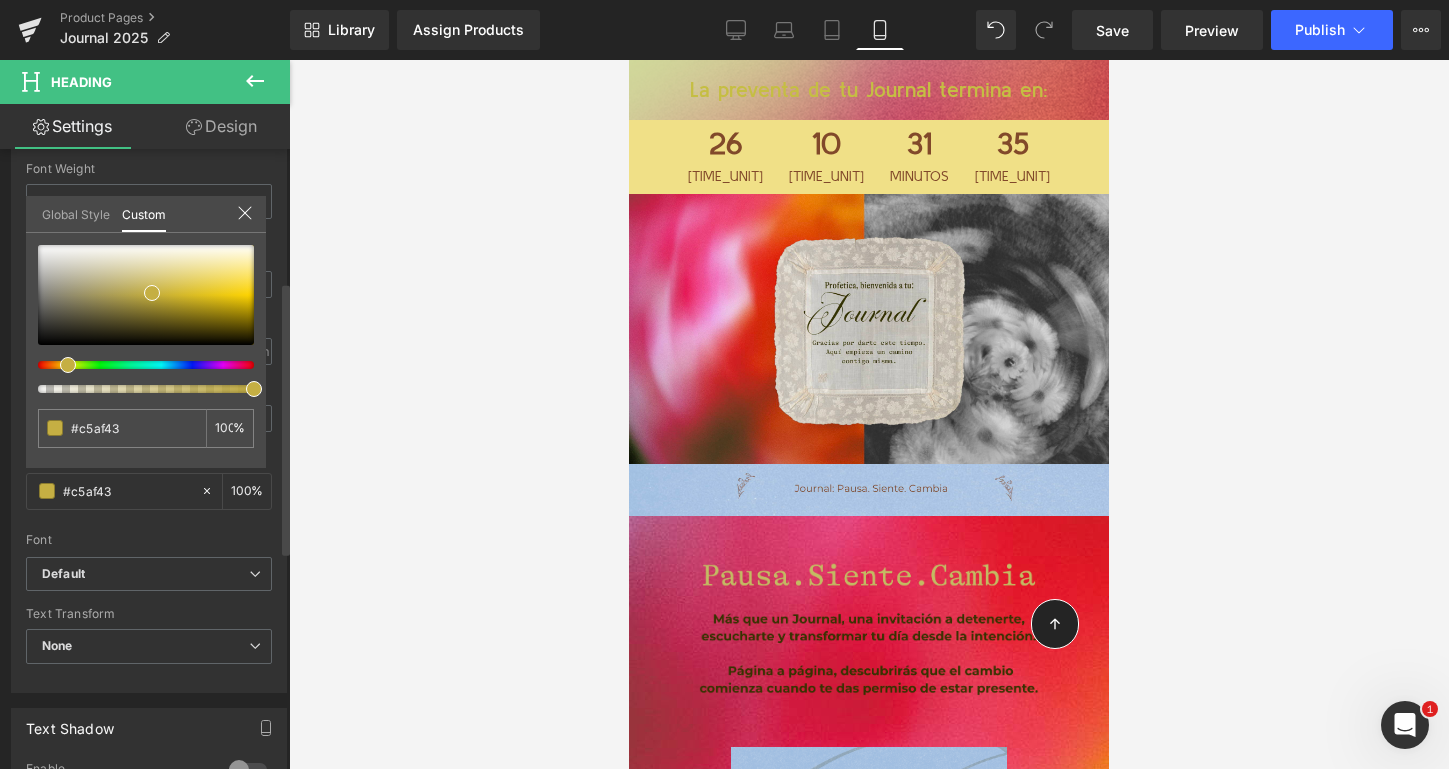 type on "#c5a543" 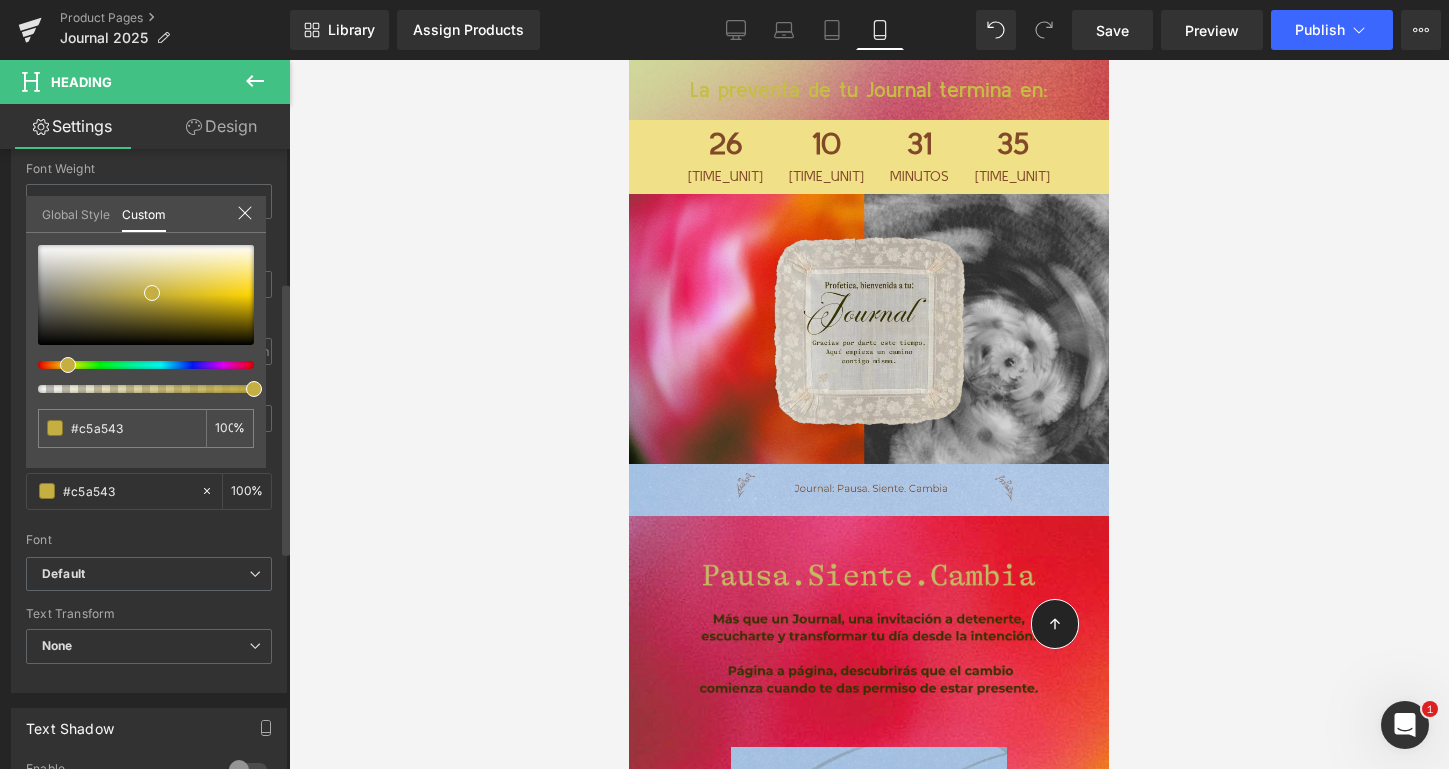 type on "#c5a043" 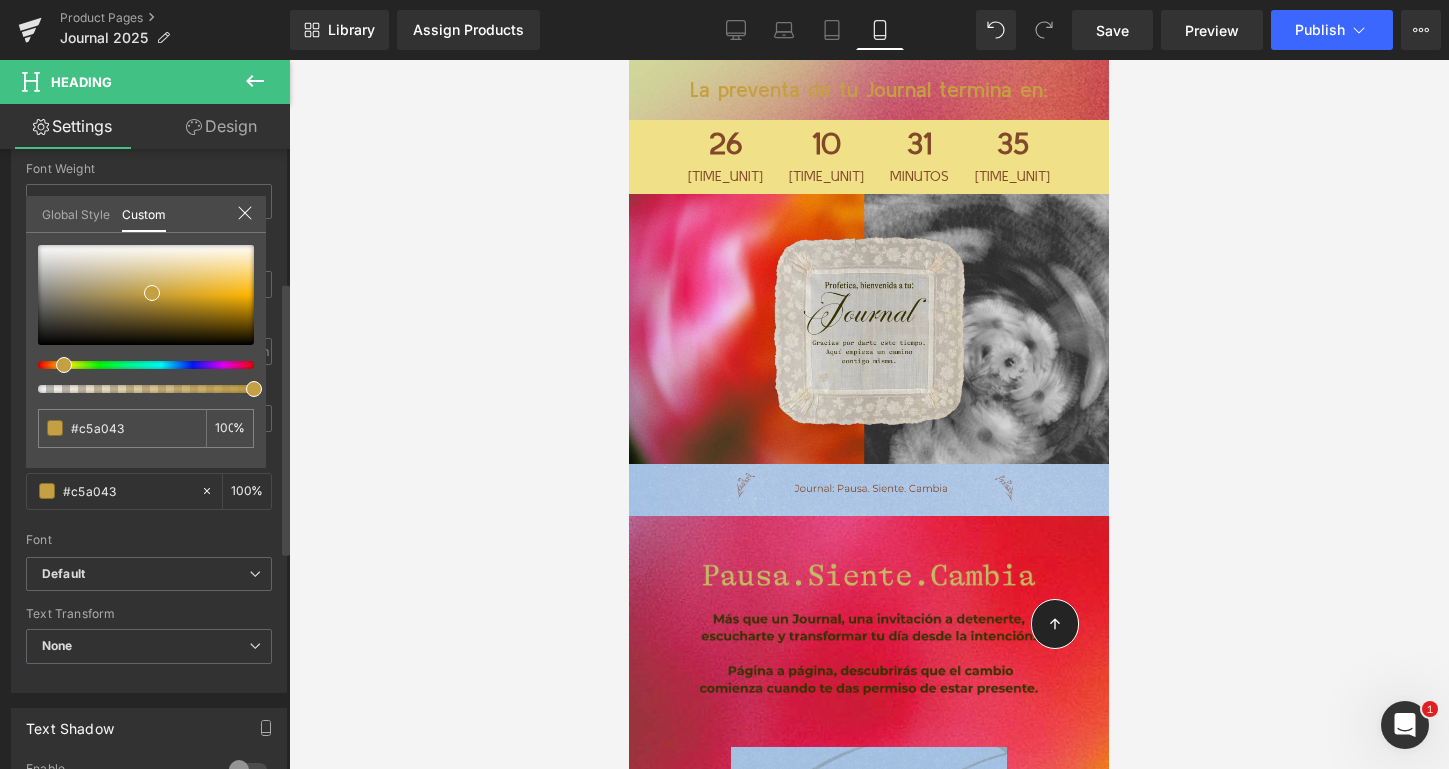 type on "#c59e43" 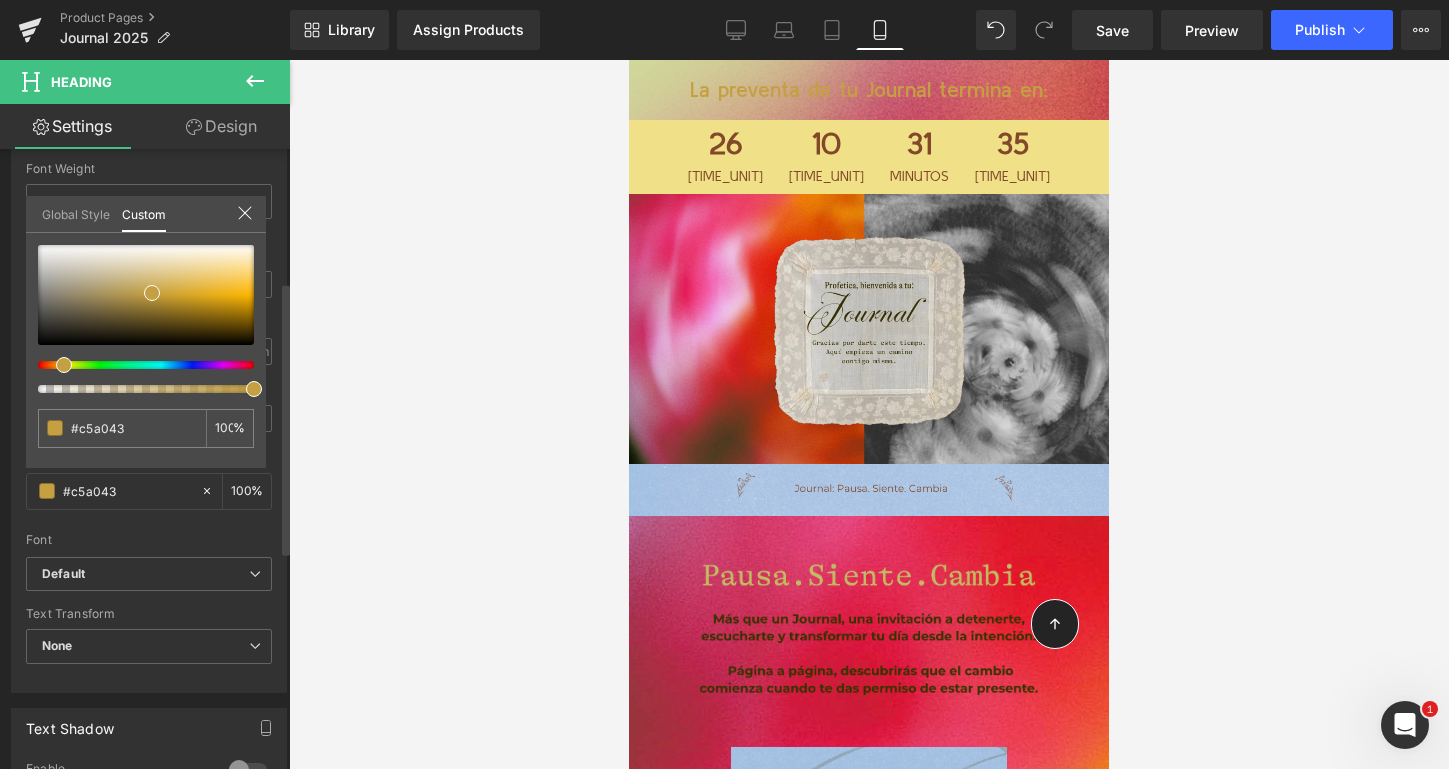 type on "#c59e43" 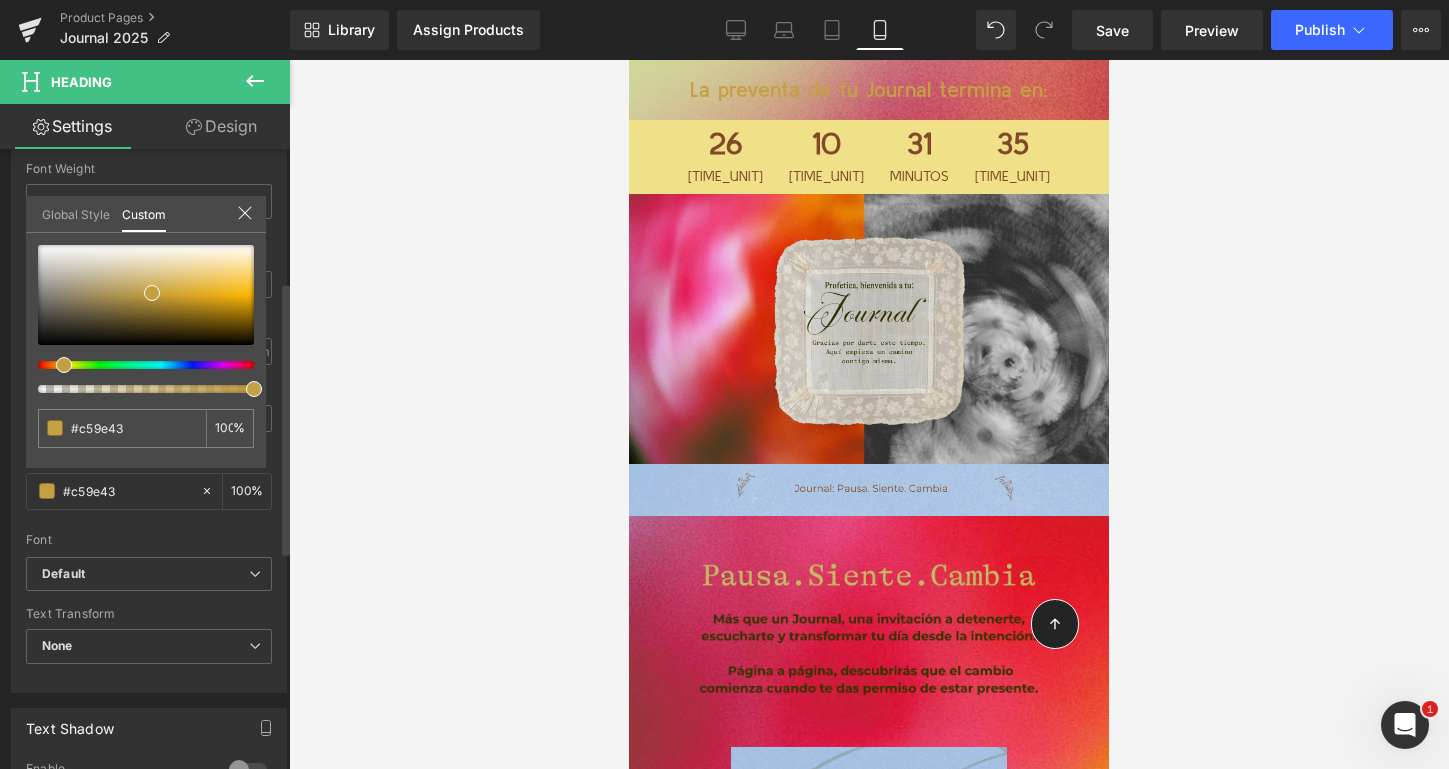 type on "#c59543" 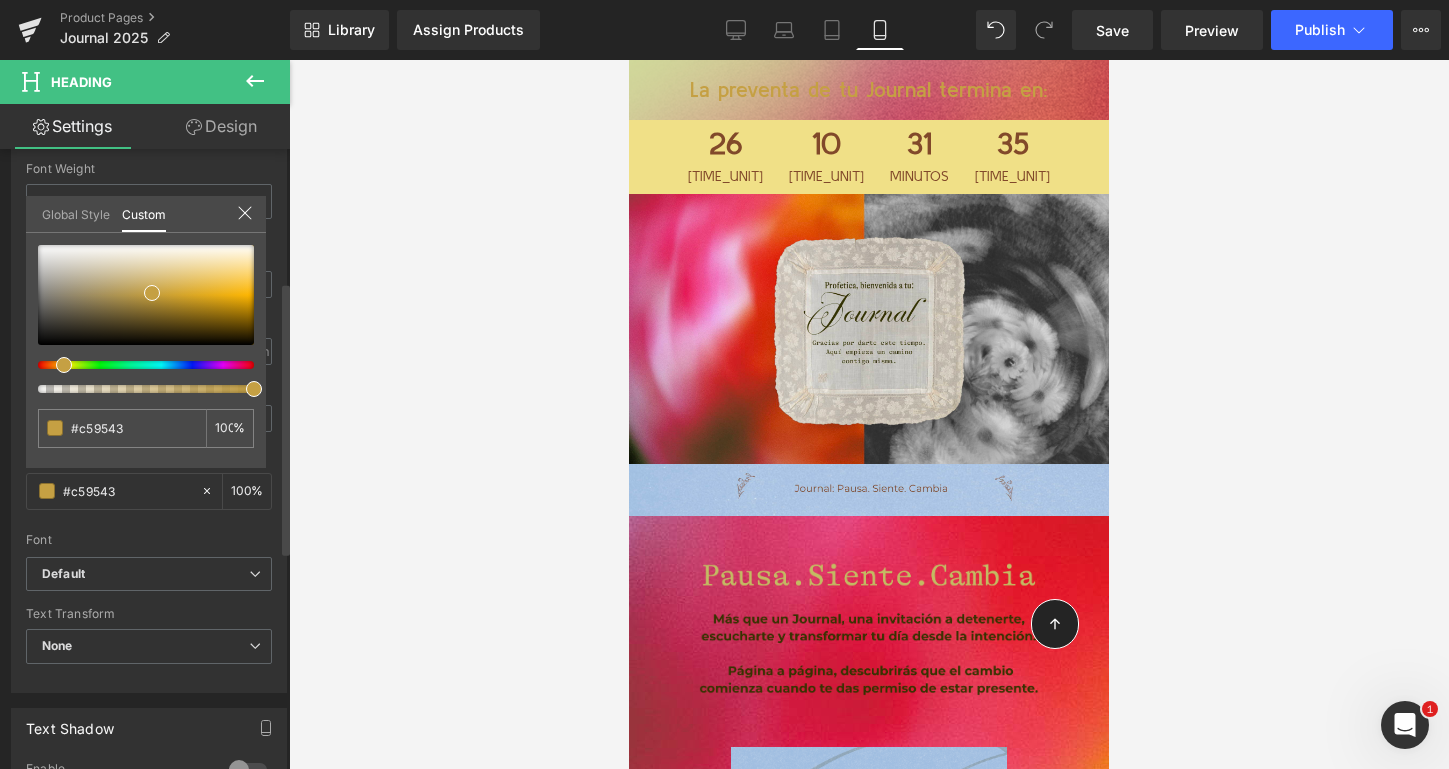 type on "#c58843" 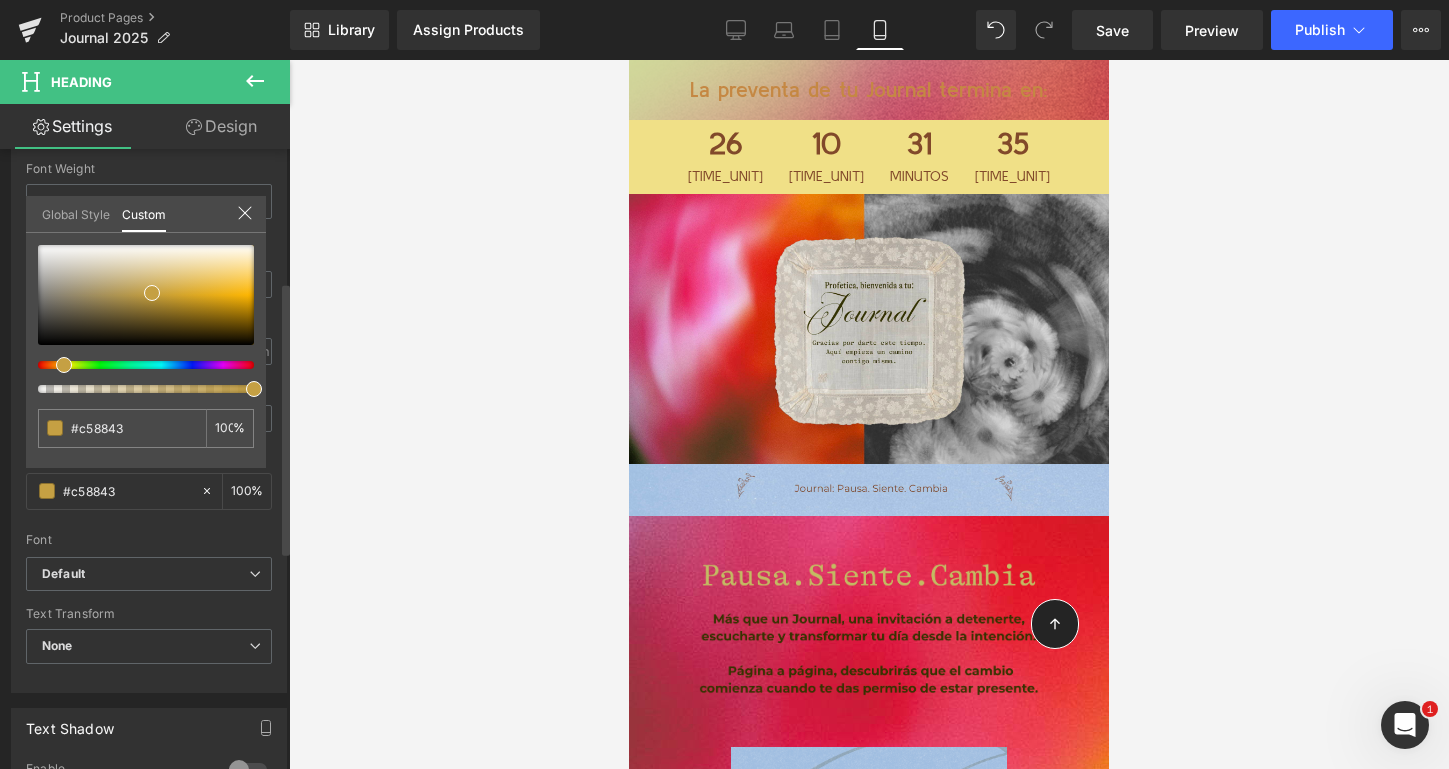 type on "#c58043" 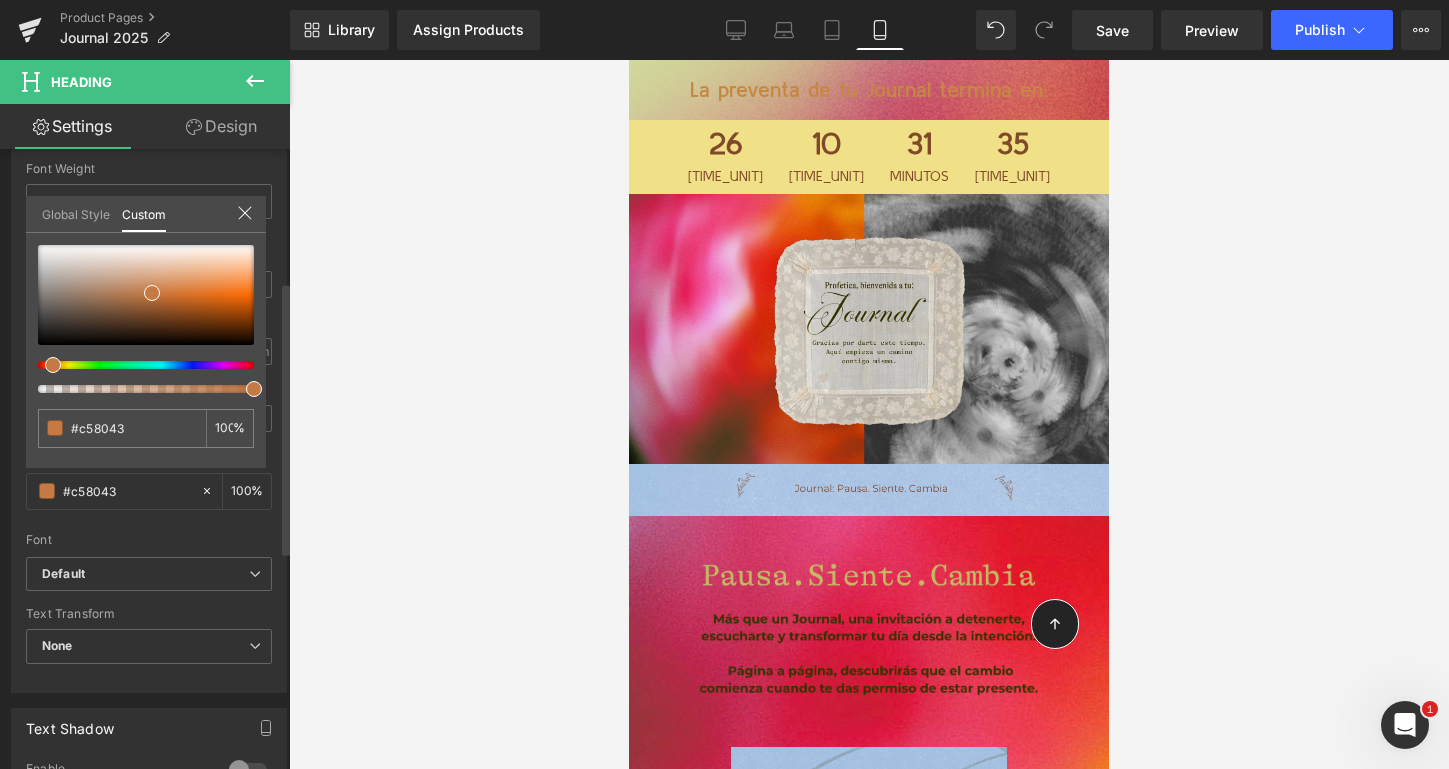 type on "#c57943" 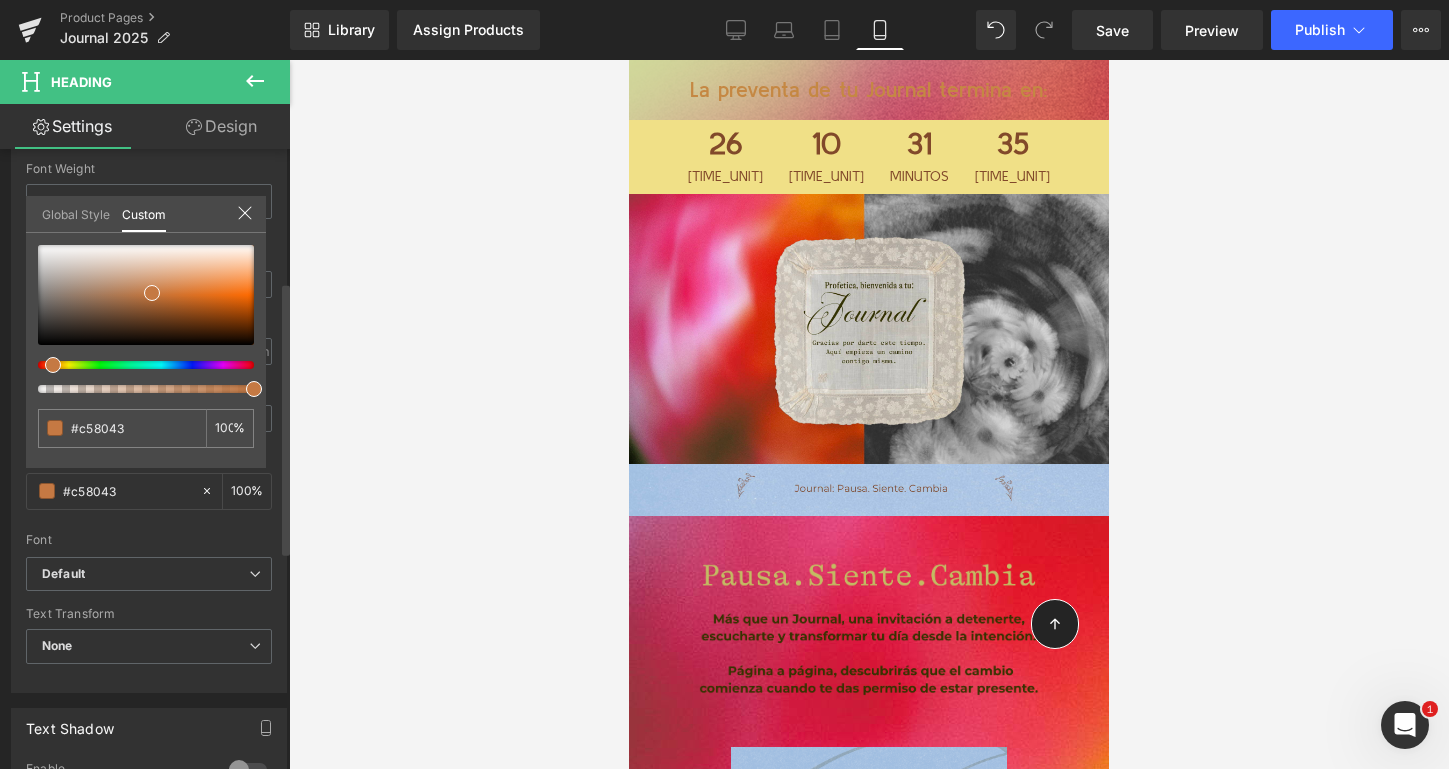 type on "#c57943" 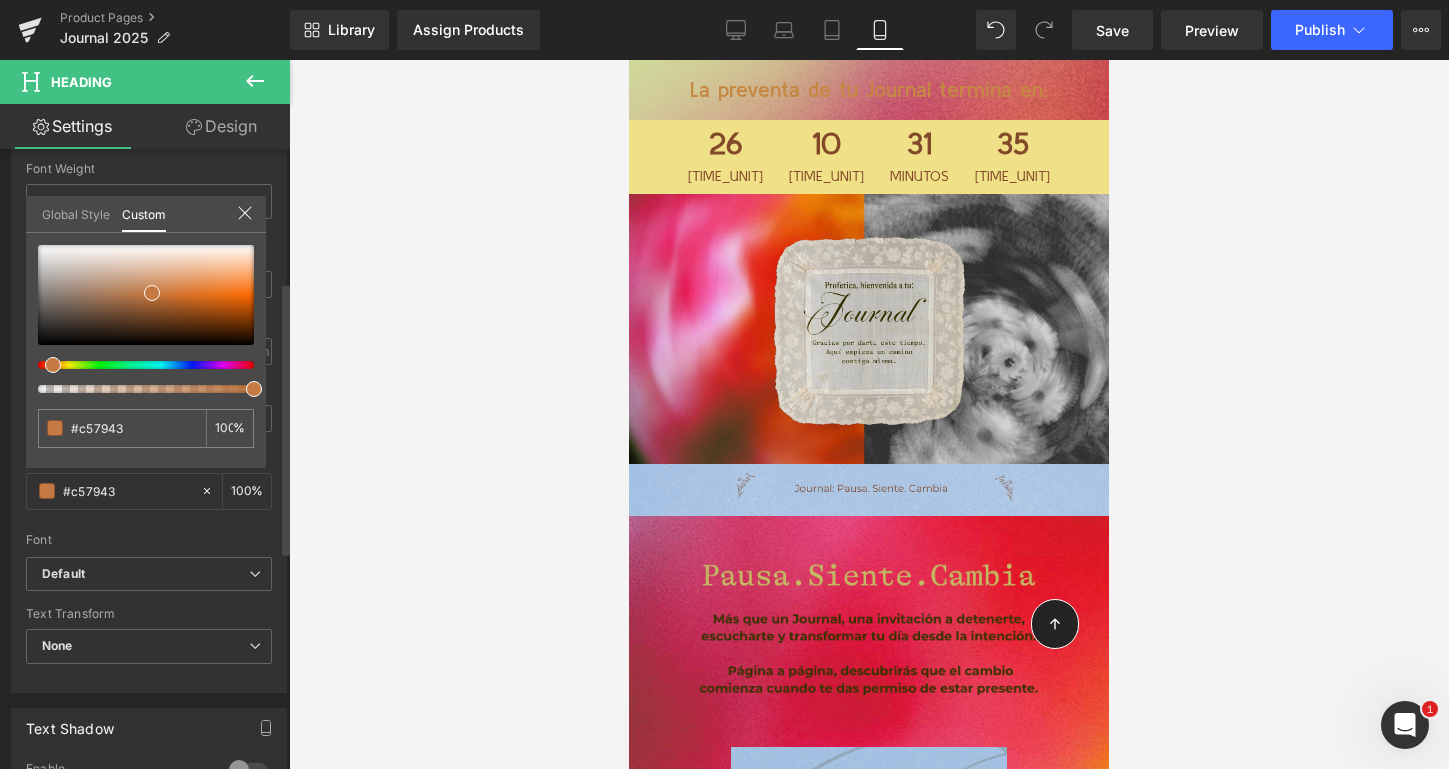 type on "#c57543" 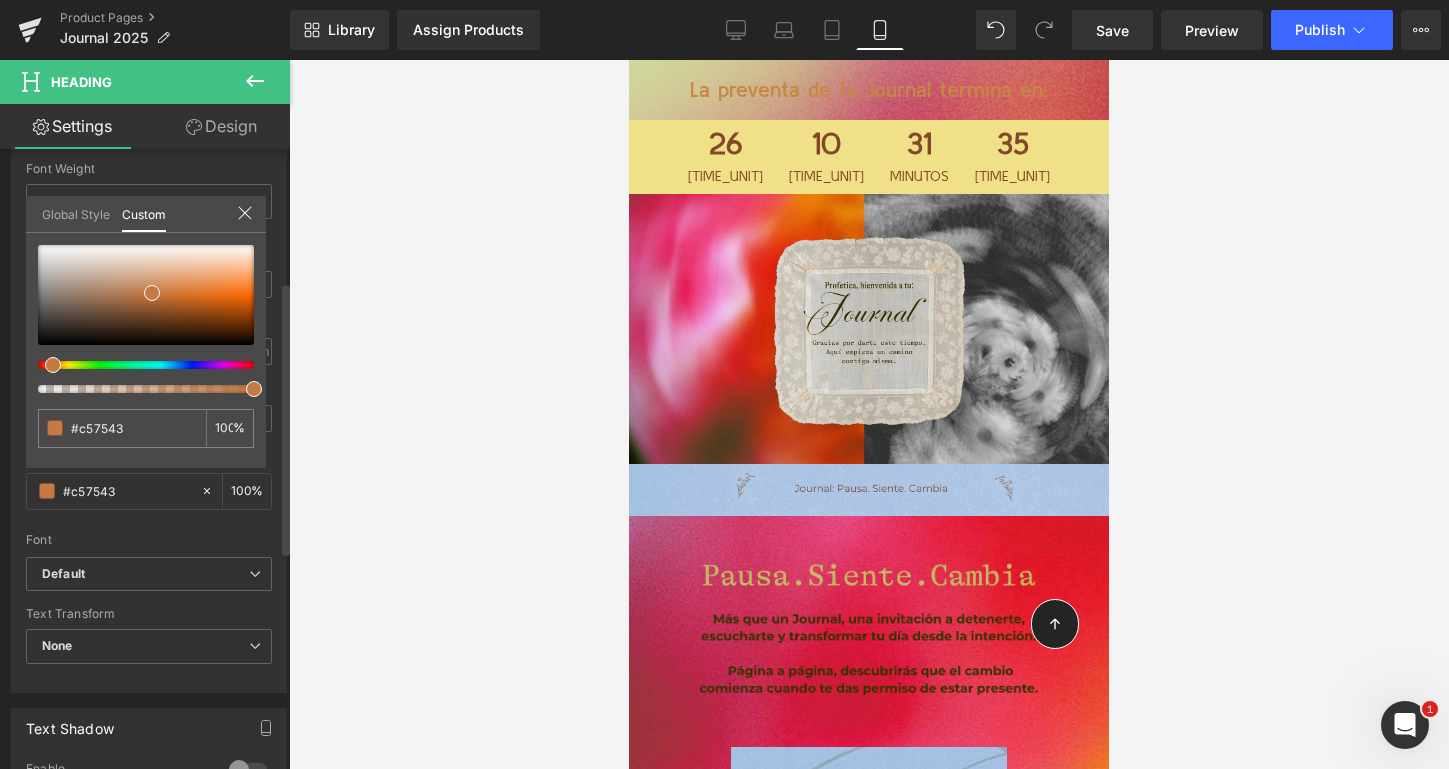 type on "#c56e43" 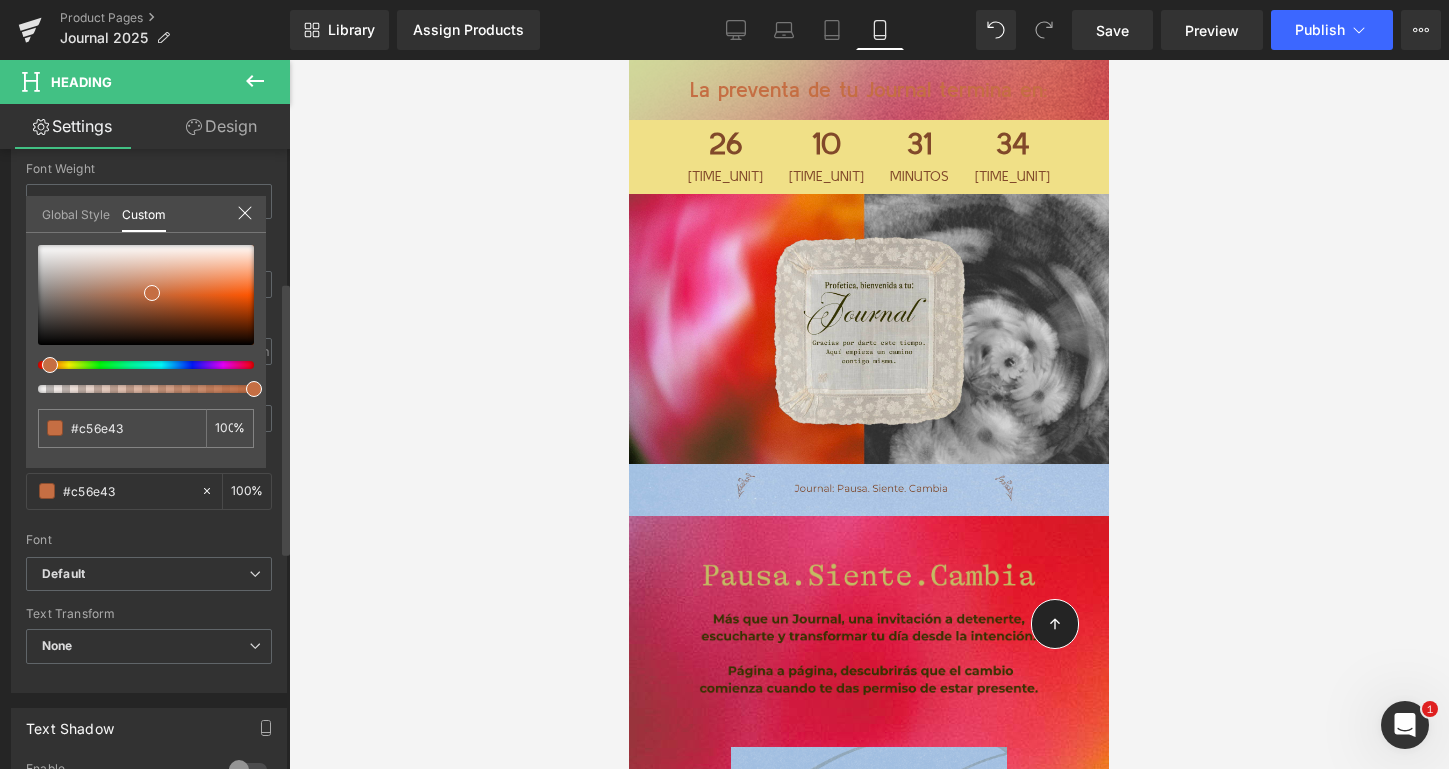 type on "#c57343" 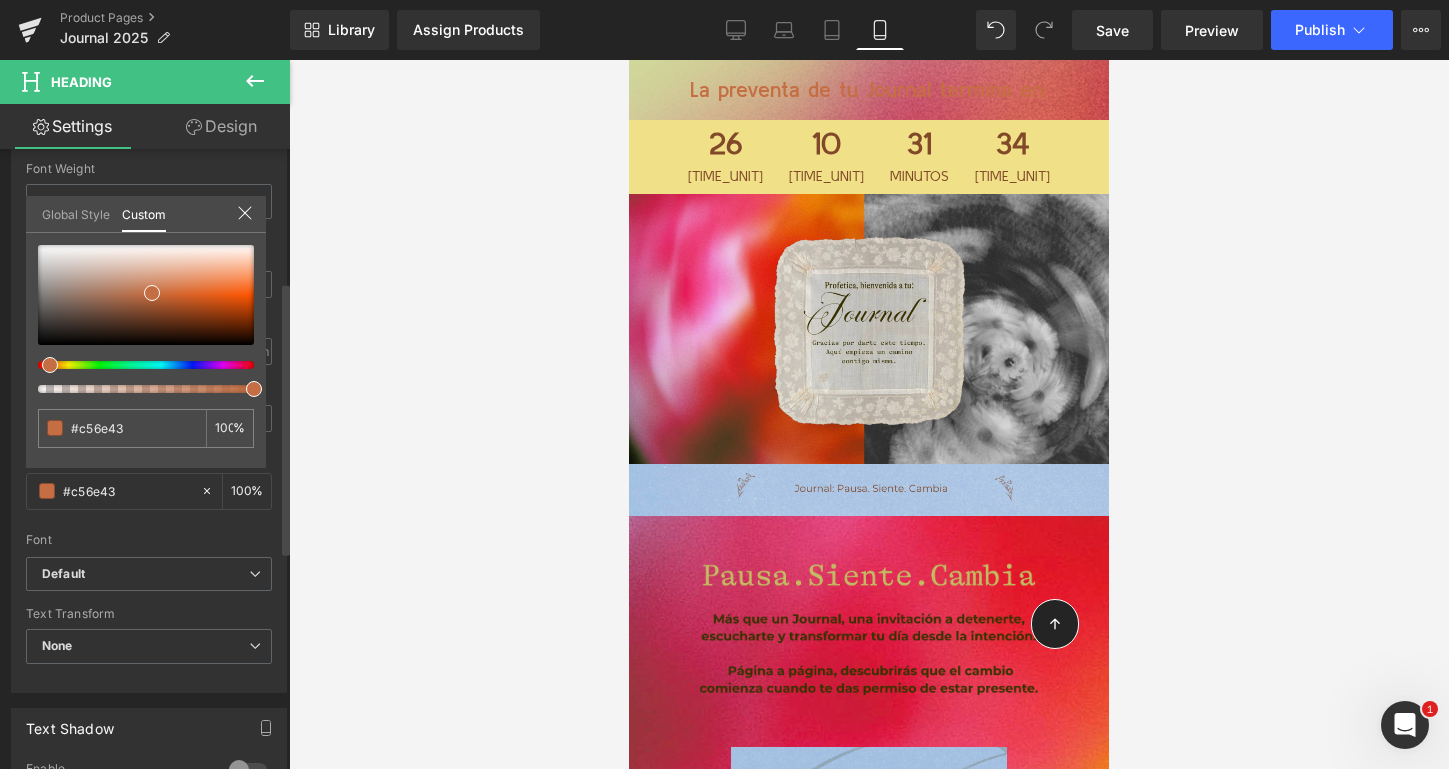 type on "#c57343" 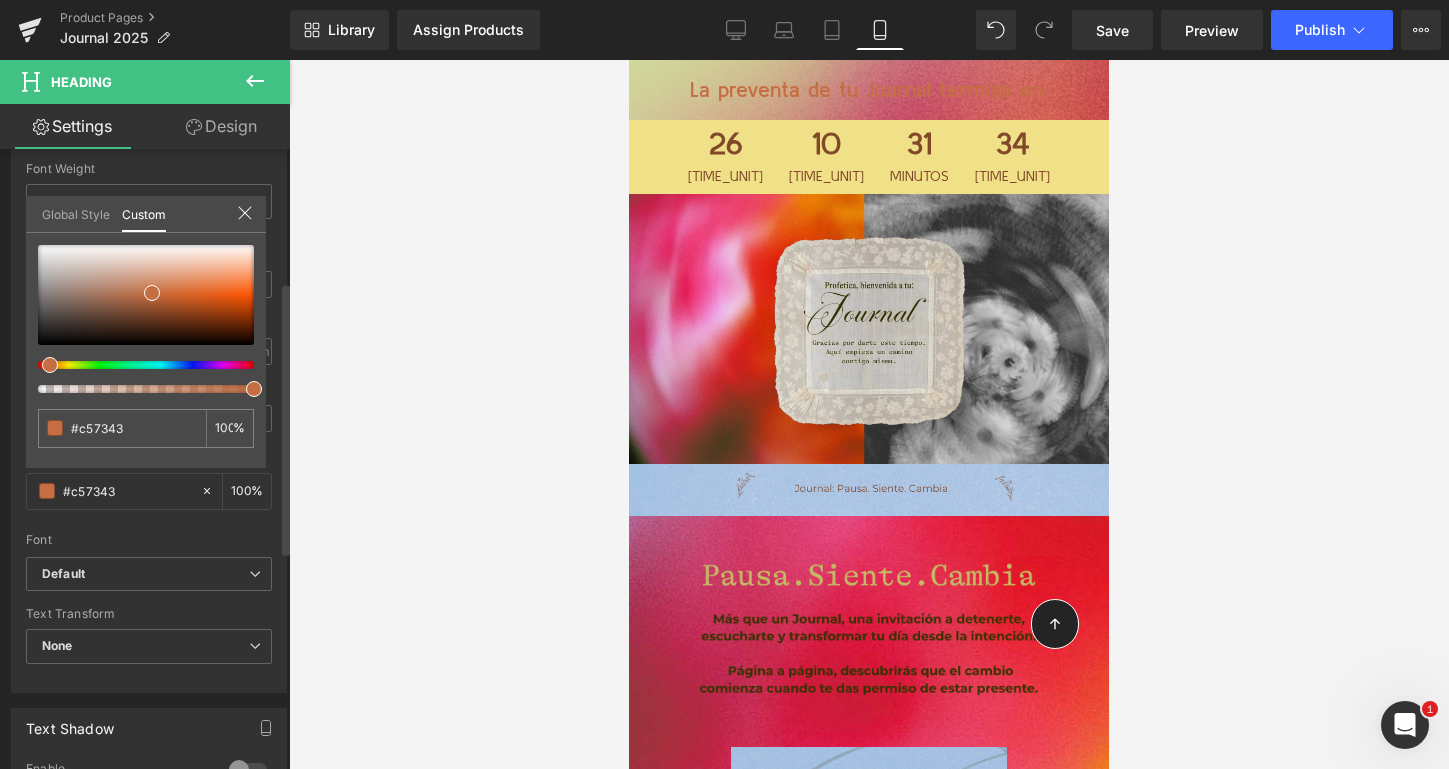 type on "#c58443" 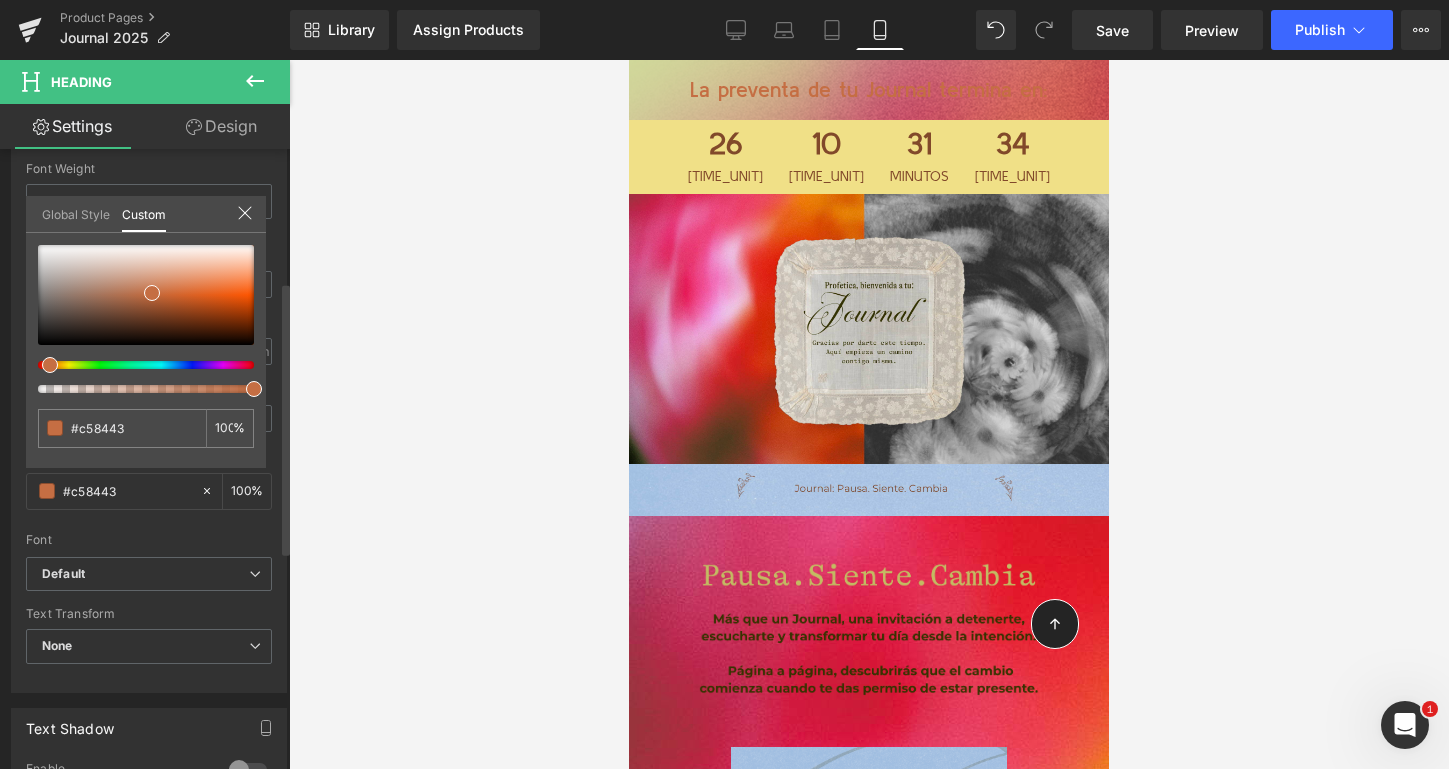 type on "#c5b443" 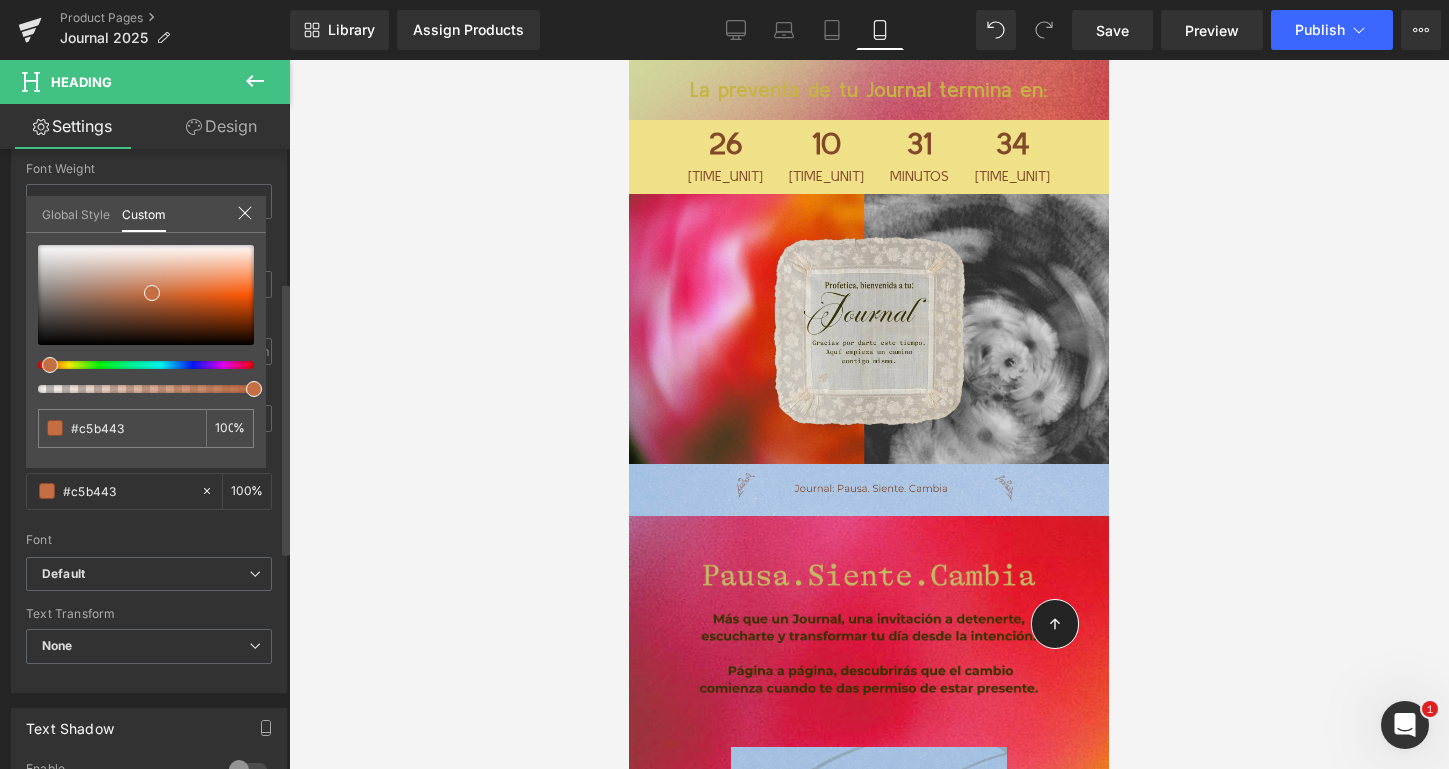 type on "#9ac543" 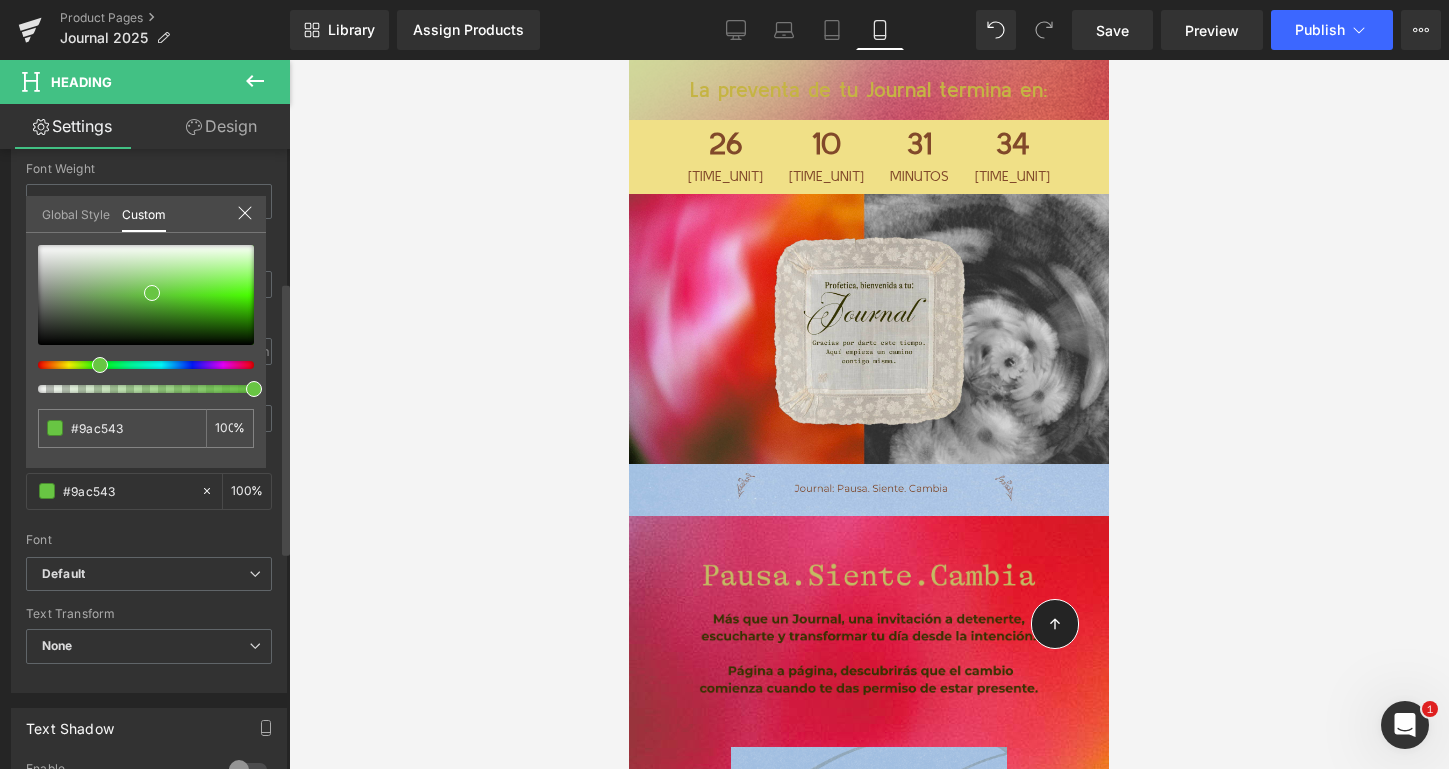 type on "#68c543" 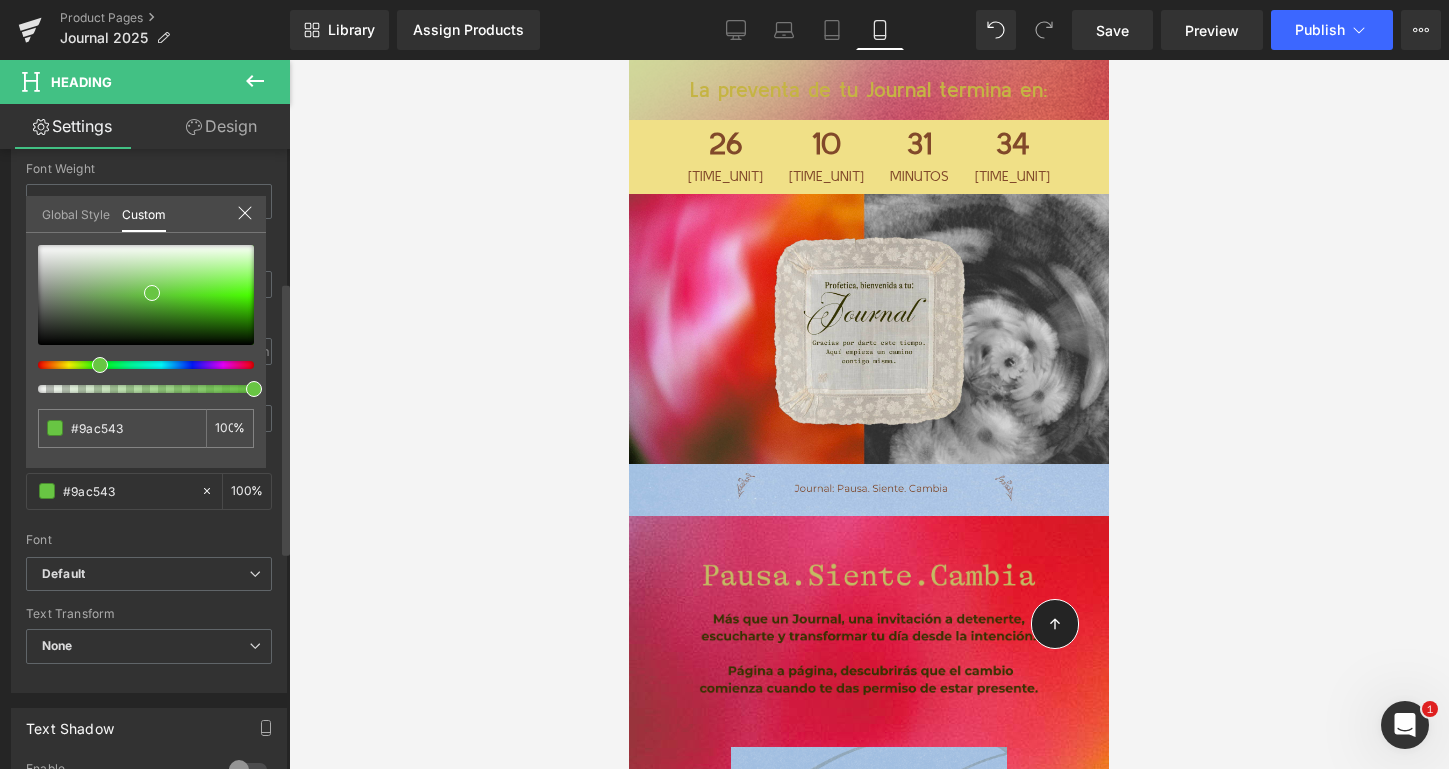type on "#68c543" 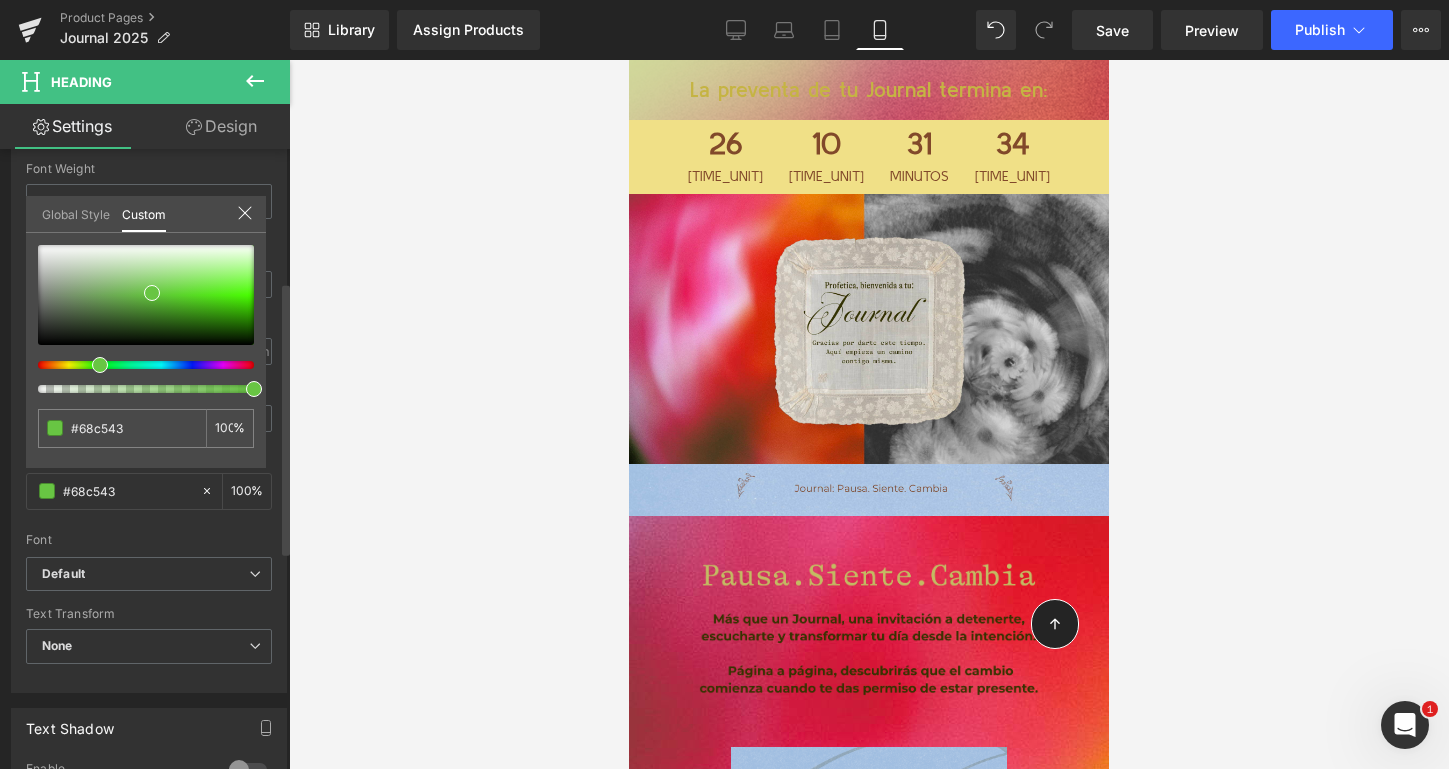type on "#43c548" 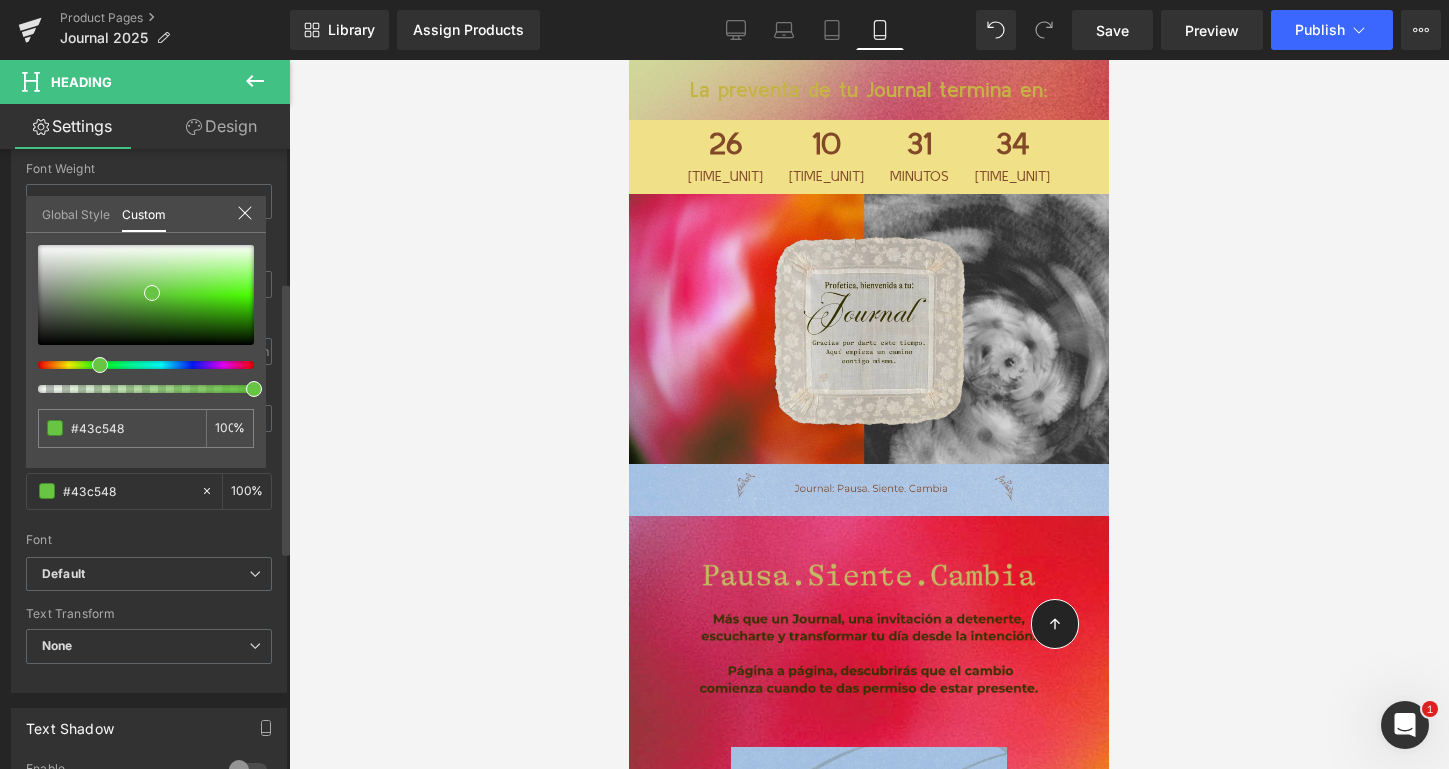 type on "#43c555" 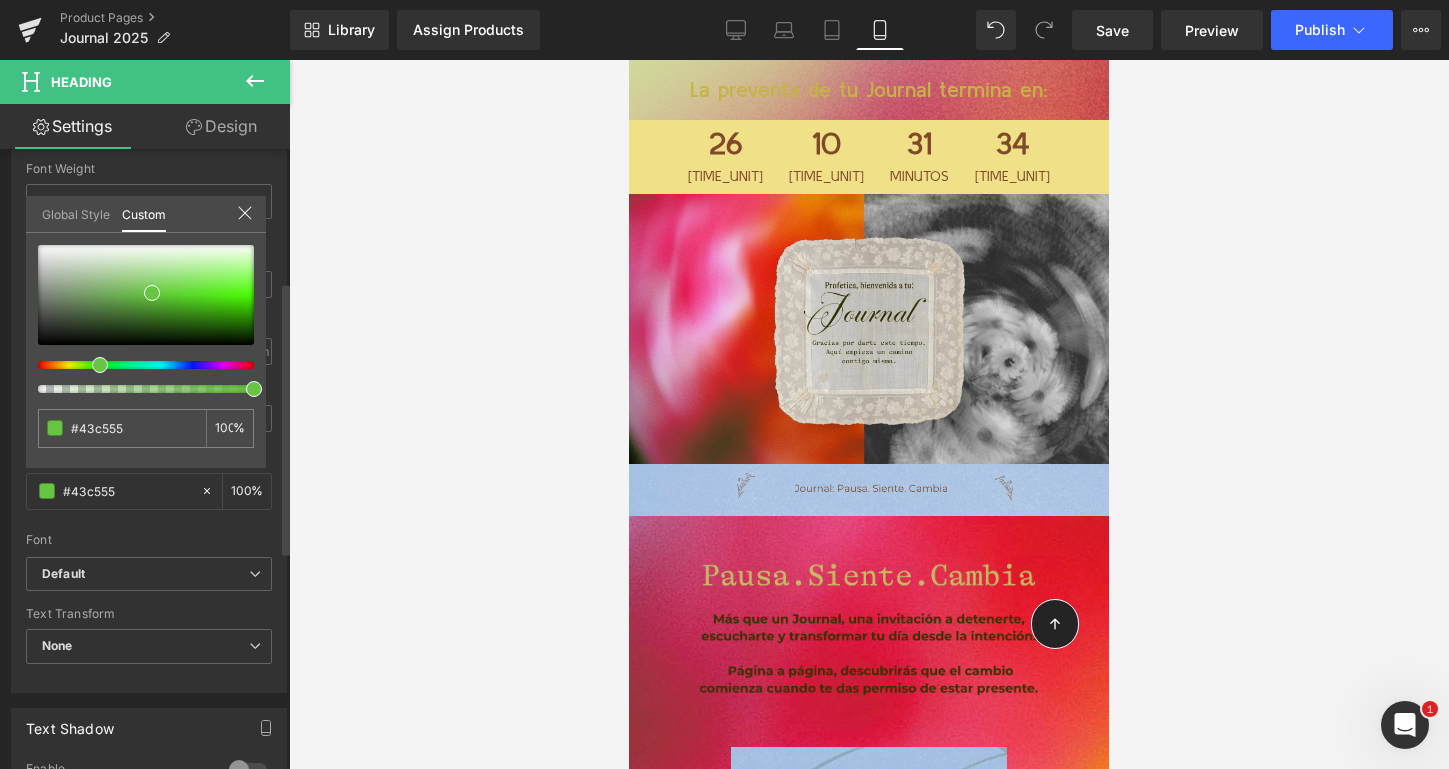 type on "#43c55f" 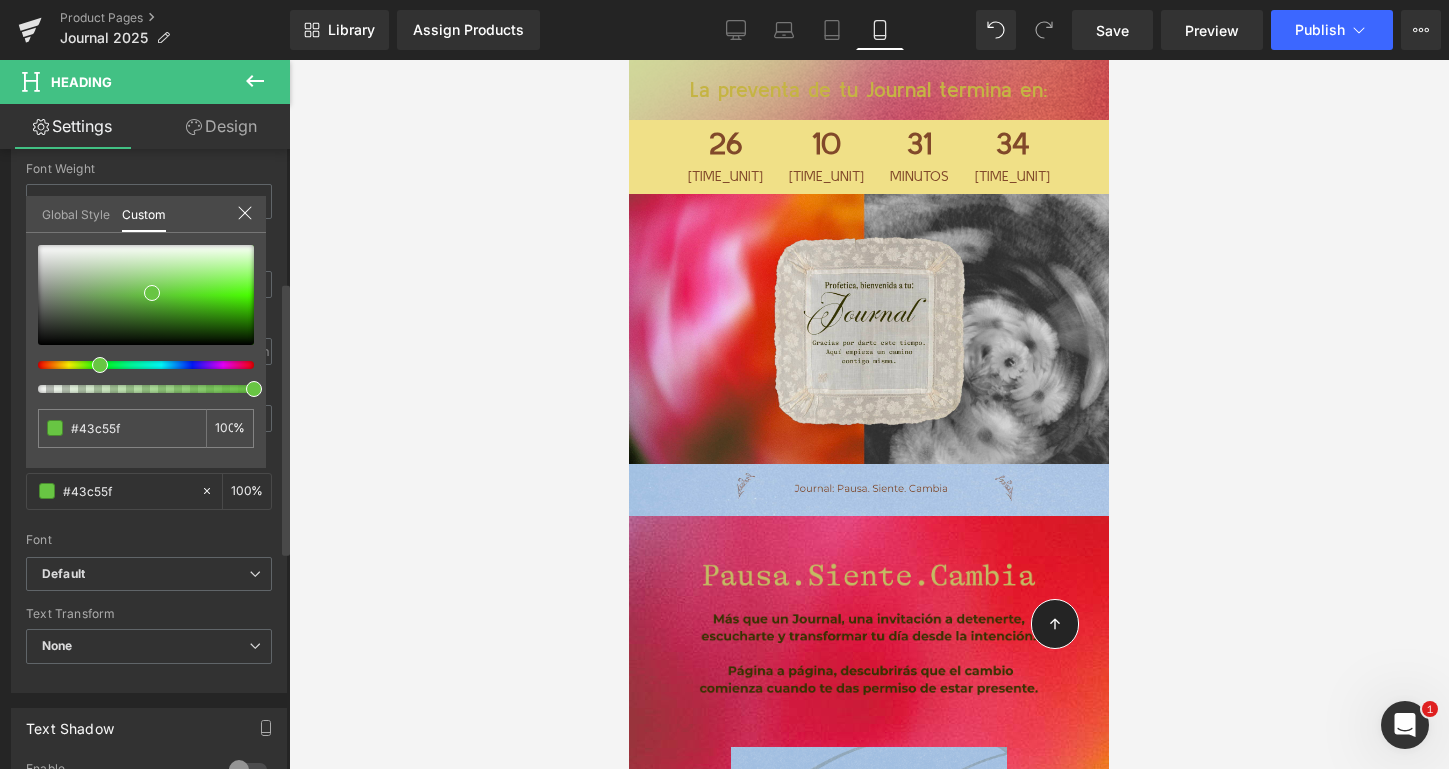 type on "#43c568" 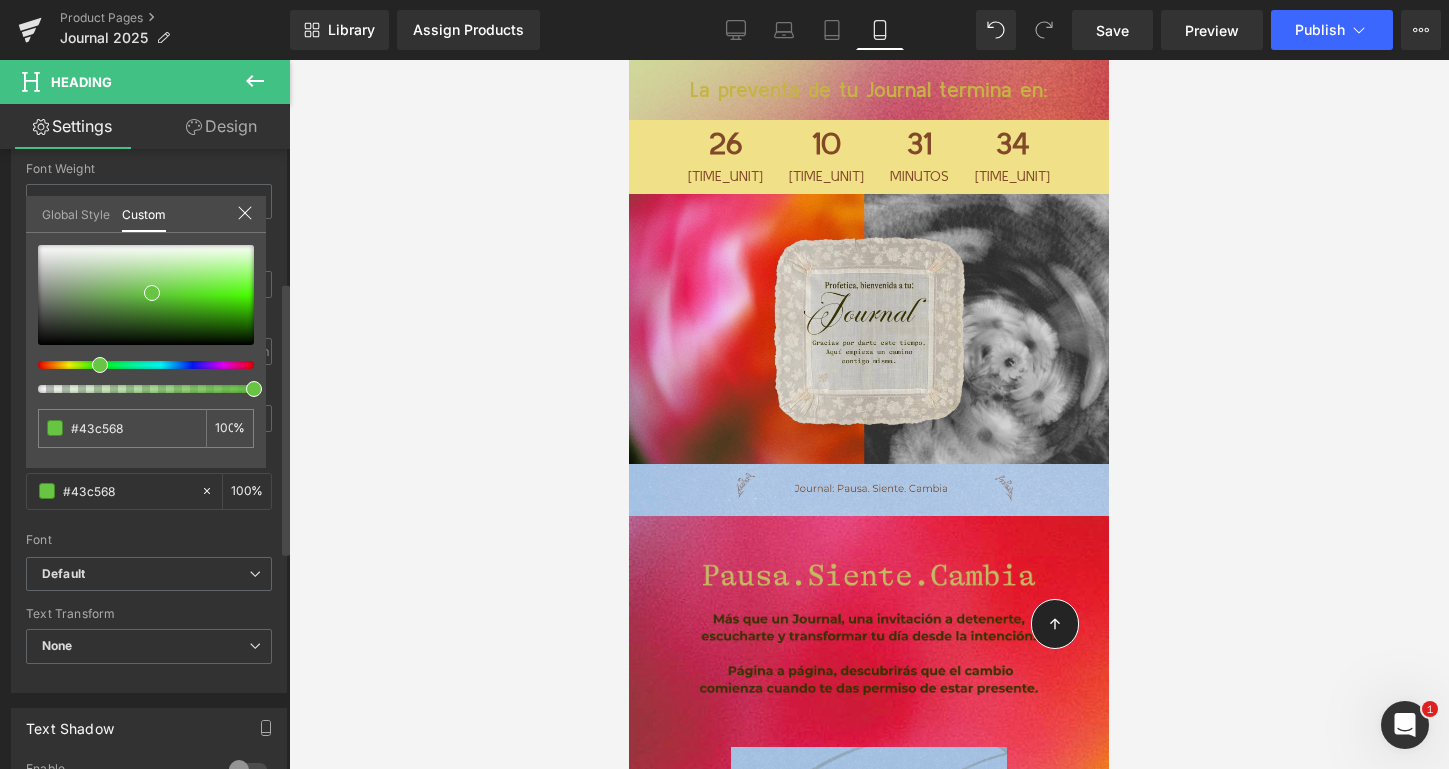 type on "#43c56a" 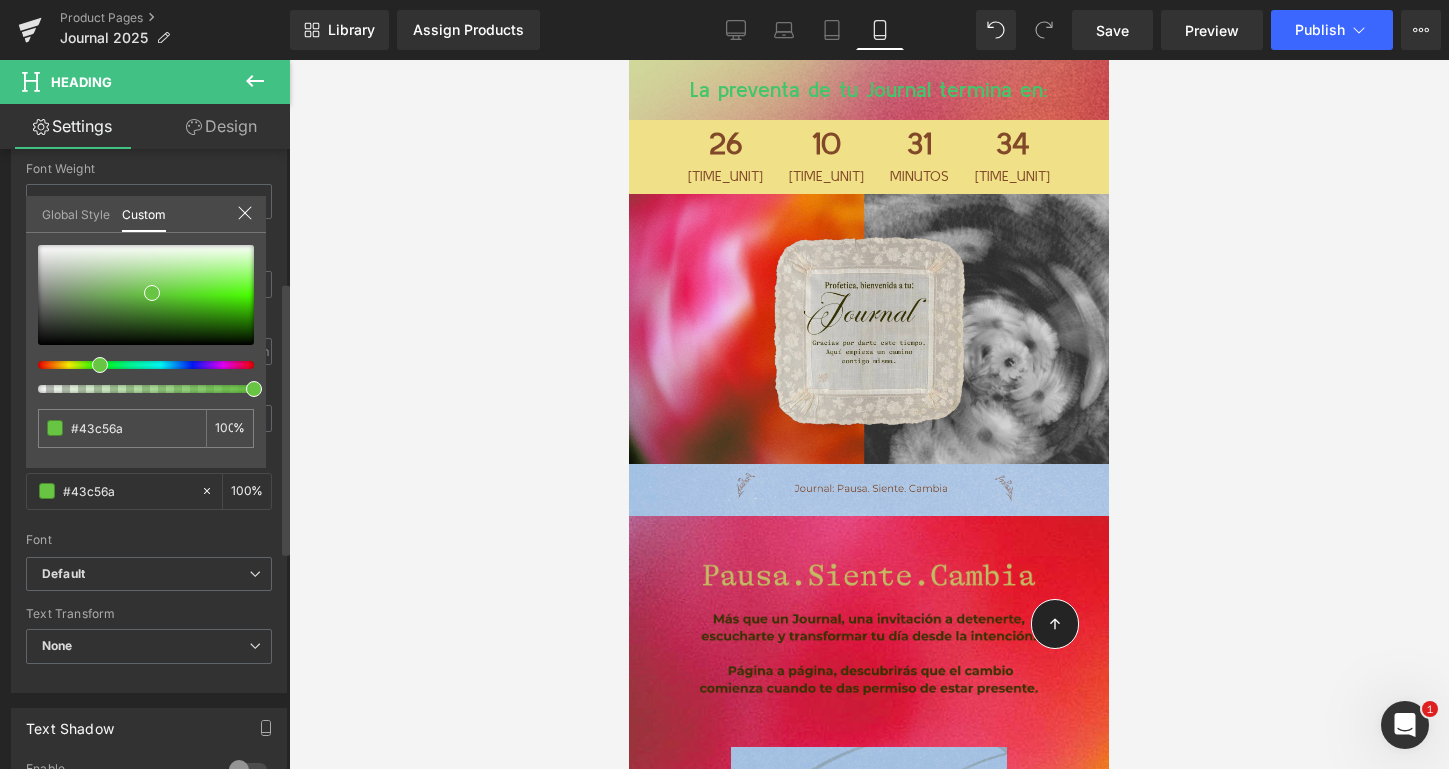 type on "#43c56e" 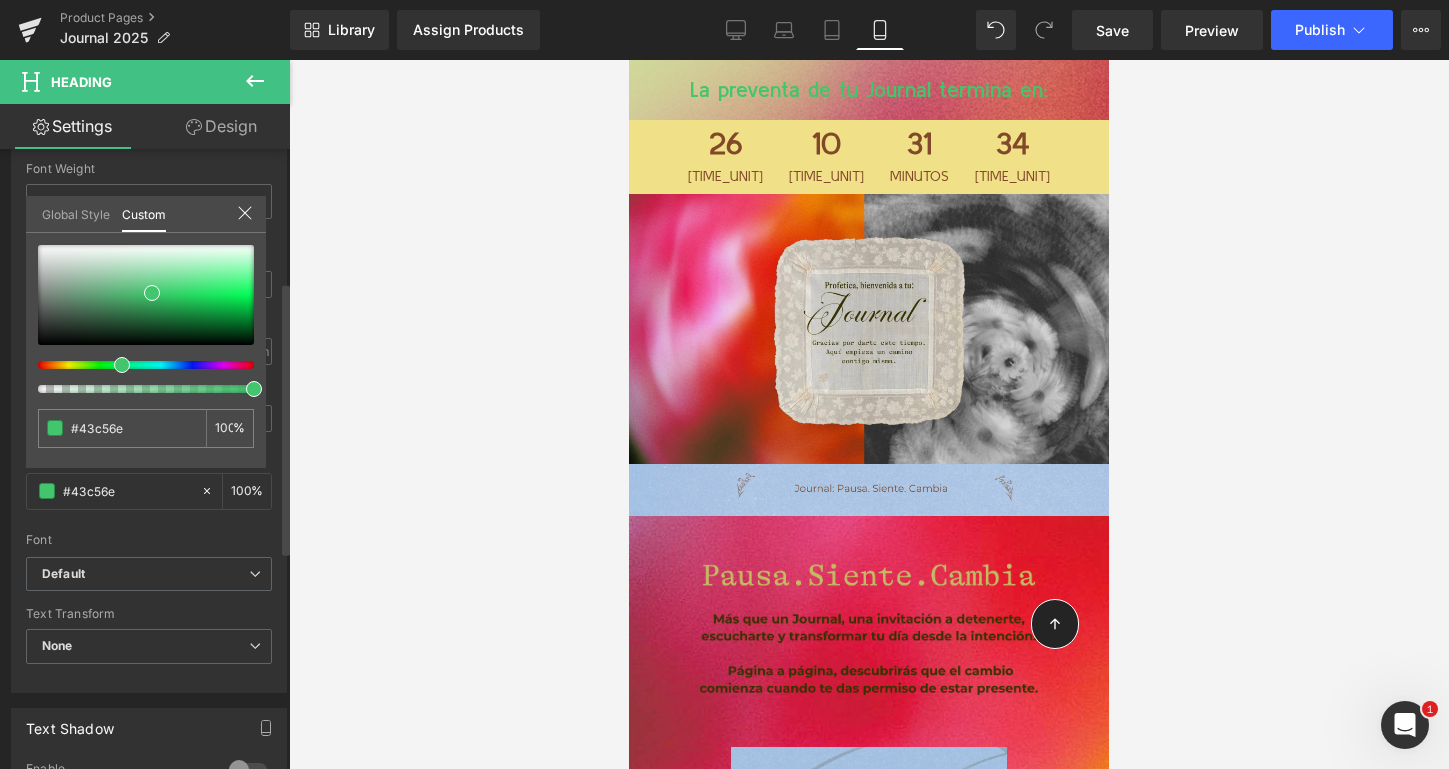 type on "#43c56a" 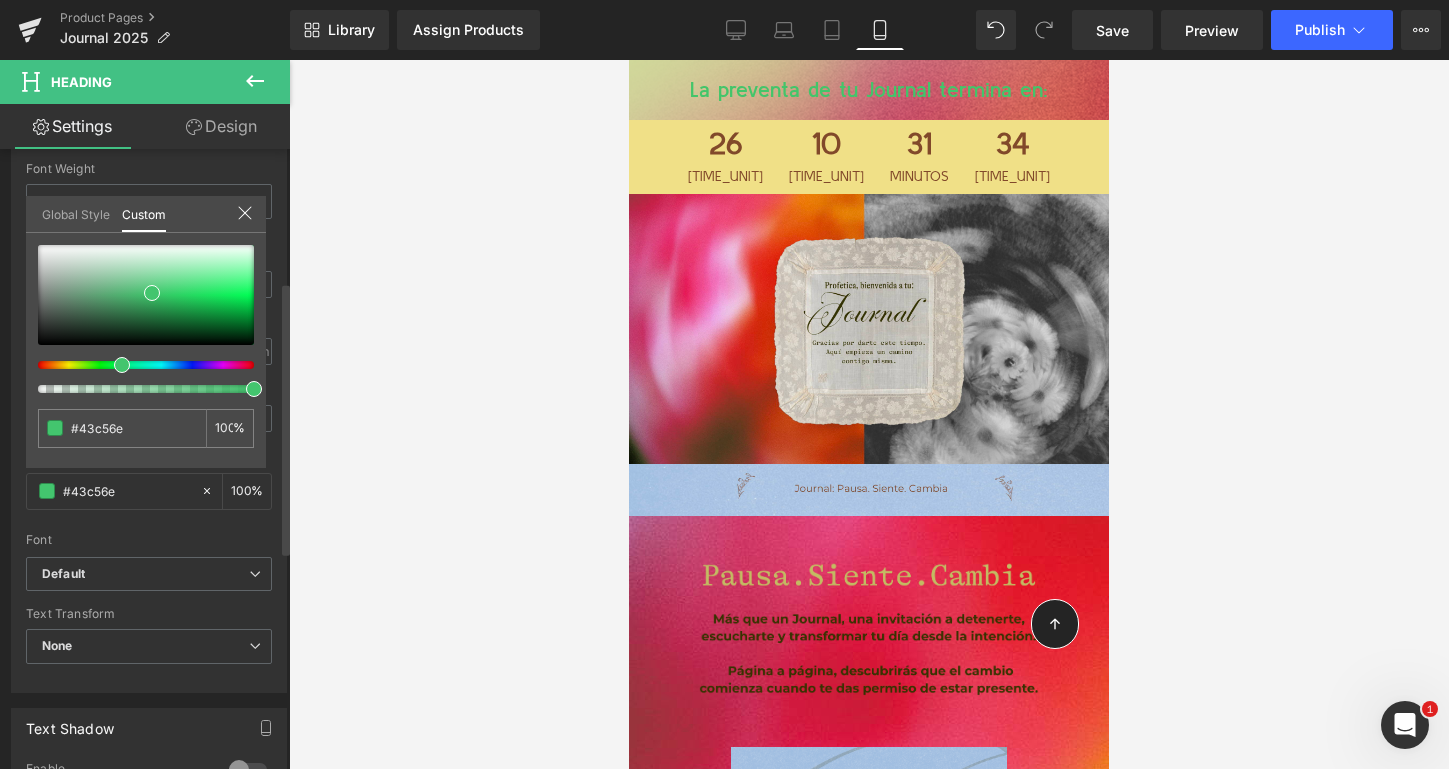 type on "#43c56a" 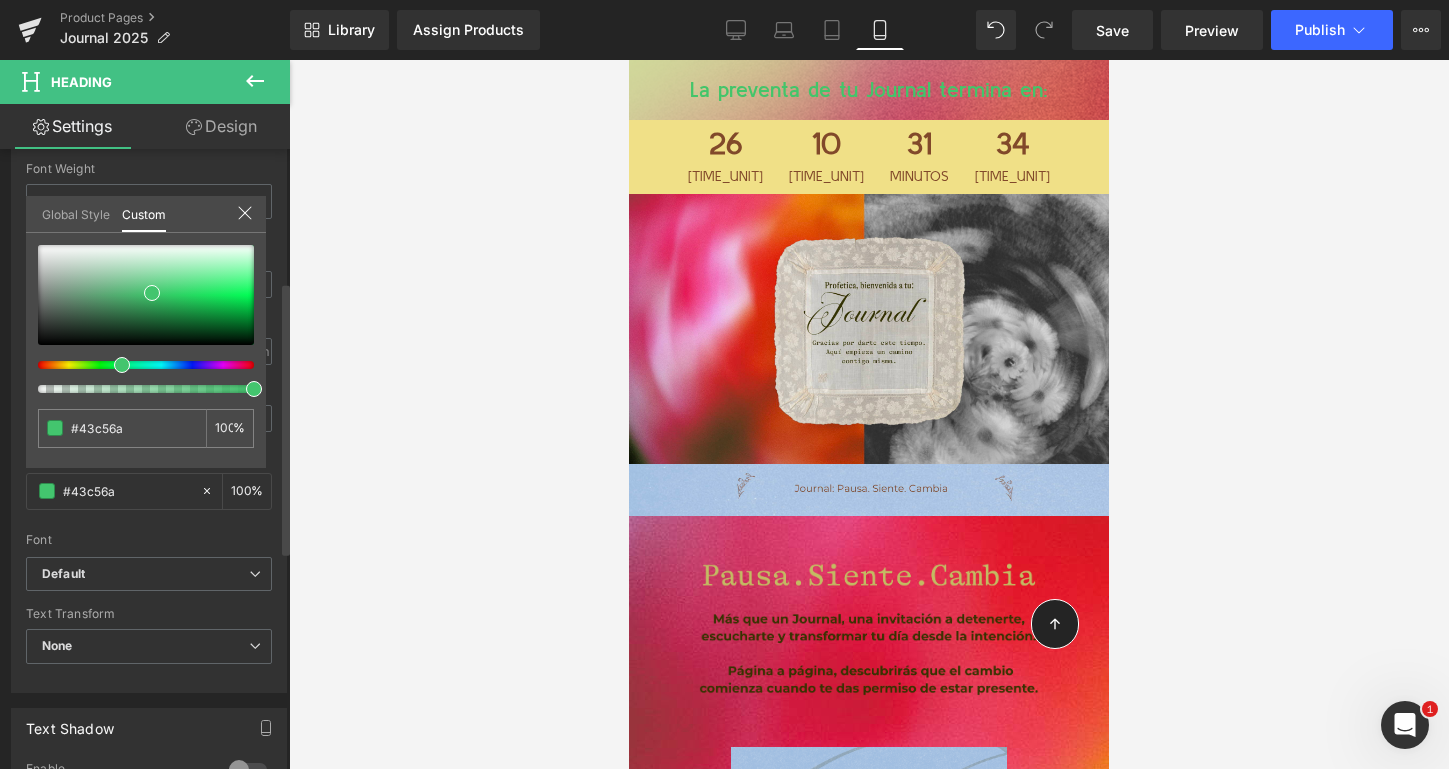 type on "#43c564" 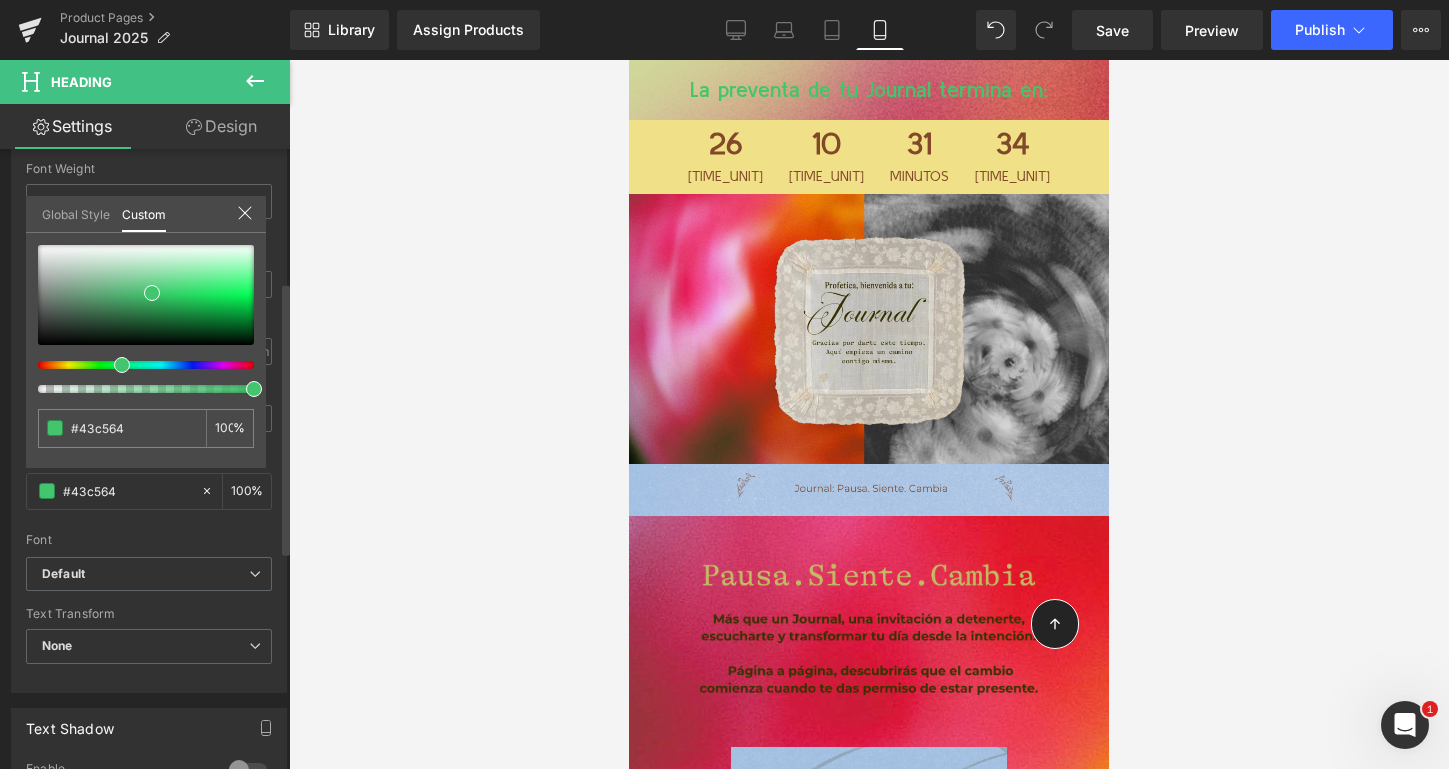 type on "#43c55d" 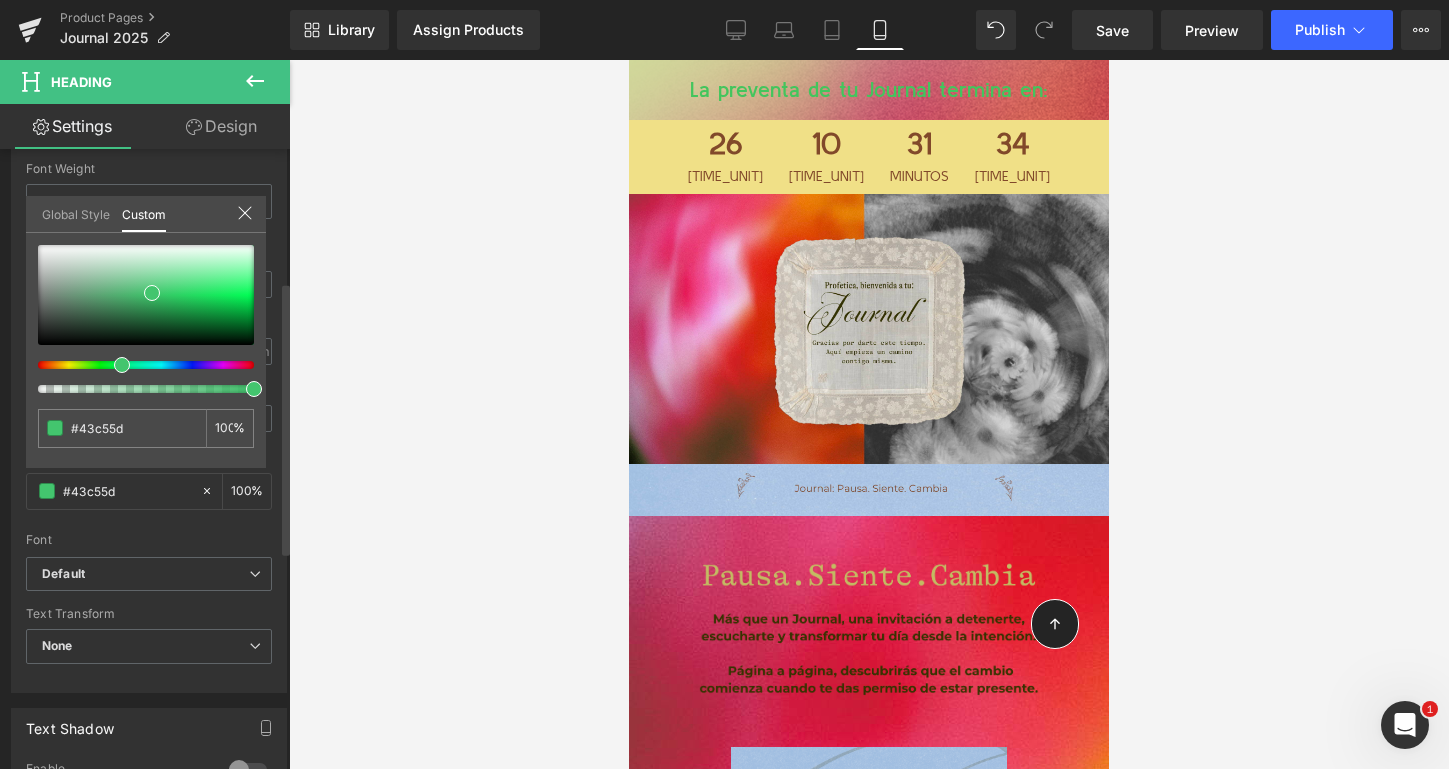 type on "#43c559" 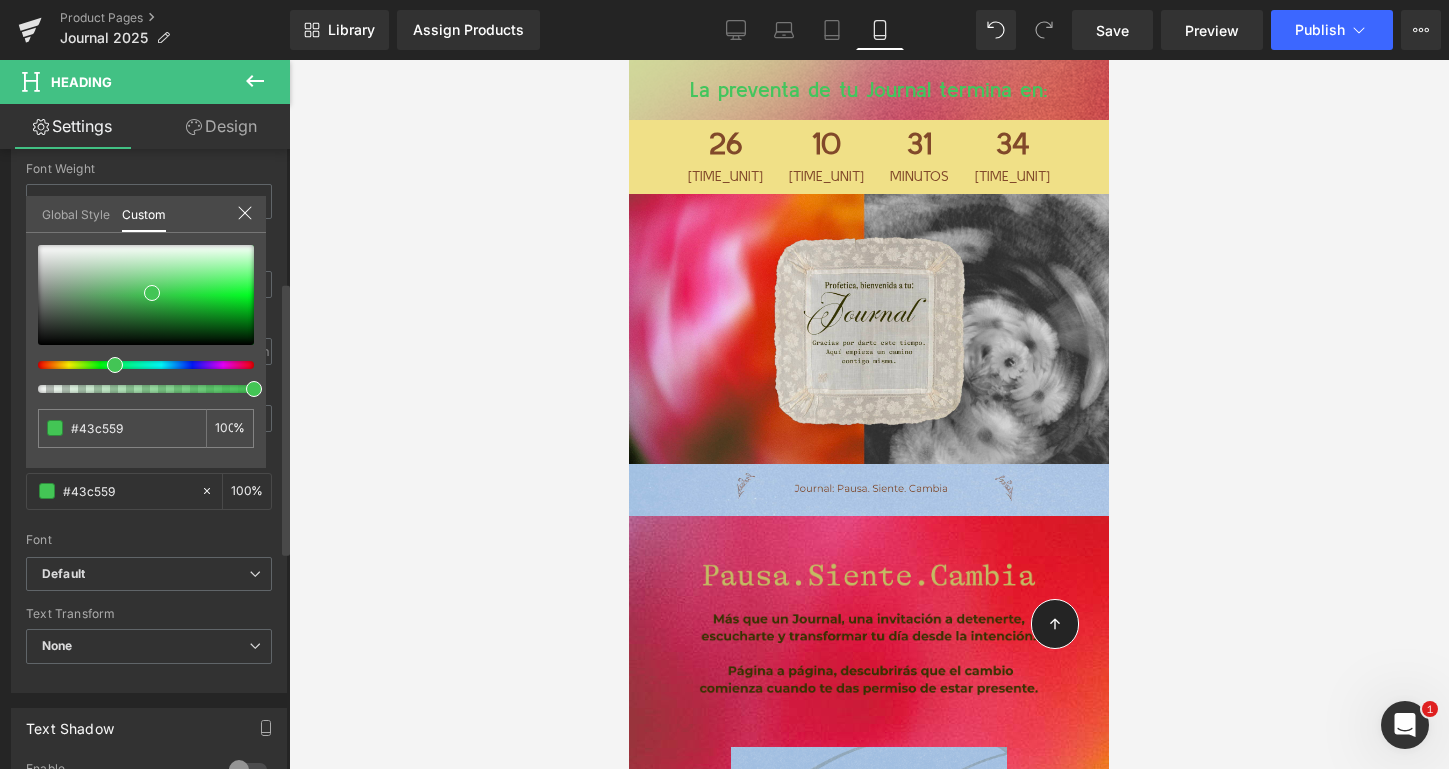 type on "#43c555" 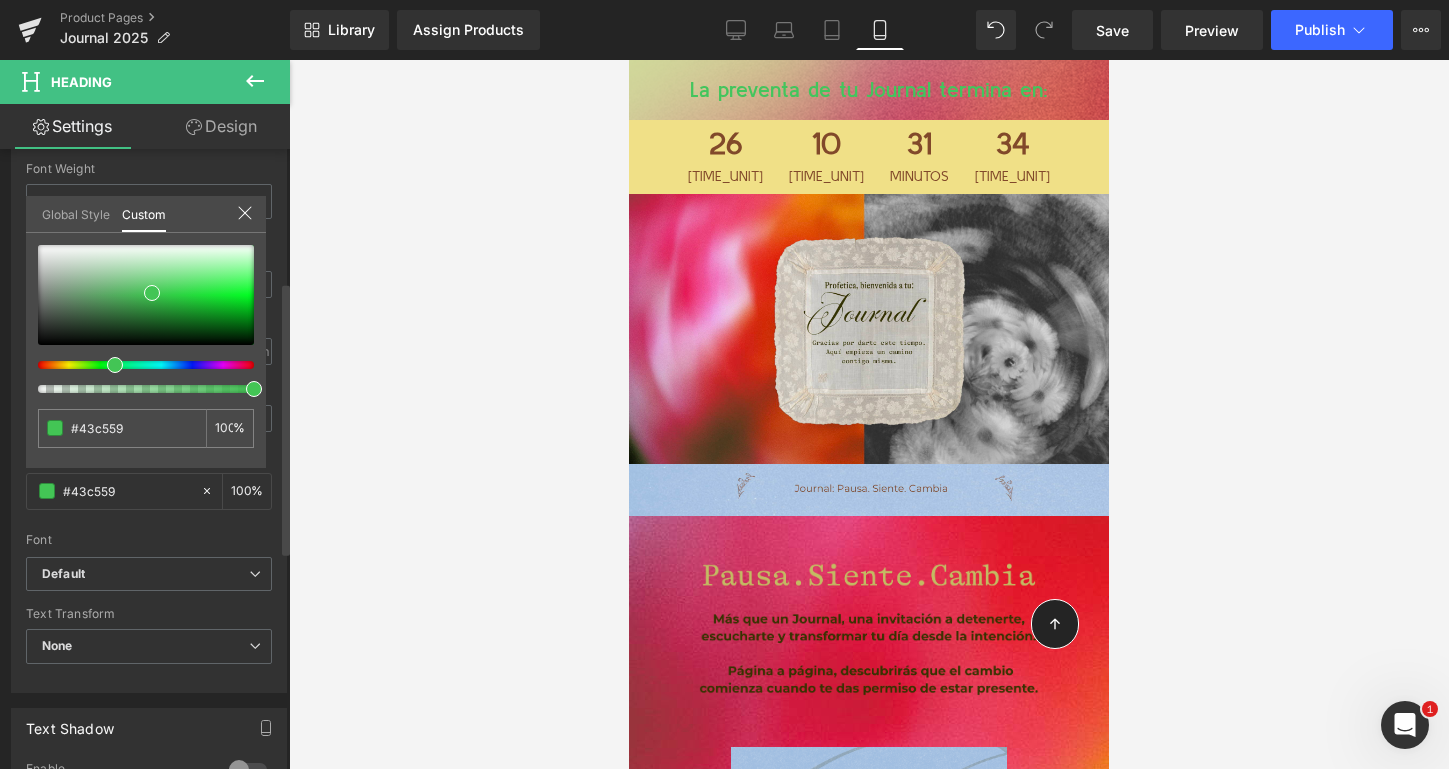 type on "#43c555" 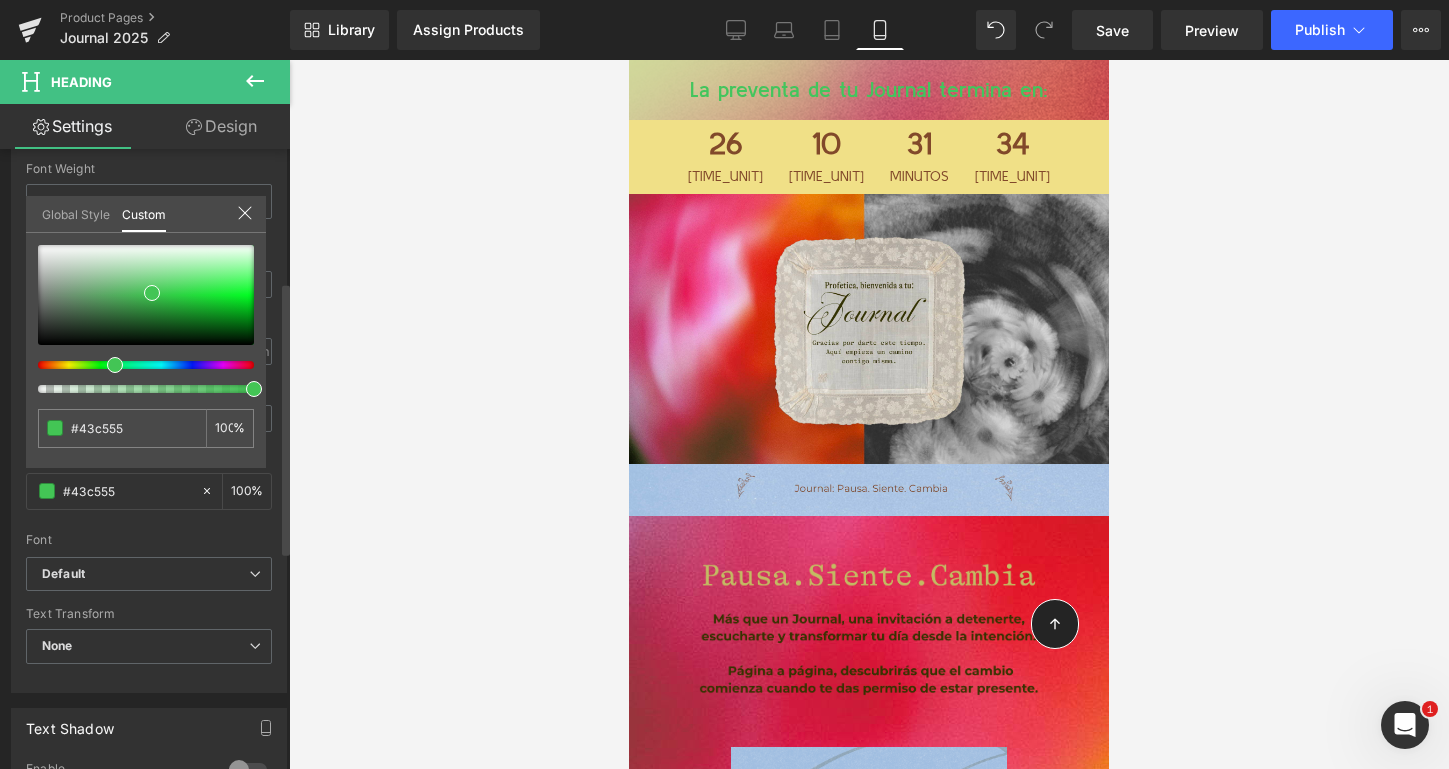 type on "#43c552" 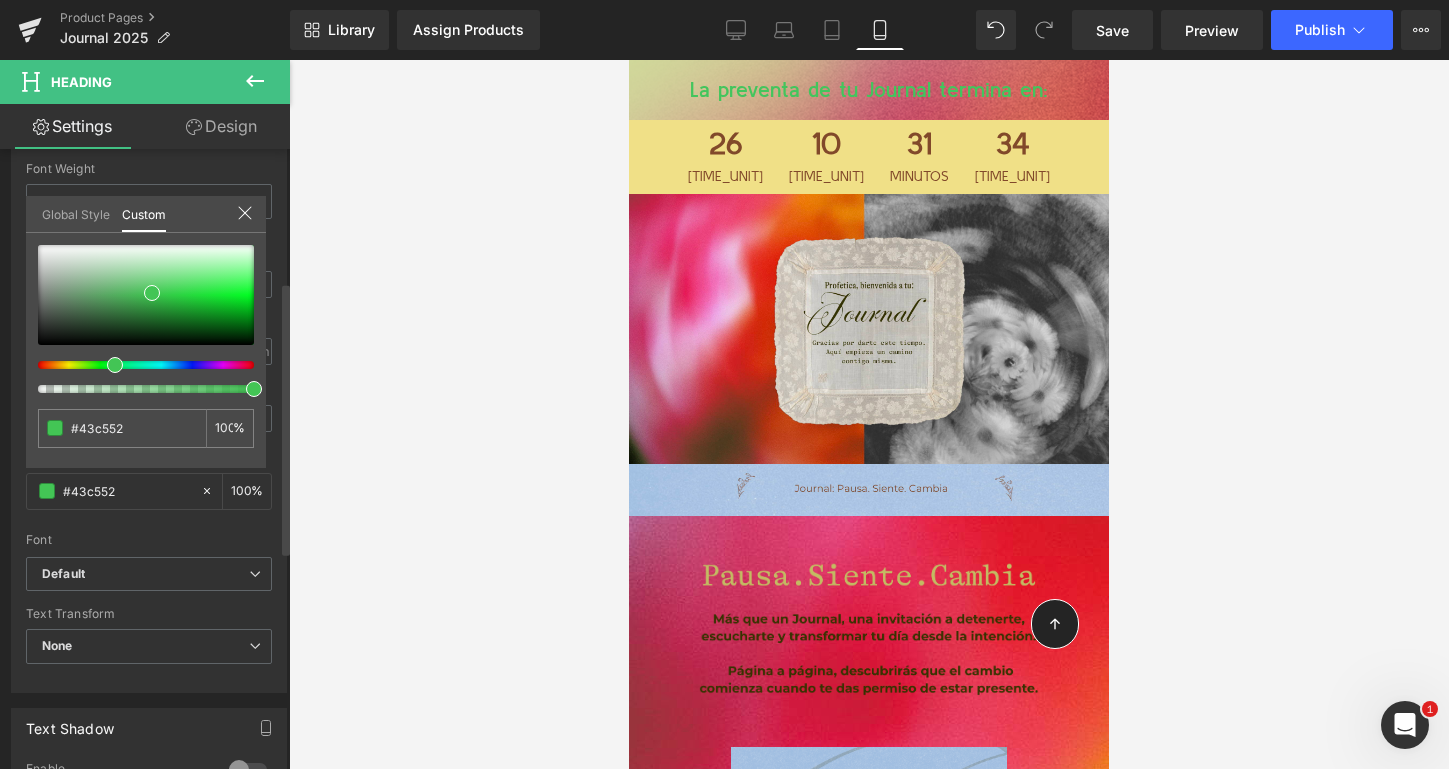 type on "#43c54e" 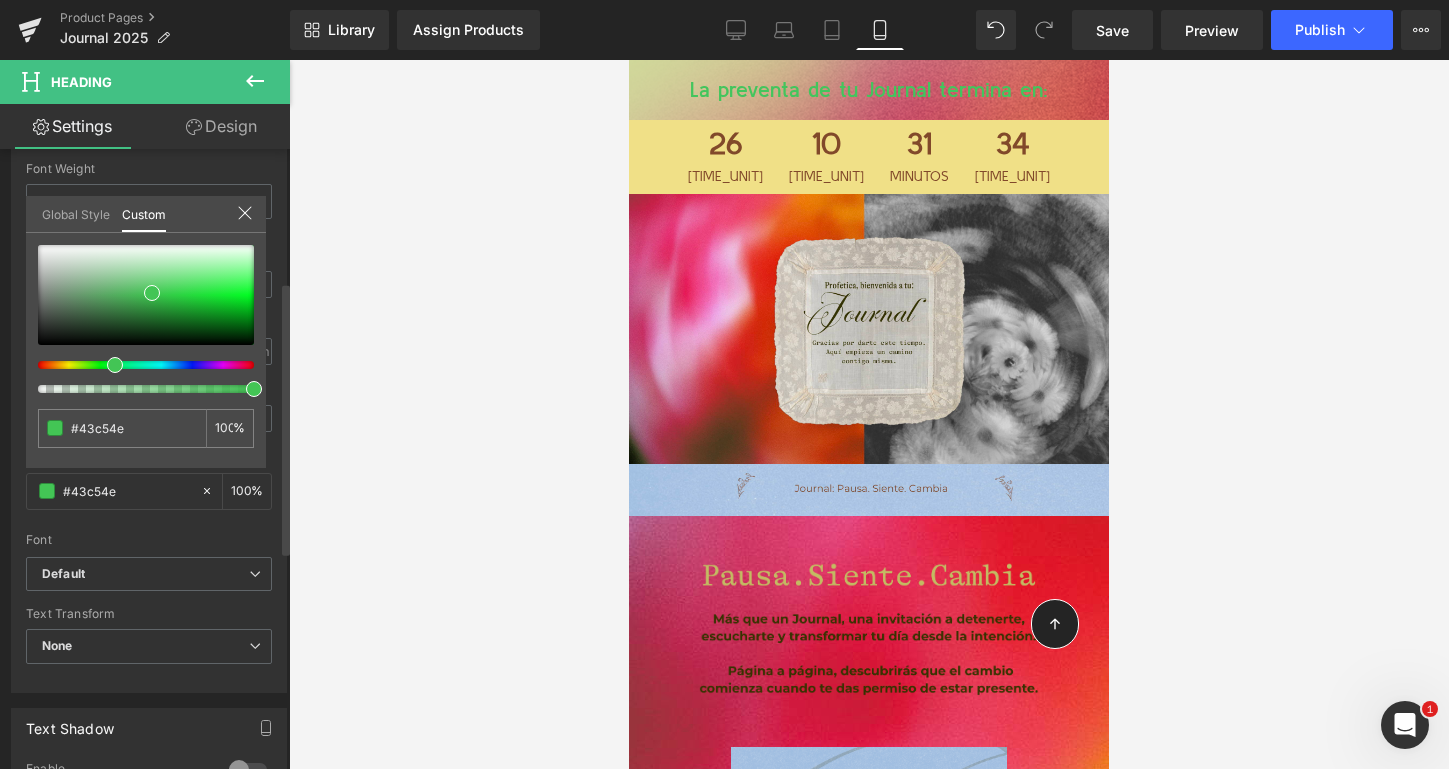 type on "#43c54a" 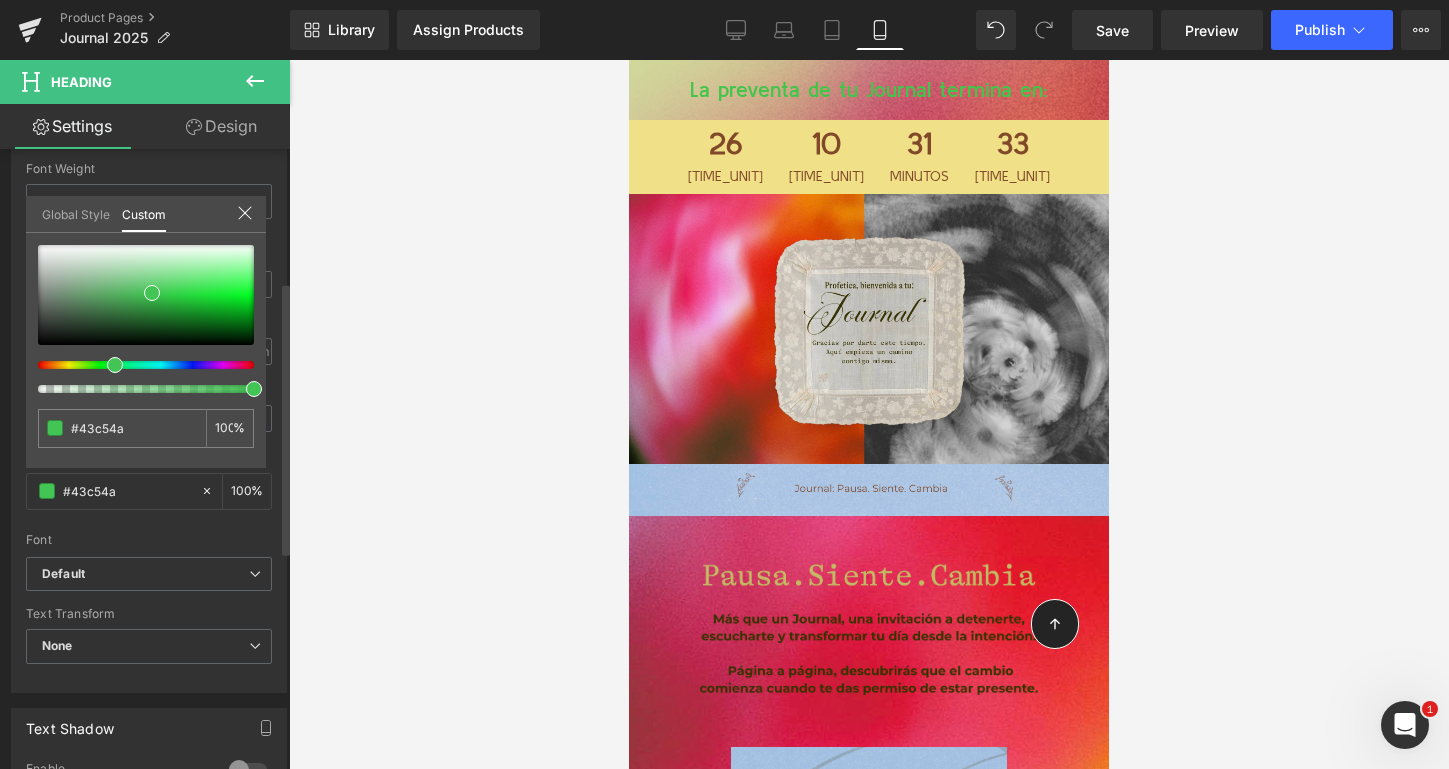 type on "#43c548" 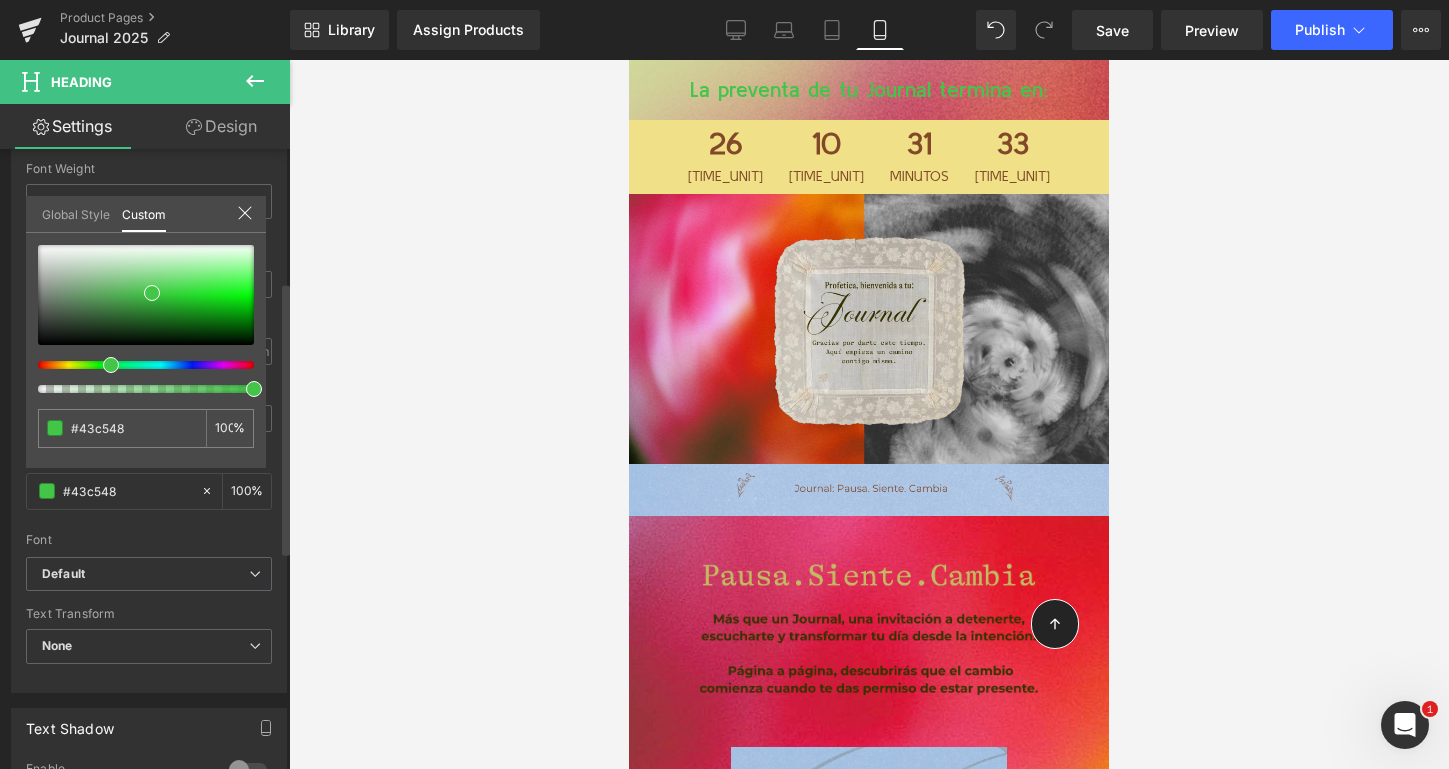 type on "#43c54e" 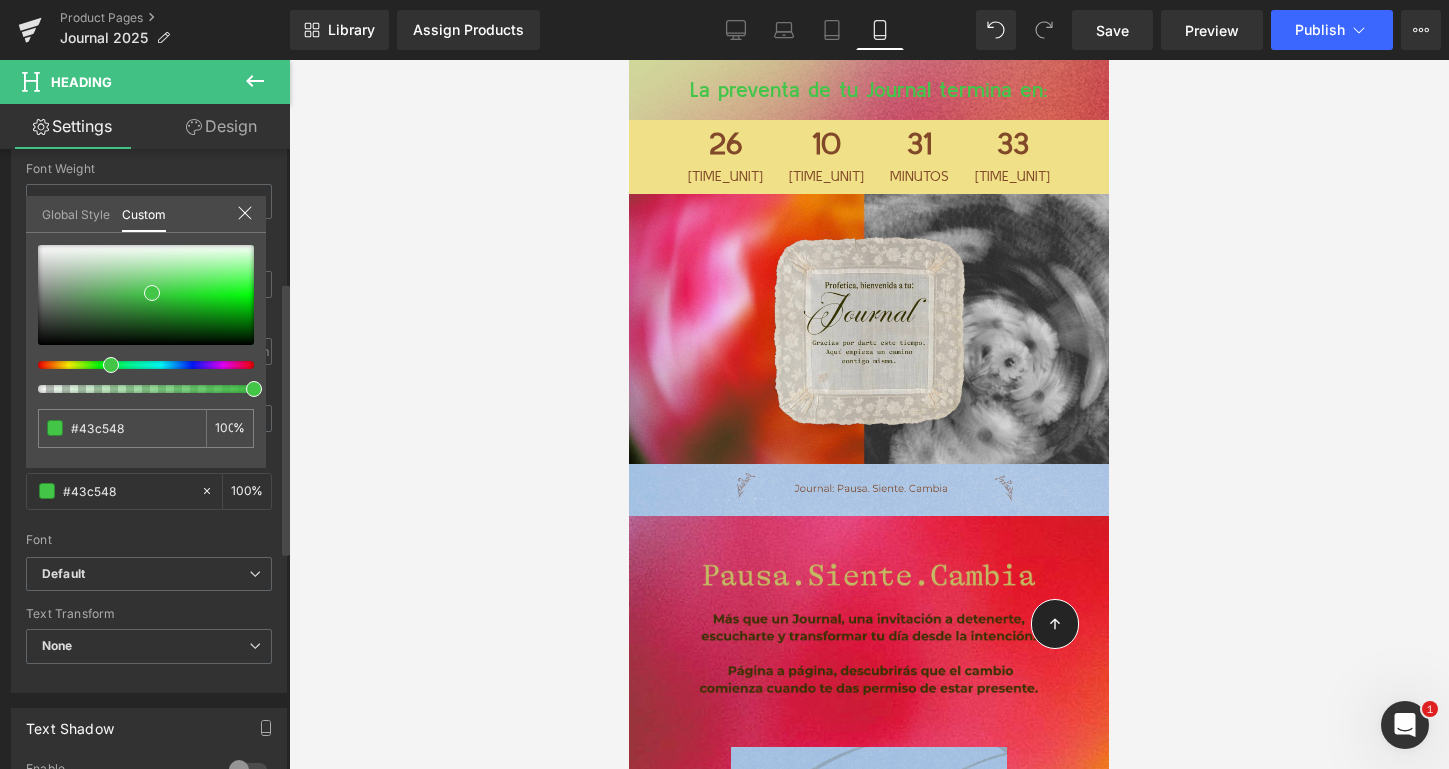 type on "#43c54e" 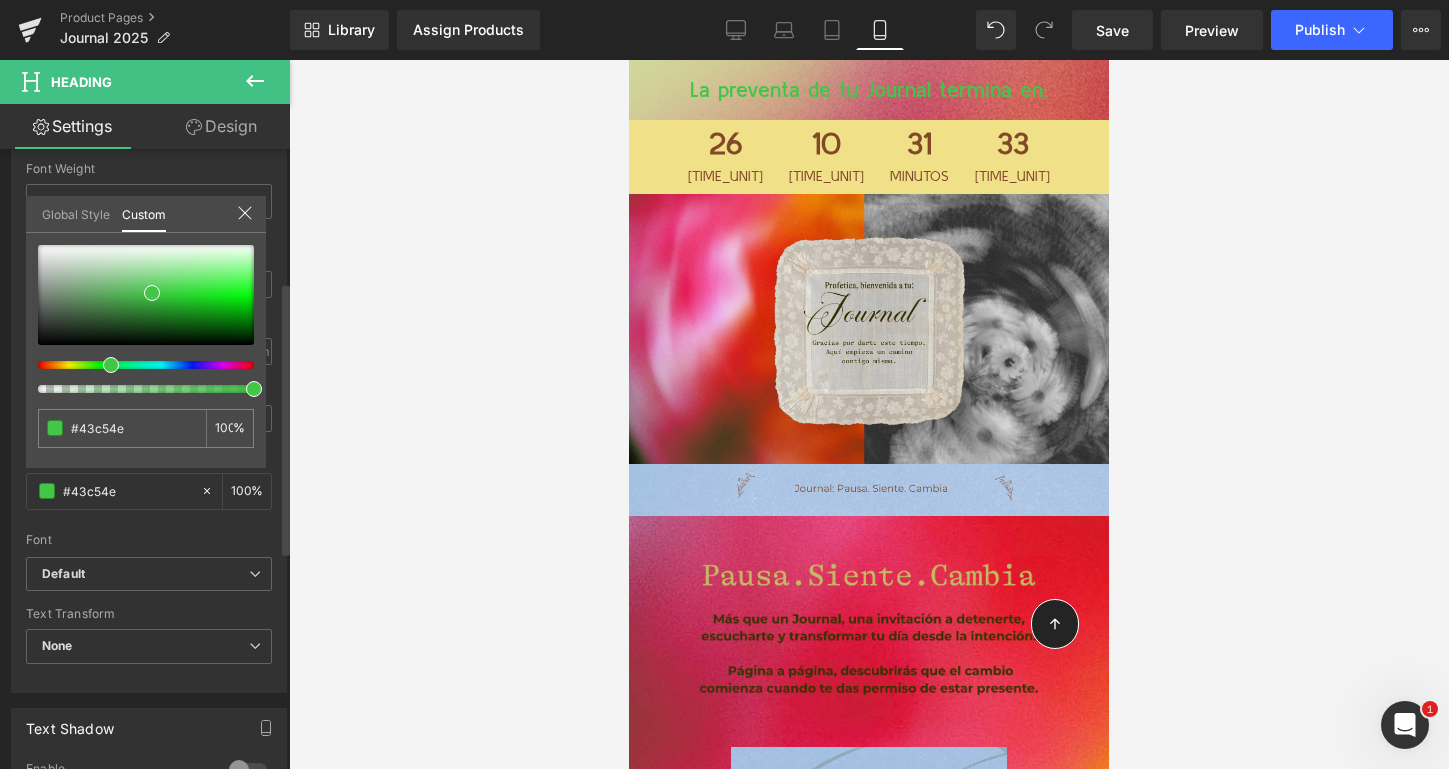 type on "#43c559" 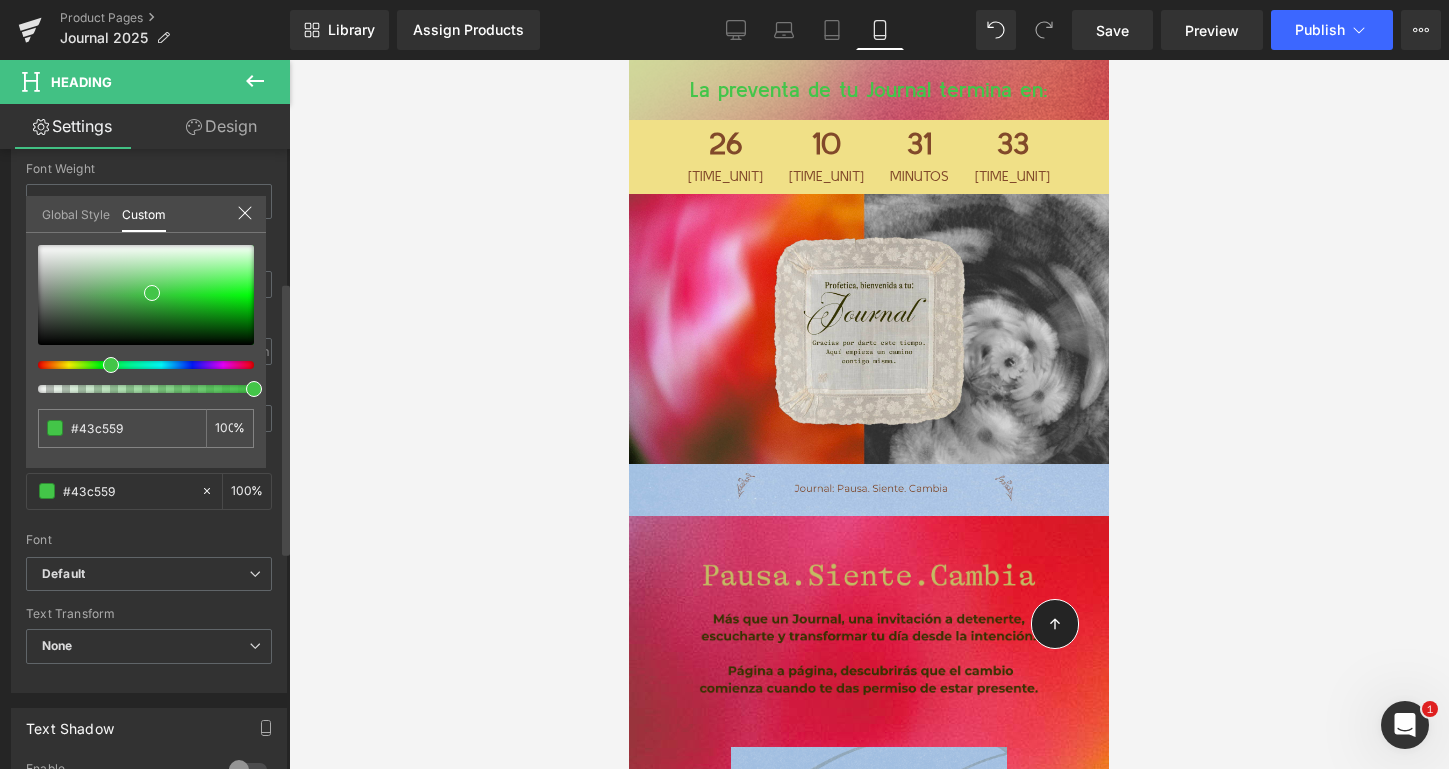 type on "#43c55f" 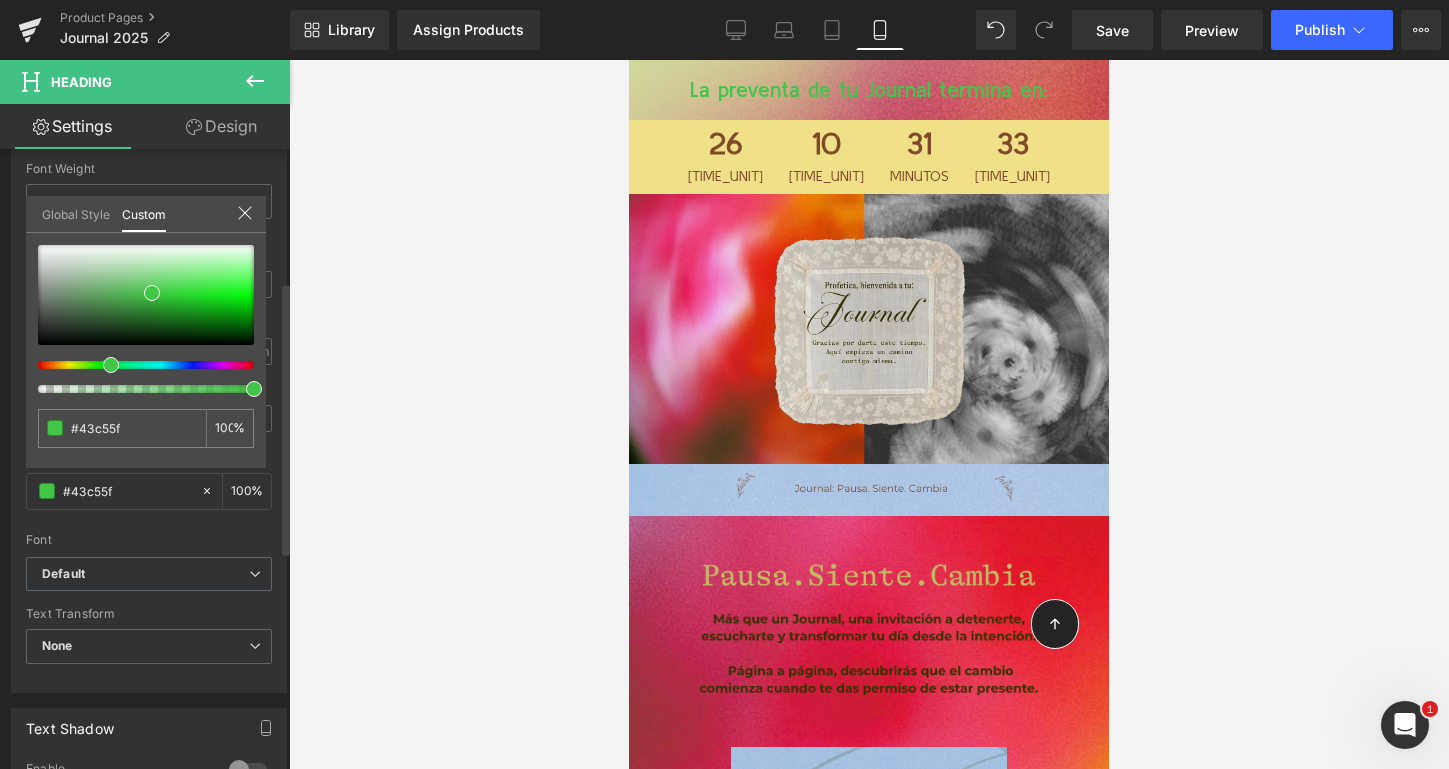 type on "#43c564" 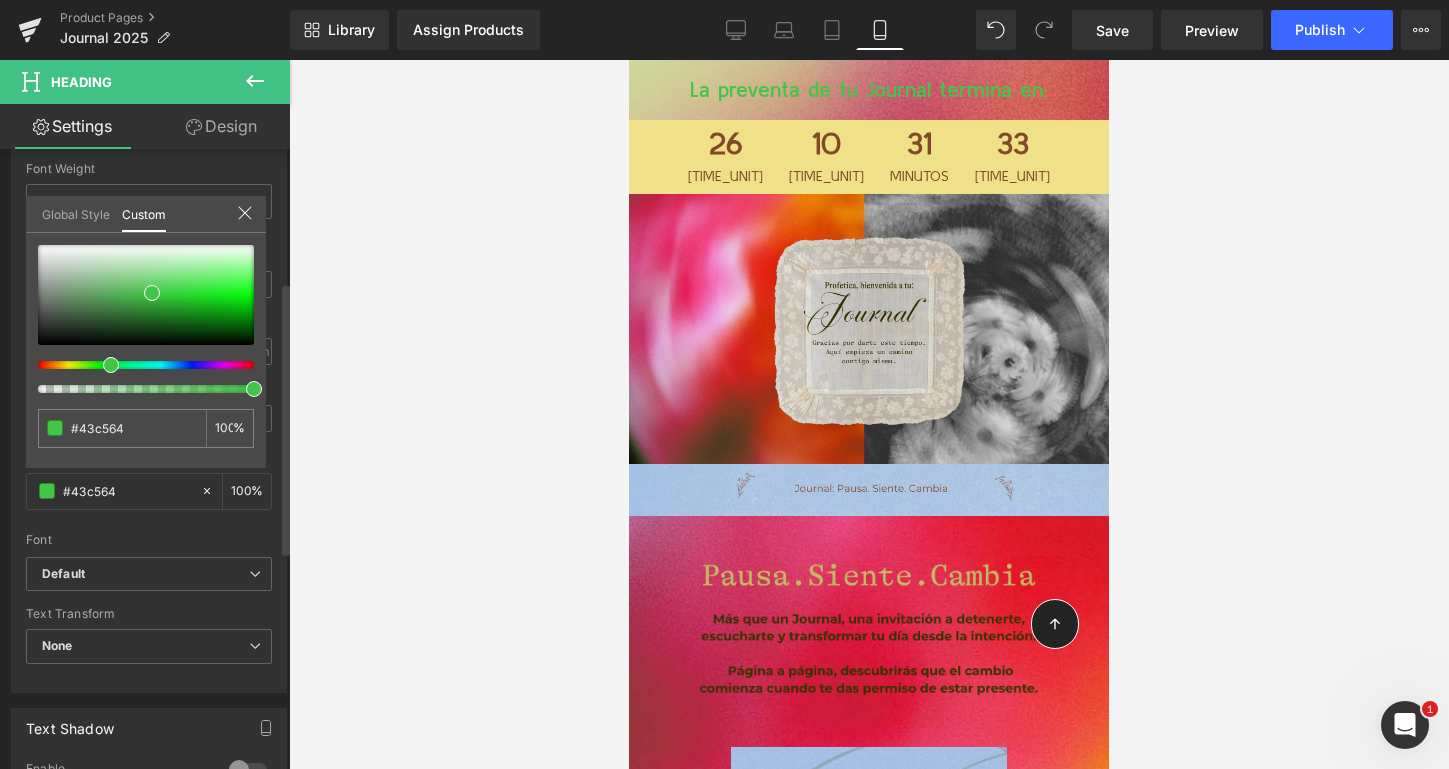 type on "#43c568" 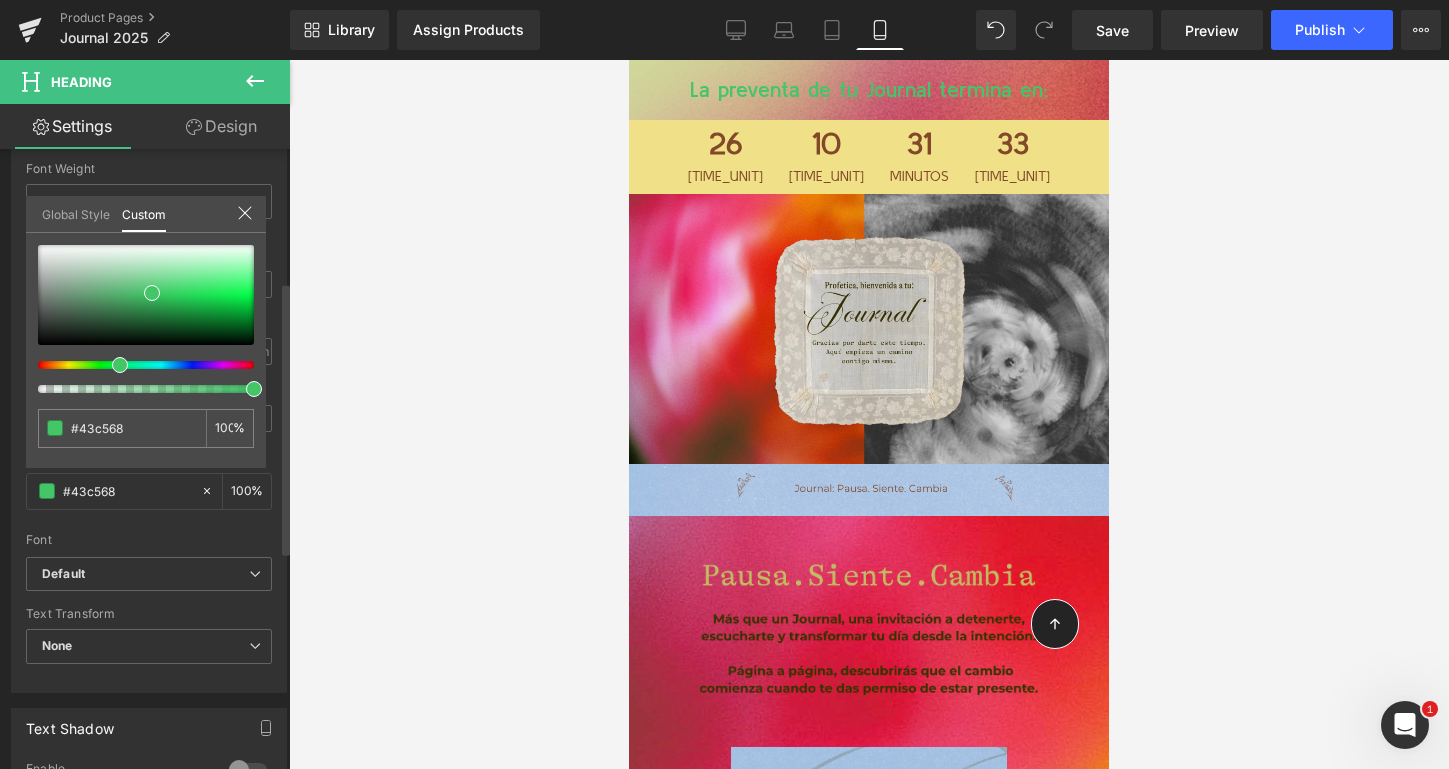 type on "#43c564" 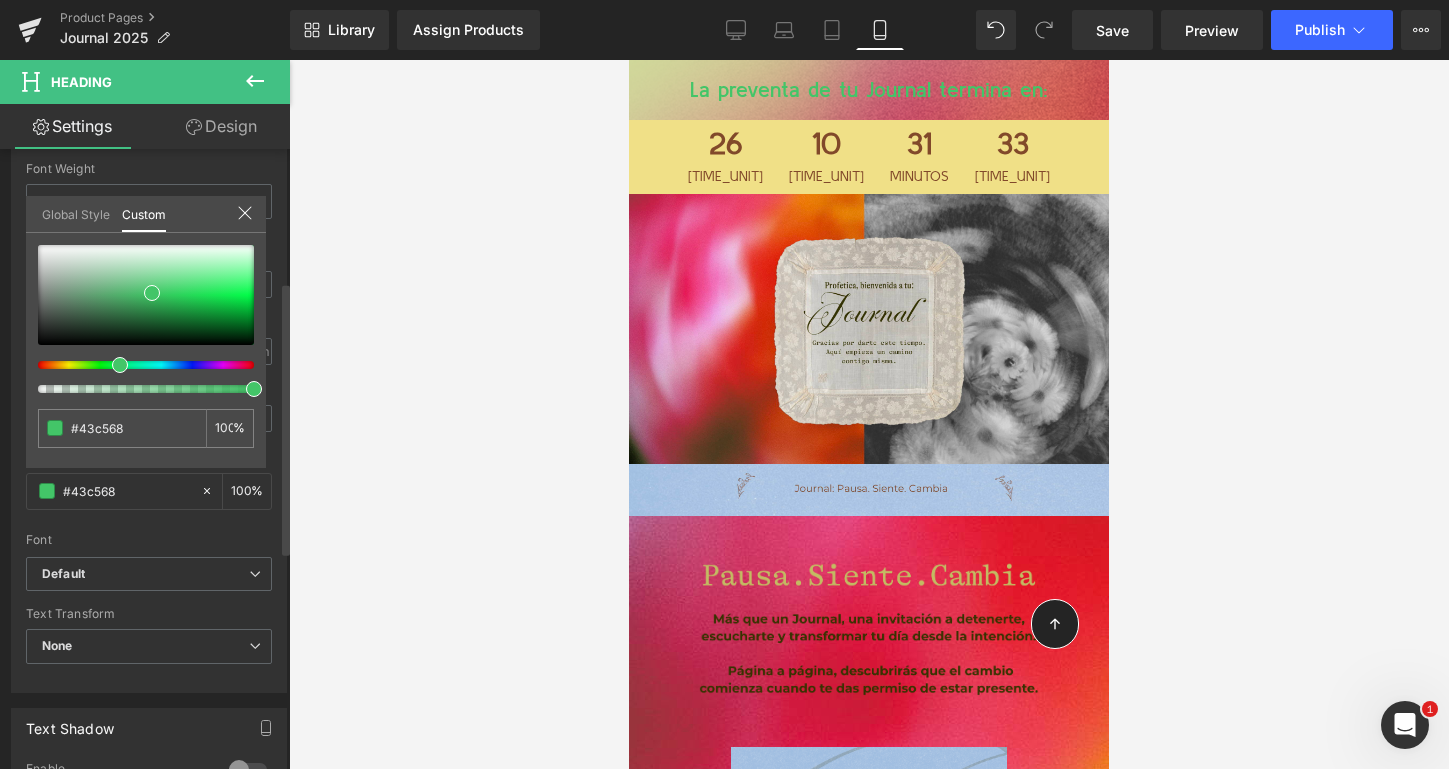type on "#43c564" 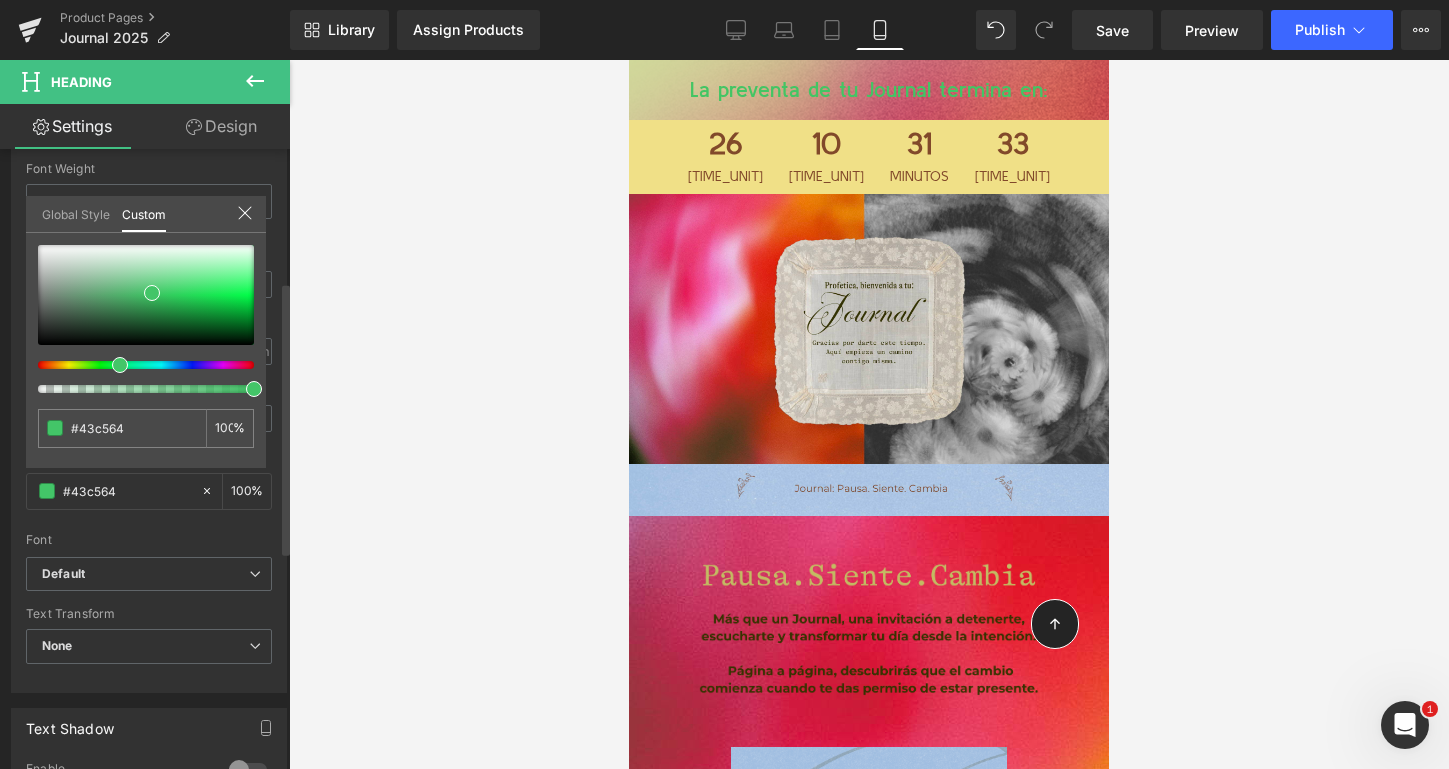type on "#43c548" 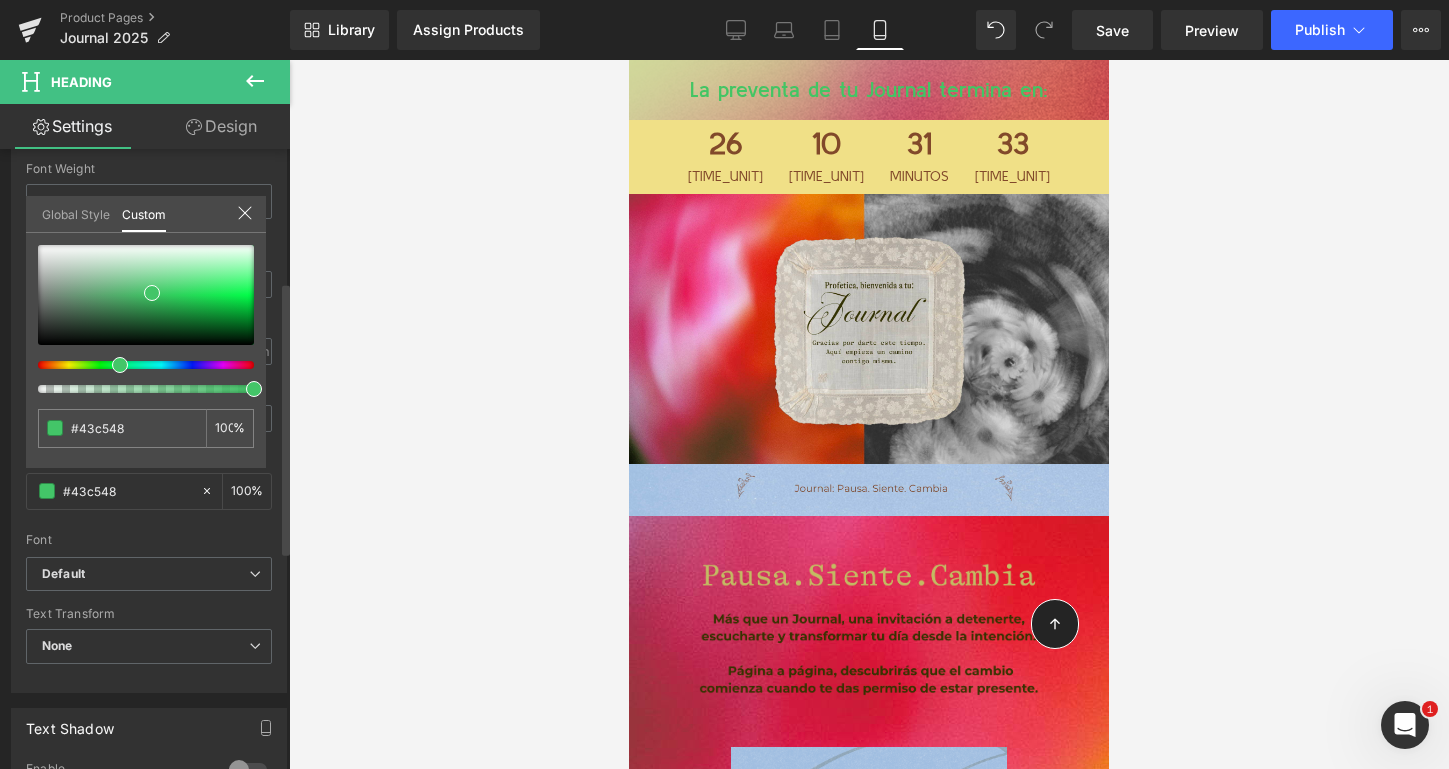 type on "#80c543" 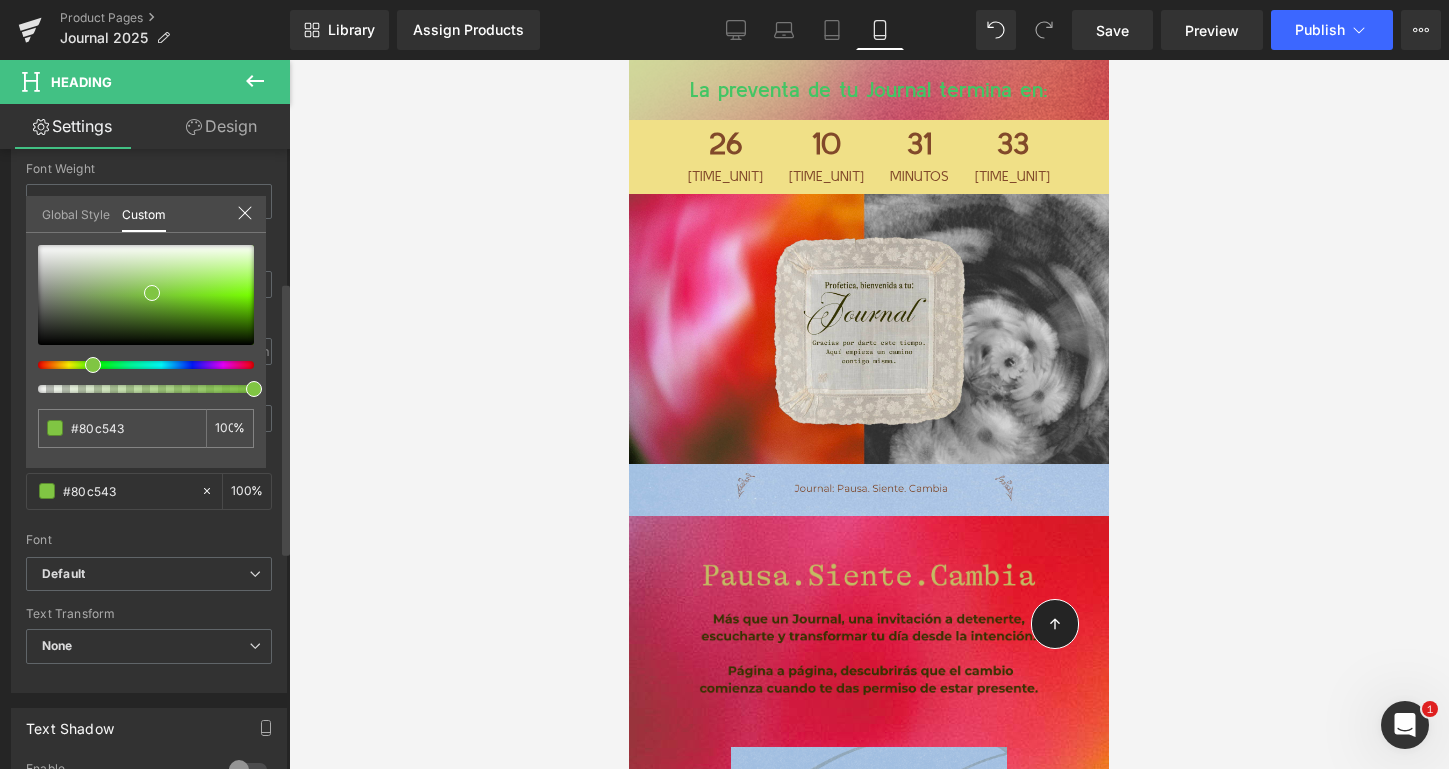 type on "#c5c143" 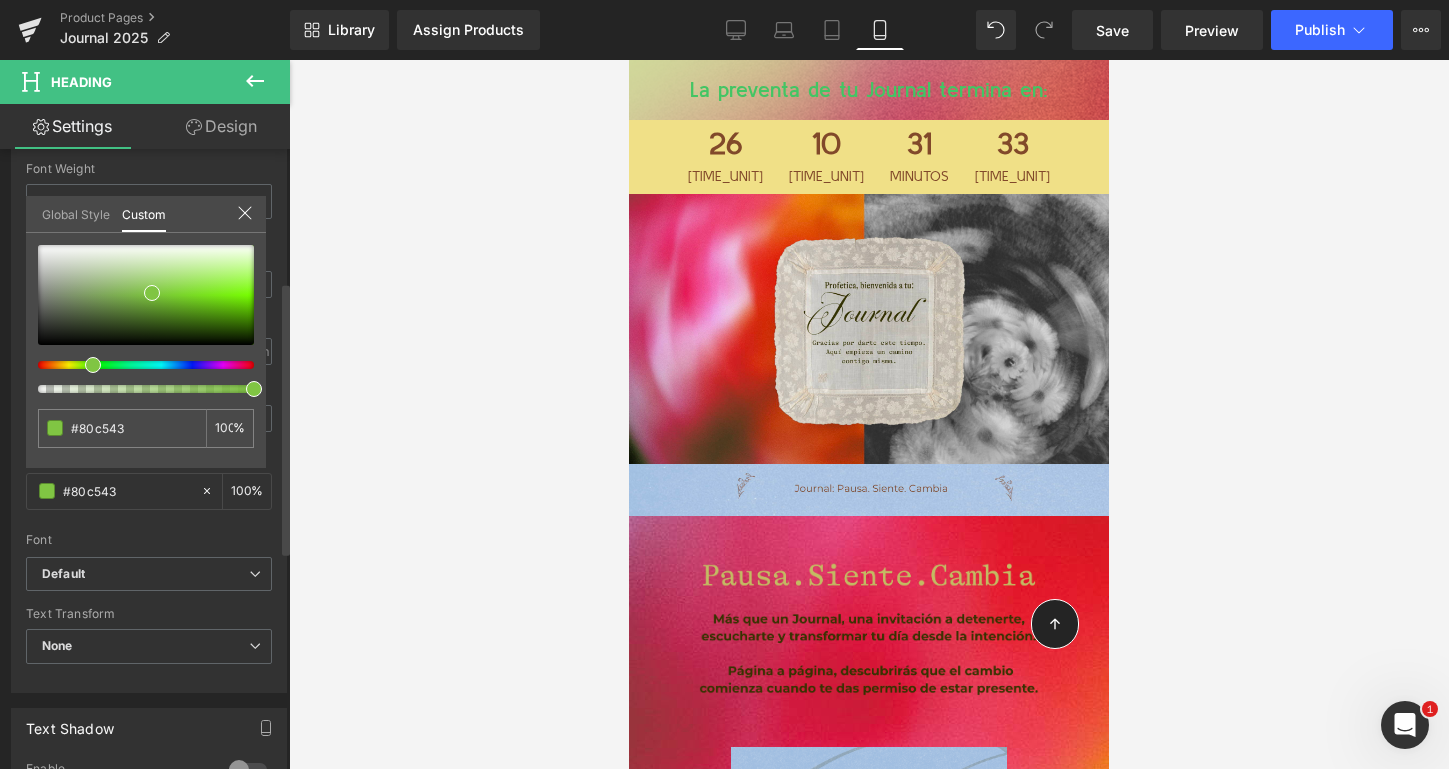 type on "#c5c143" 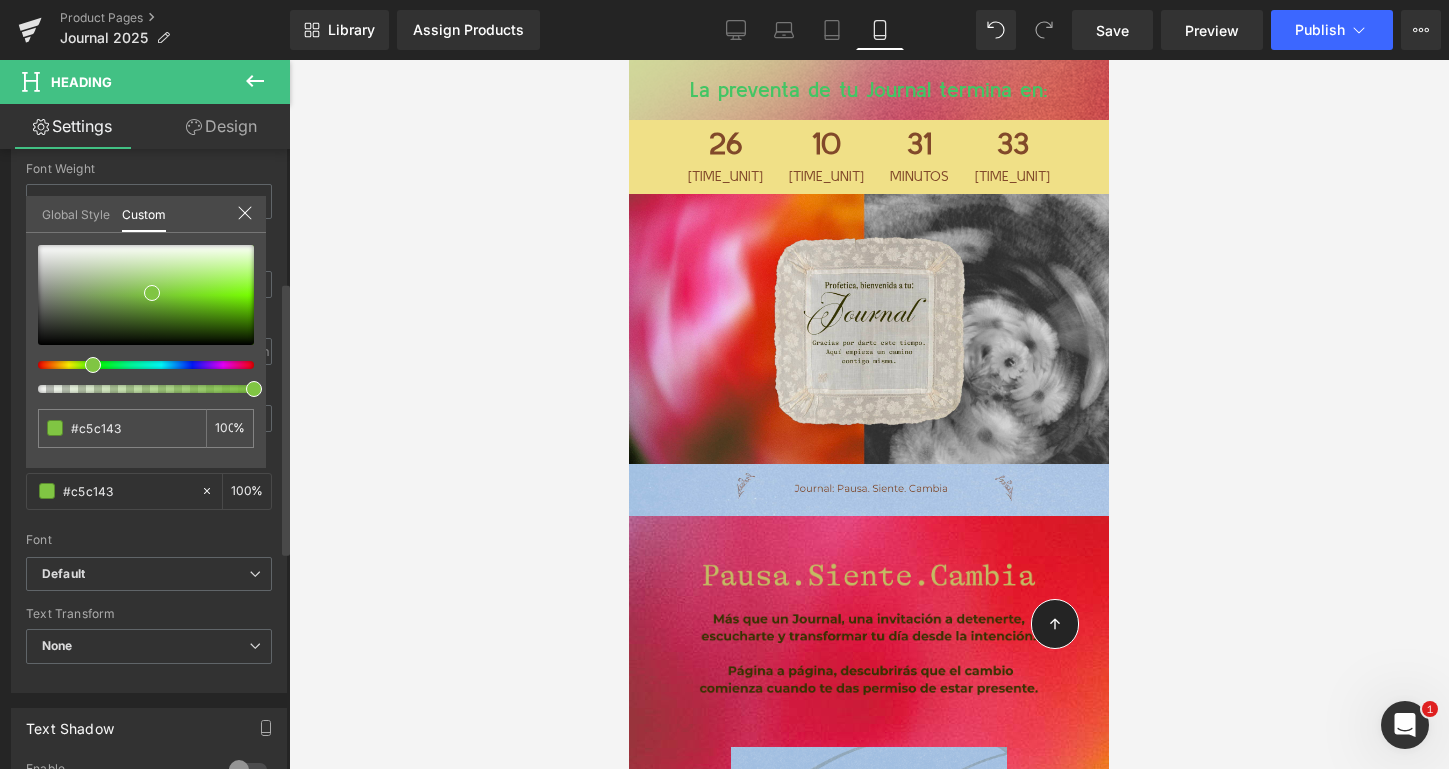 type on "#c5a543" 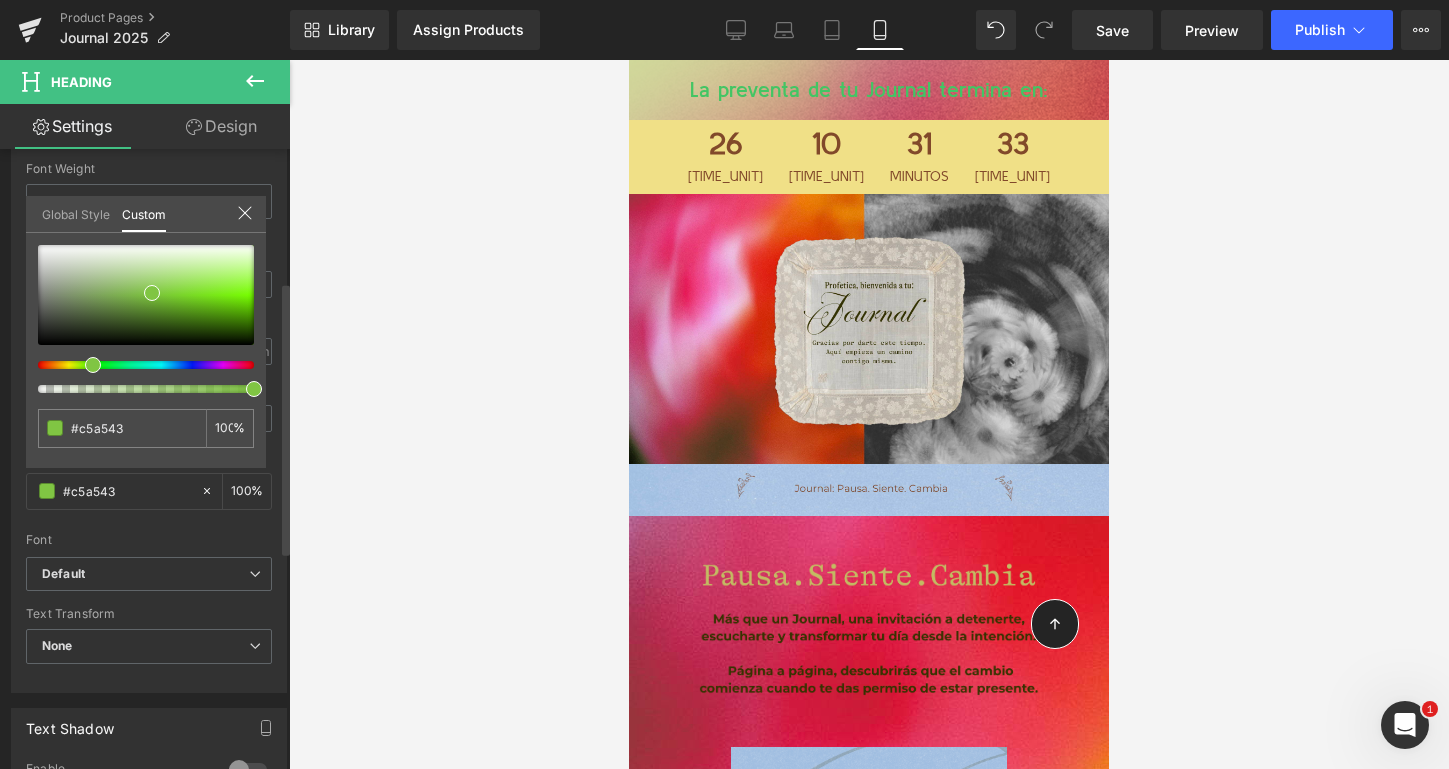 type on "#c59e43" 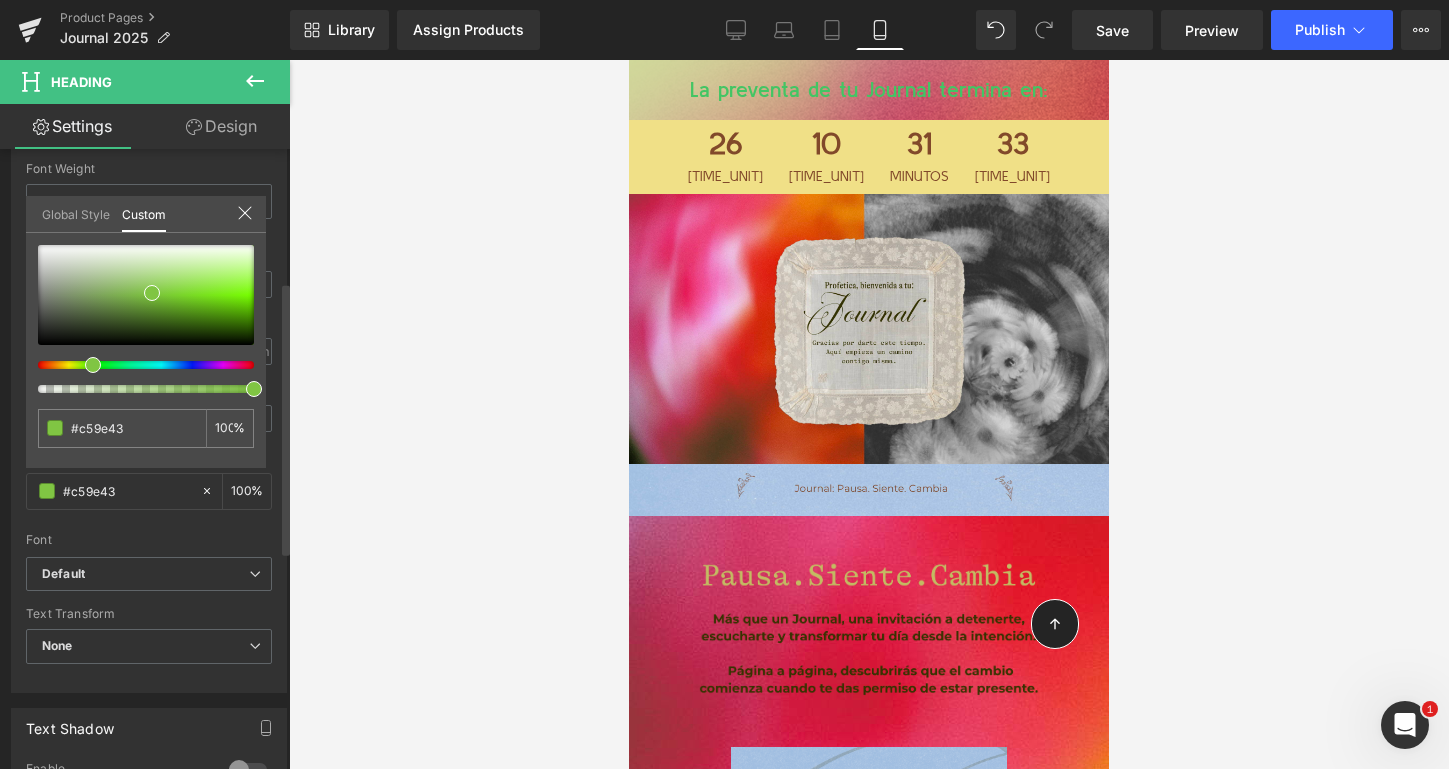 type on "#c59a43" 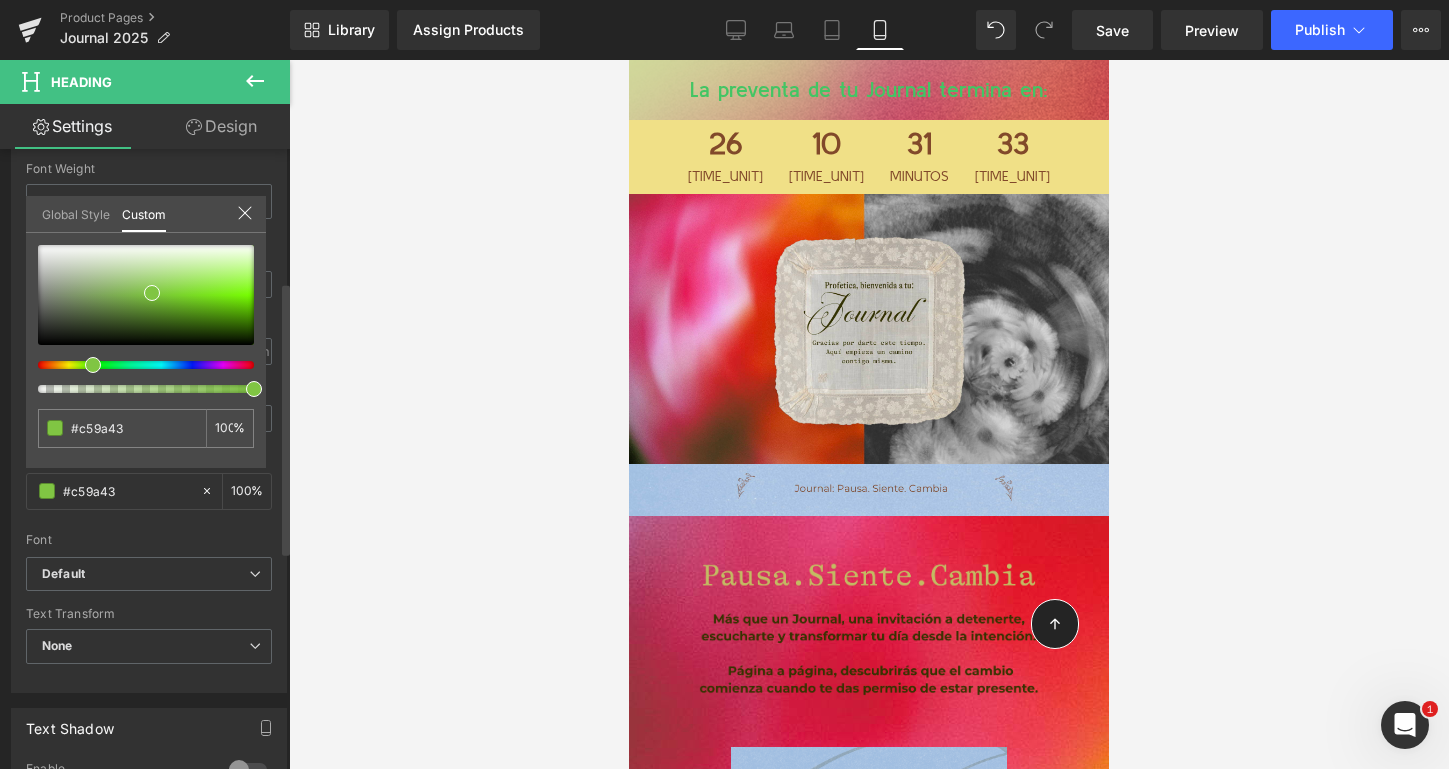 drag, startPoint x: 70, startPoint y: 364, endPoint x: 54, endPoint y: 341, distance: 28.01785 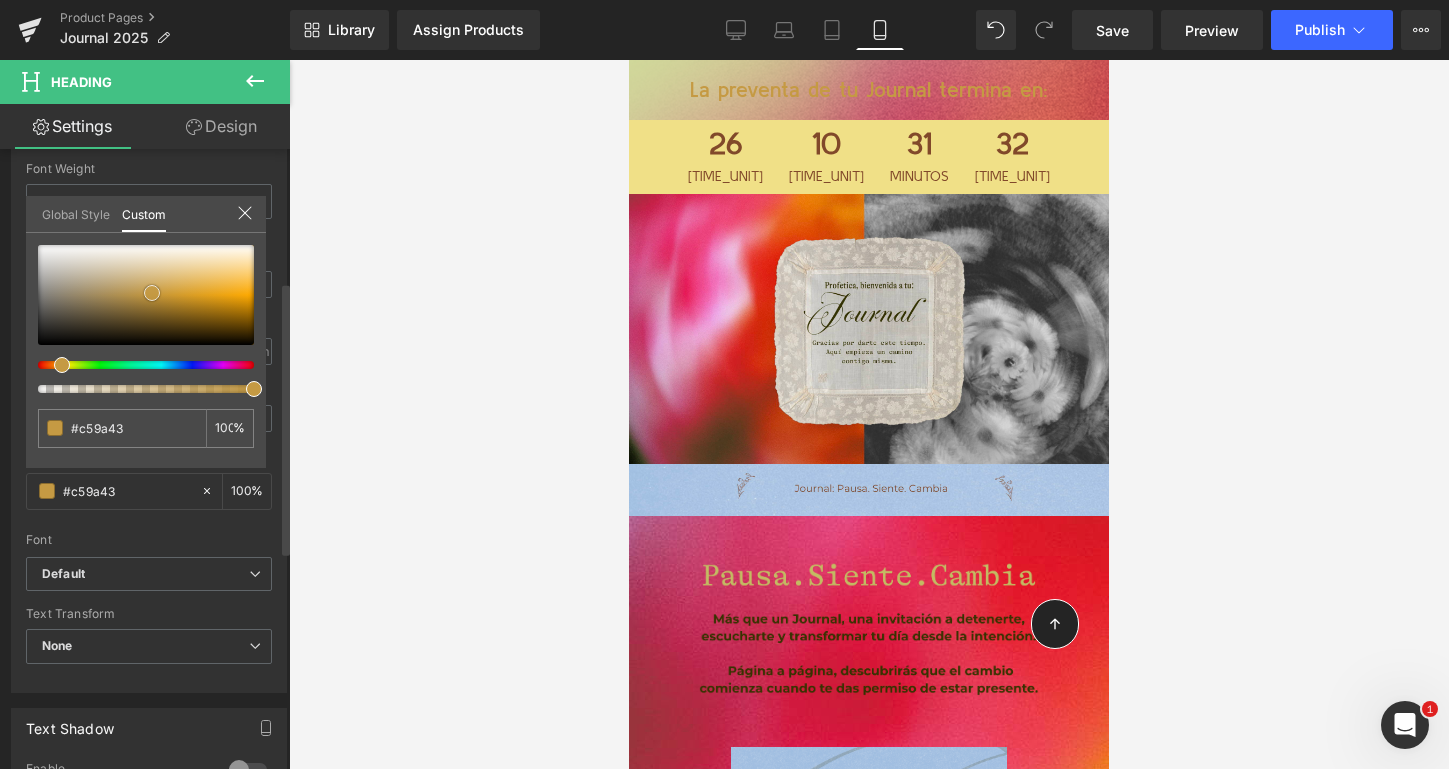 type on "#c2a05b" 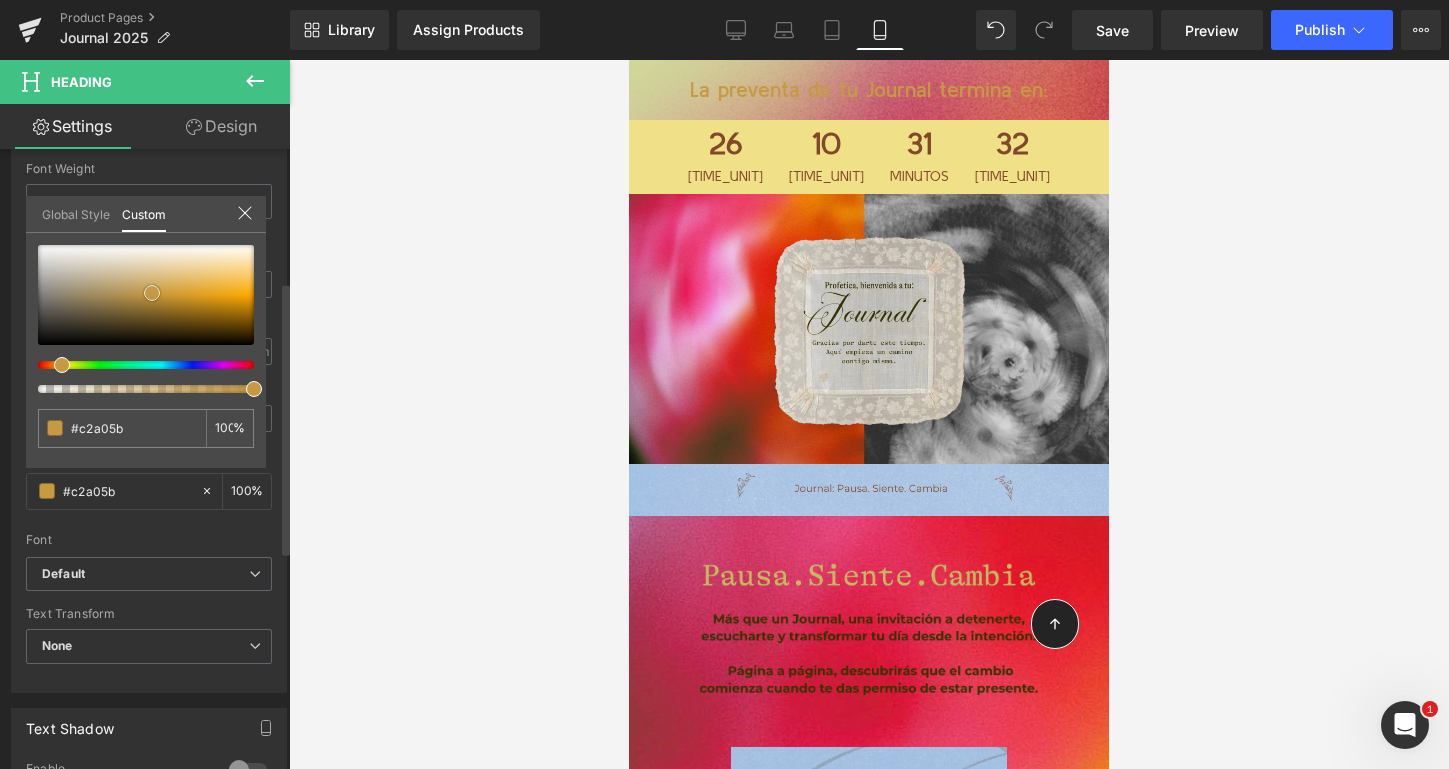 type on "#c6b594" 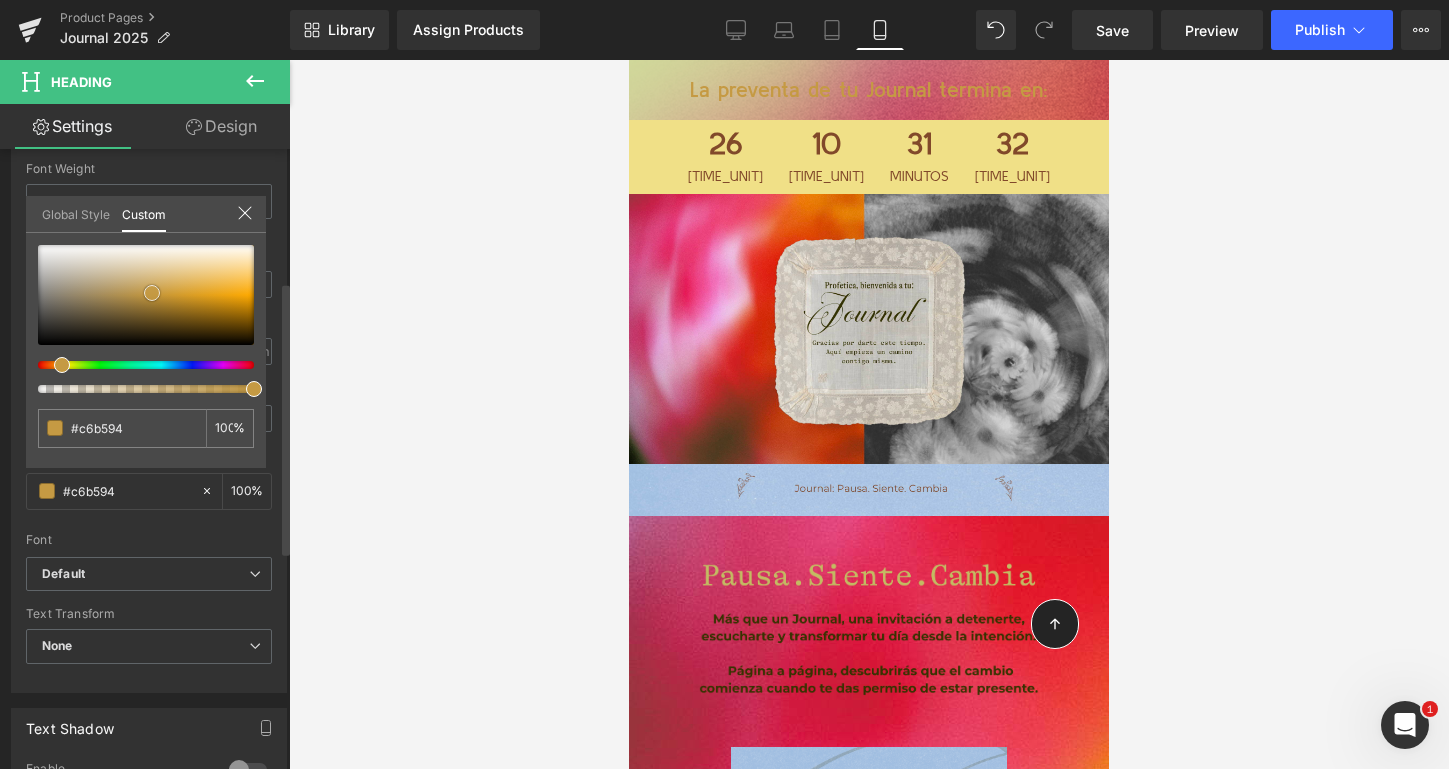 type on "#dcd8d0" 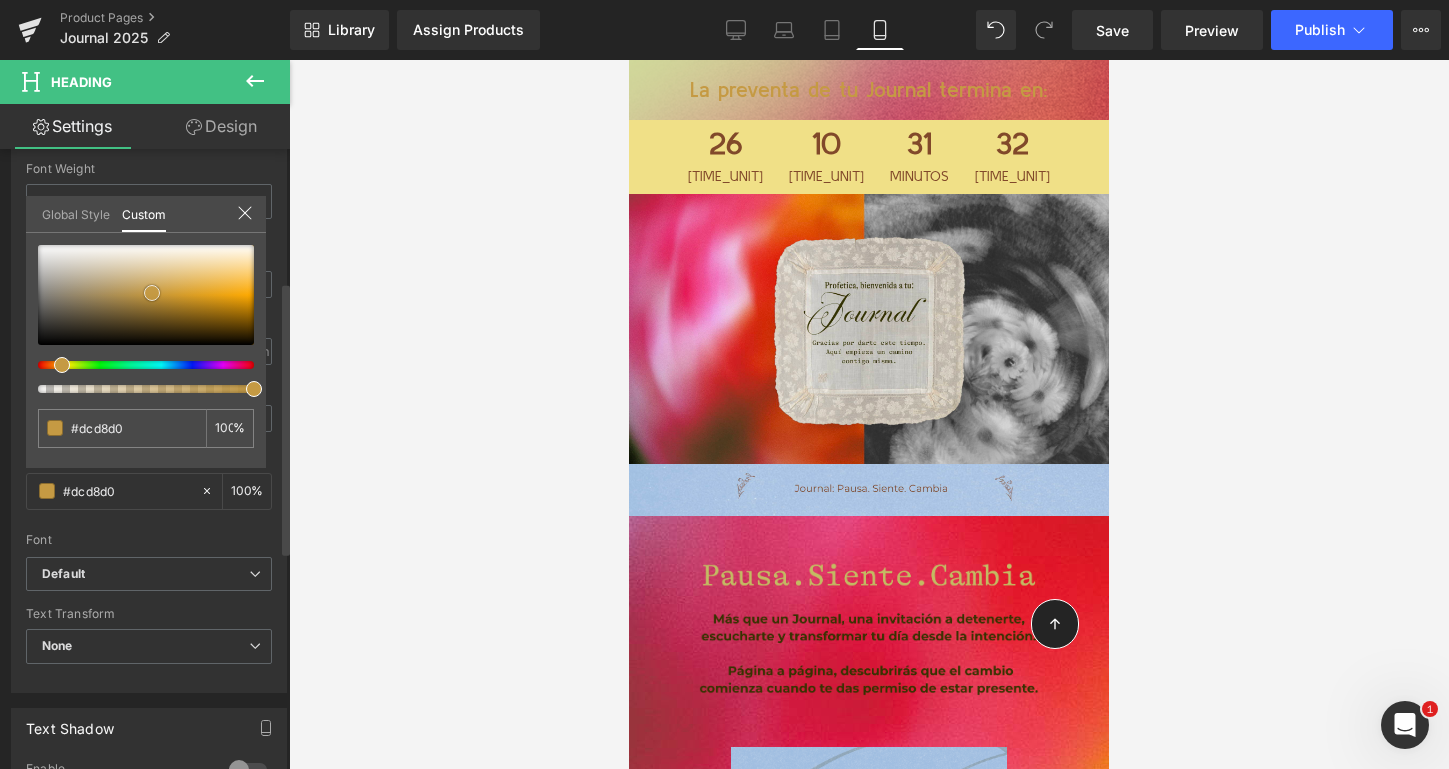 type on "#ffffff" 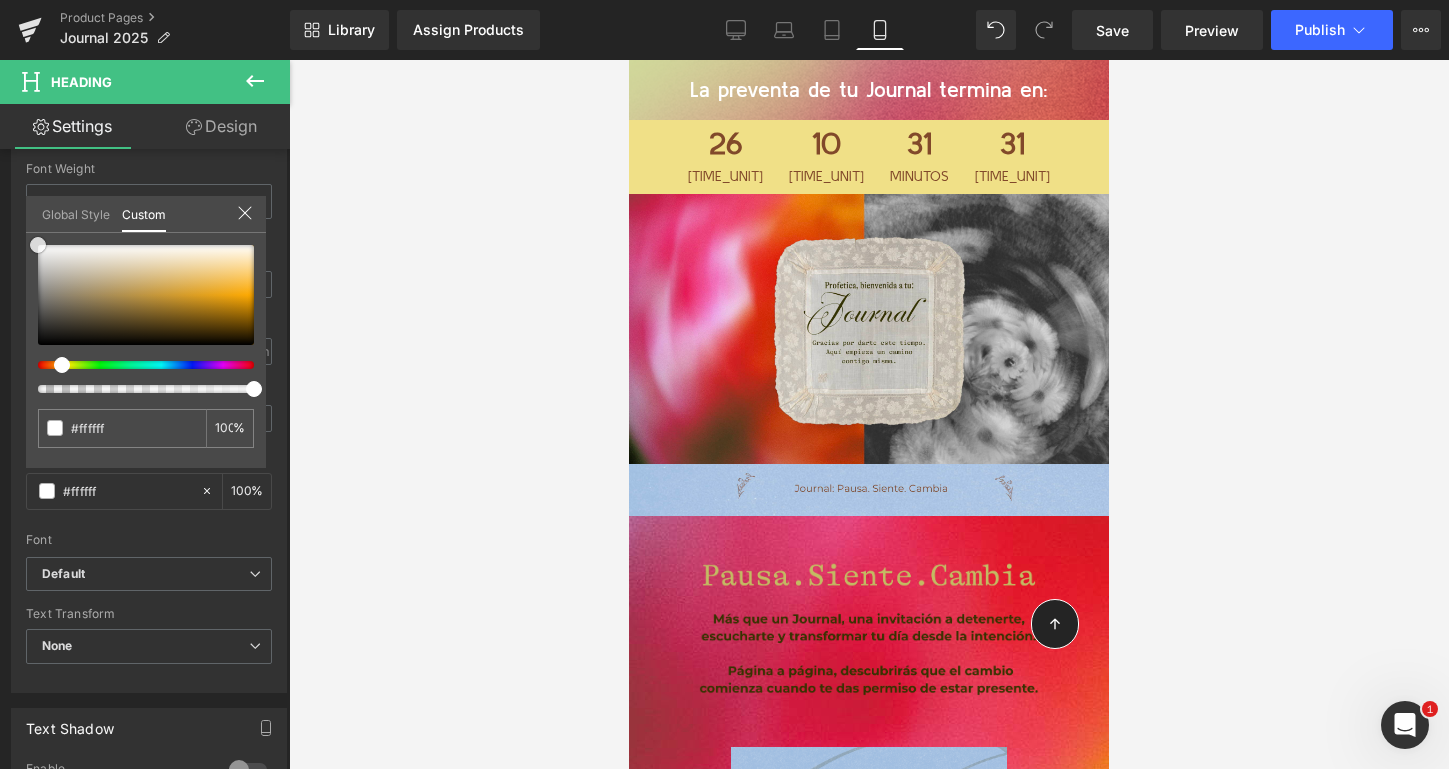 drag, startPoint x: 158, startPoint y: 288, endPoint x: -19, endPoint y: 184, distance: 205.29248 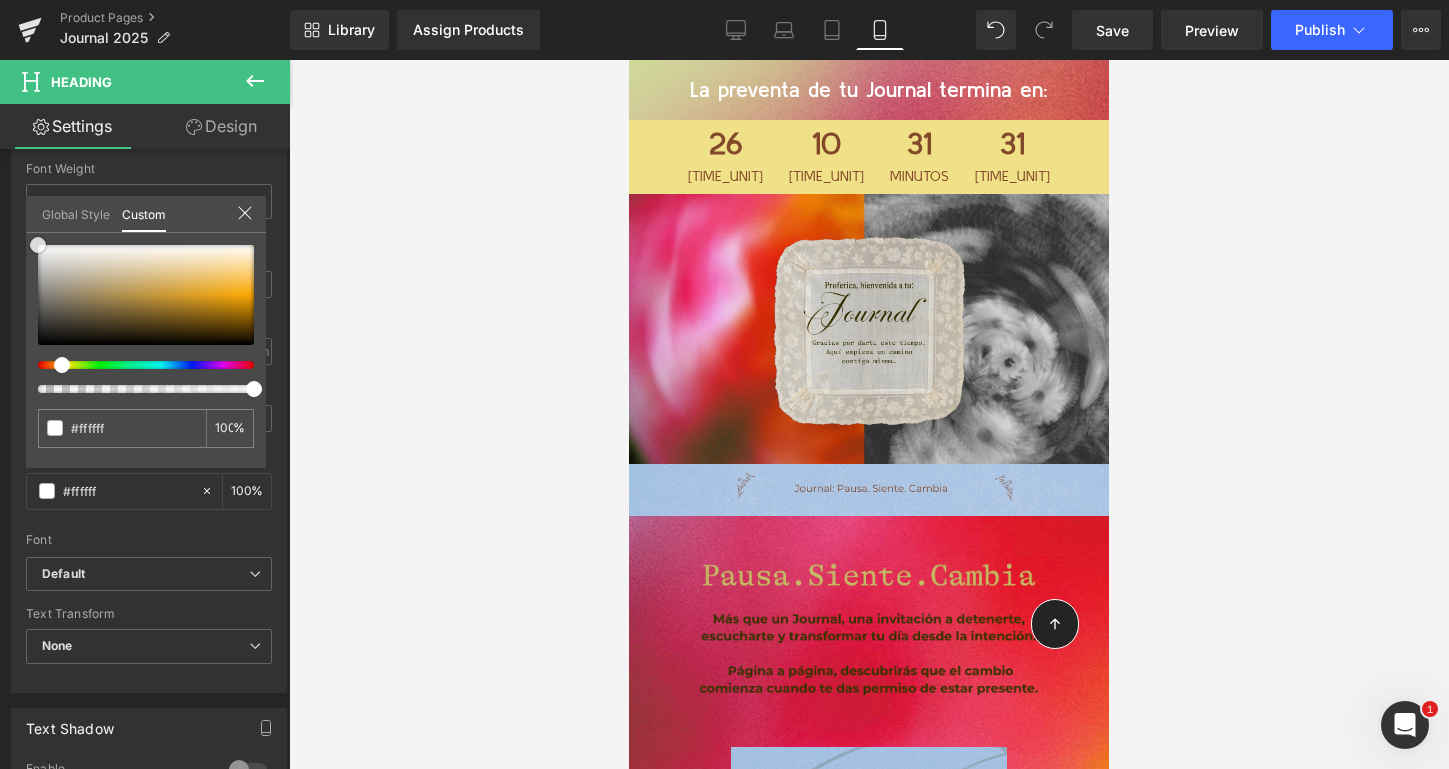 click on "Image  You are previewing how the   will restyle your page. You can not edit Elements in Preset Preview Mode.  Product Pages Journal 2025 Library Assign Products  Product Preview
No product match your search.  Please try another keyword  Manage assigned products Mobile Desktop Laptop Tablet Mobile Save Preview Publish Scheduled Upgrade Plan View Live Page View with current Template Save Template to Library Schedule Publish  Optimize  Publish Settings Shortcuts  Your page can’t be published   You've reached the maximum number of published pages on your plan  (1/1).  You need to upgrade your plan or unpublish all your pages to get 1 publish slot.   Unpublish pages   Upgrade plan  Elements Global Style Base Row  rows, columns, layouts, div Heading  headings, titles, h1,h2,h3,h4,h5,h6 Text Block  texts, paragraphs, contents, blocks Image  images, photos, alts, uploads Icon  icons, symbols Button  button, call to action, cta Separator  separators, dividers, horizontal lines Liquid" at bounding box center (724, 384) 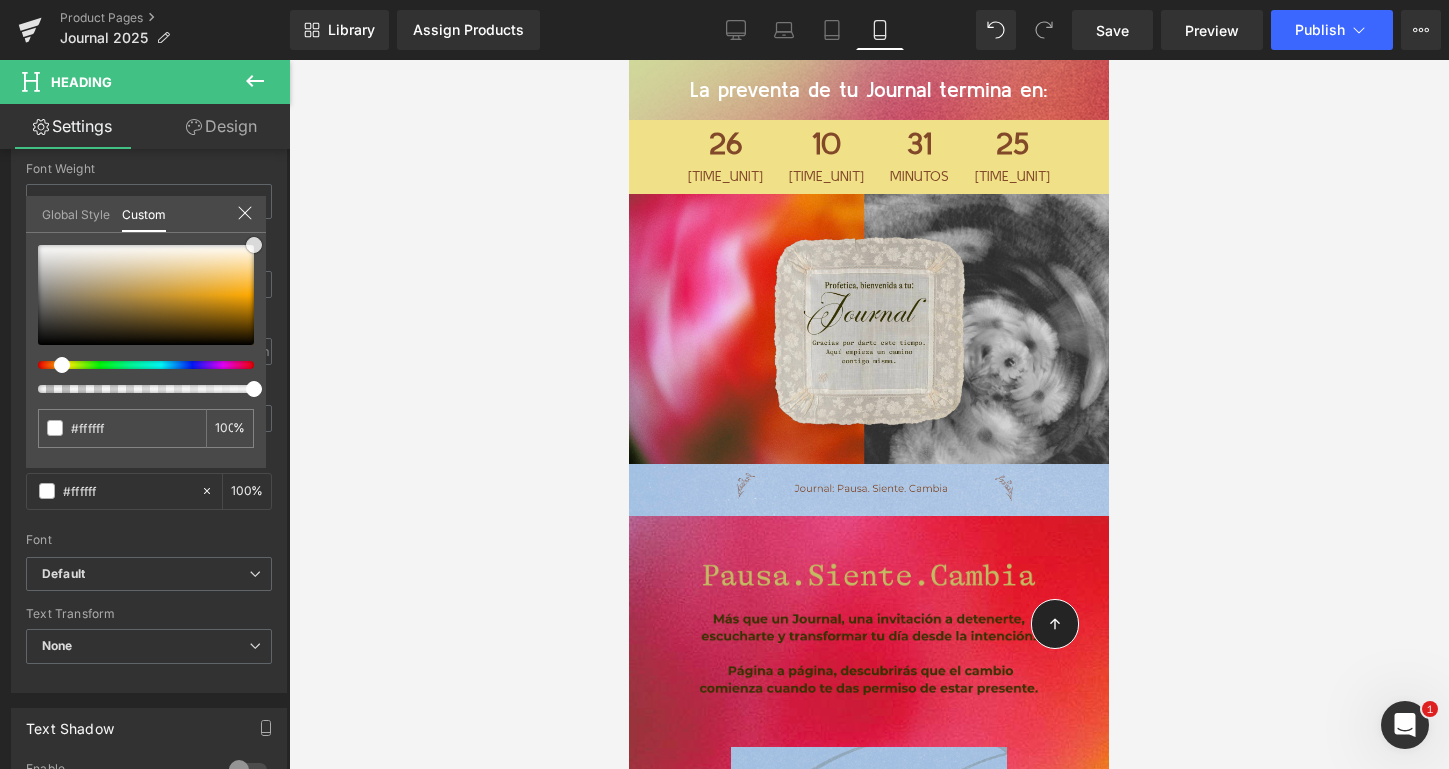 type on "#fffbf4" 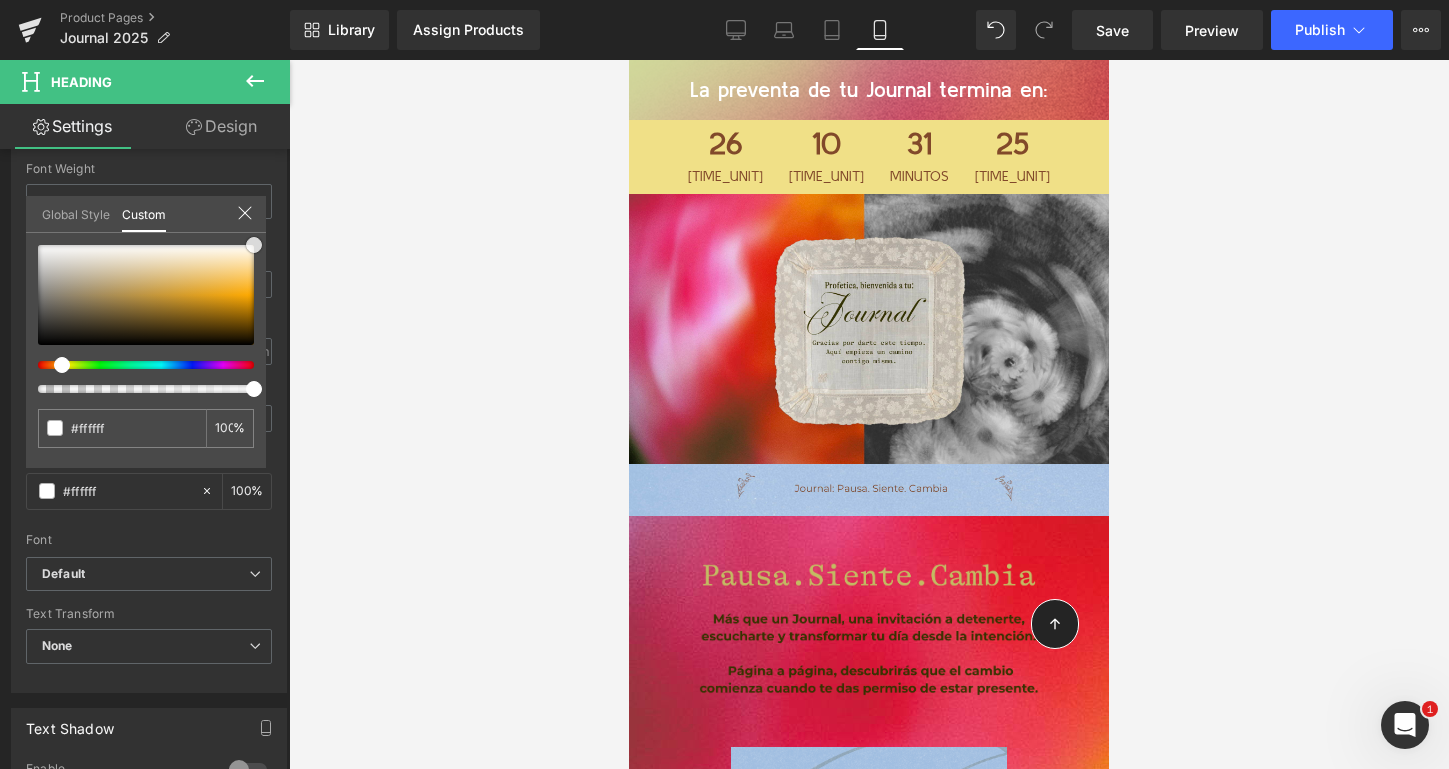 type on "#fffbf4" 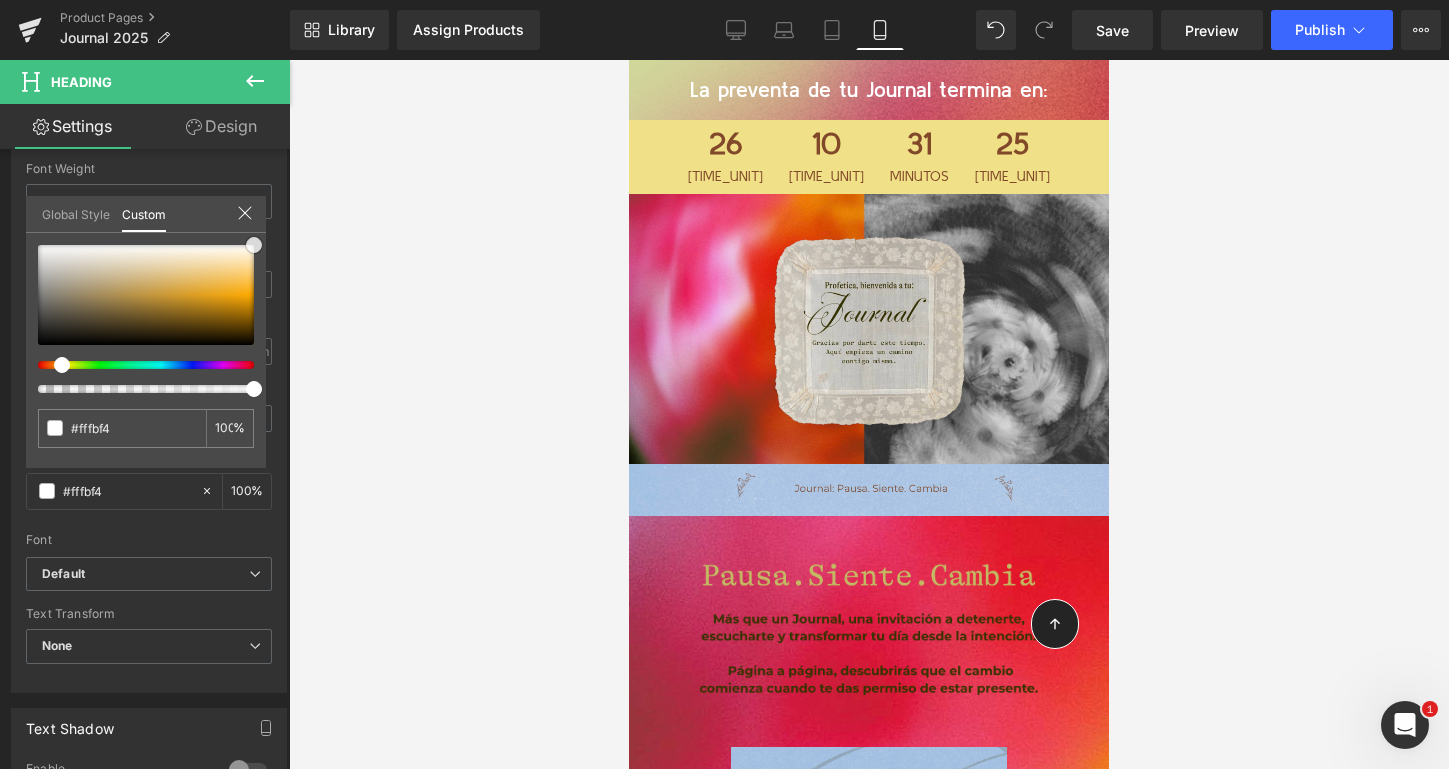 type on "#fff5e5" 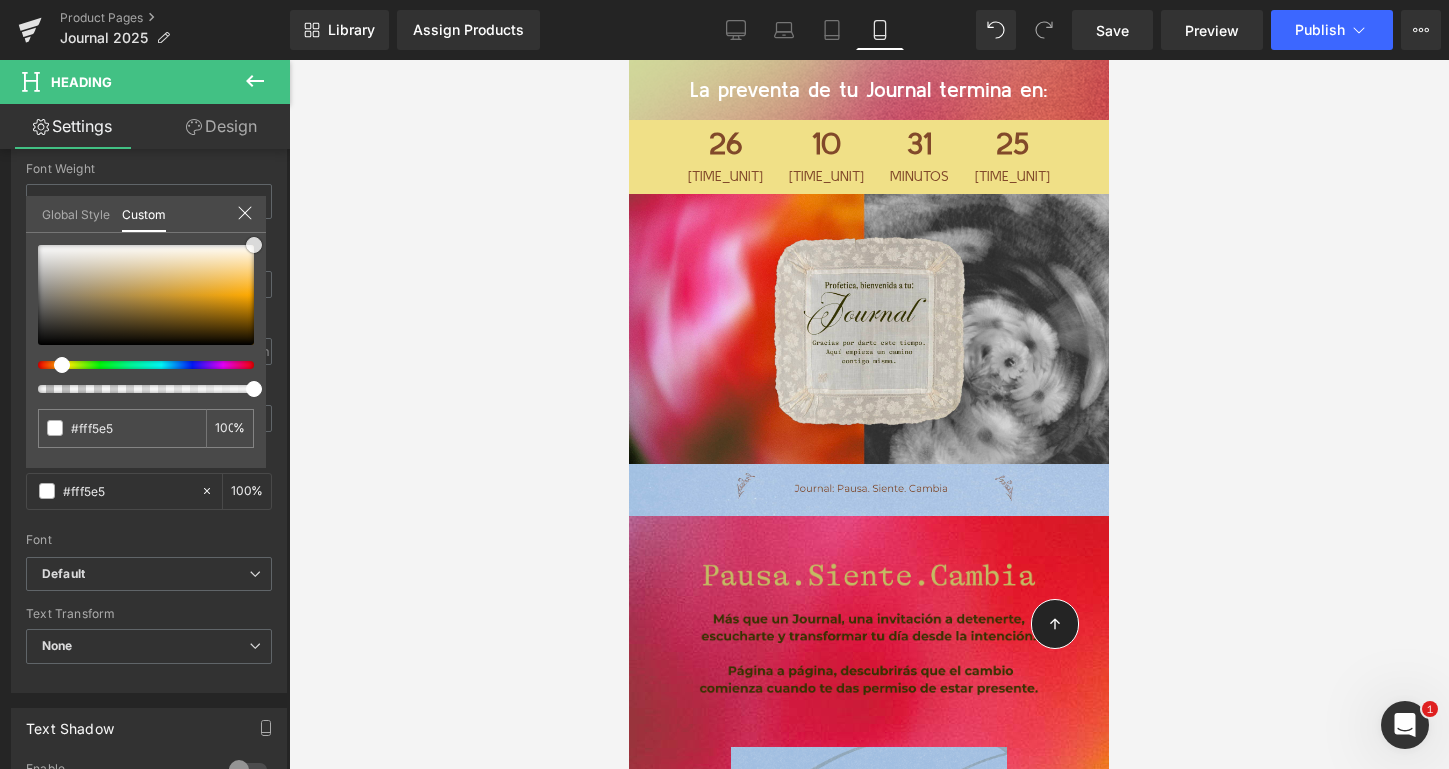 type on "#feefd6" 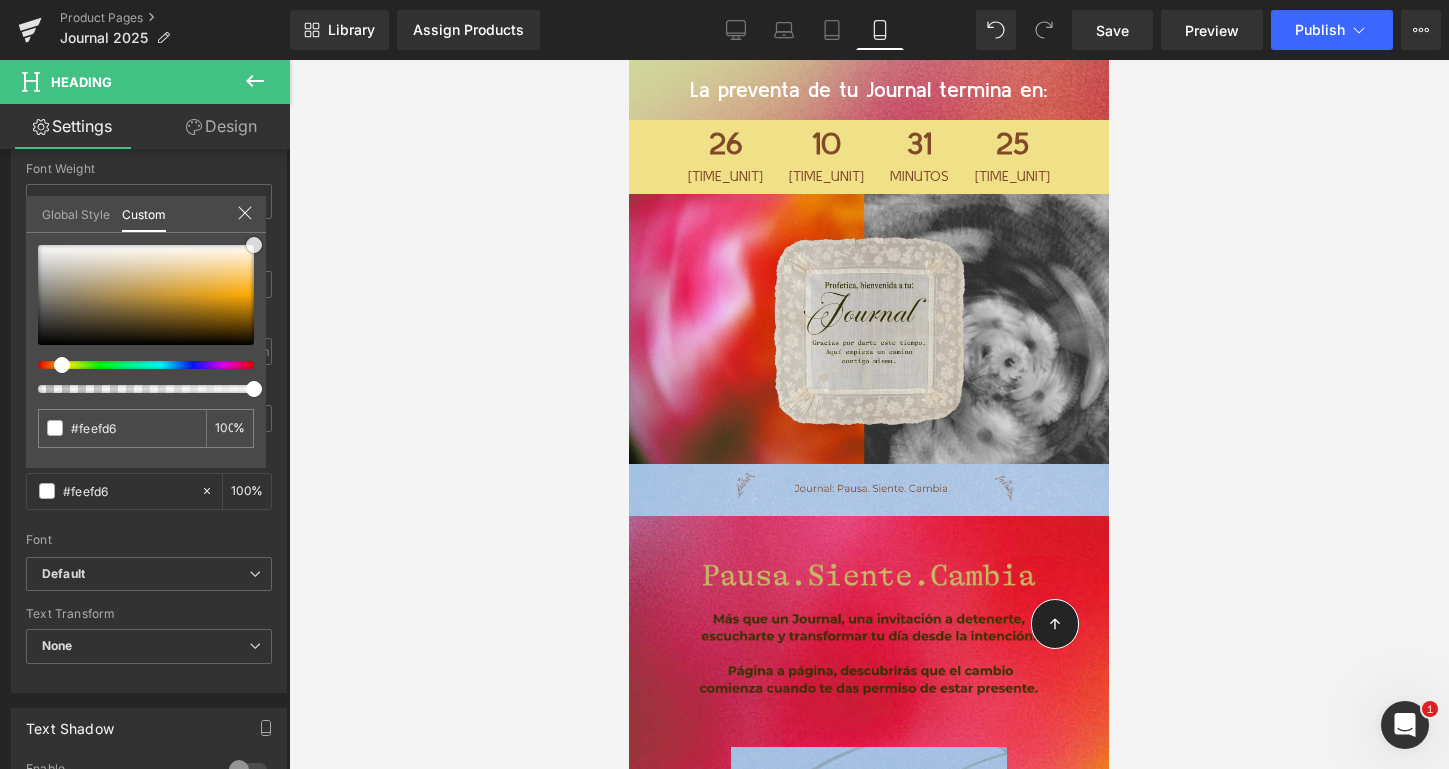 type on "#fde9c8" 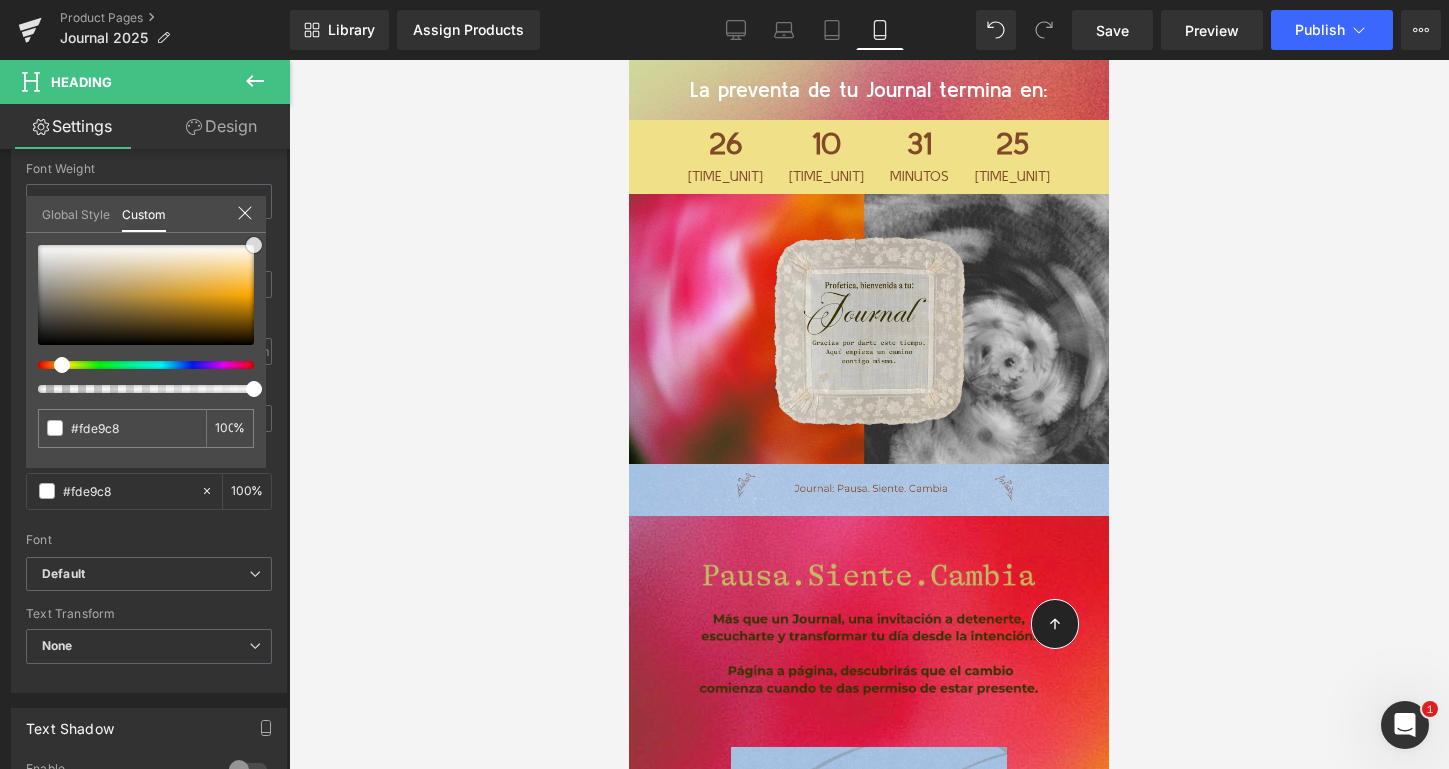 type on "#fee3b7" 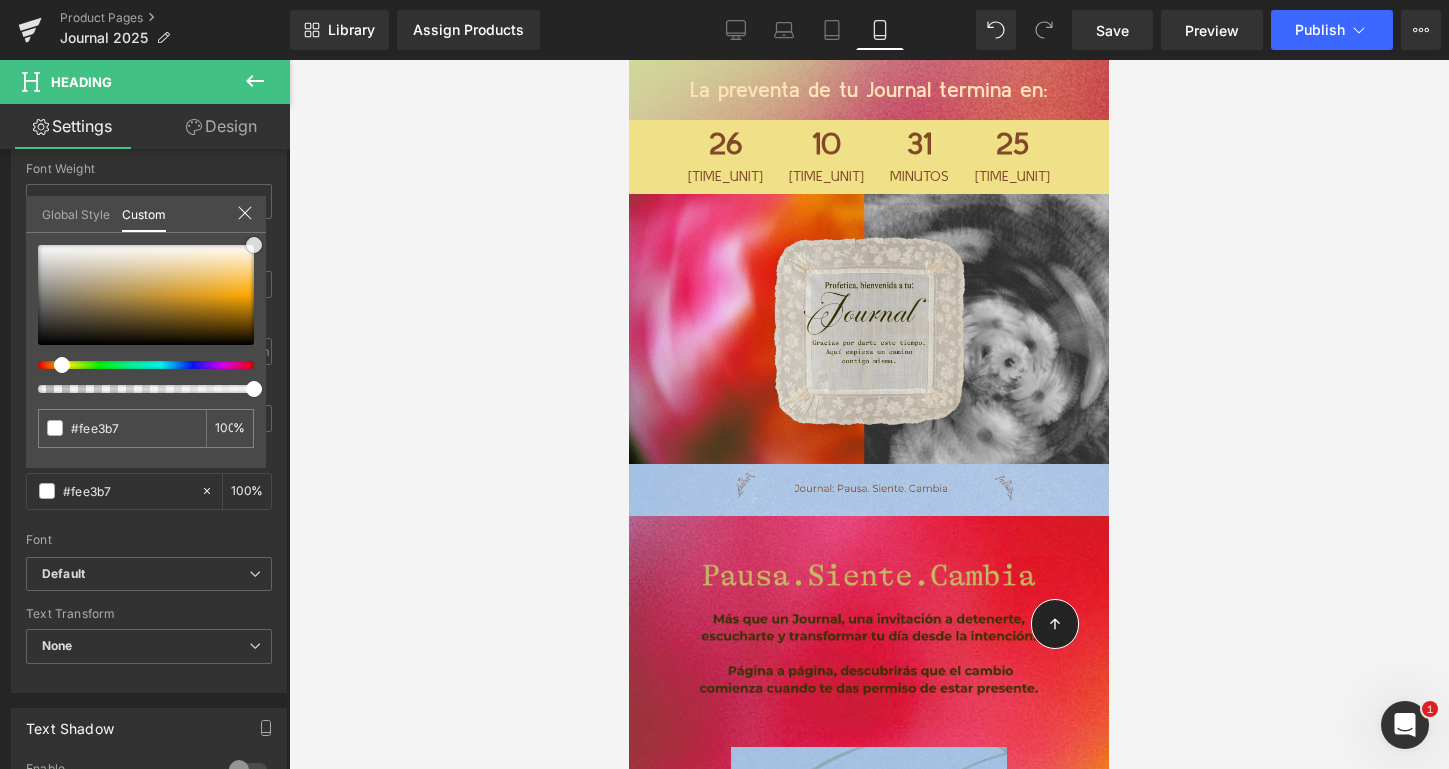 type on "#fde1b3" 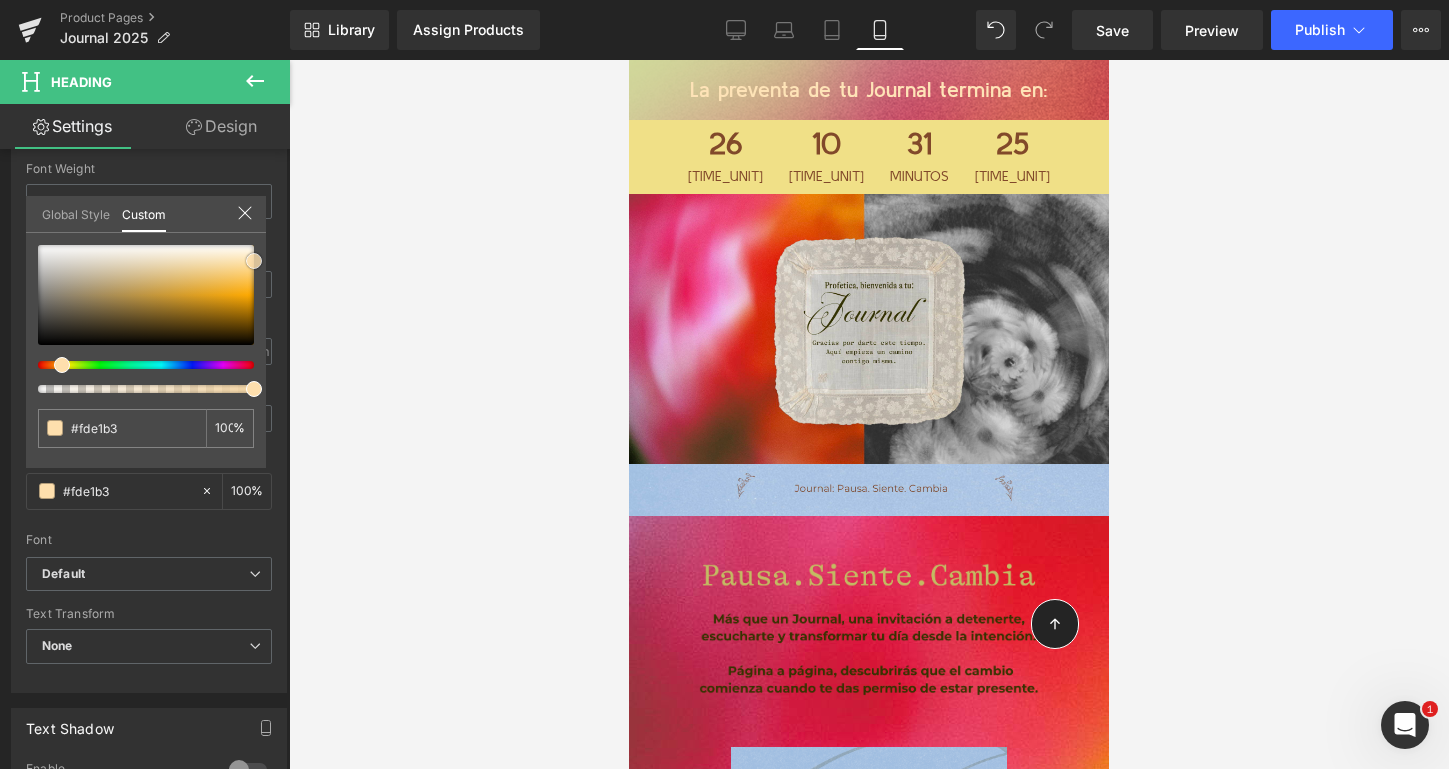 type on "#fedfad" 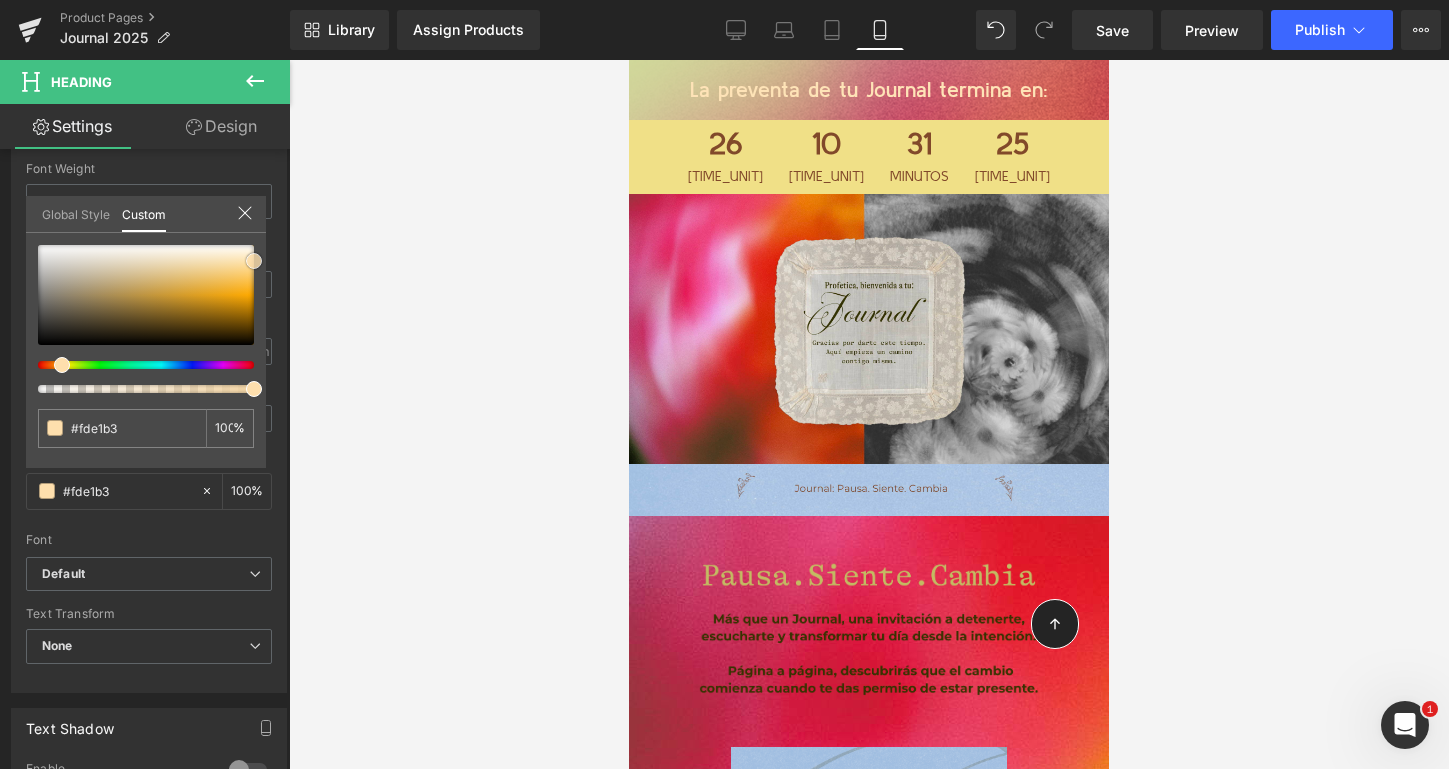 type on "#fedfad" 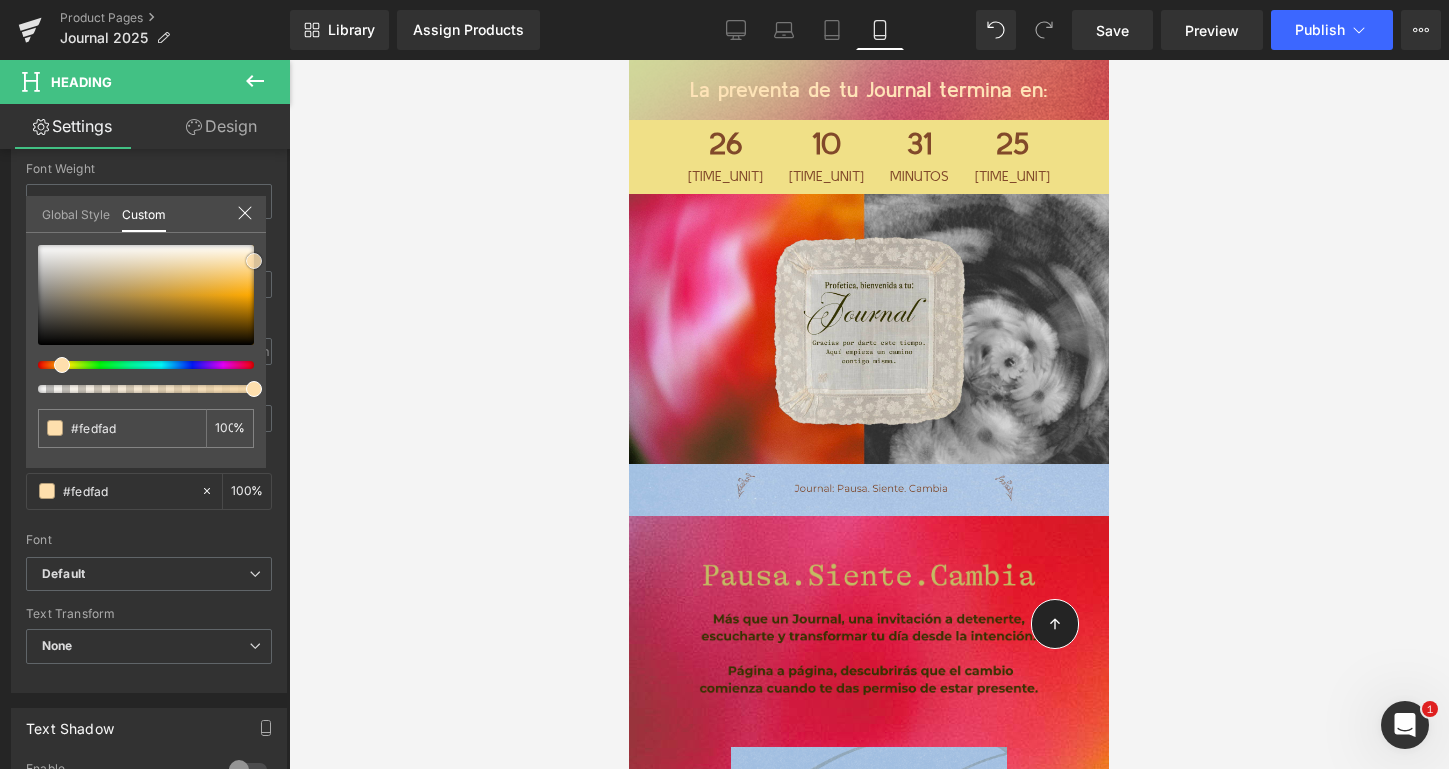 type on "#fedda9" 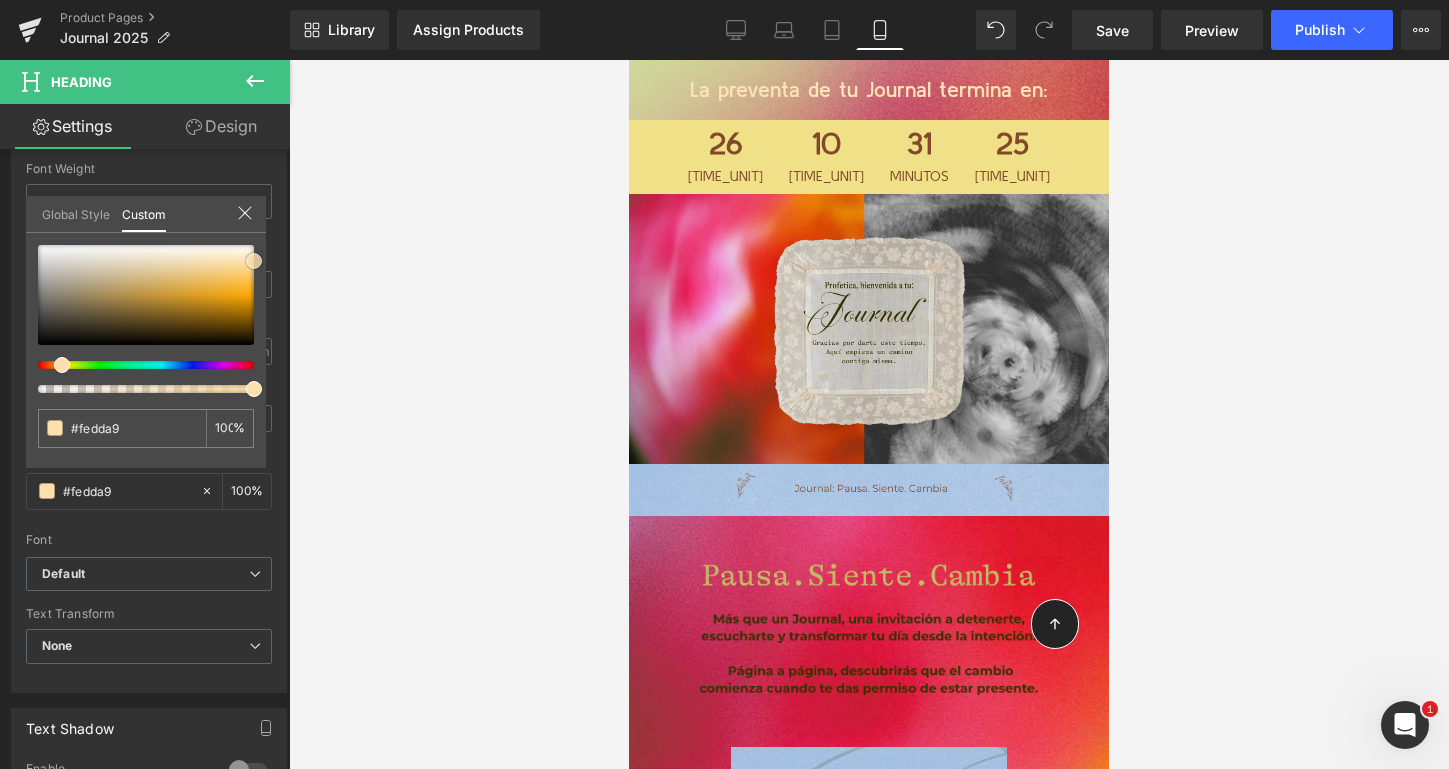 type on "#ffd99e" 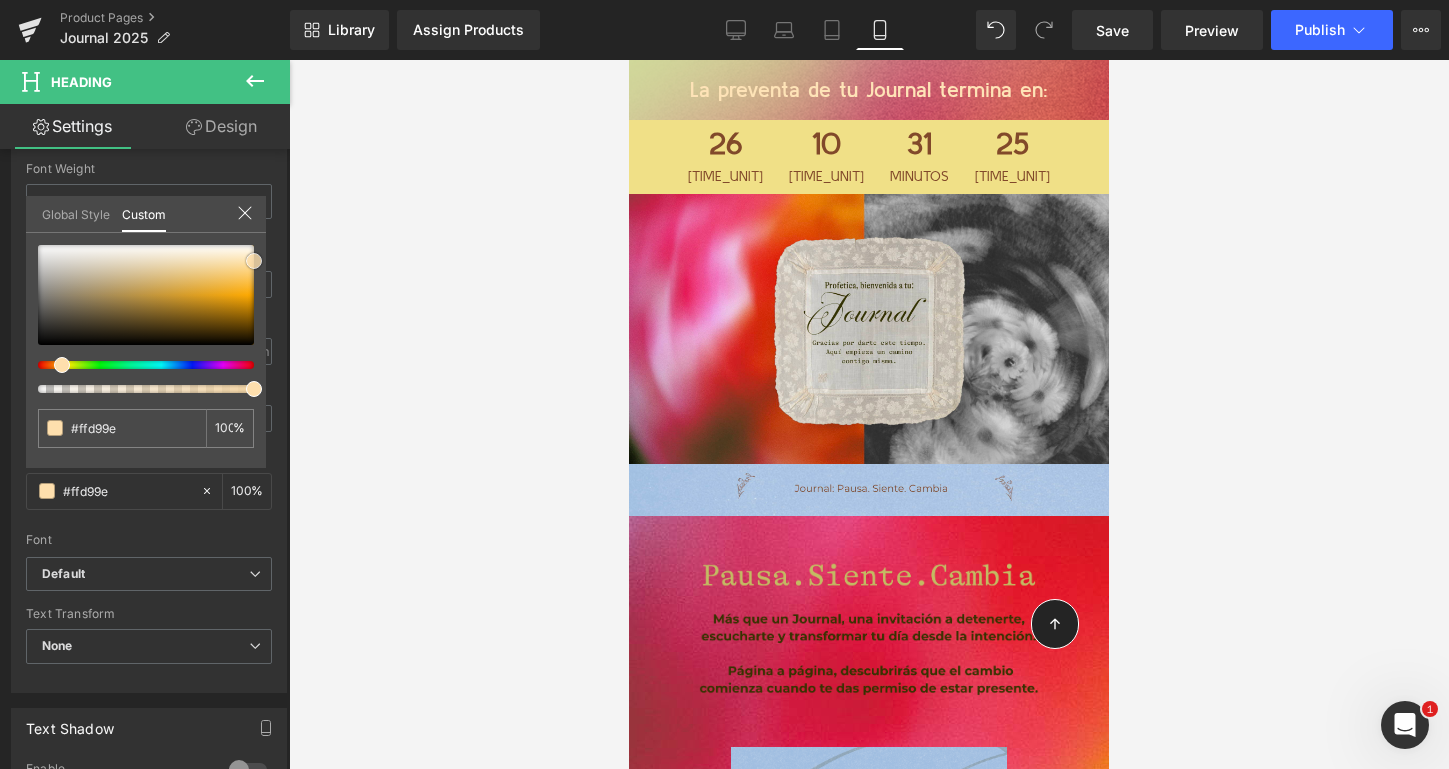 type on "#ffd699" 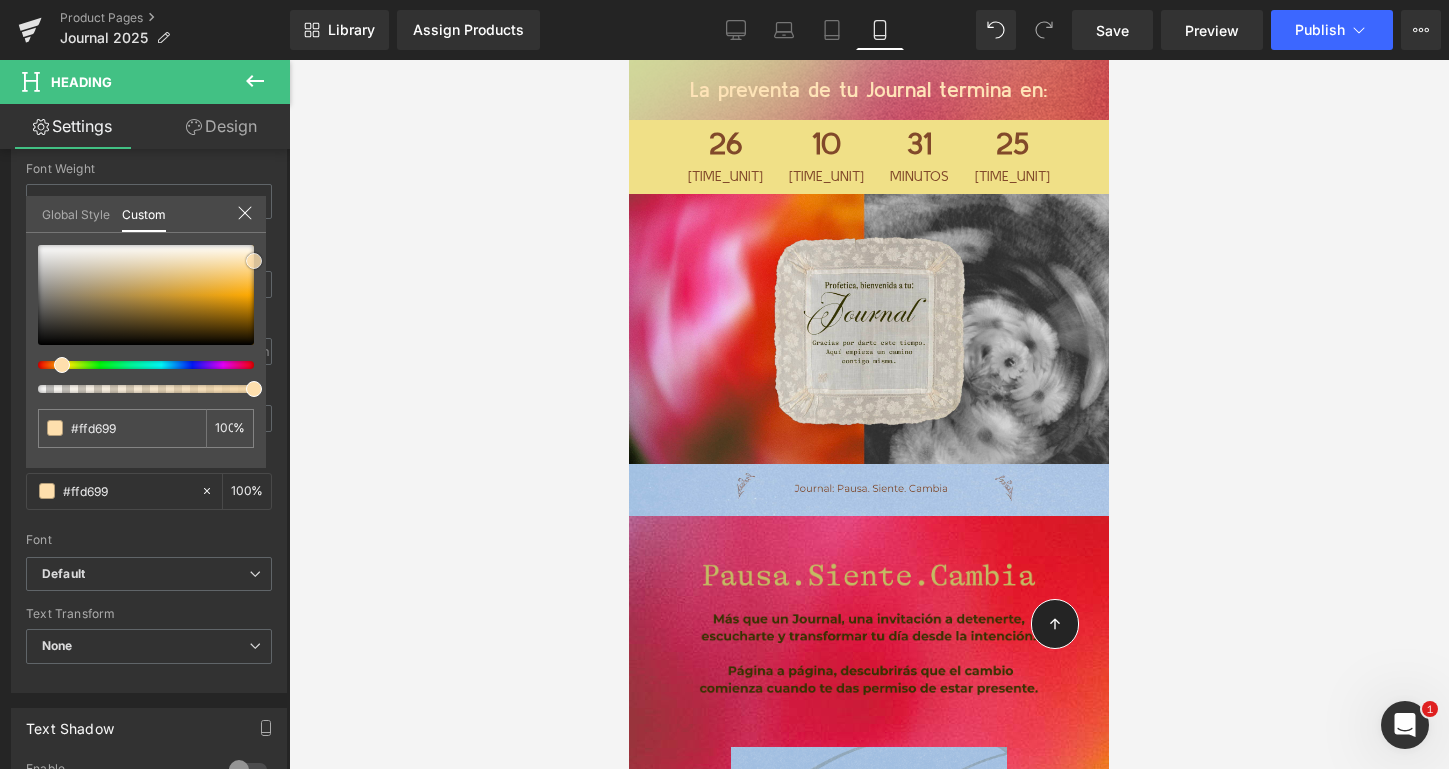 type on "#ffd493" 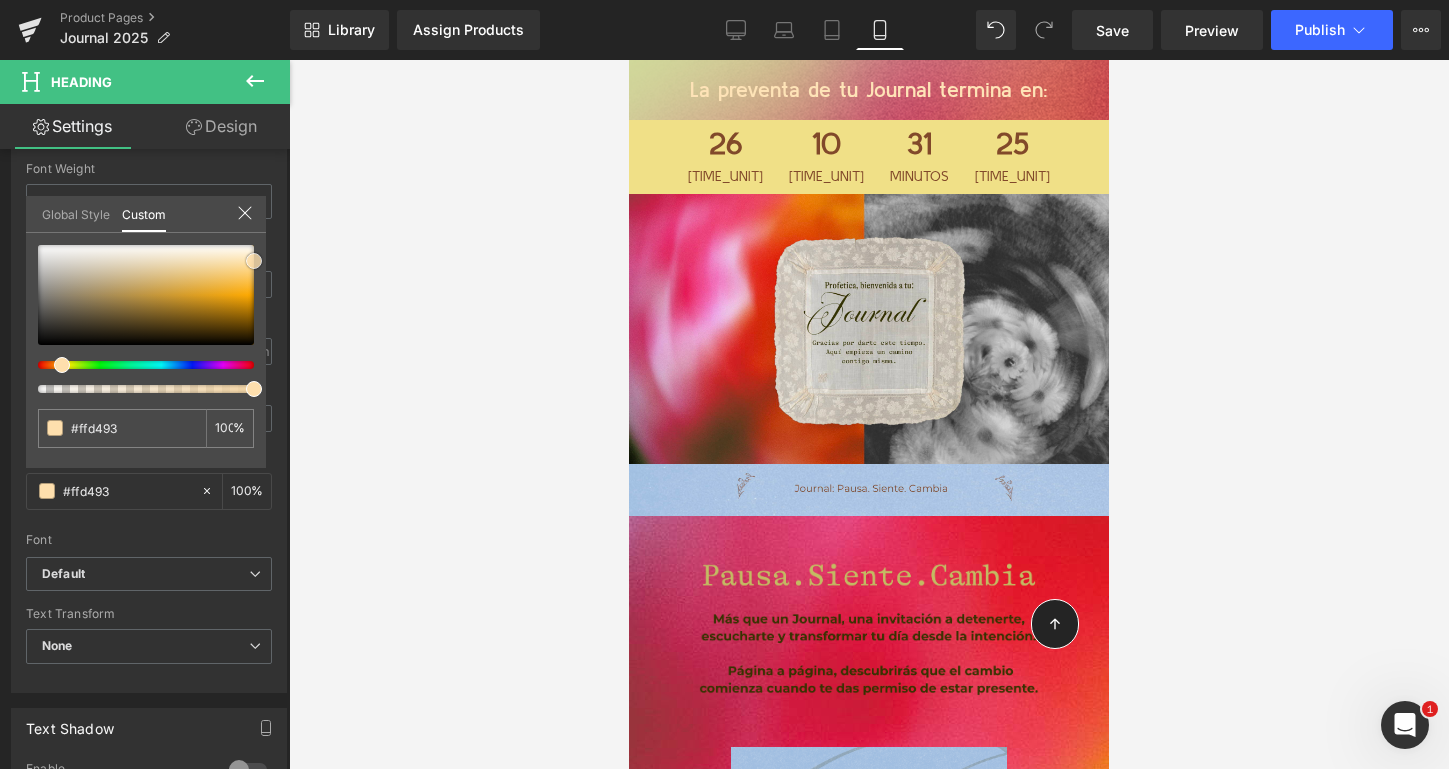 type on "#ffd28e" 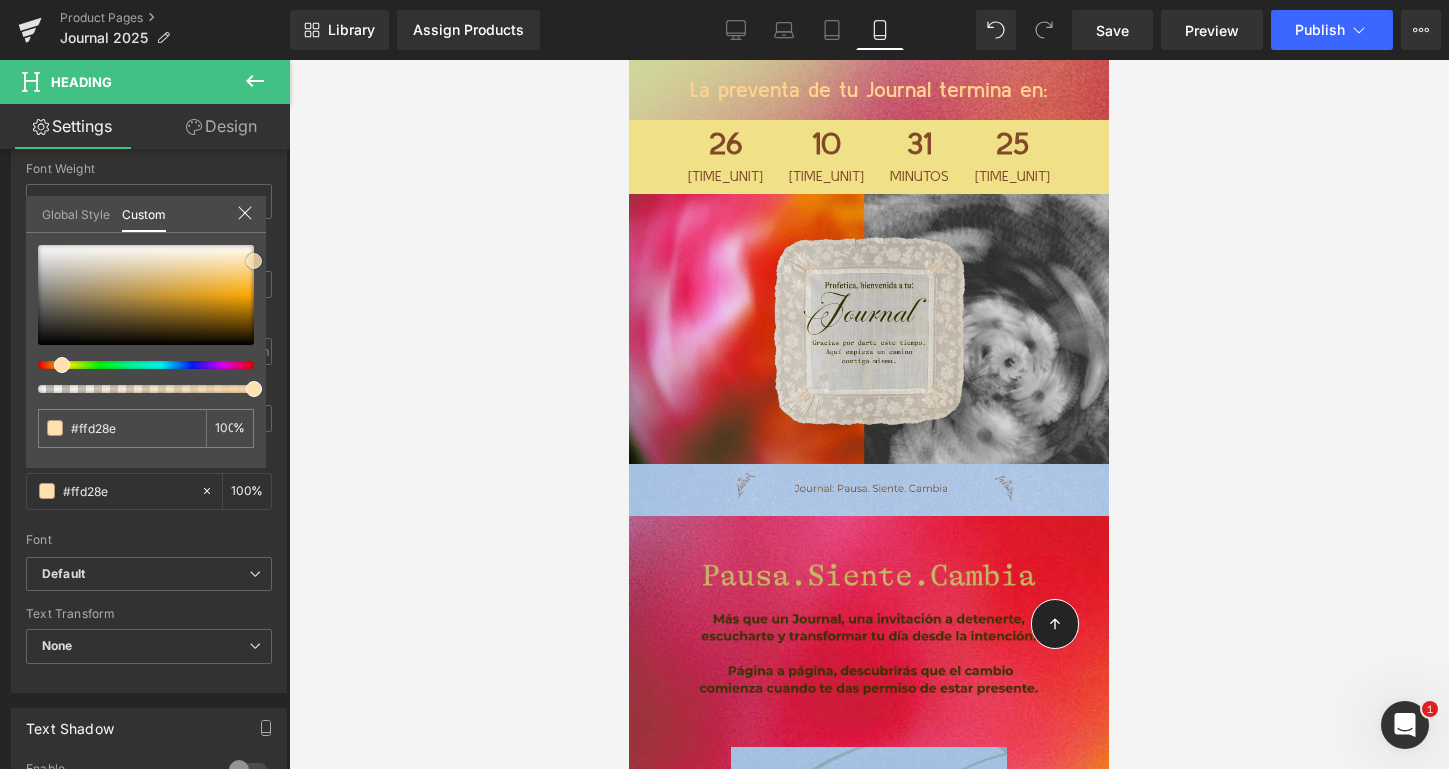 type on "#ffce84" 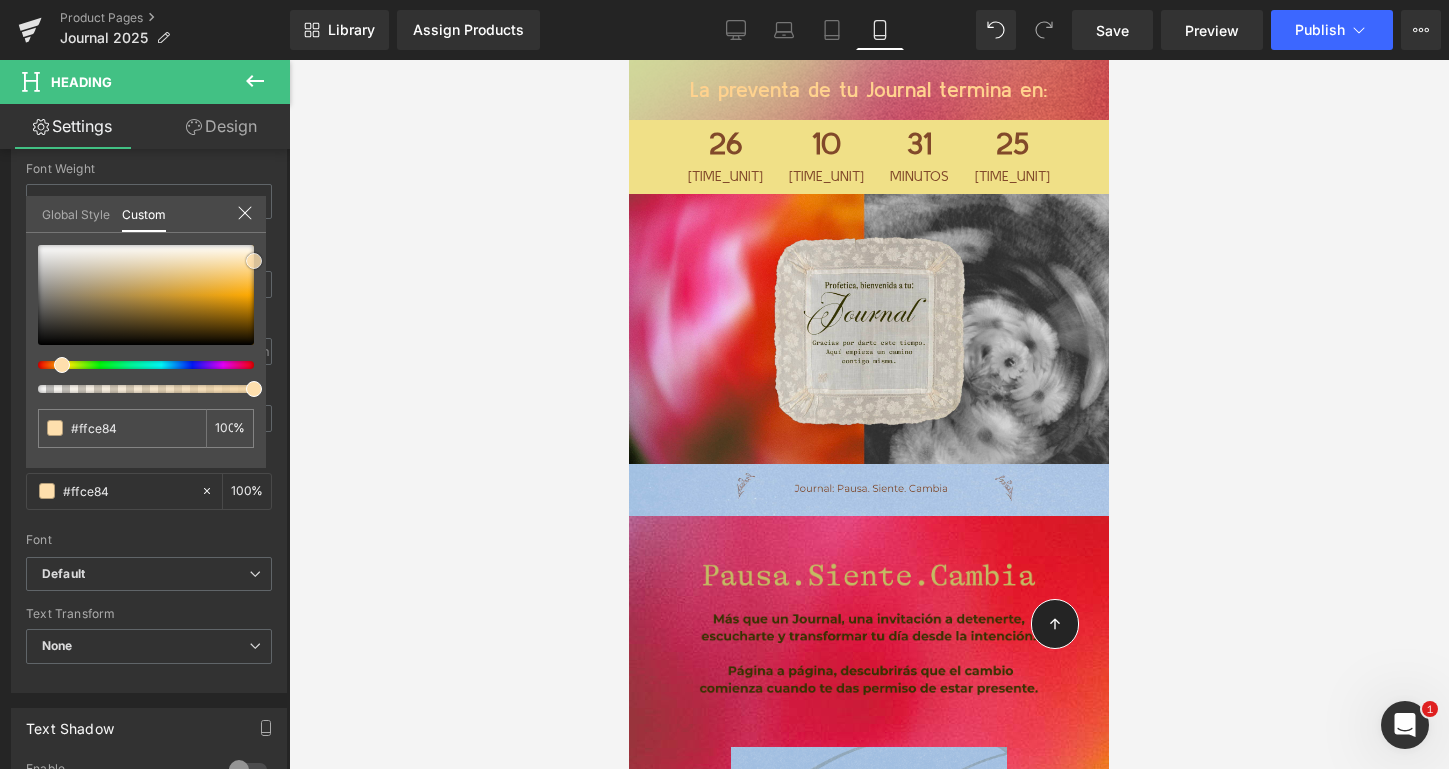 type on "#ffcc7f" 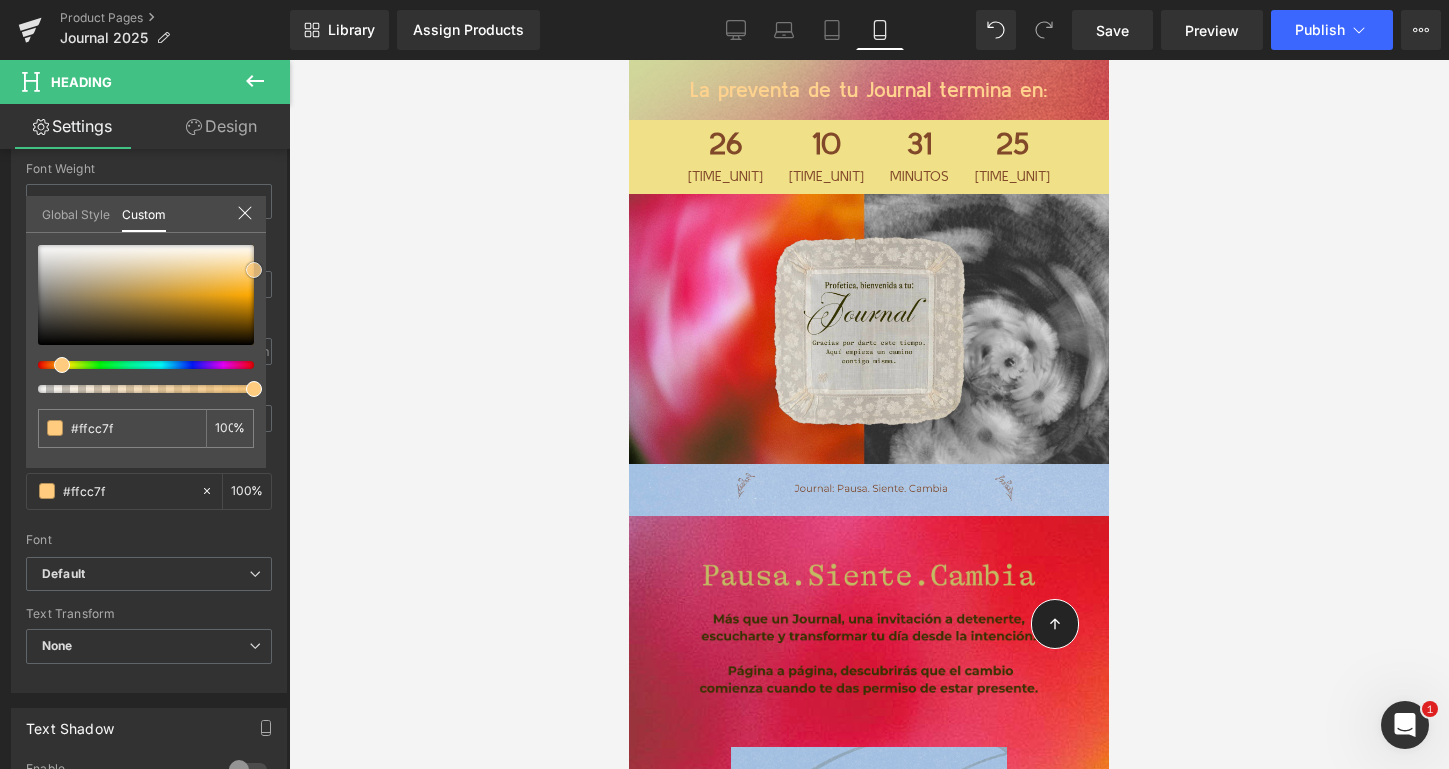type on "#ffc97a" 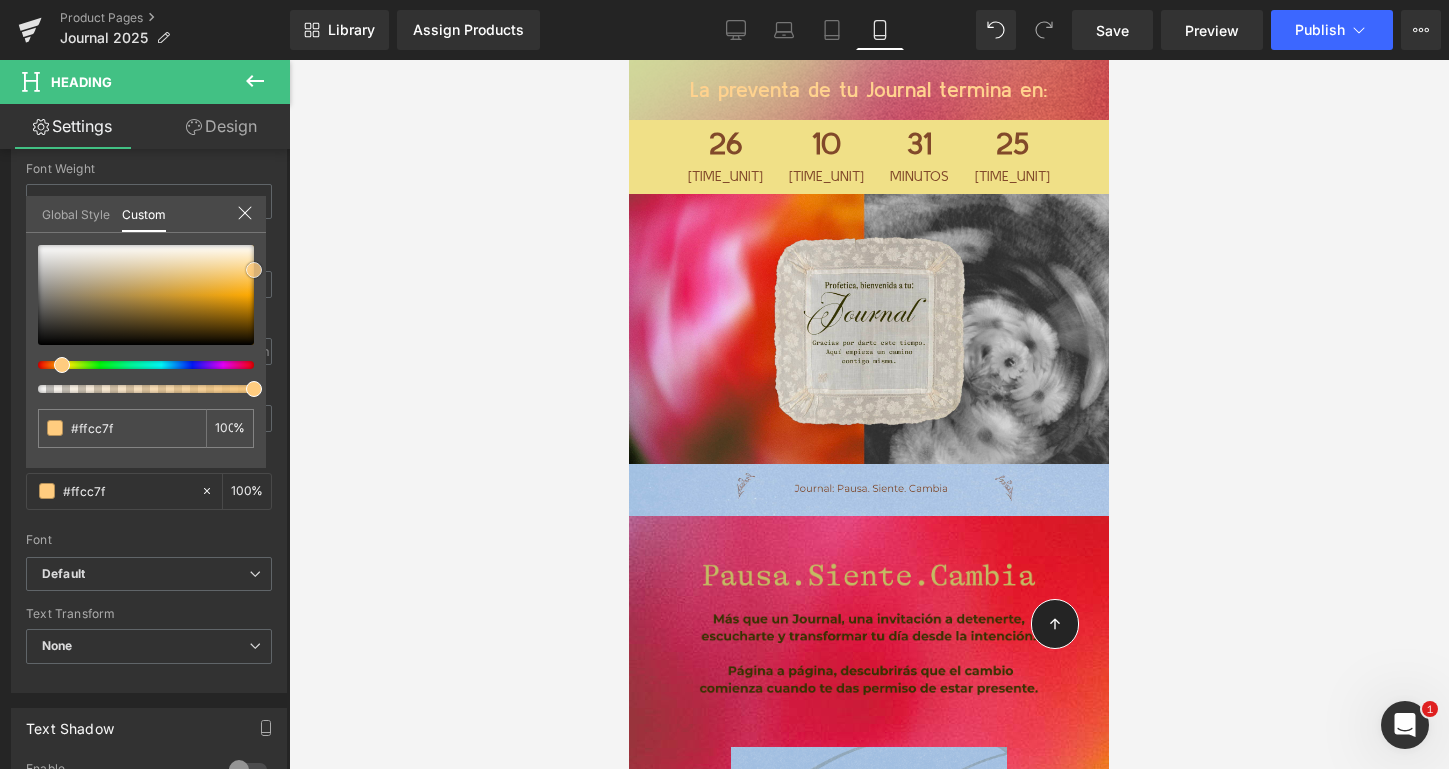 type on "#ffc97a" 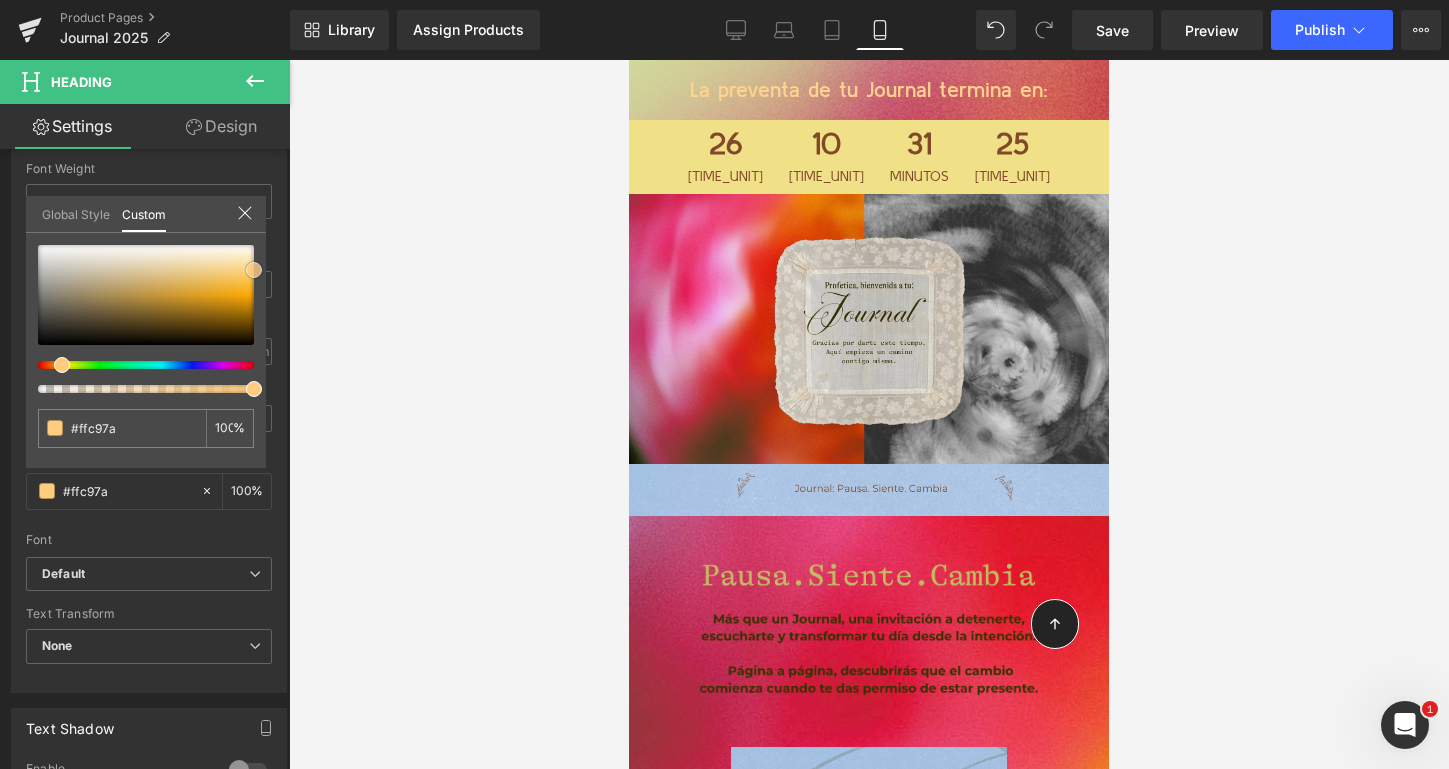 type on "#ffc775" 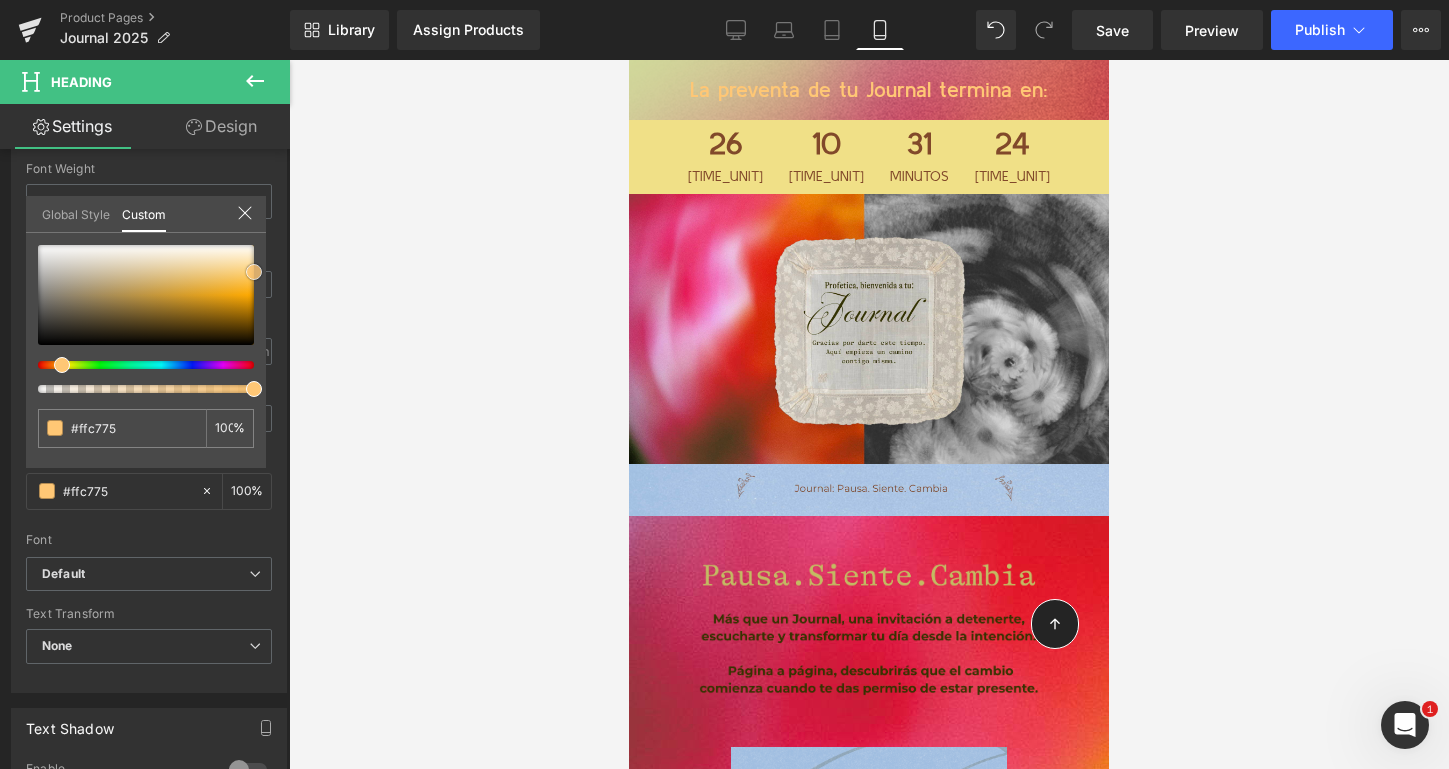 type on "#ffc97a" 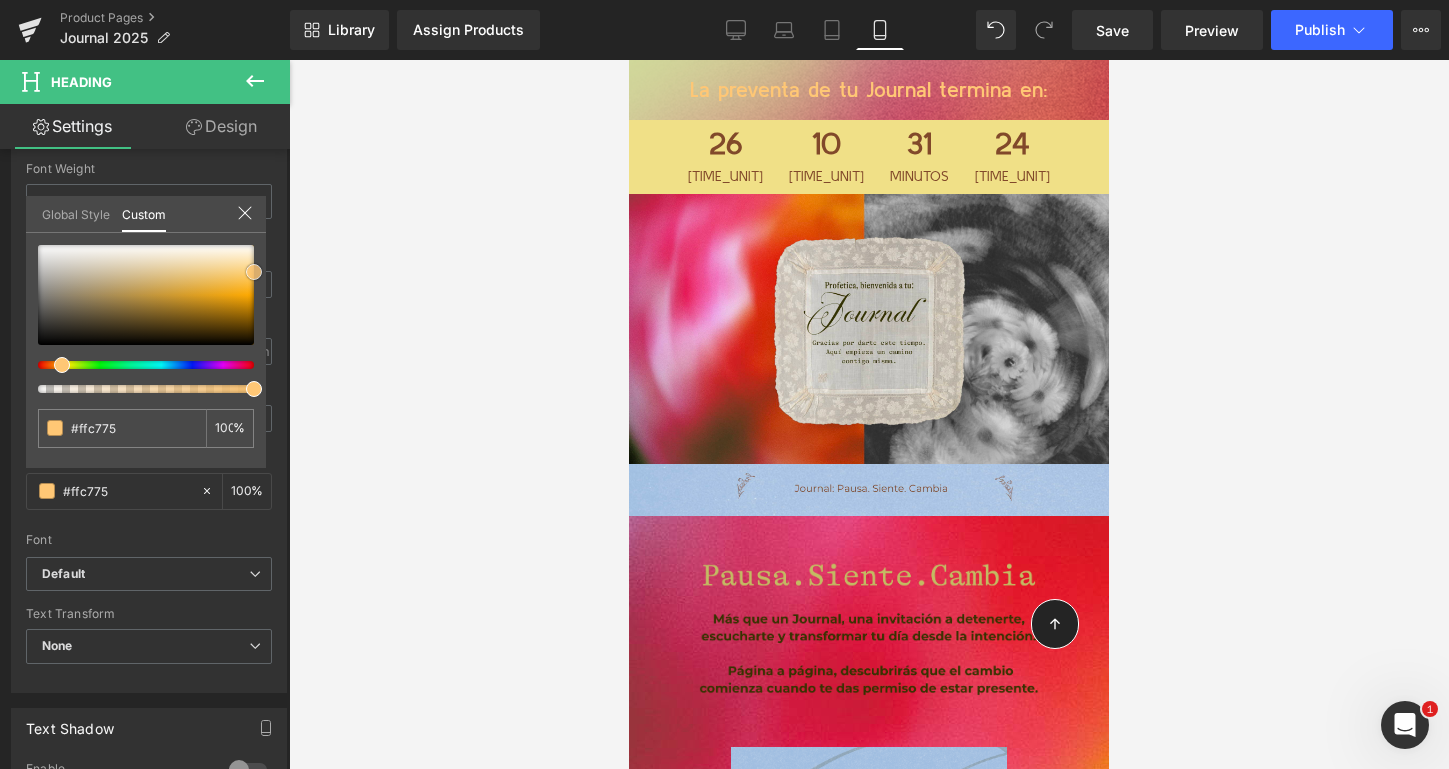 type on "#ffc97a" 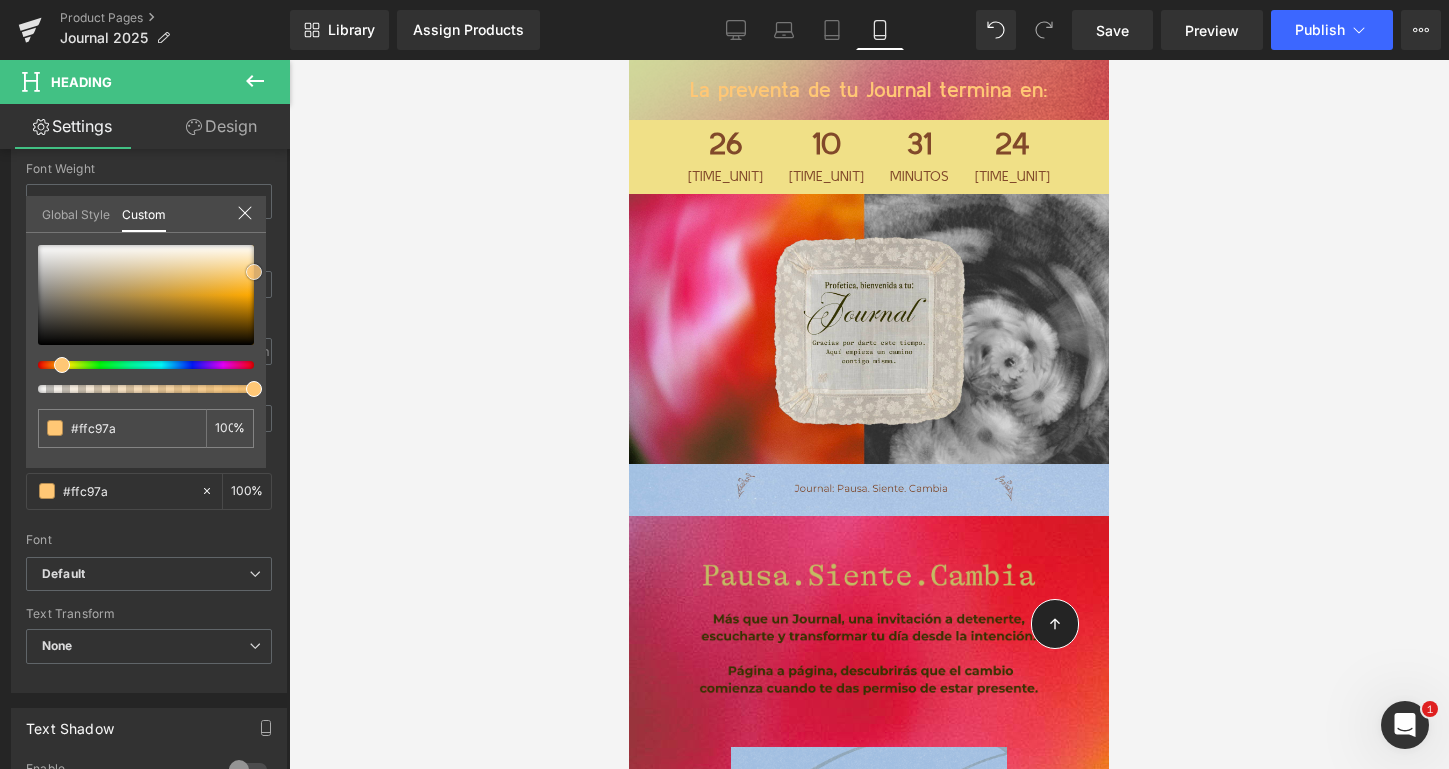 type on "#ffce84" 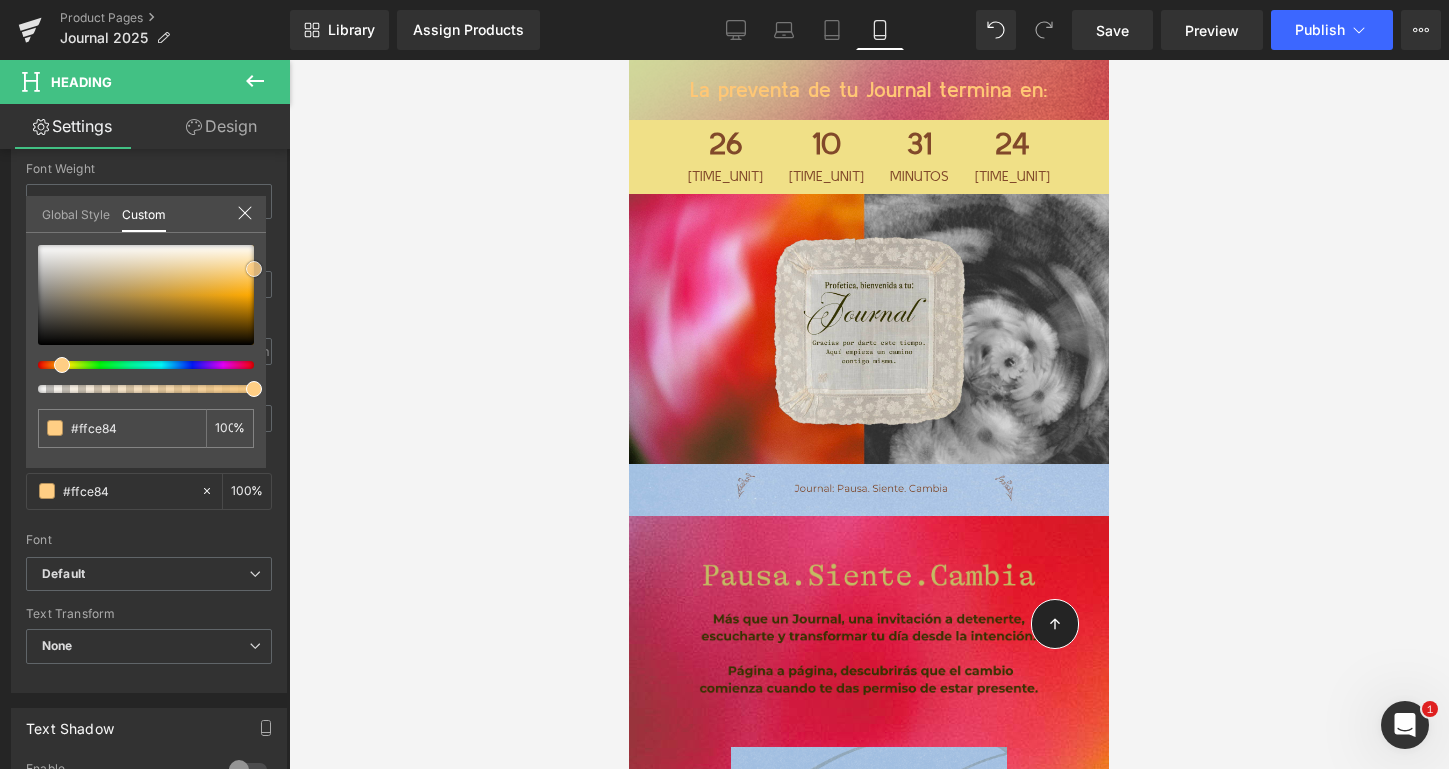 type on "#ffd089" 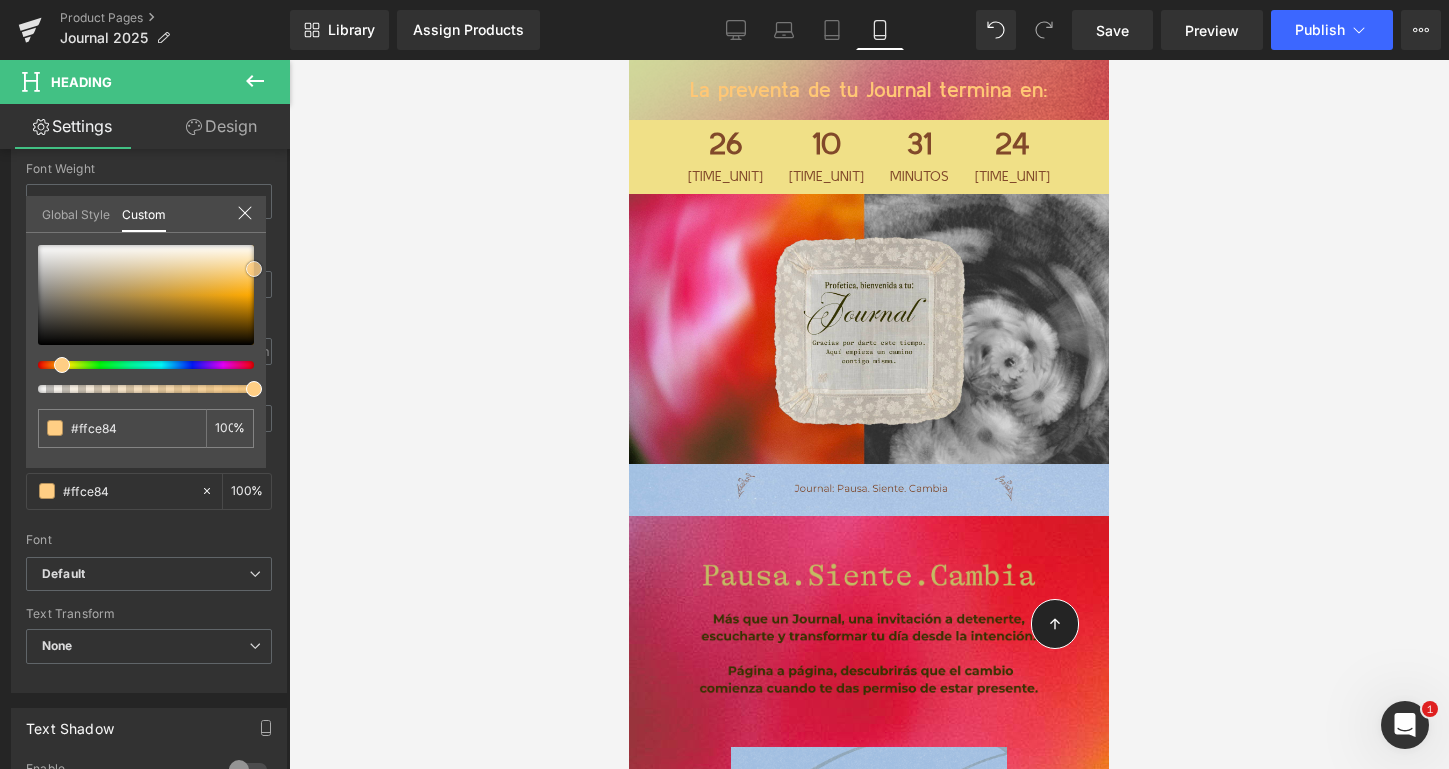 type on "#ffd089" 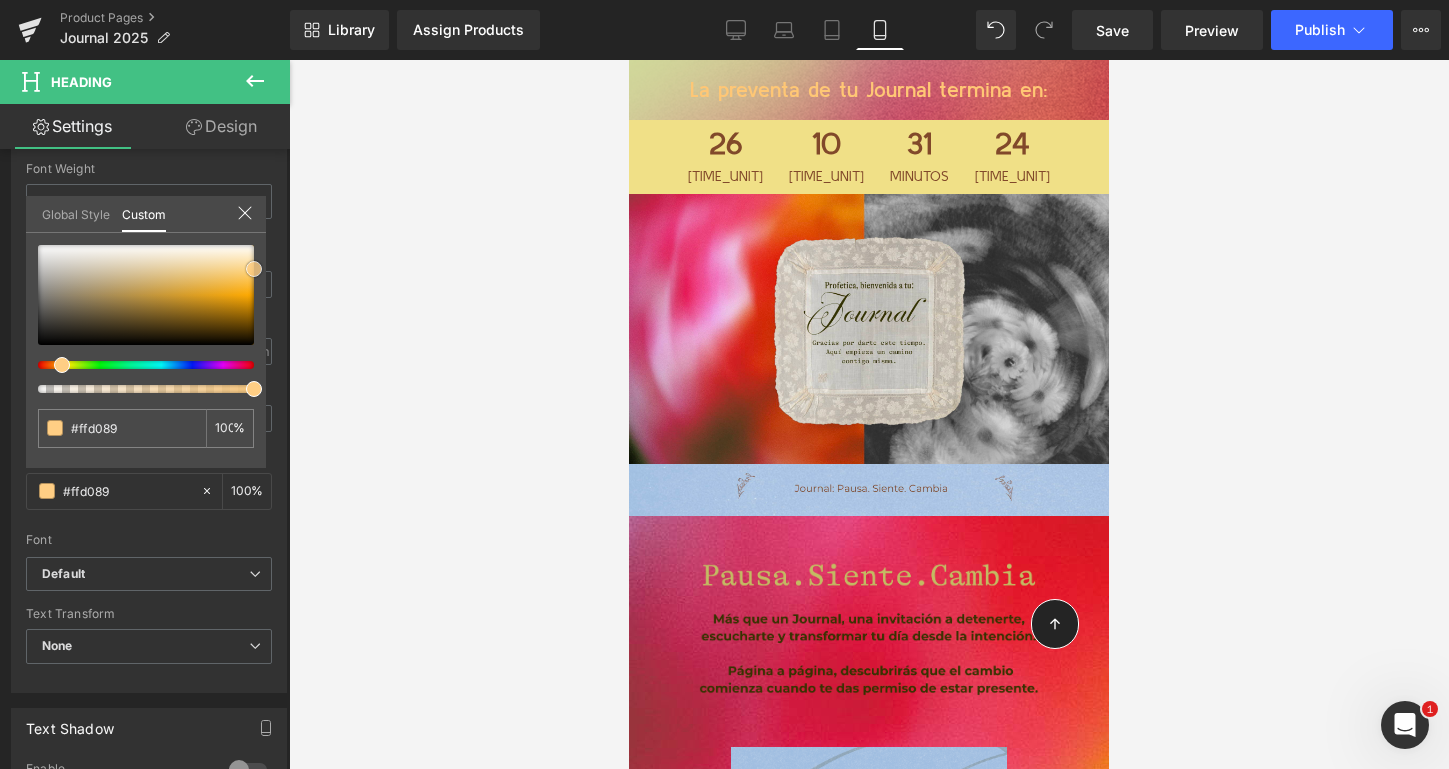 type on "#ffd493" 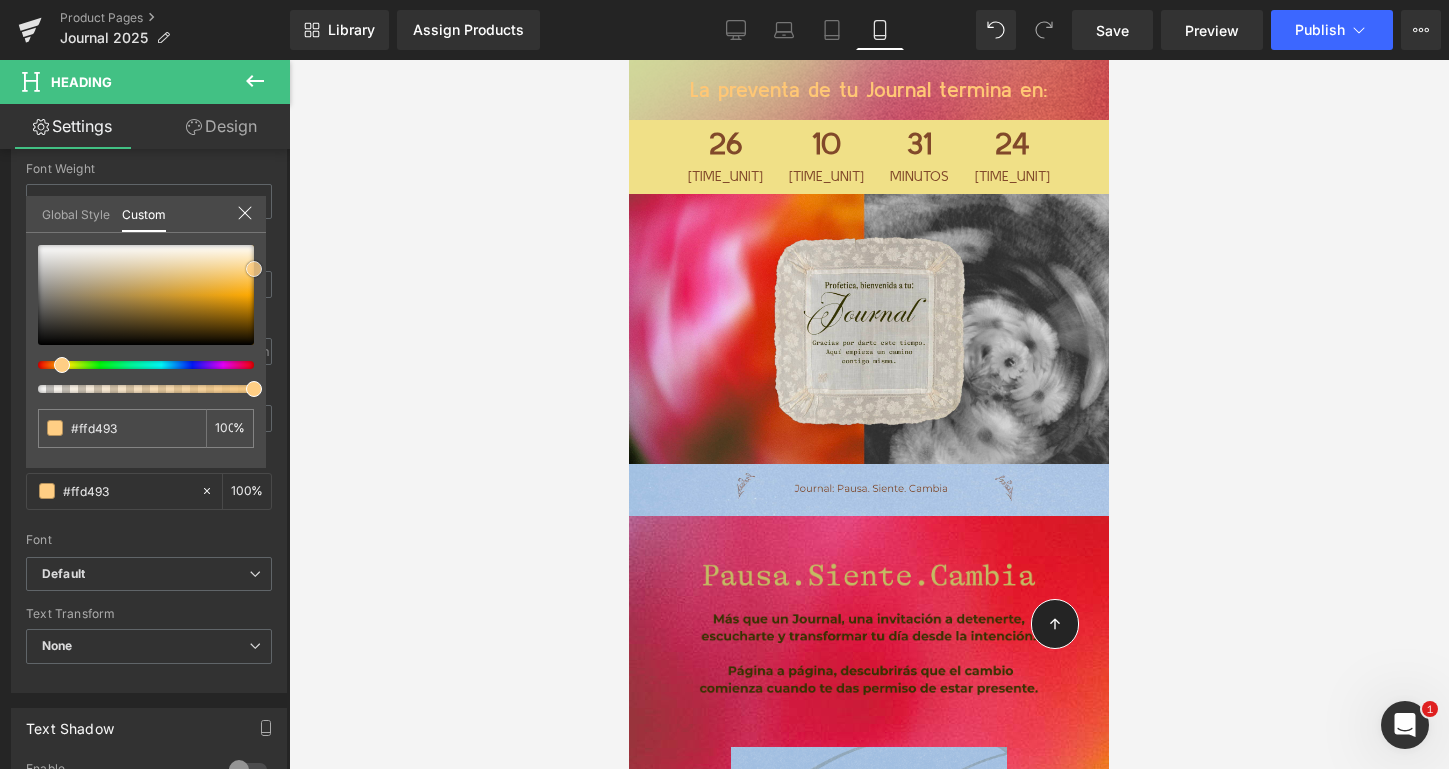 type on "#ffd89e" 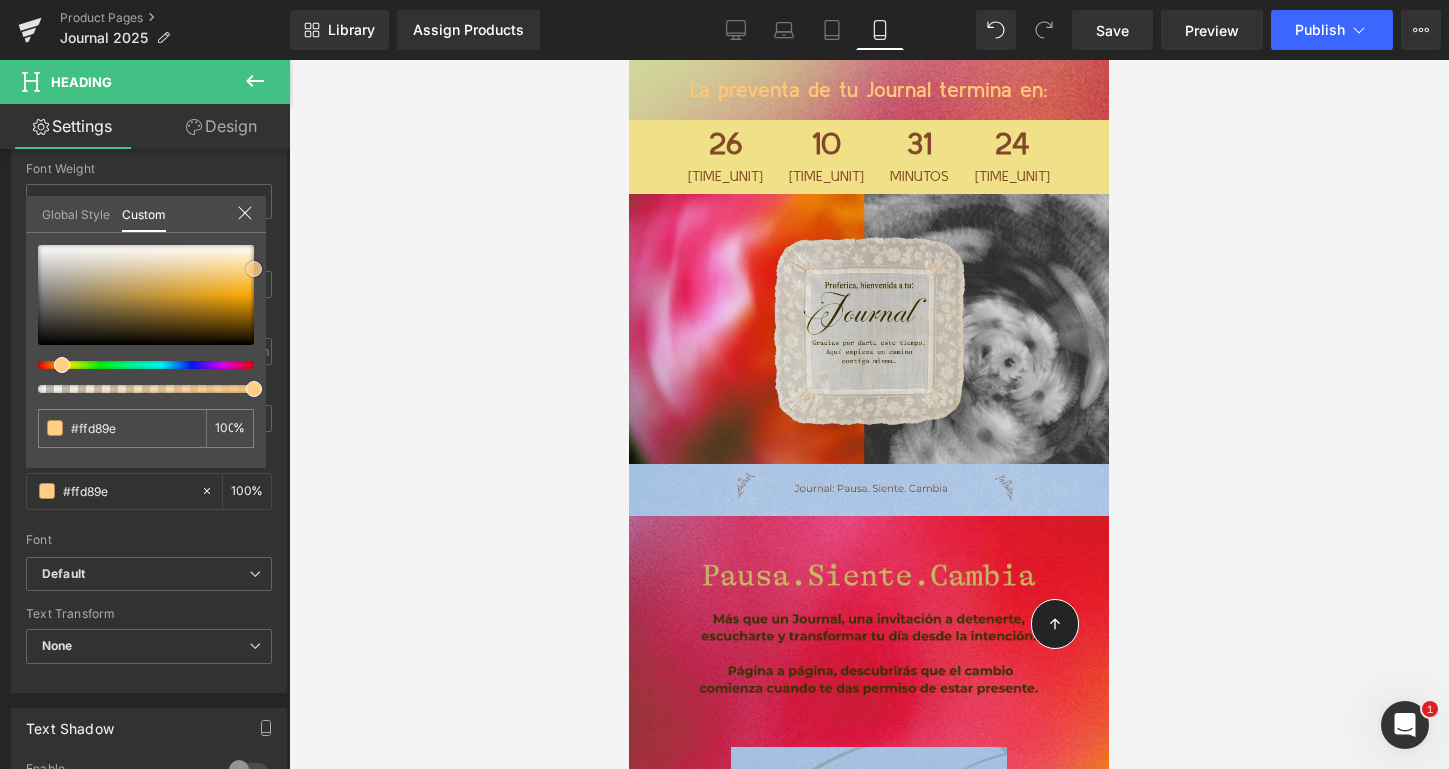 type on "#fedaa3" 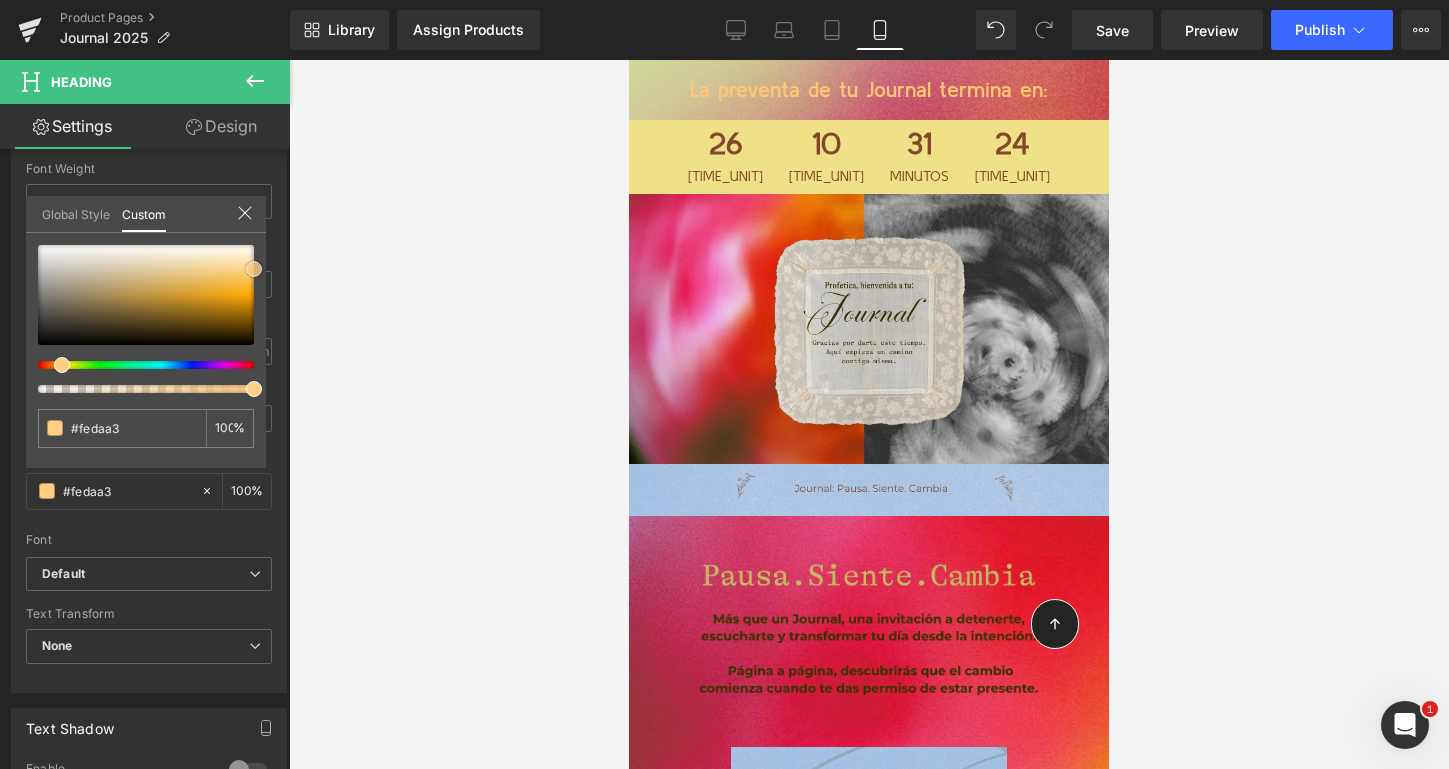 type on "#fedca9" 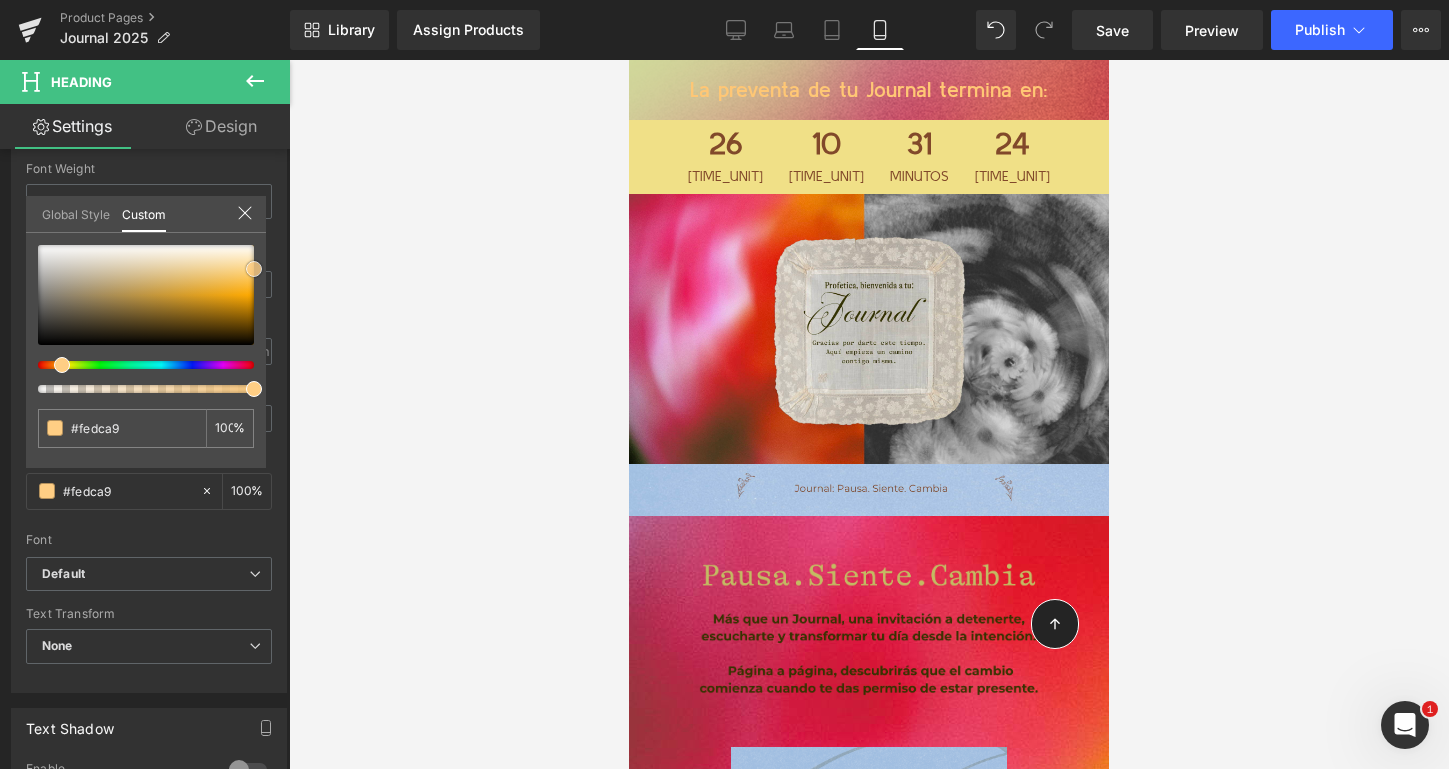type on "#ffe0b2" 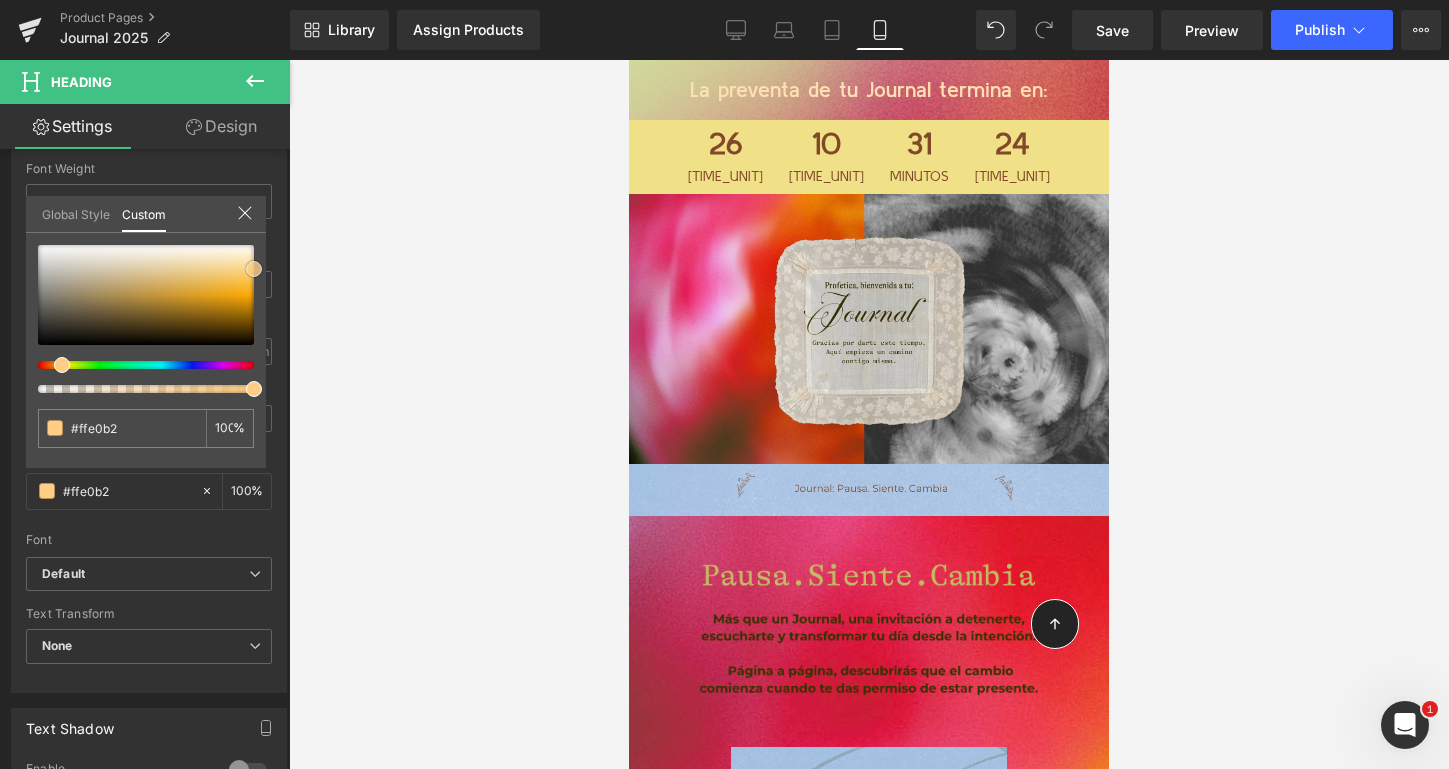type on "#fee2b7" 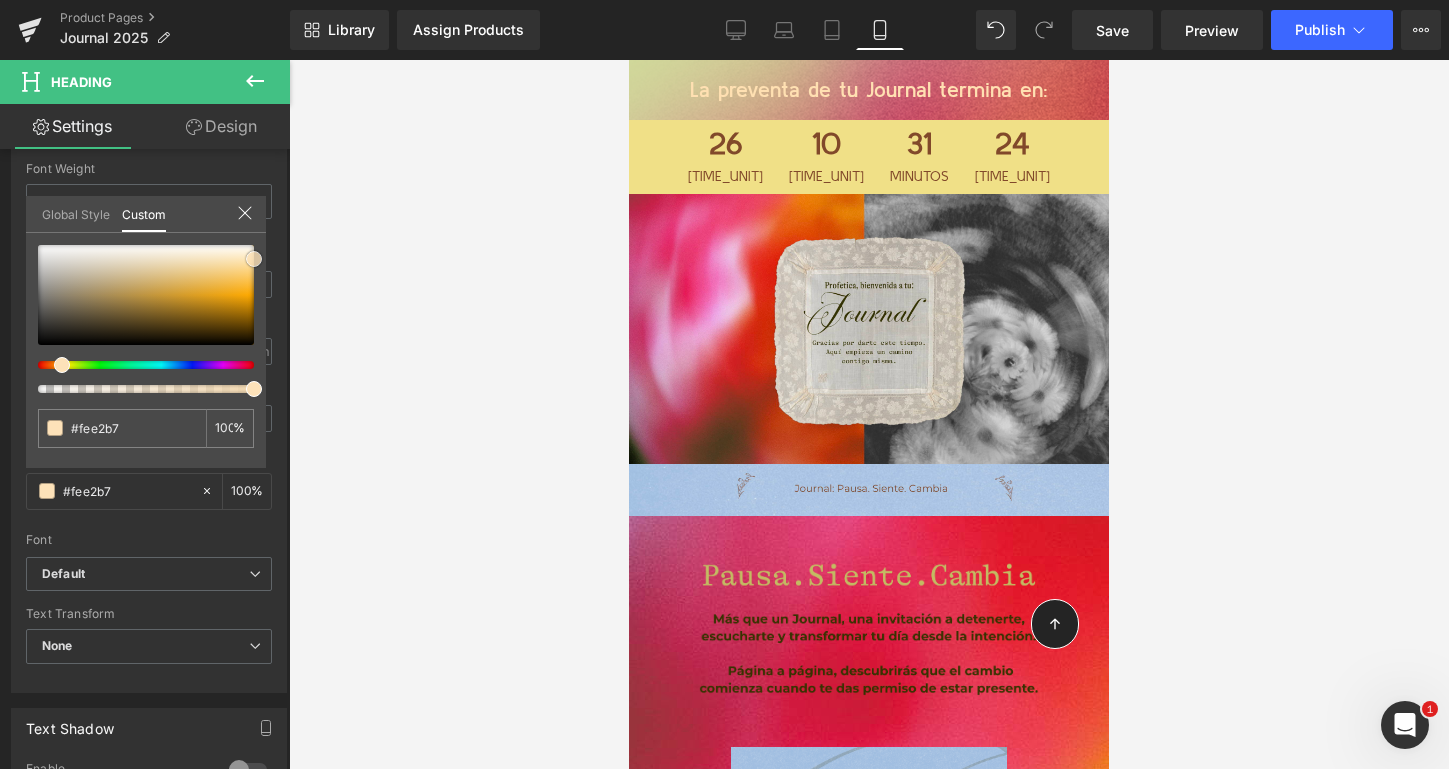 type on "#fde2b9" 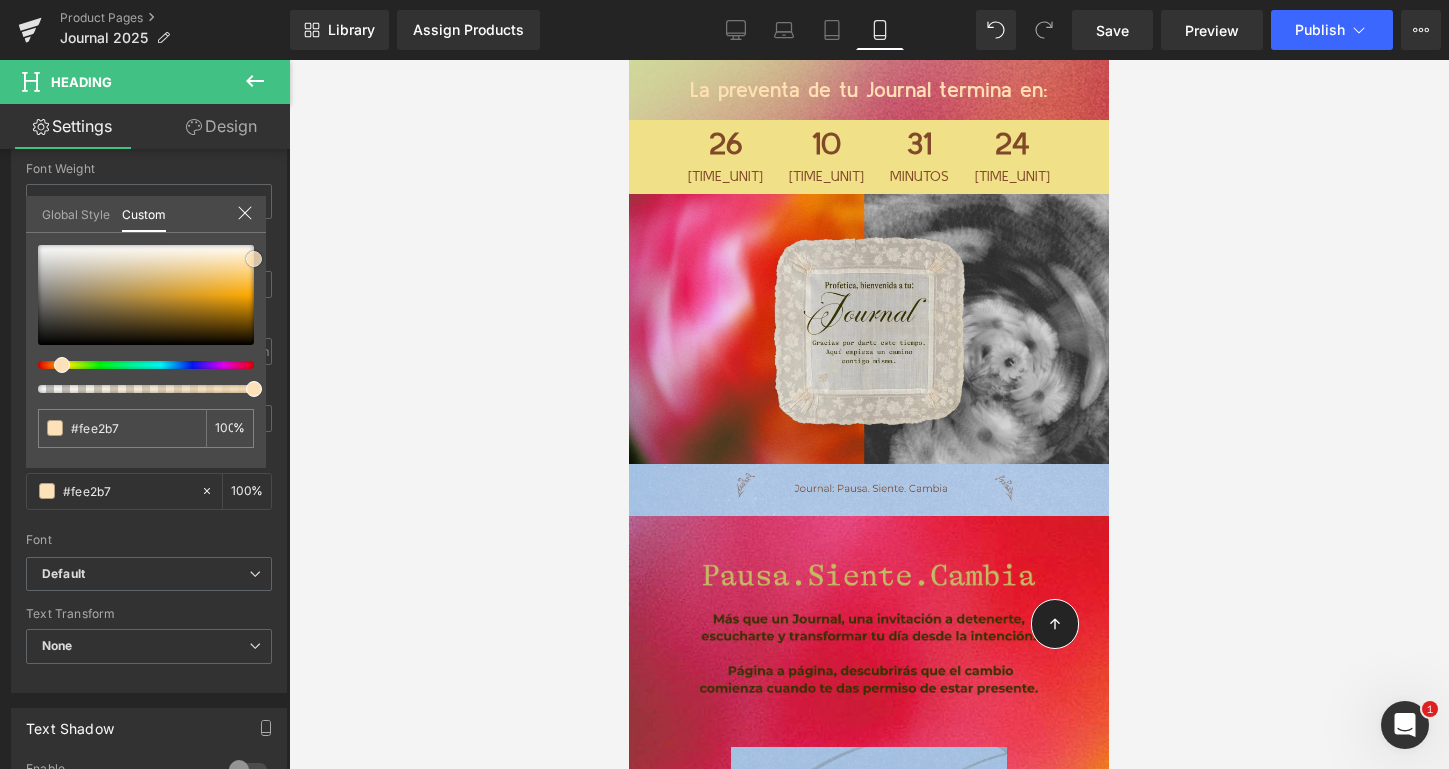 type on "#fde2b9" 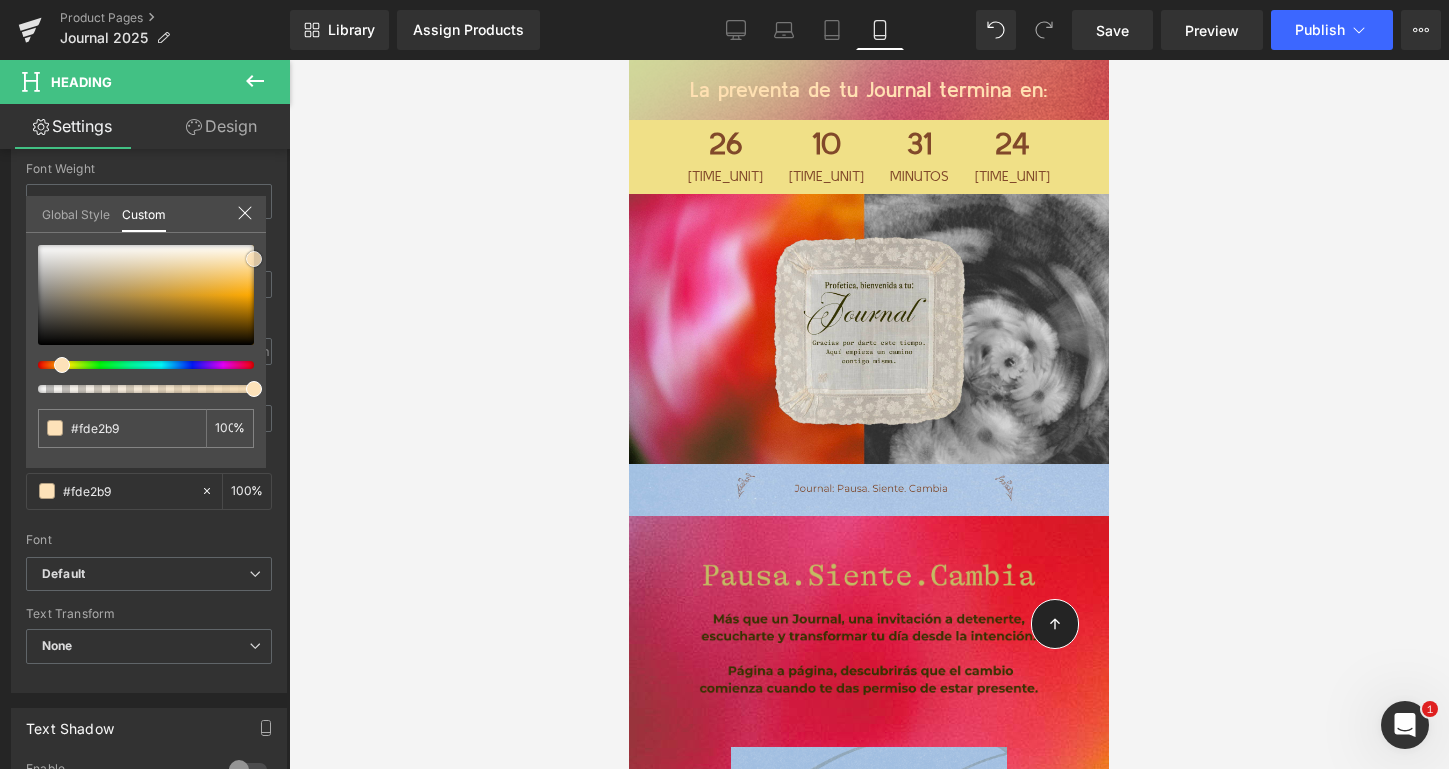 type on "#fee4bd" 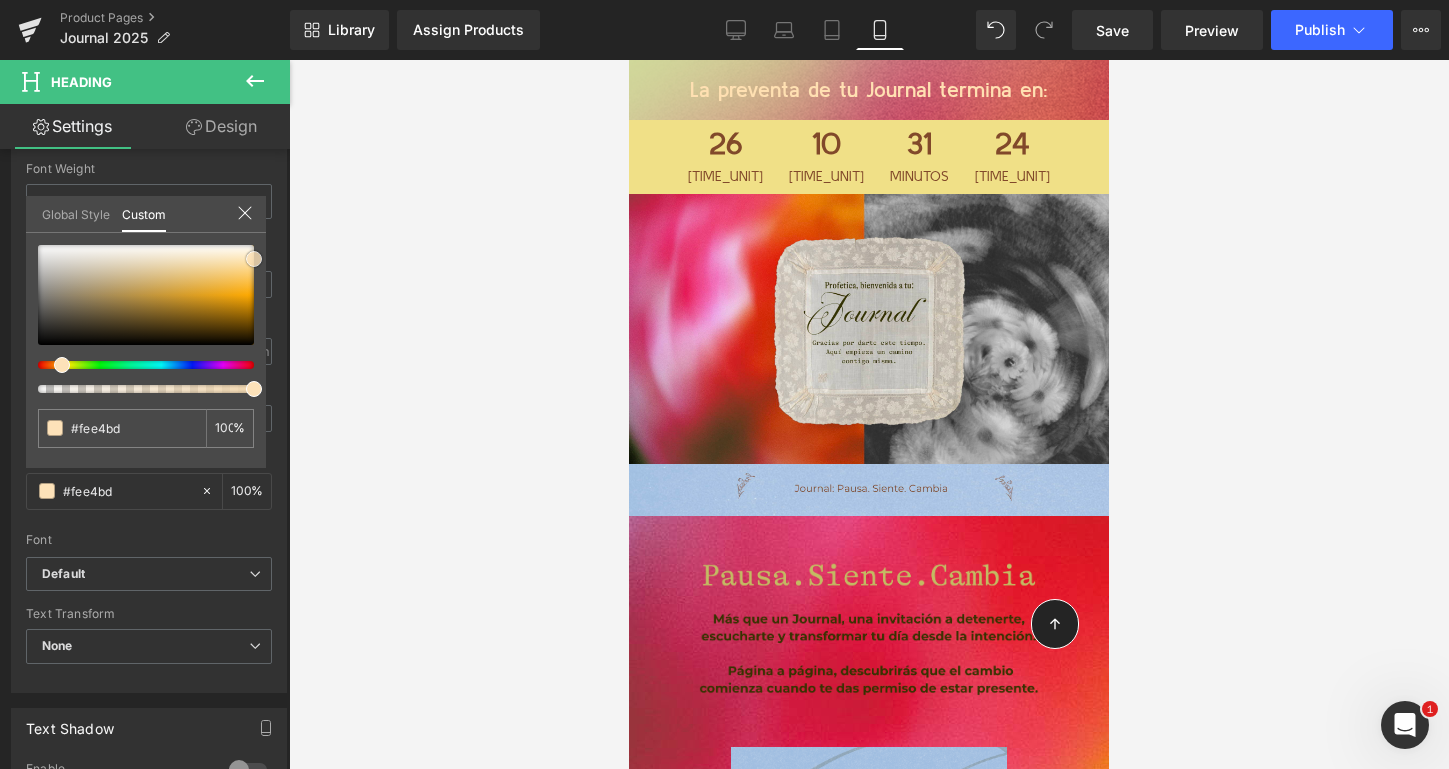 type on "#ffe4bc" 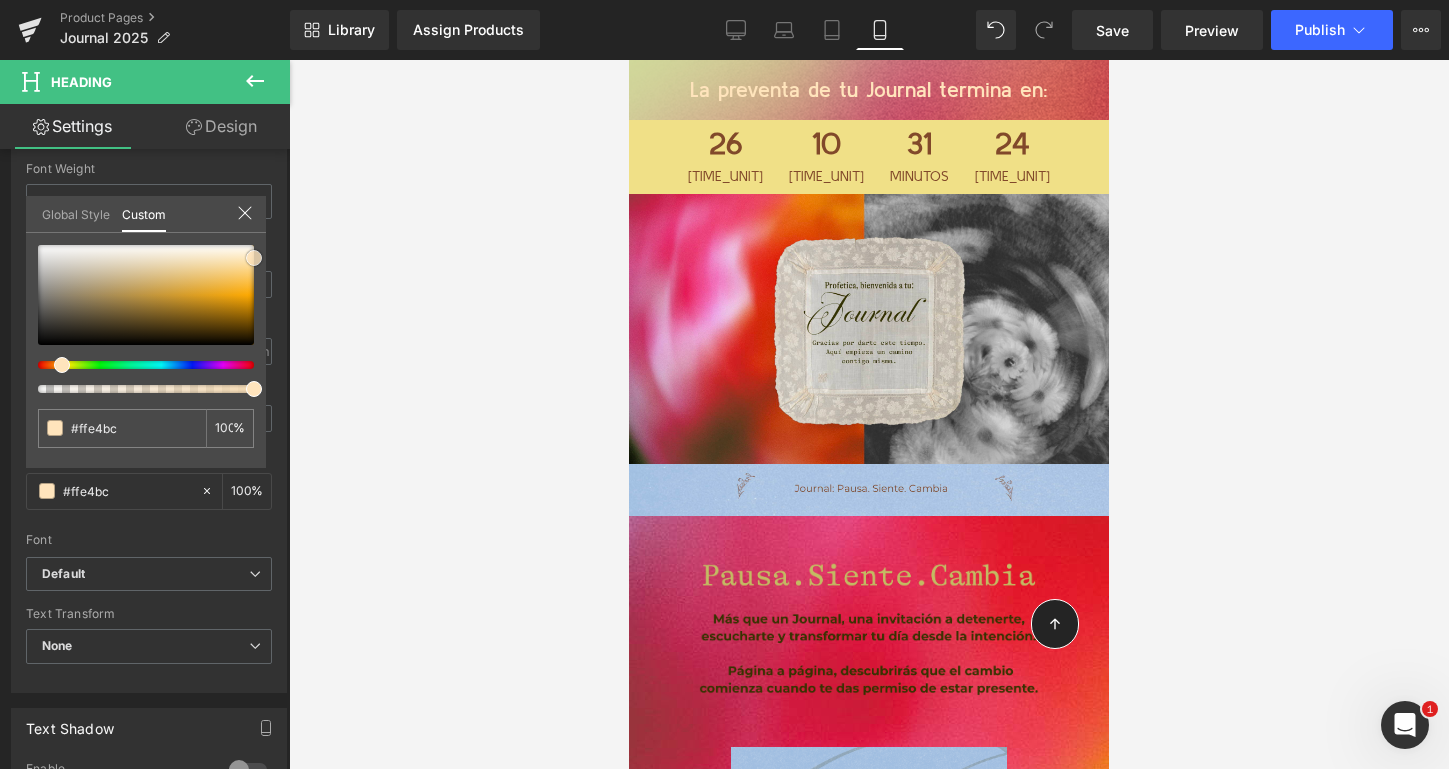 drag, startPoint x: 34, startPoint y: 245, endPoint x: 310, endPoint y: 258, distance: 276.306 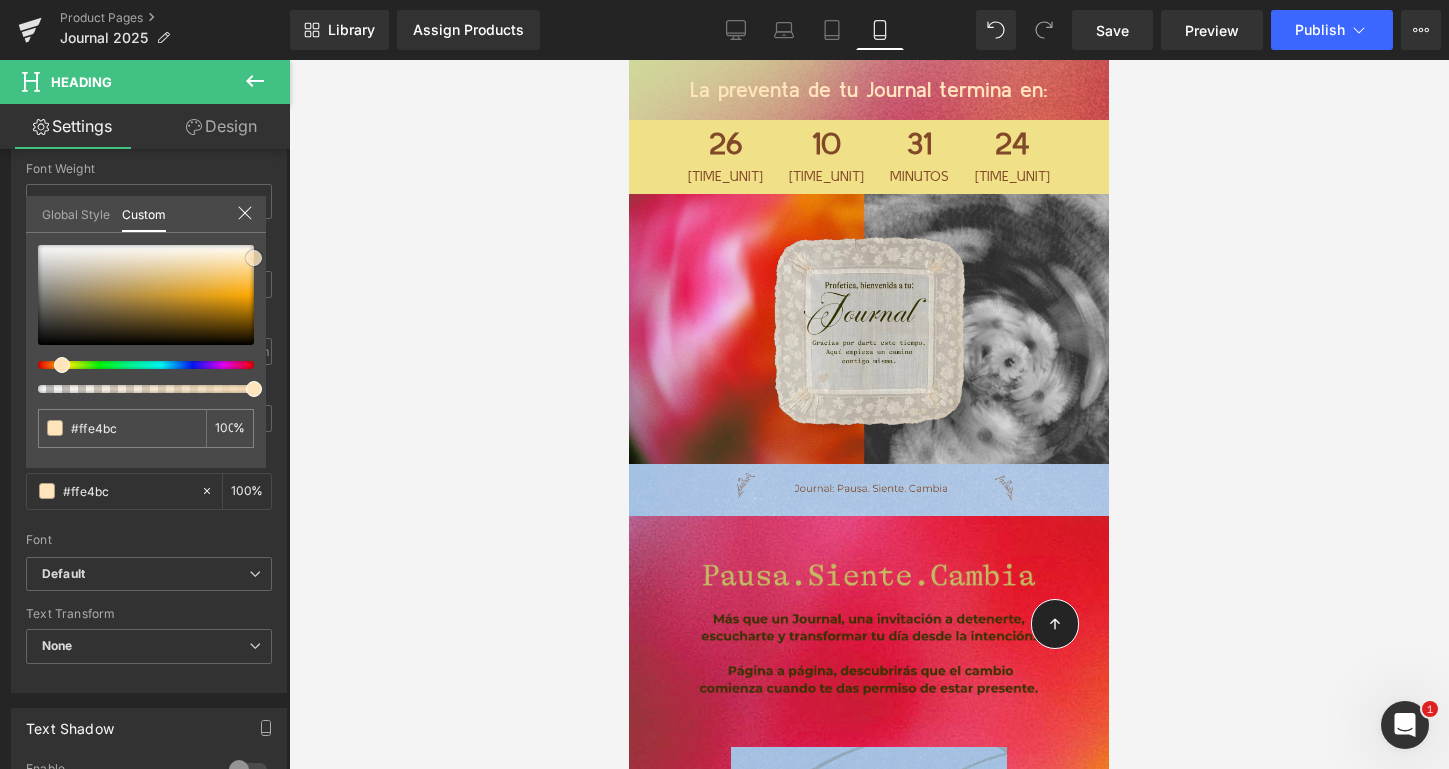click on "Image  You are previewing how the   will restyle your page. You can not edit Elements in Preset Preview Mode.  Product Pages Journal 2025 Library Assign Products  Product Preview
No product match your search.  Please try another keyword  Manage assigned products Mobile Desktop Laptop Tablet Mobile Save Preview Publish Scheduled Upgrade Plan View Live Page View with current Template Save Template to Library Schedule Publish  Optimize  Publish Settings Shortcuts  Your page can’t be published   You've reached the maximum number of published pages on your plan  (1/1).  You need to upgrade your plan or unpublish all your pages to get 1 publish slot.   Unpublish pages   Upgrade plan  Elements Global Style Base Row  rows, columns, layouts, div Heading  headings, titles, h1,h2,h3,h4,h5,h6 Text Block  texts, paragraphs, contents, blocks Image  images, photos, alts, uploads Icon  icons, symbols Button  button, call to action, cta Separator  separators, dividers, horizontal lines Liquid  Banner Parallax" at bounding box center (724, 401) 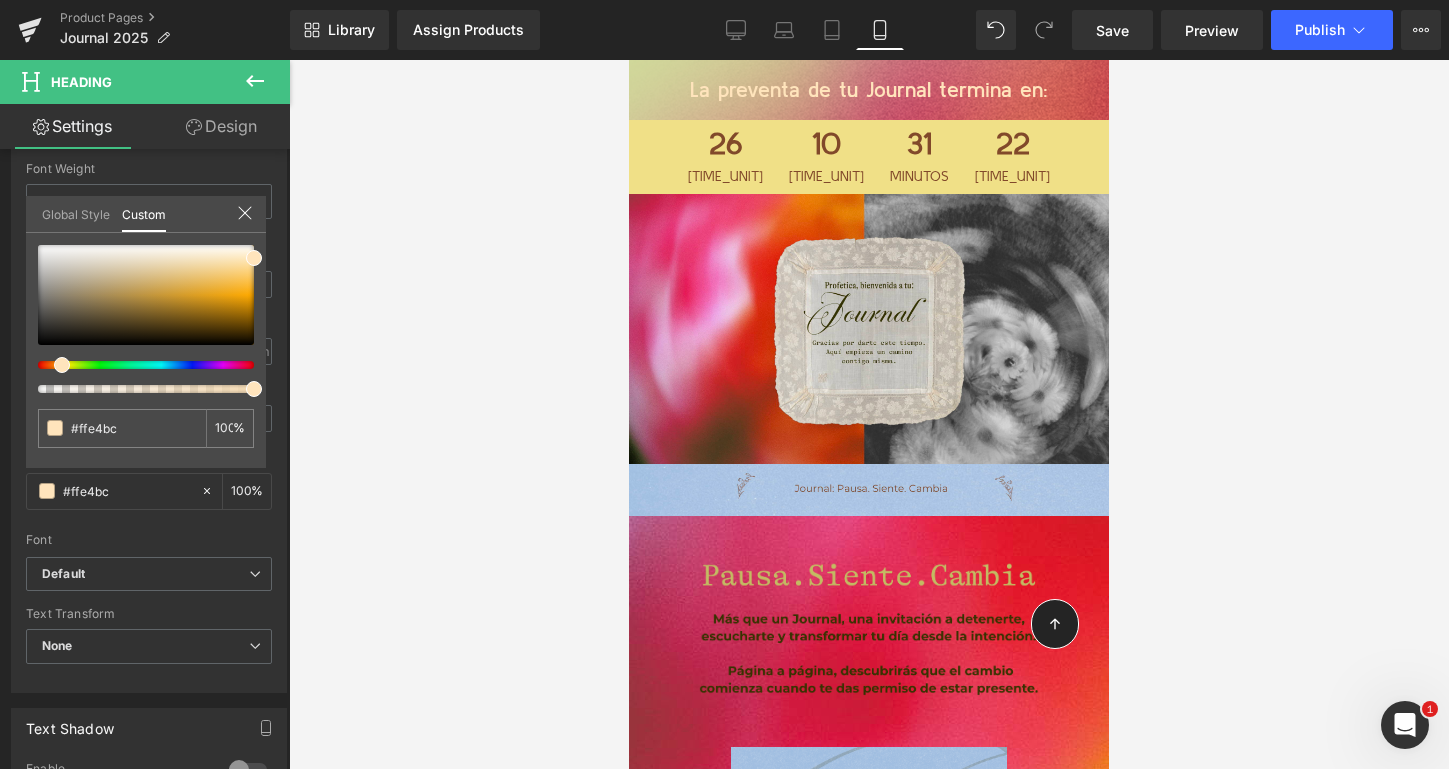 click at bounding box center (869, 414) 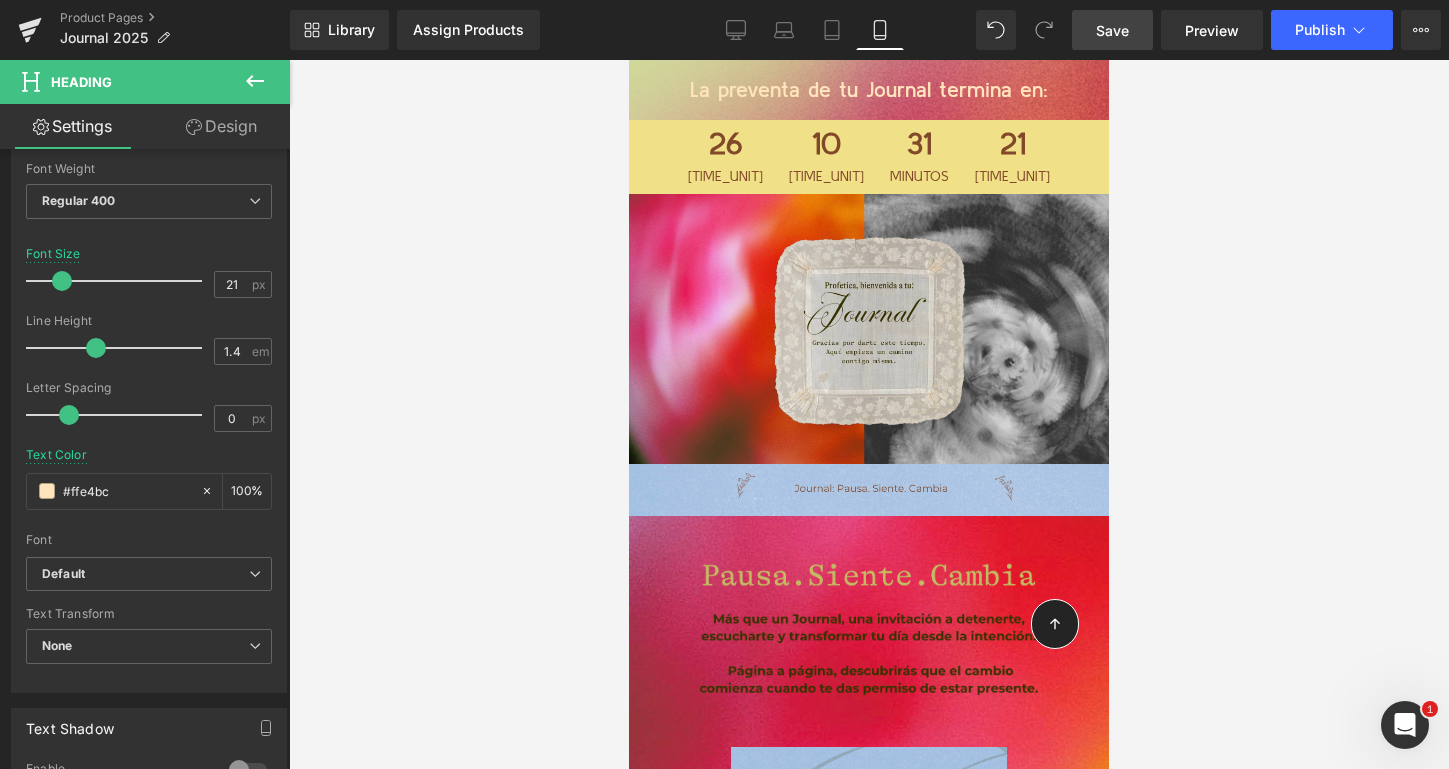 click on "Save" at bounding box center (1112, 30) 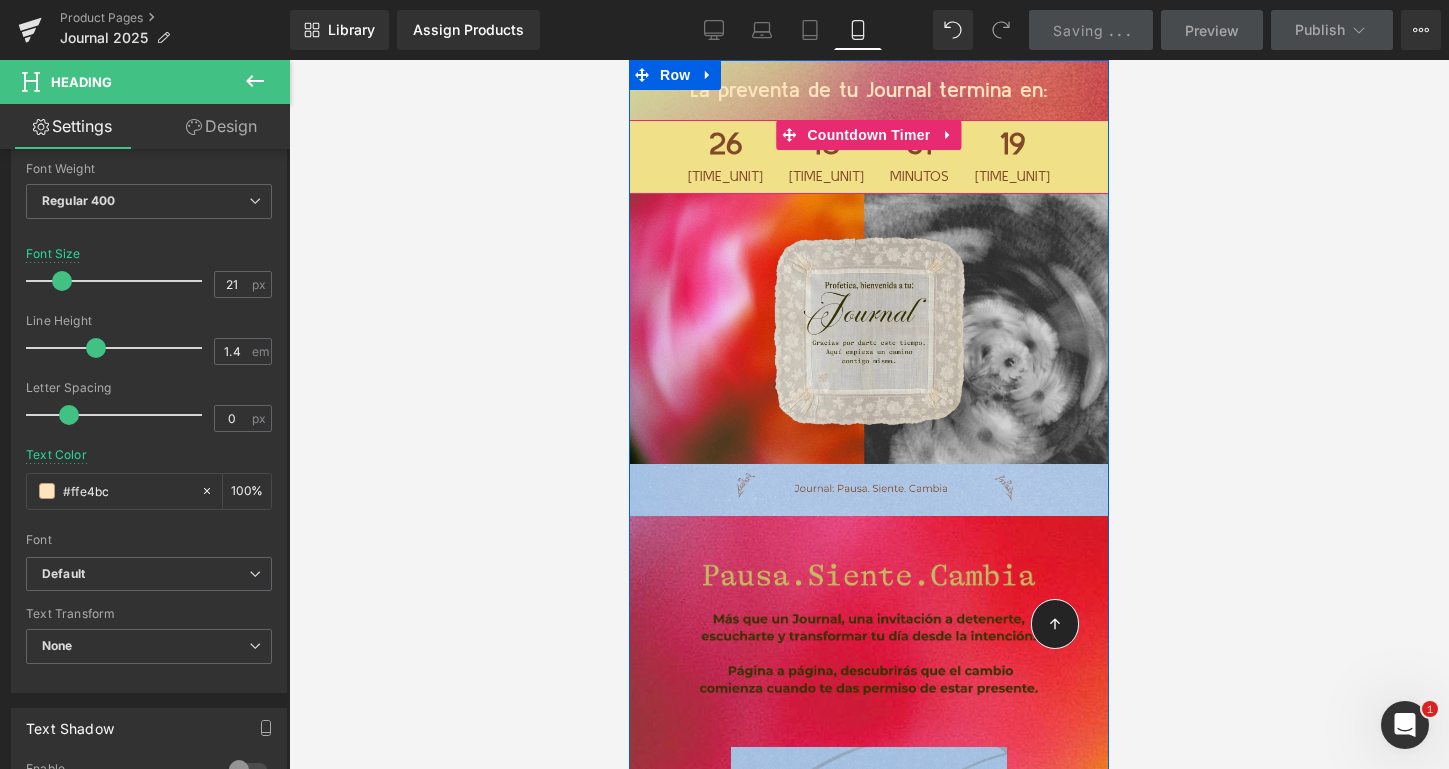 click on "Countdown Timer" at bounding box center [868, 135] 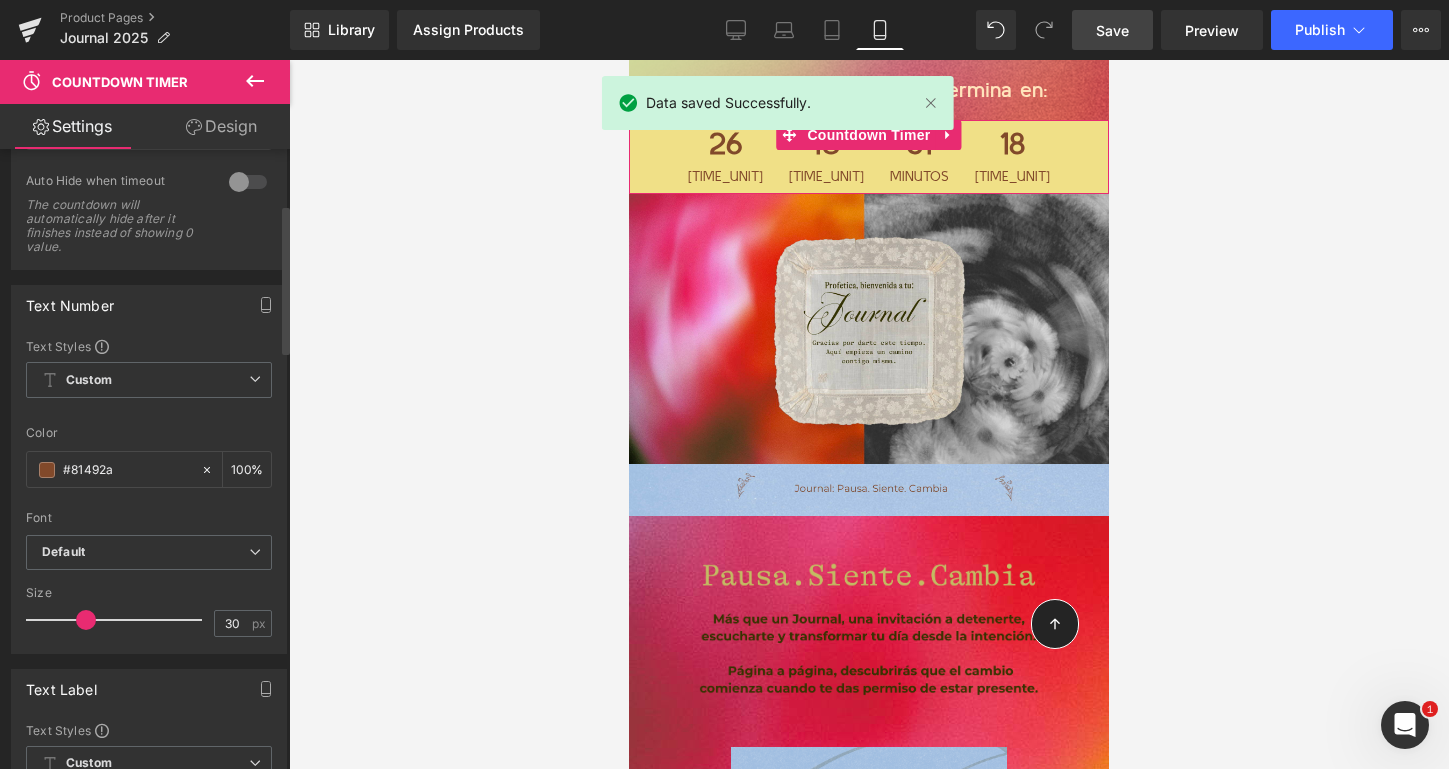 scroll, scrollTop: 328, scrollLeft: 0, axis: vertical 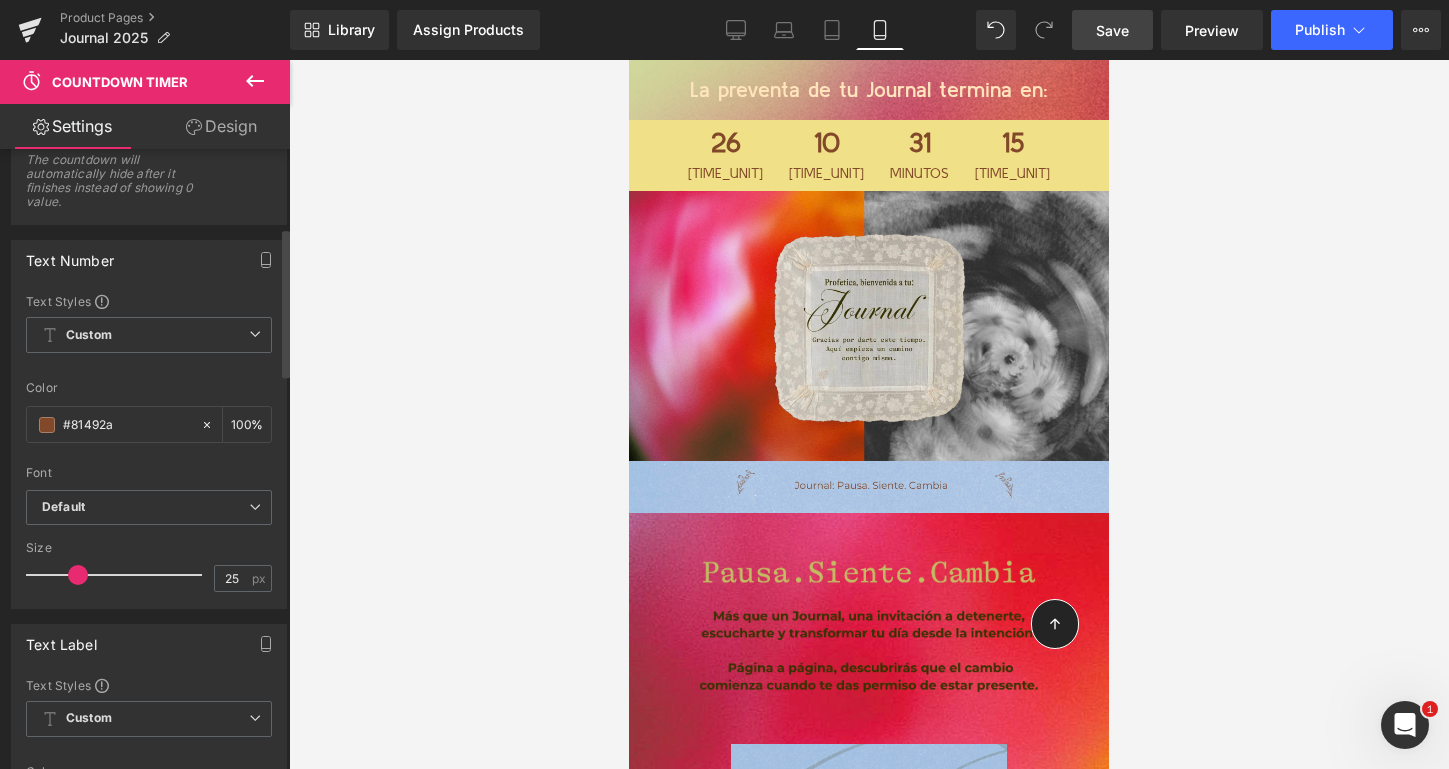 type on "24" 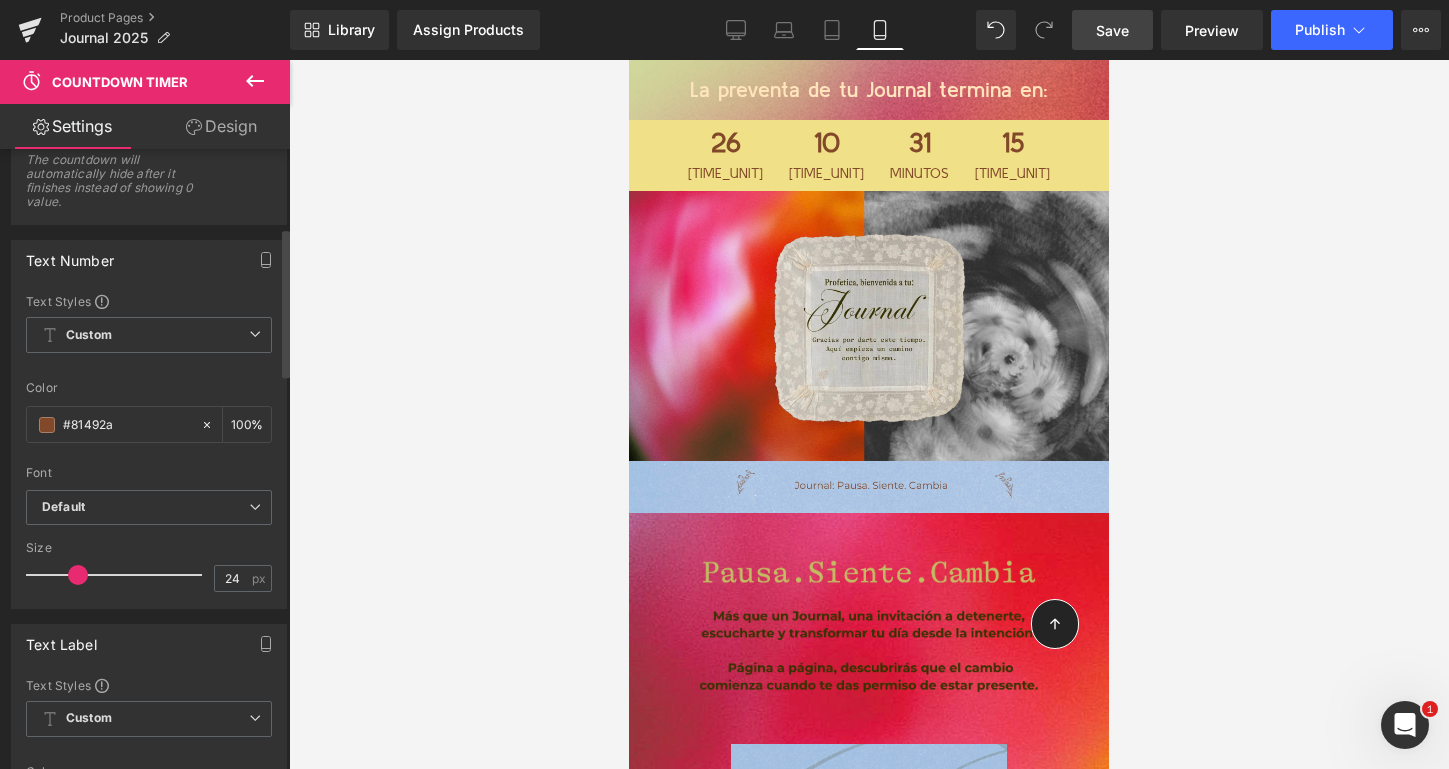 click at bounding box center [78, 575] 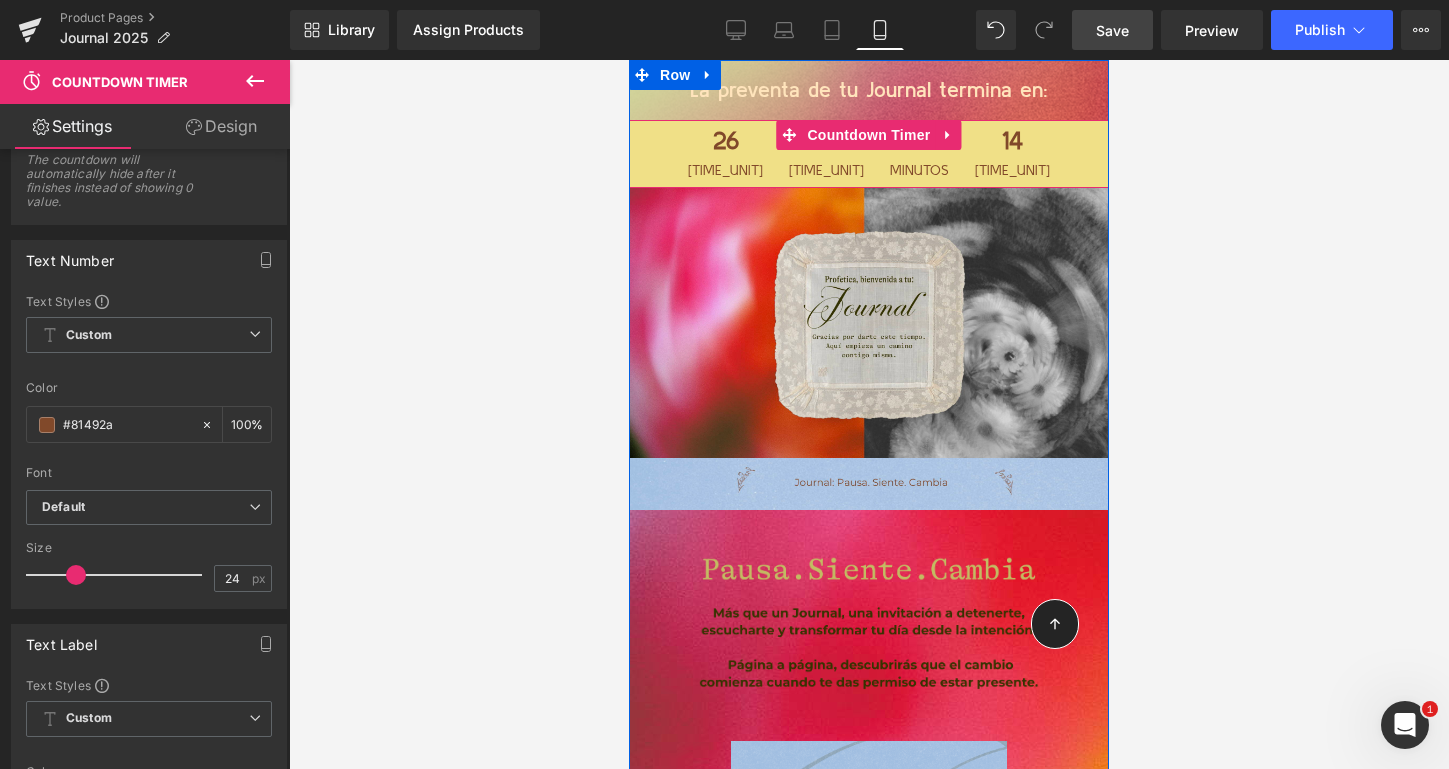 click on "[TIME_UNIT]" at bounding box center (826, 171) 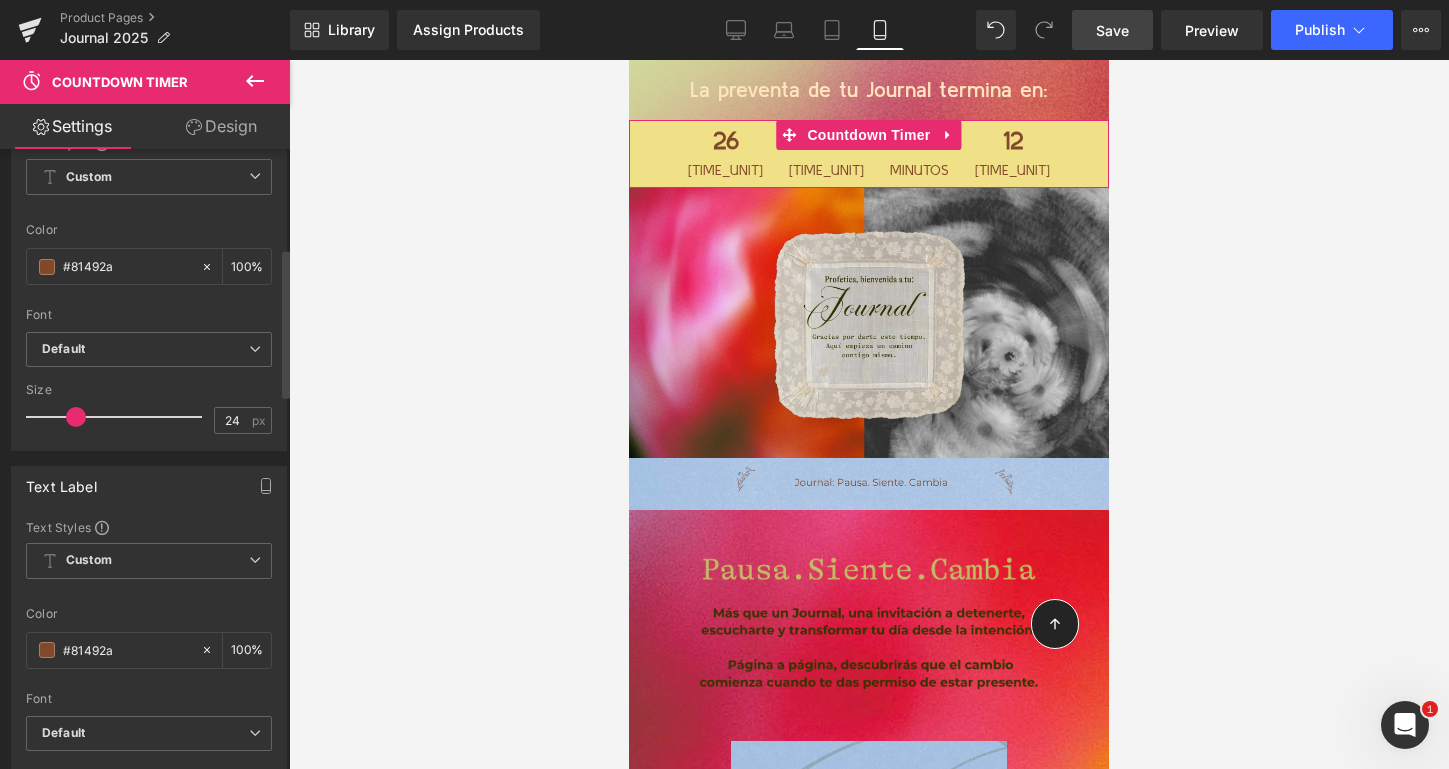 scroll, scrollTop: 734, scrollLeft: 0, axis: vertical 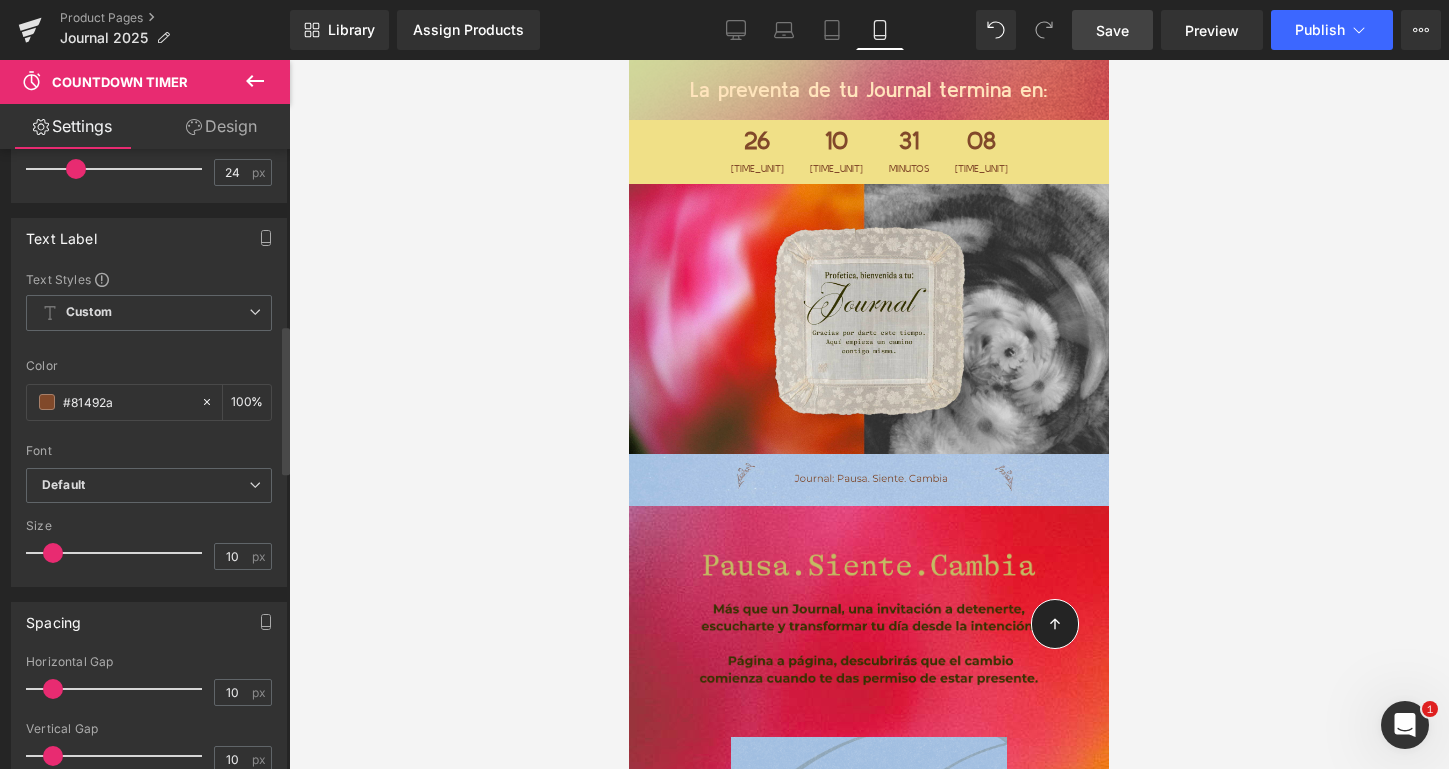 type on "11" 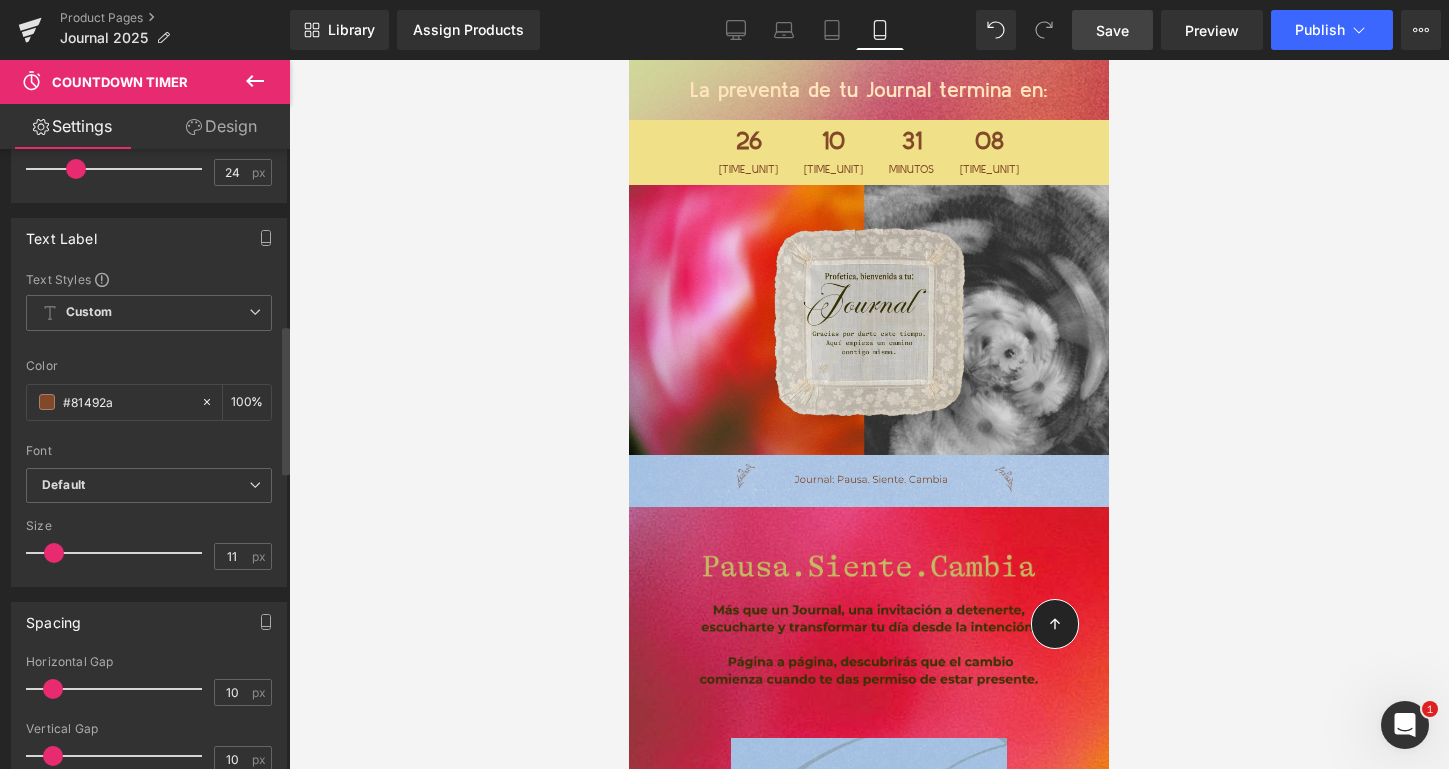 click at bounding box center [54, 553] 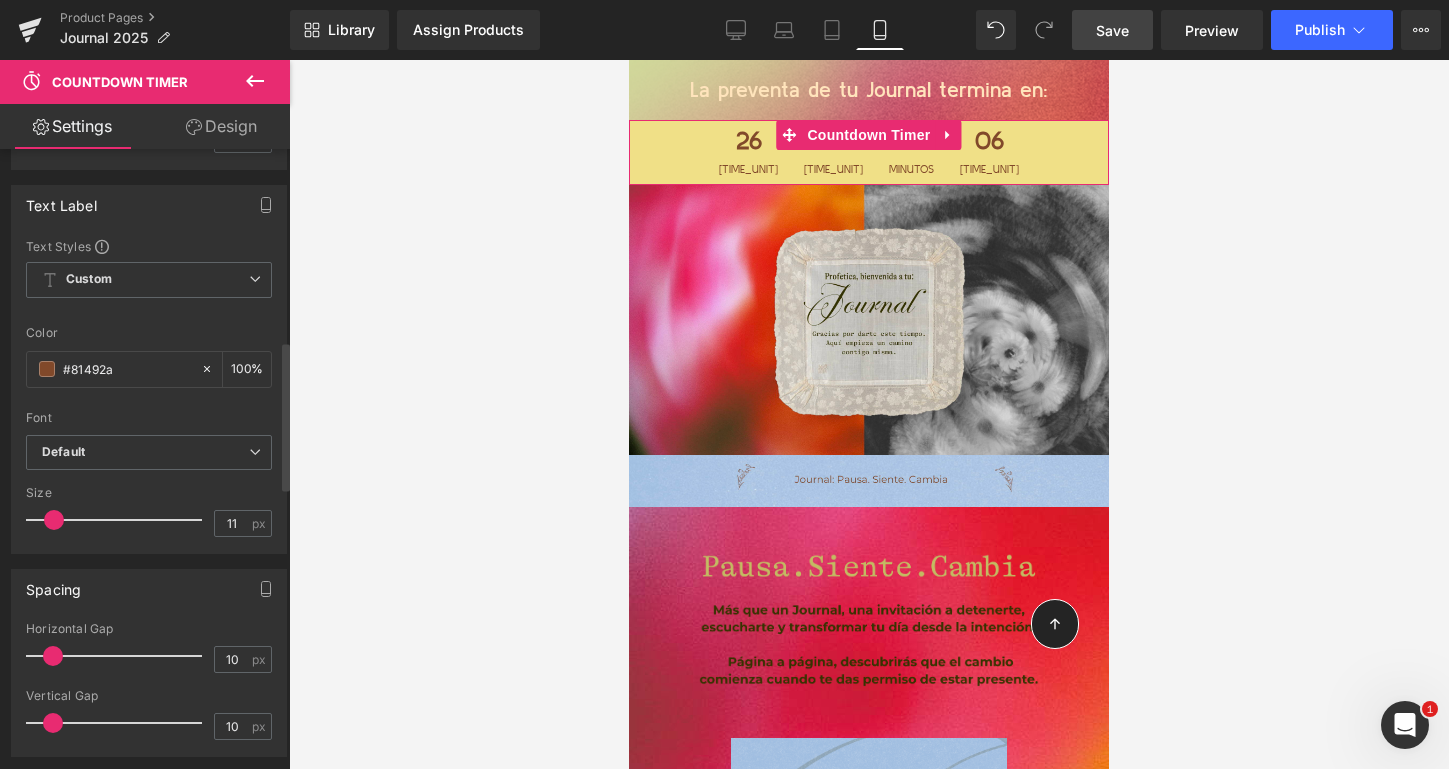 scroll, scrollTop: 819, scrollLeft: 0, axis: vertical 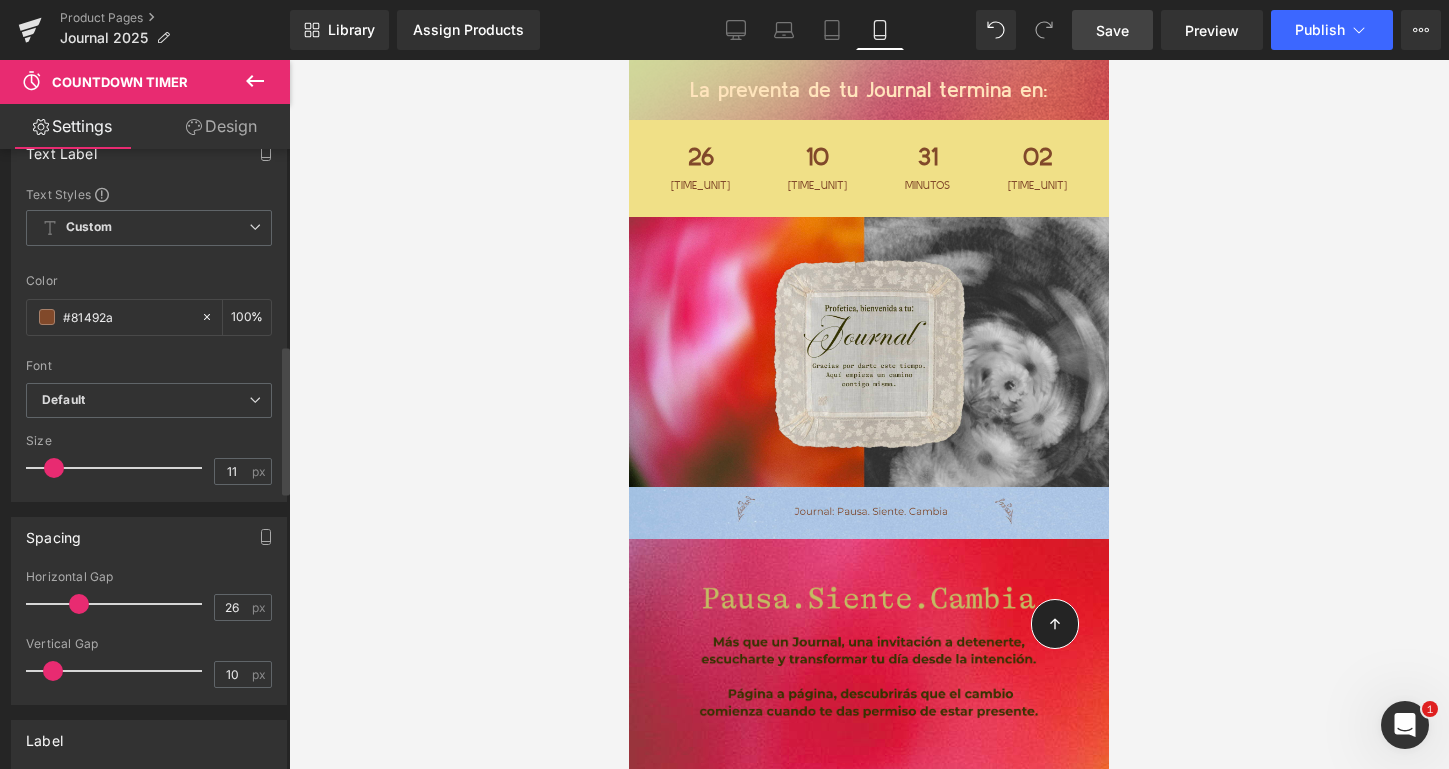 type on "25" 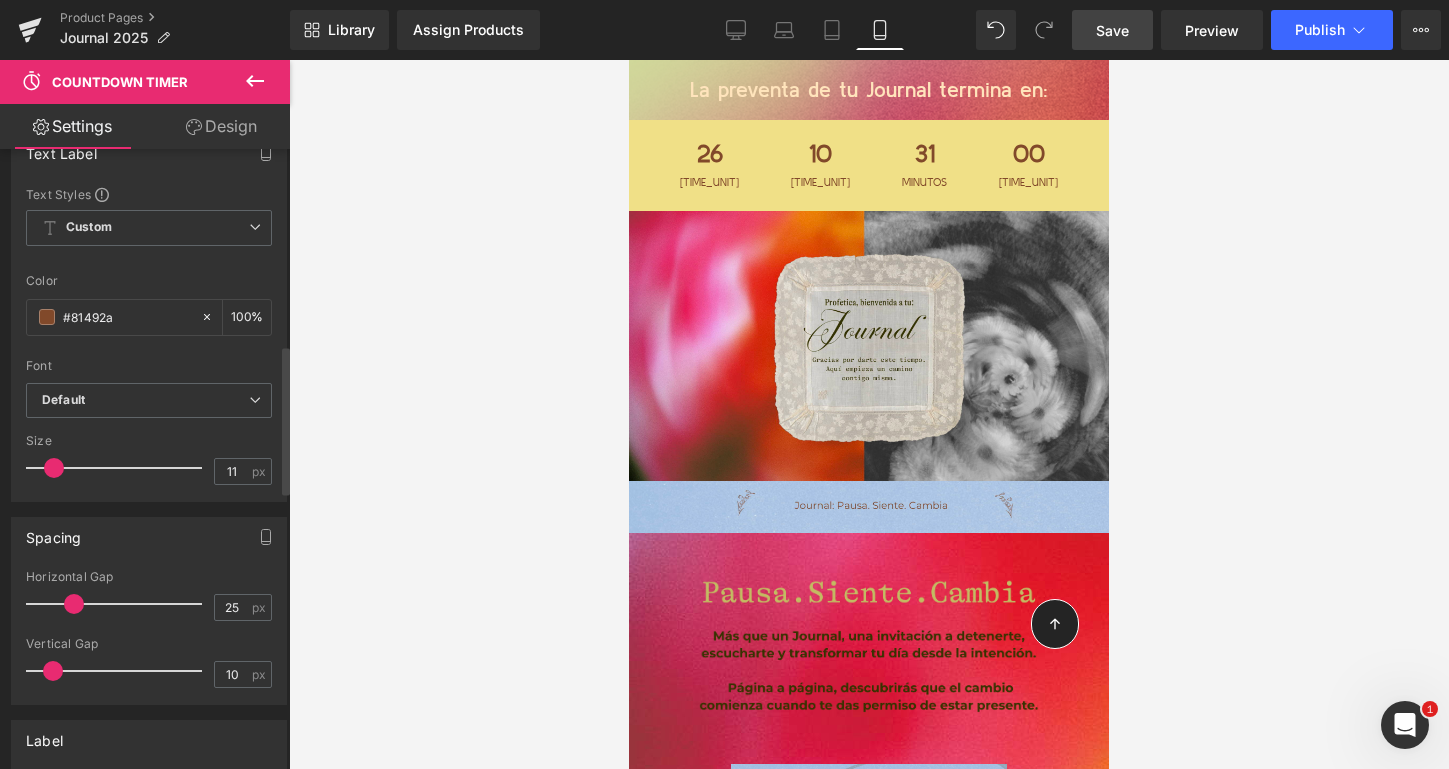 drag, startPoint x: 52, startPoint y: 602, endPoint x: 73, endPoint y: 603, distance: 21.023796 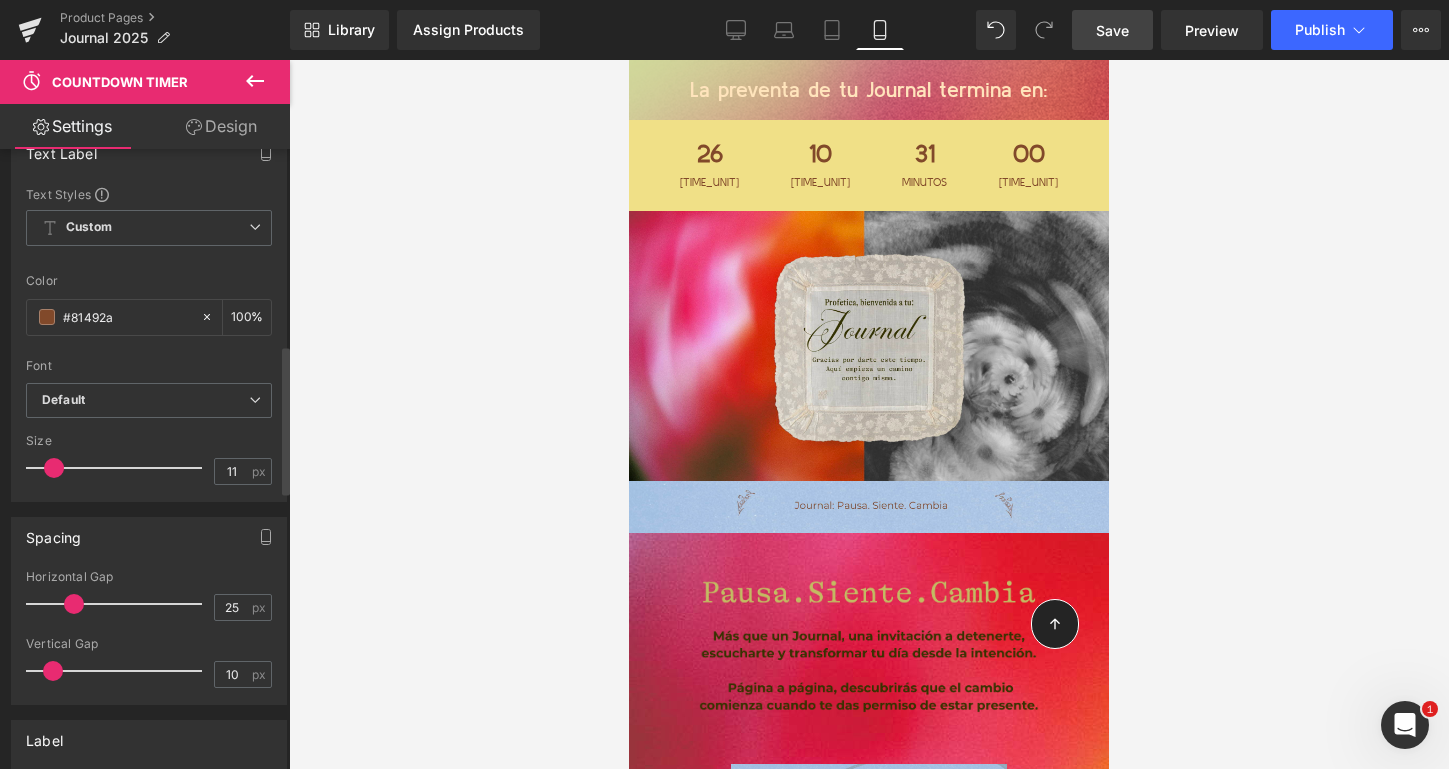 click at bounding box center (74, 604) 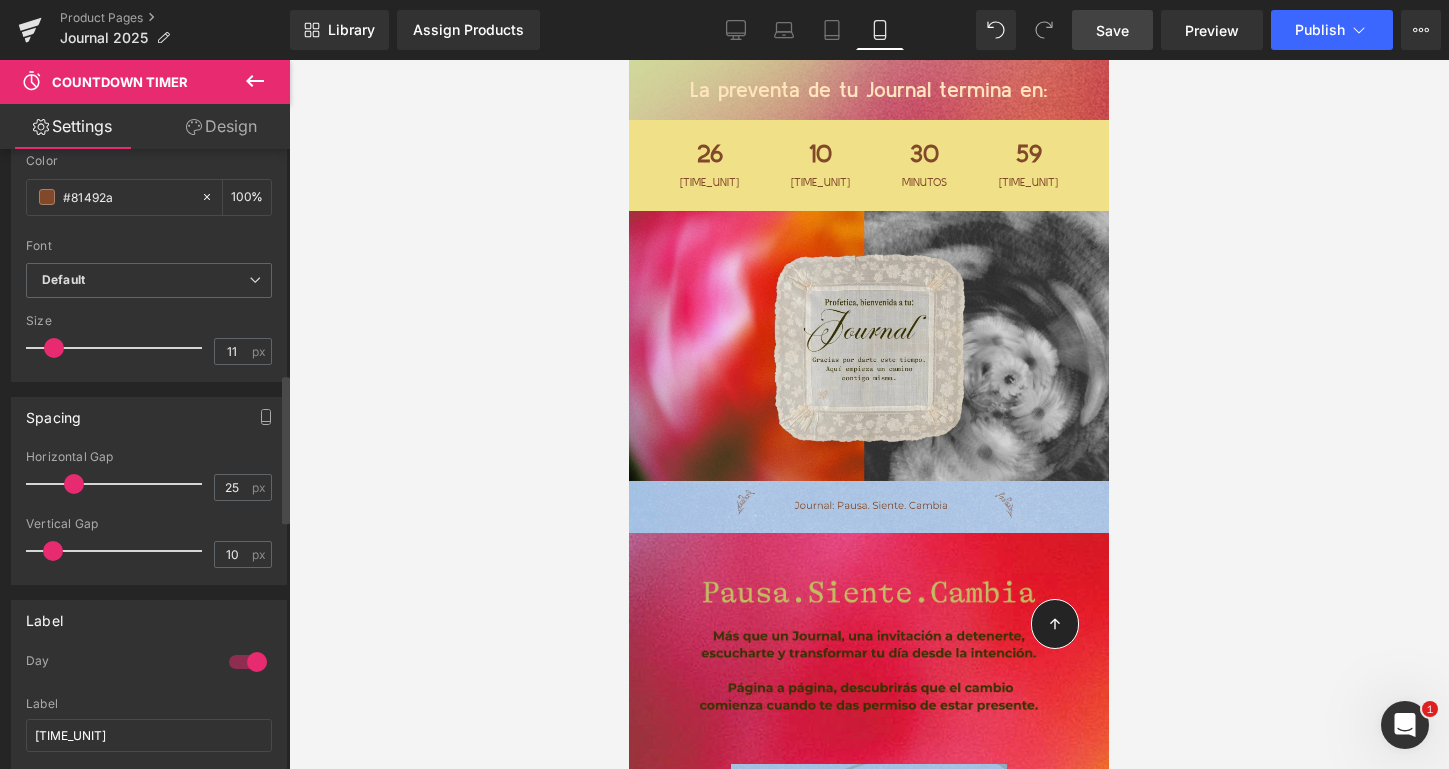 scroll, scrollTop: 961, scrollLeft: 0, axis: vertical 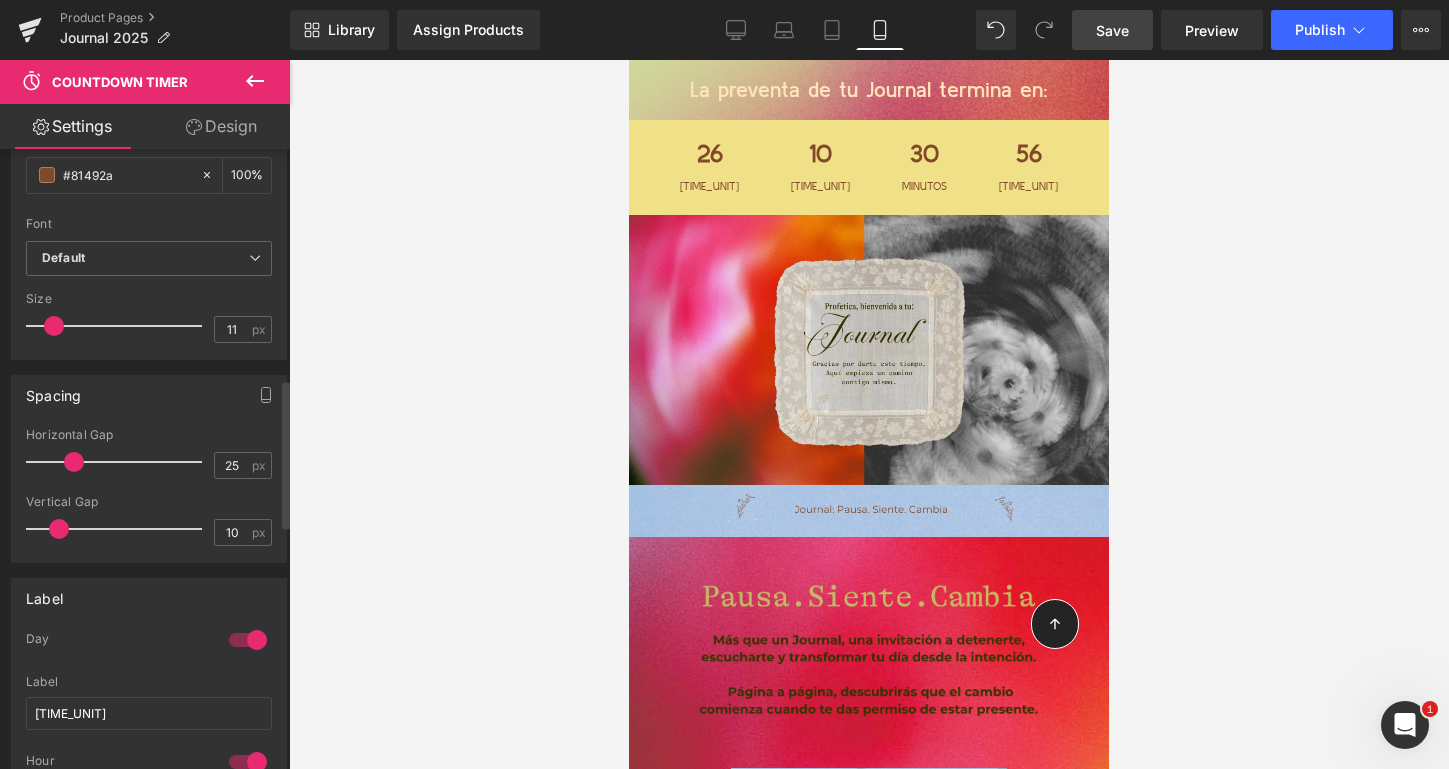 click at bounding box center (59, 529) 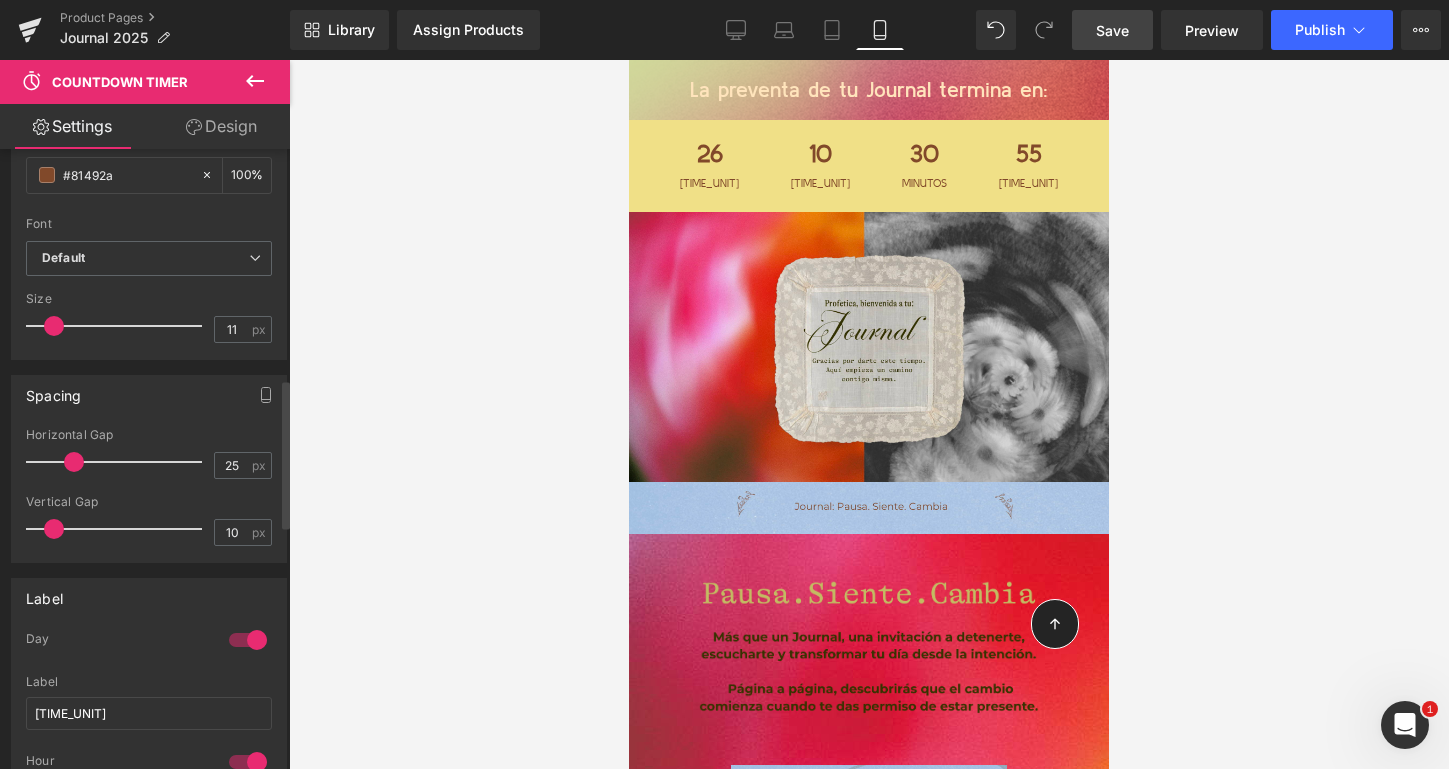 click at bounding box center [54, 529] 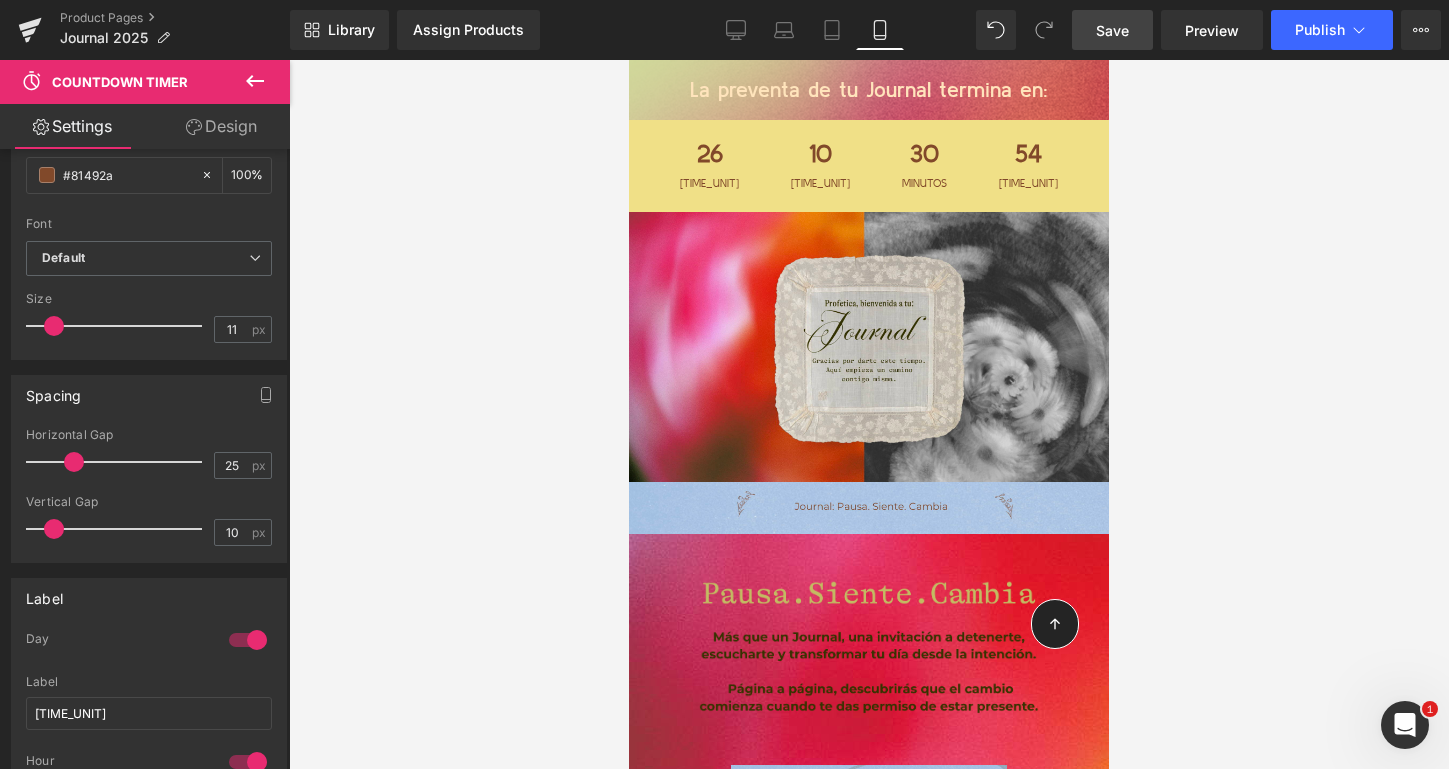 click on "Design" at bounding box center [221, 126] 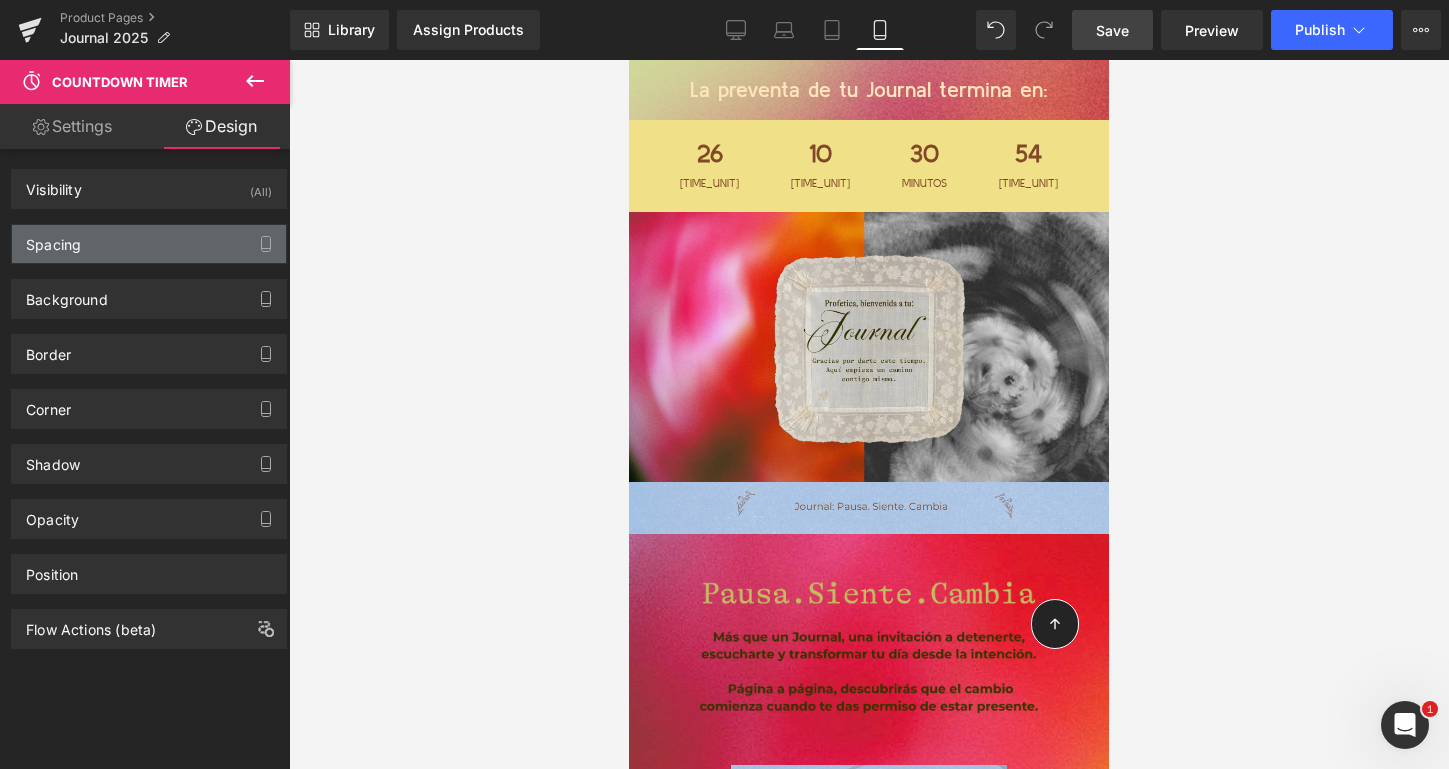 click on "Spacing" at bounding box center [149, 244] 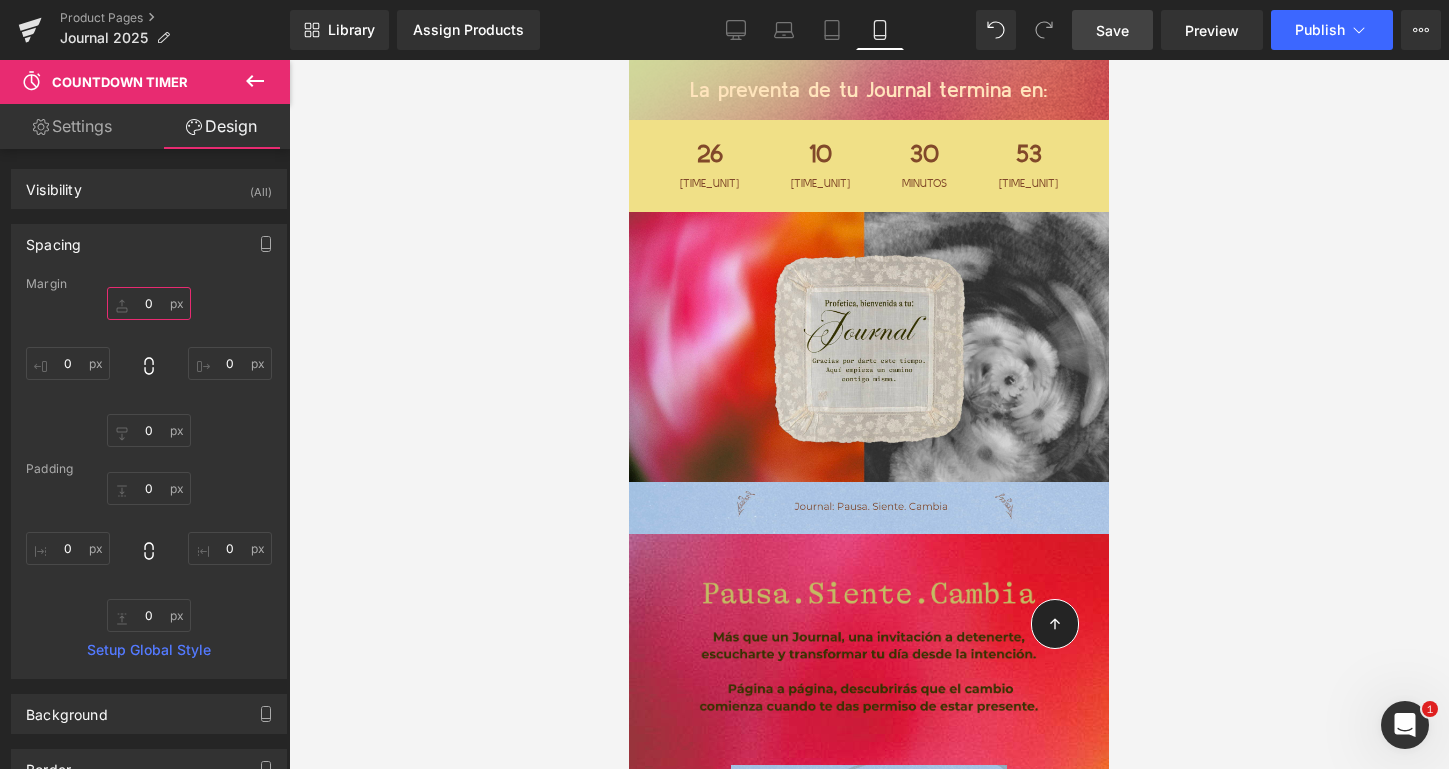 click on "0" at bounding box center [149, 303] 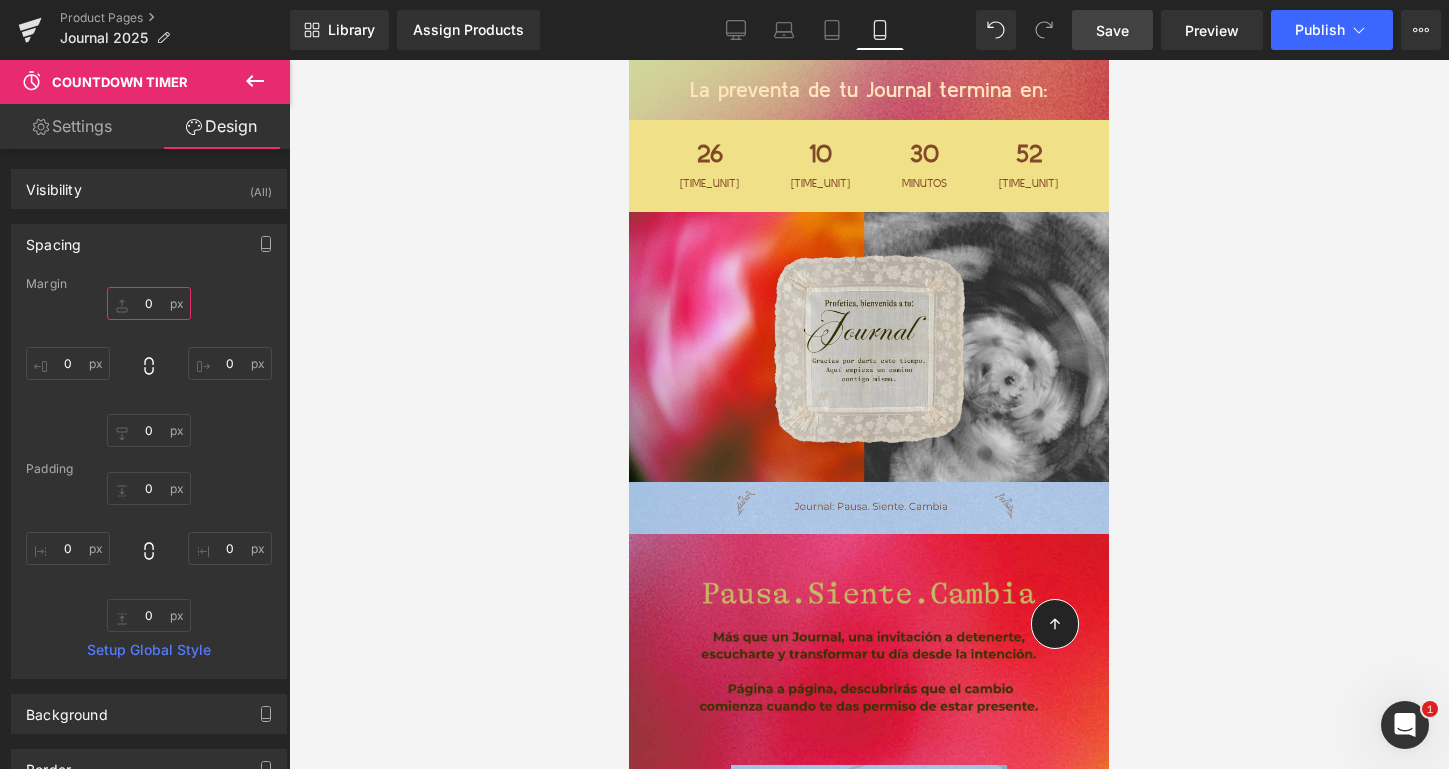 type on "2" 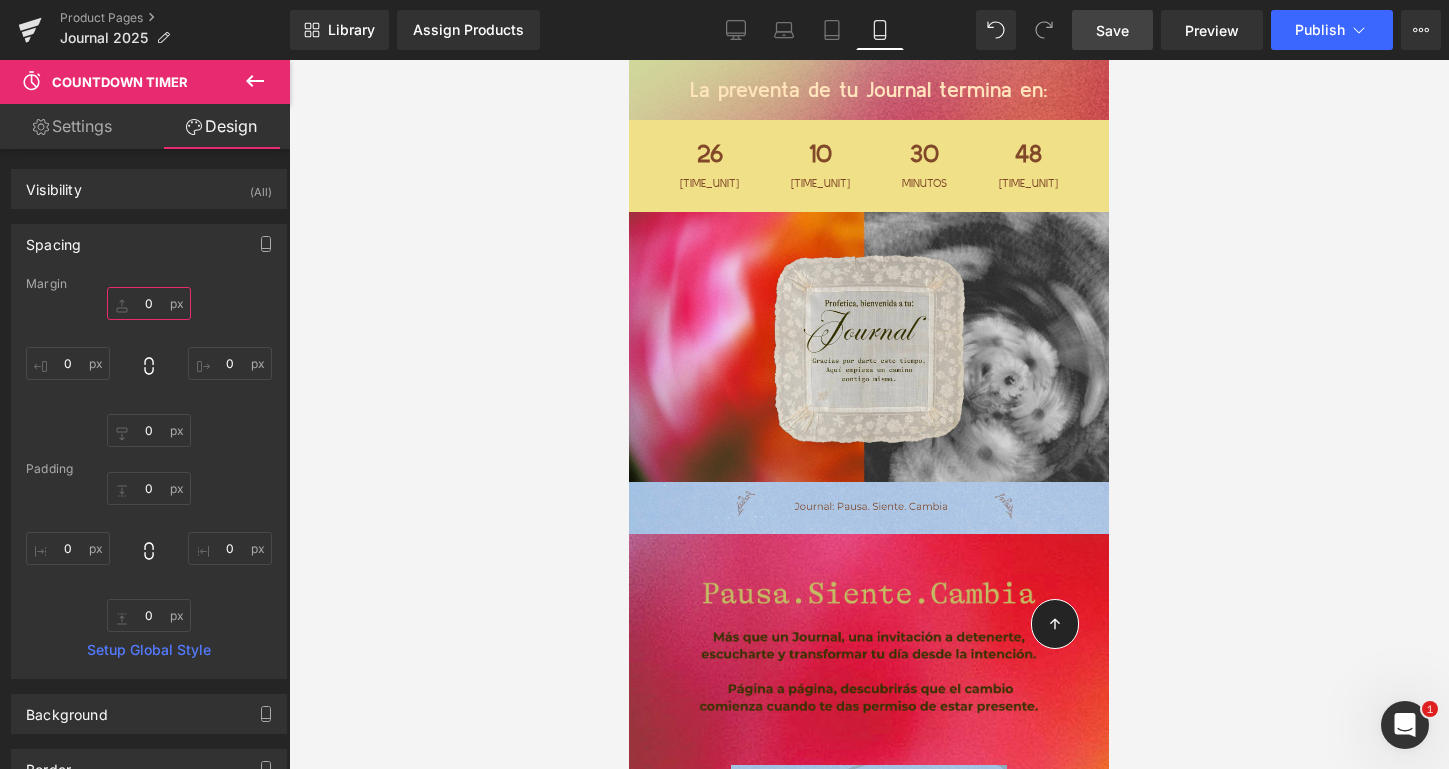 type 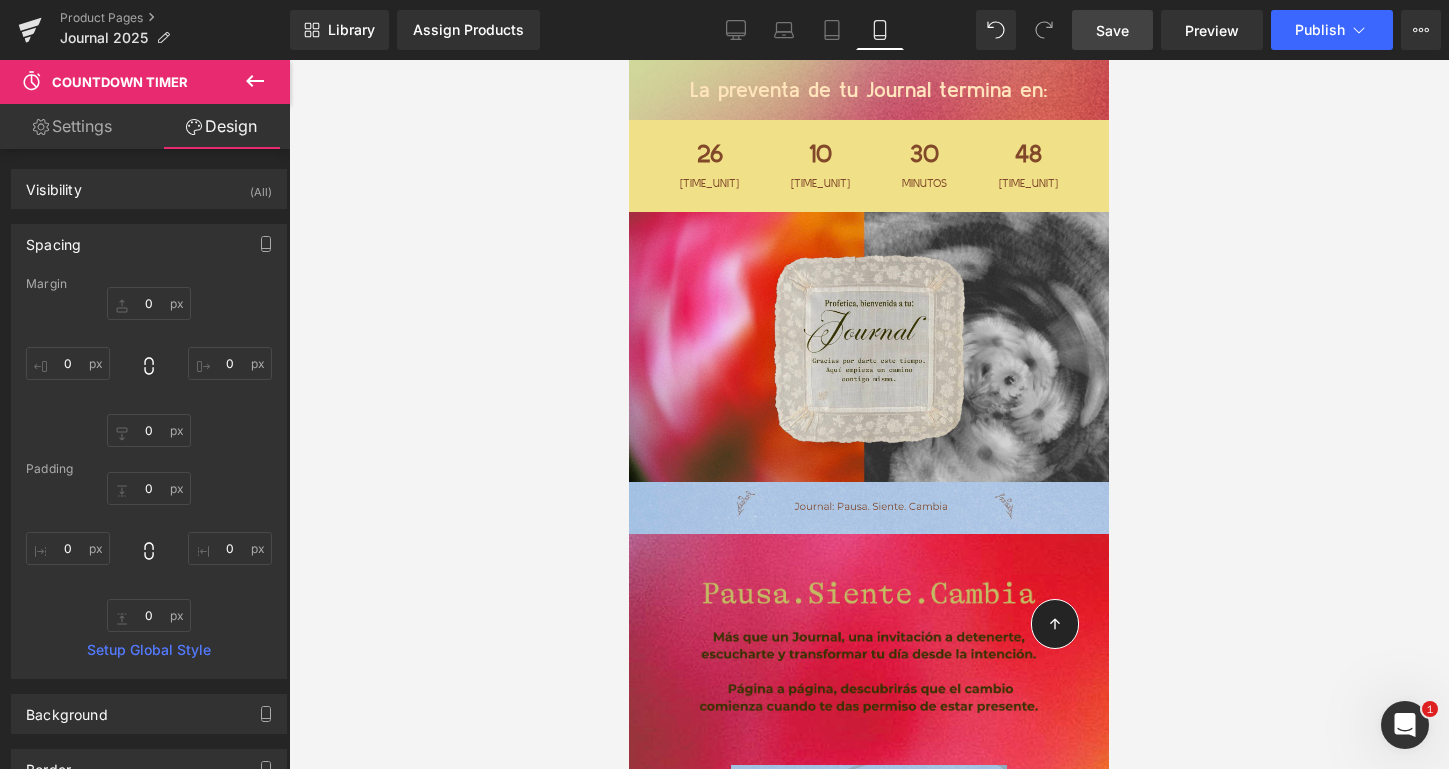 click on "Save" at bounding box center (1112, 30) 